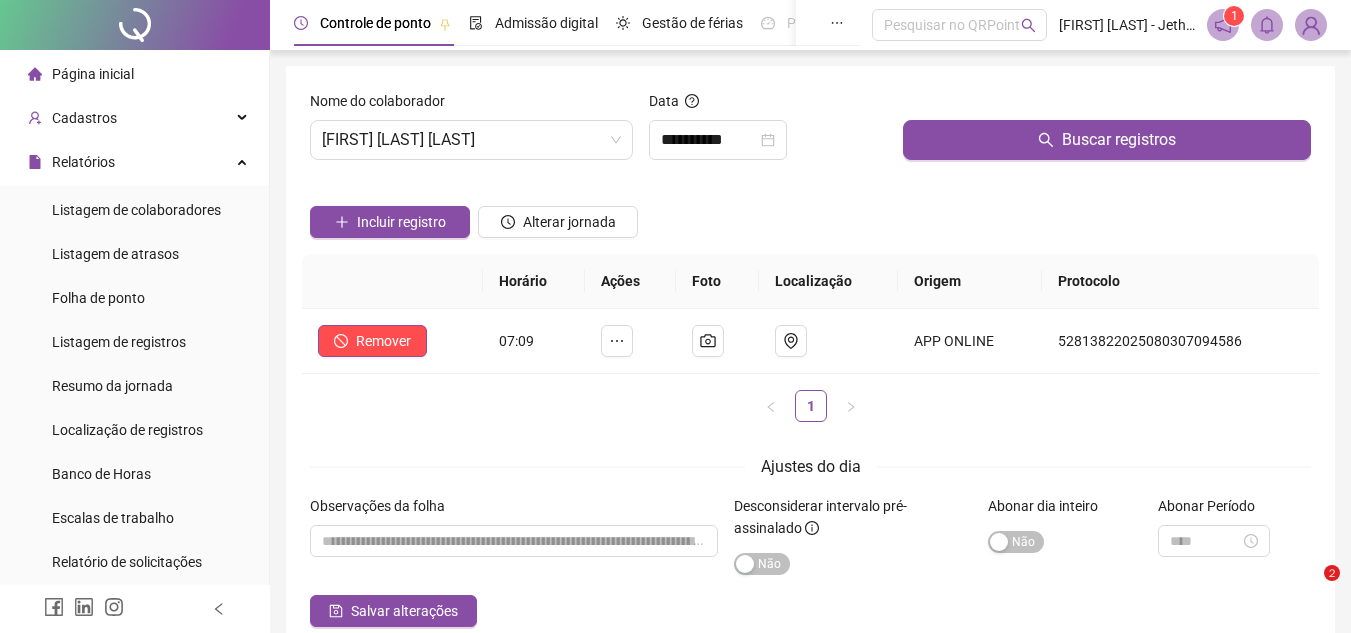 scroll, scrollTop: 0, scrollLeft: 0, axis: both 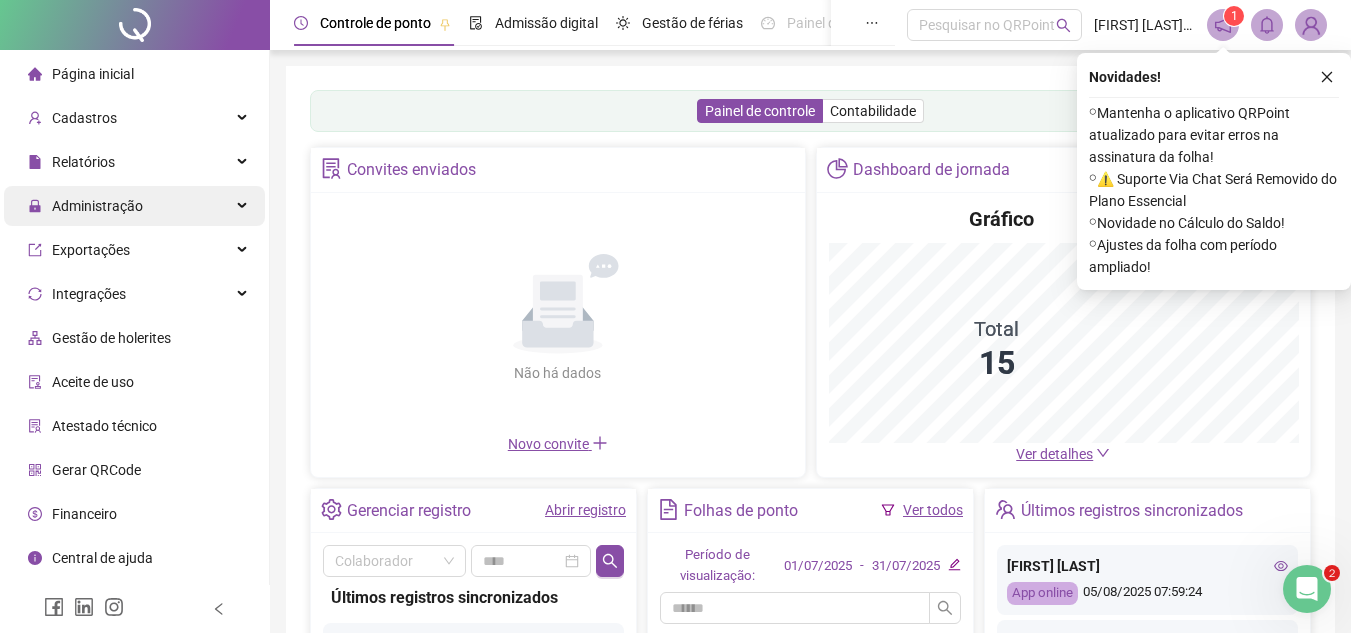 click on "Administração" at bounding box center [97, 206] 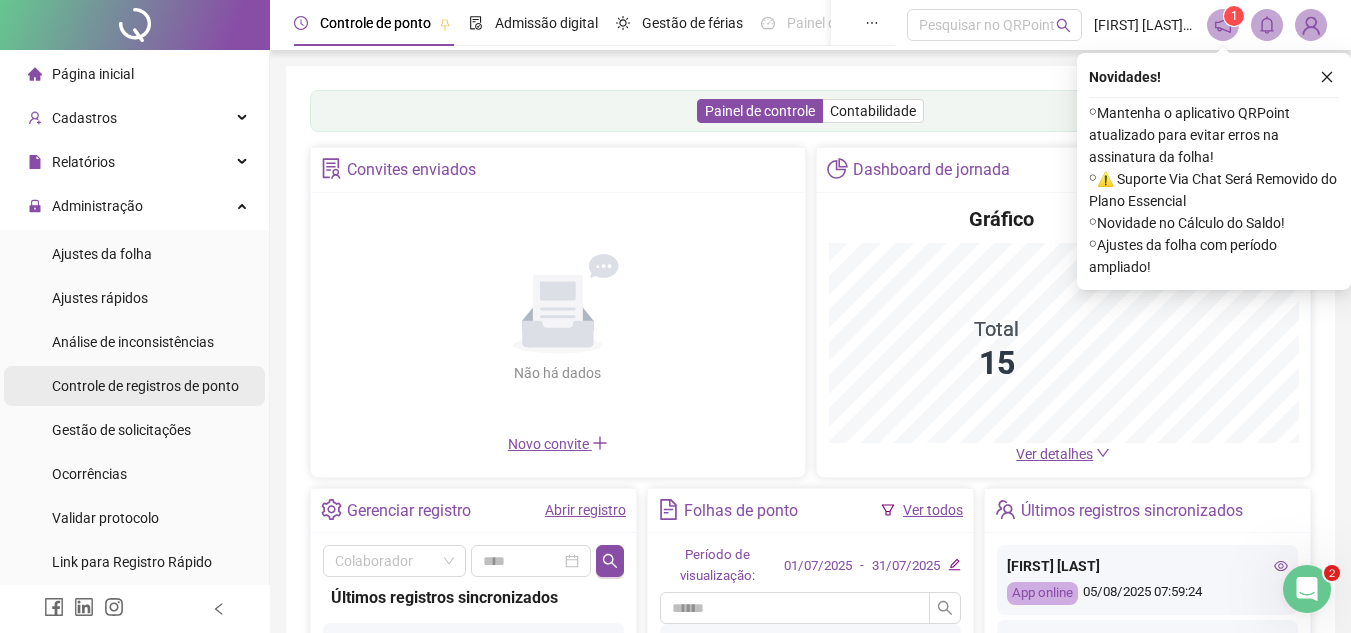 click on "Controle de registros de ponto" at bounding box center [145, 386] 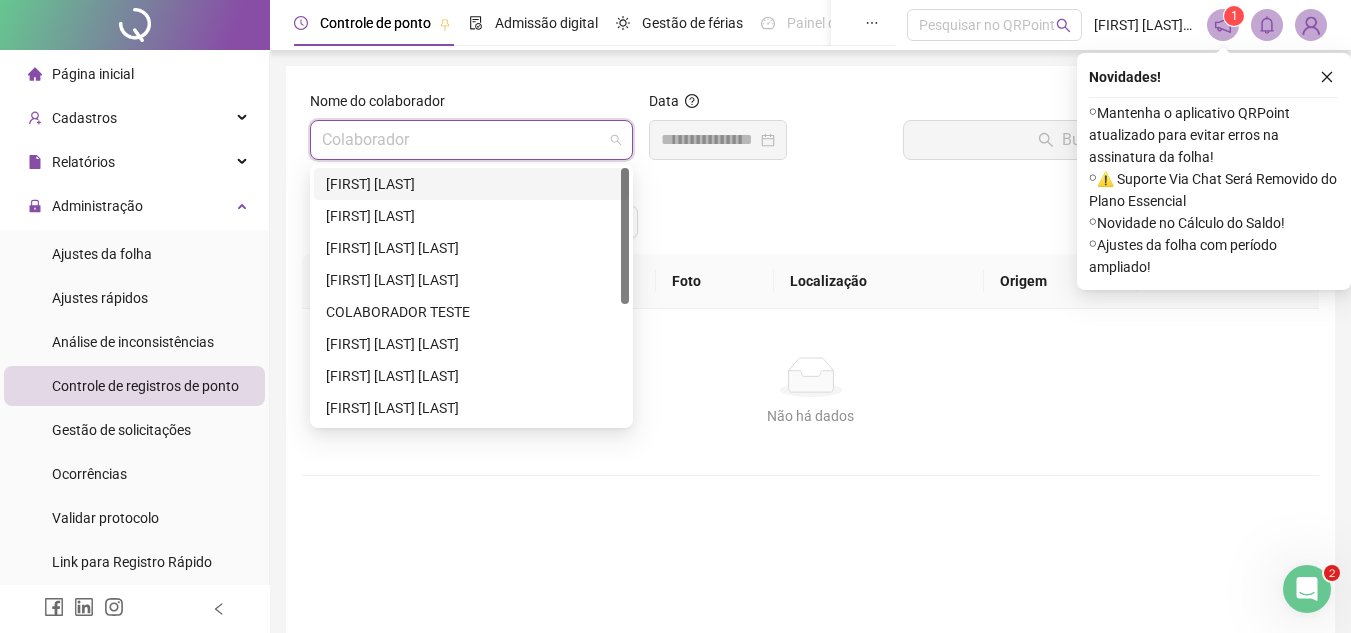 click at bounding box center (462, 140) 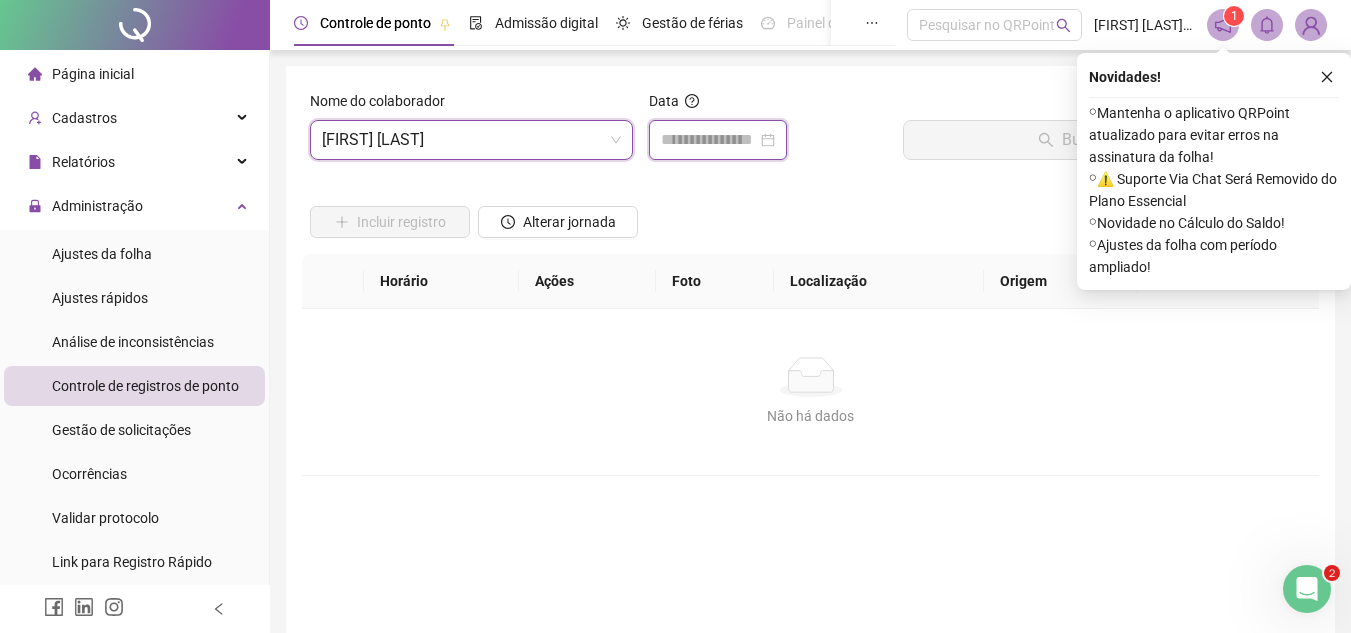click at bounding box center [709, 140] 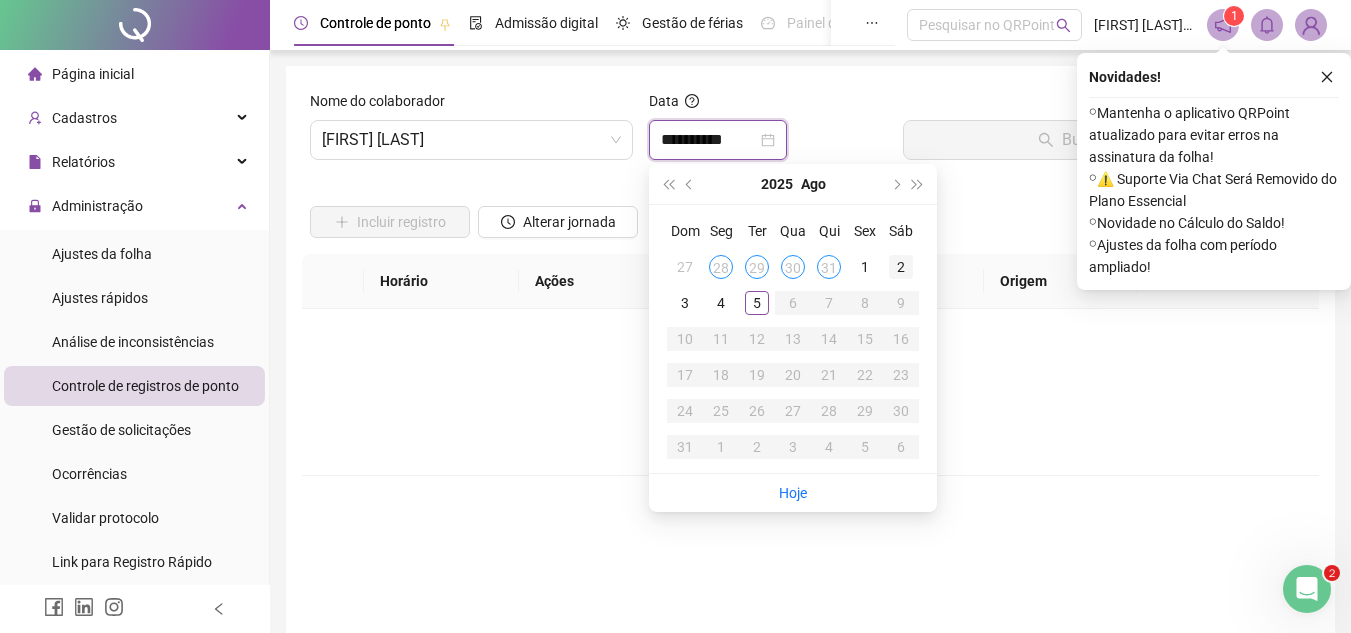 type on "**********" 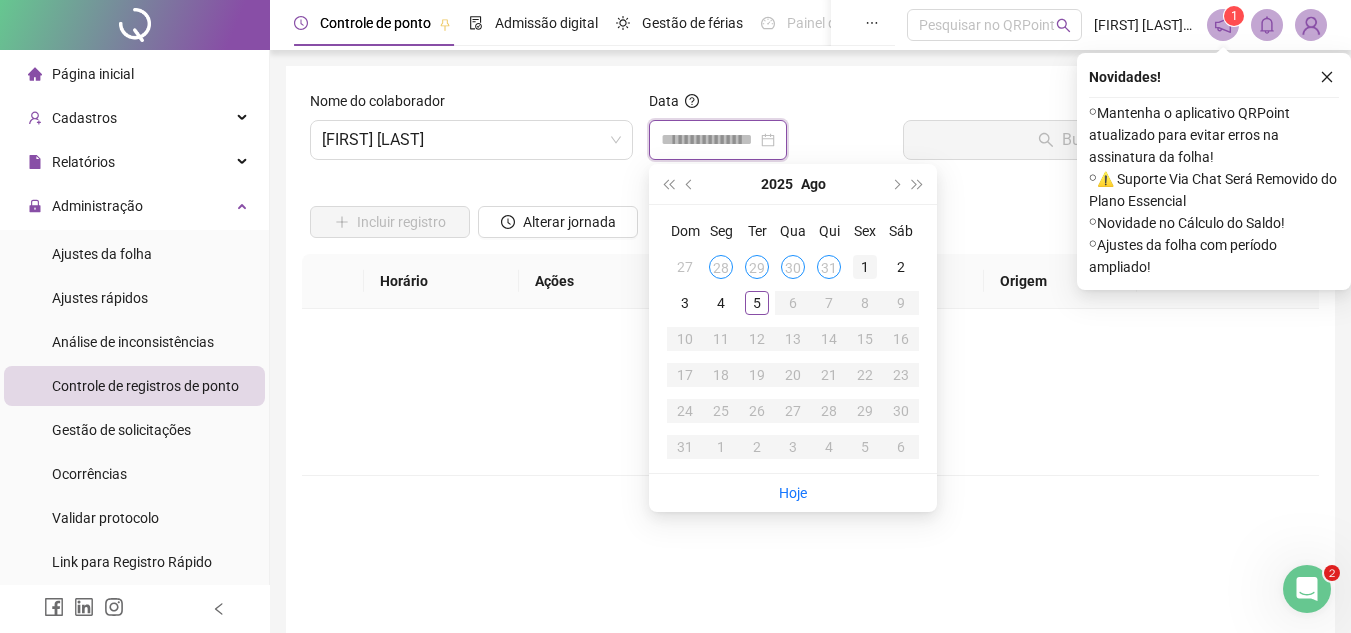 type on "**********" 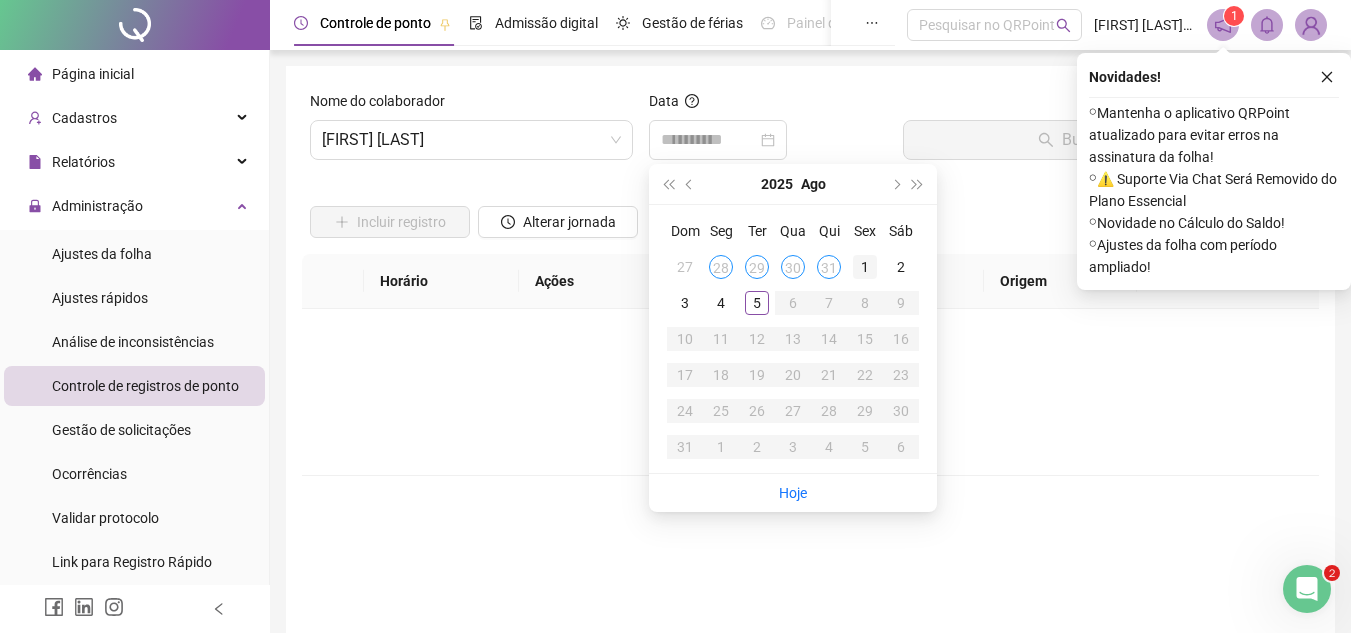 click on "1" at bounding box center [865, 267] 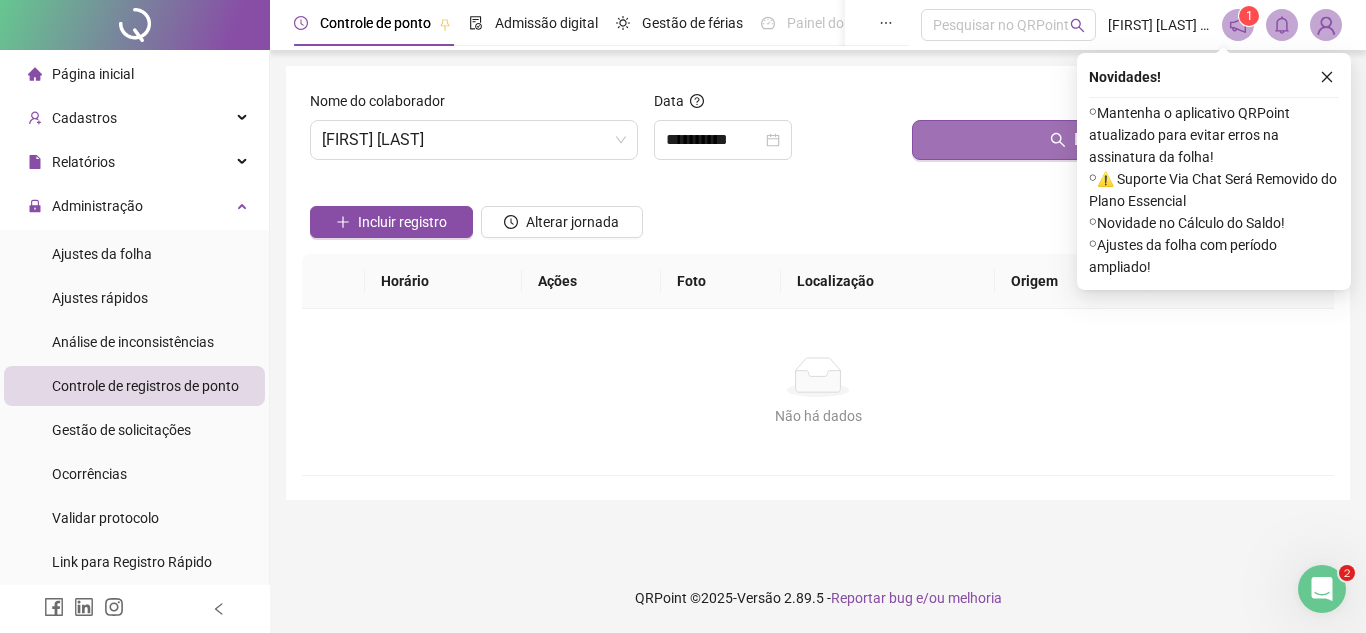 click on "Buscar registros" at bounding box center (1119, 140) 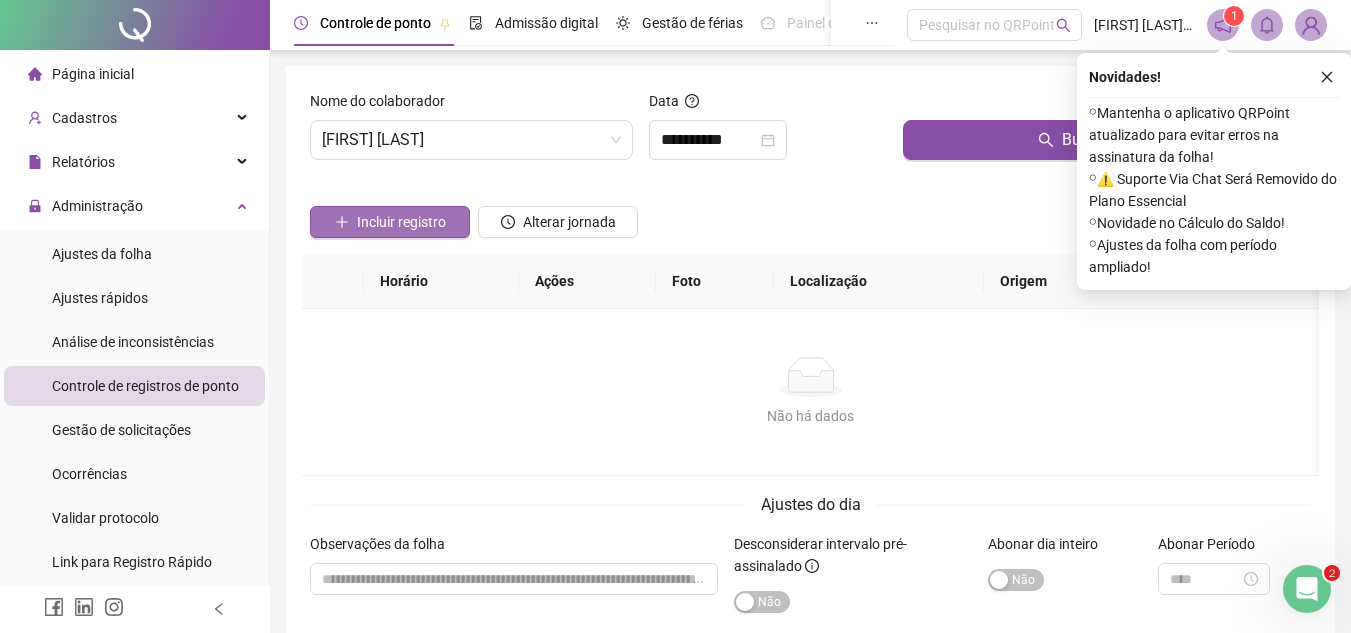 click on "Incluir registro" at bounding box center (401, 222) 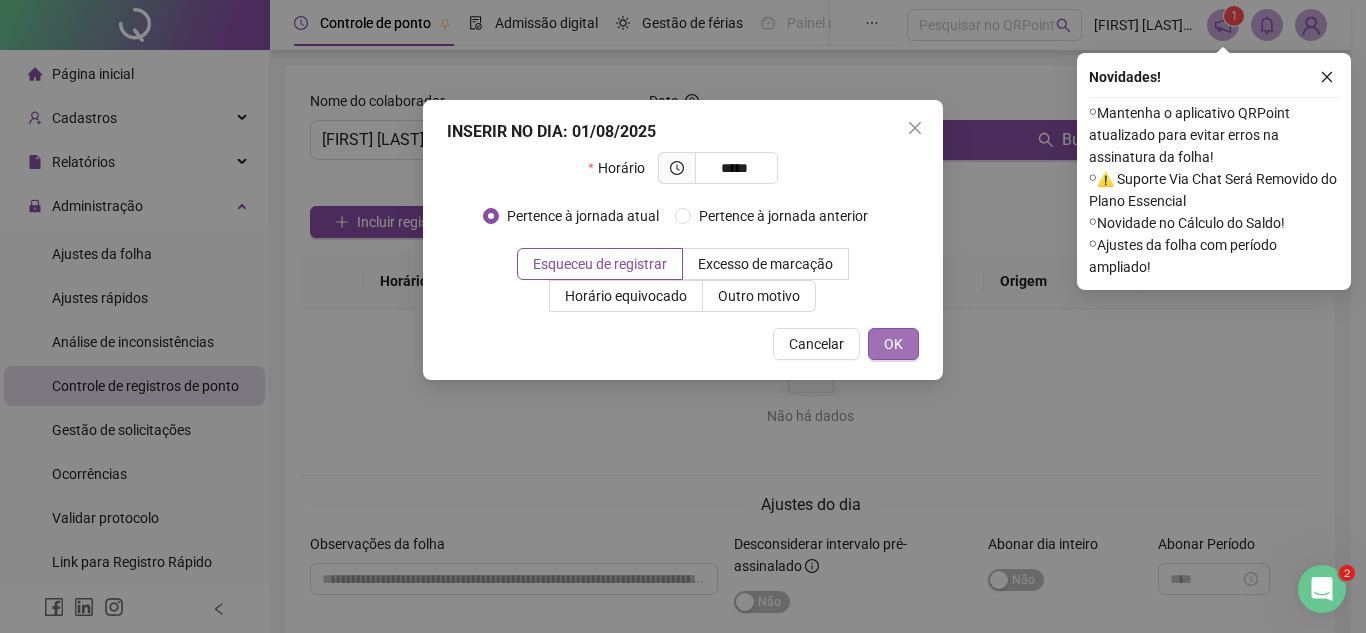 type on "*****" 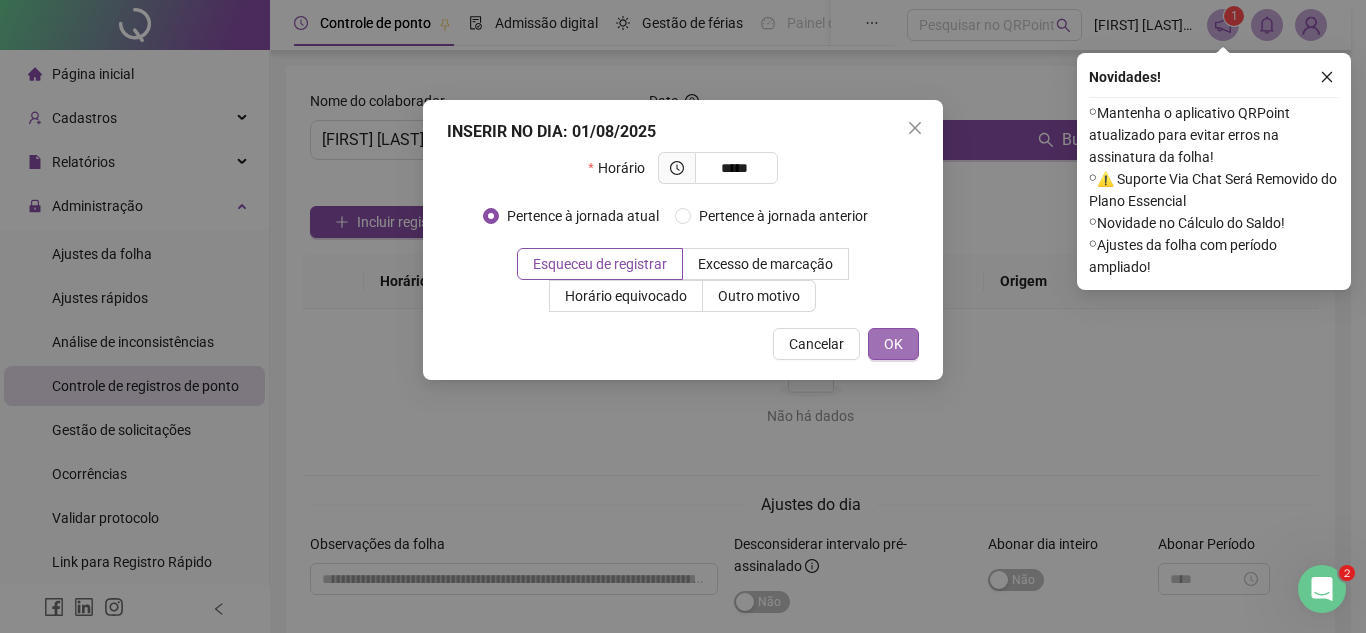 click on "OK" at bounding box center (893, 344) 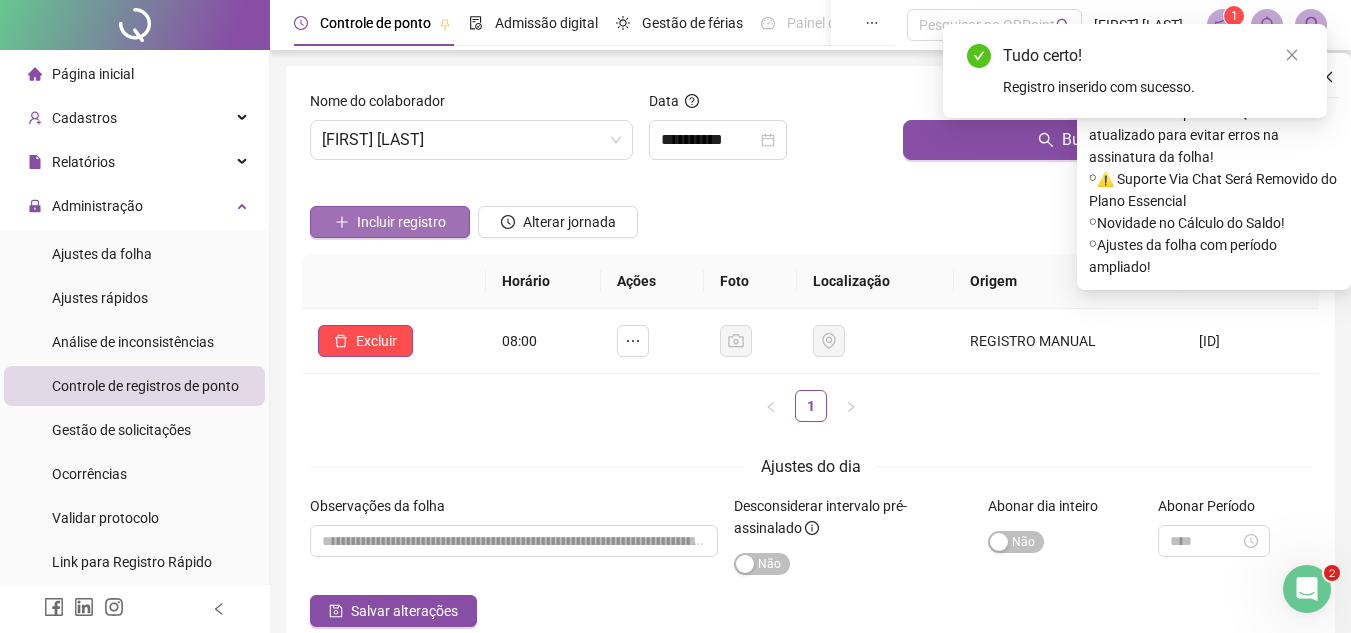 click on "Incluir registro" at bounding box center (401, 222) 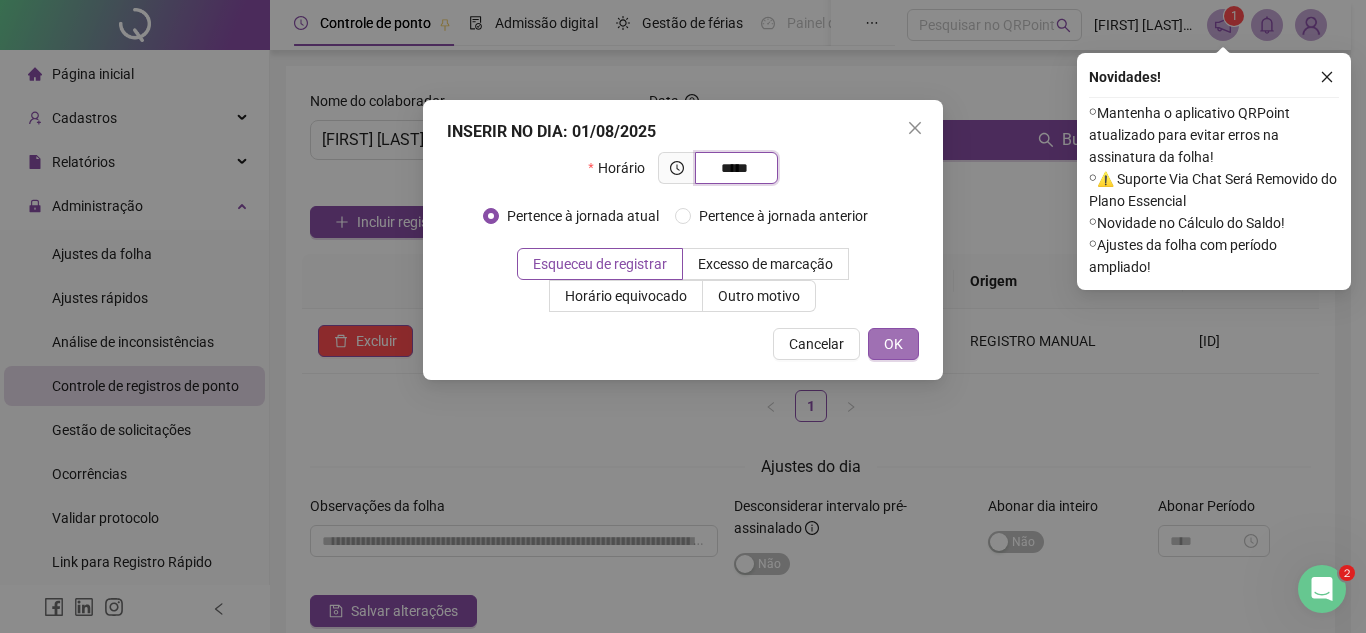 type on "*****" 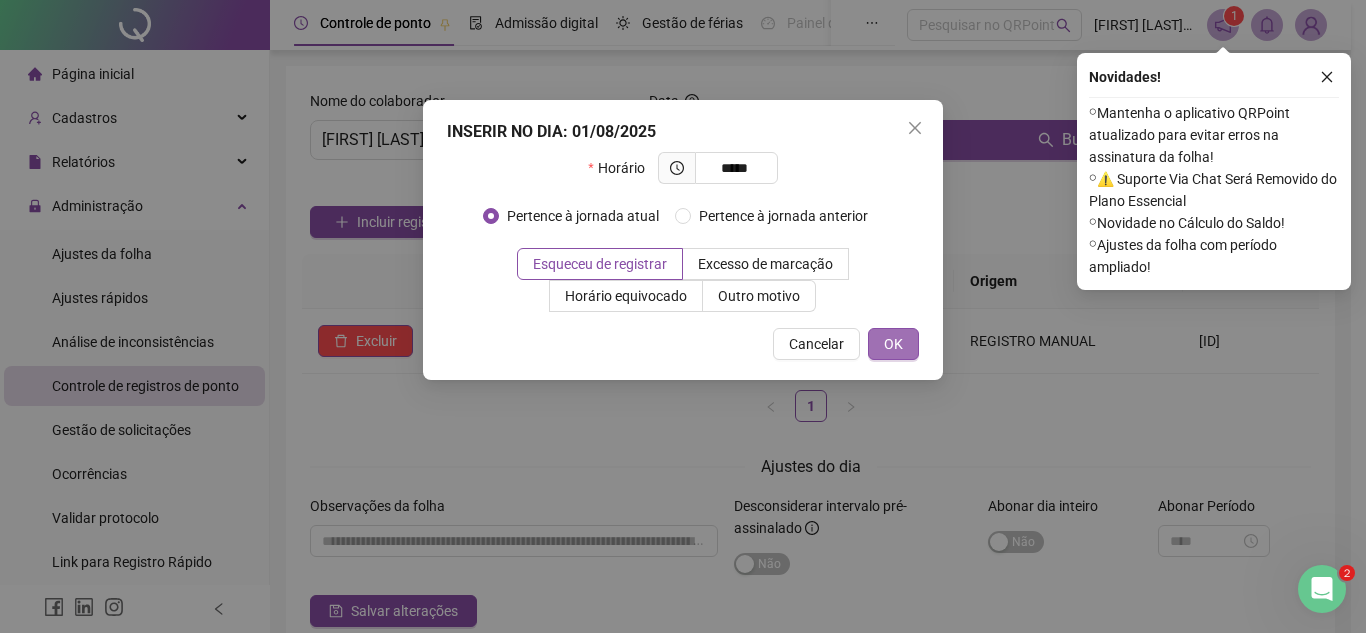 click on "OK" at bounding box center [893, 344] 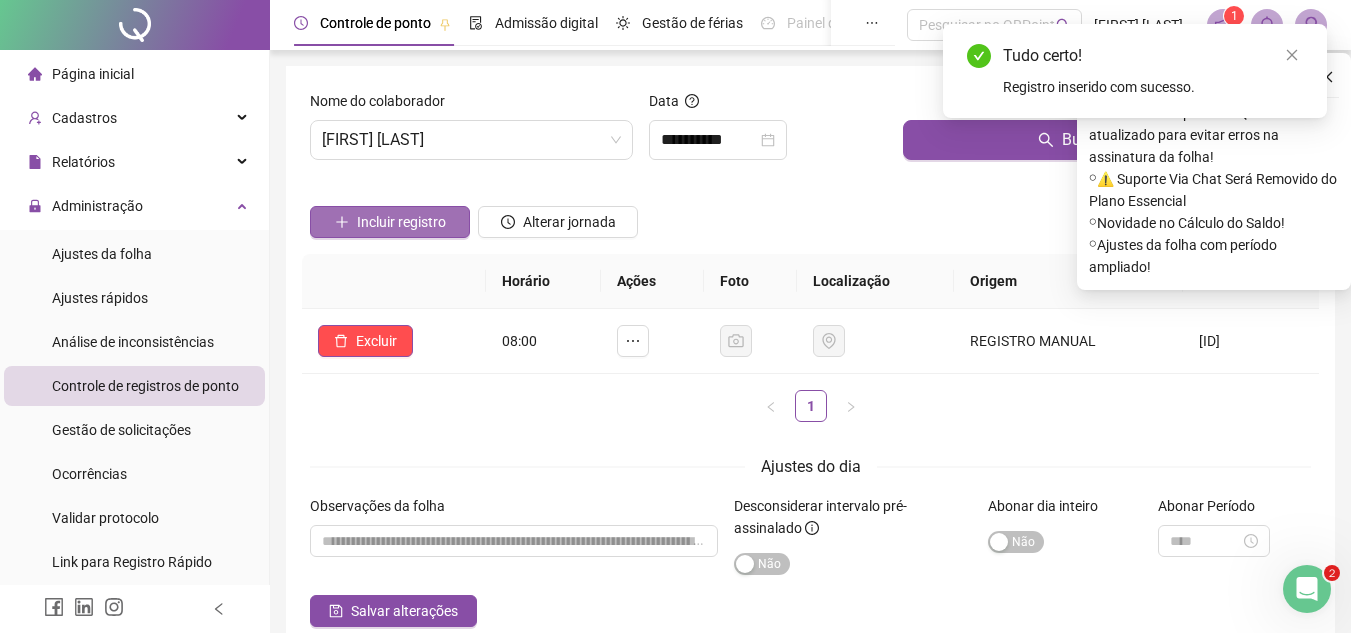 click on "Incluir registro" at bounding box center (401, 222) 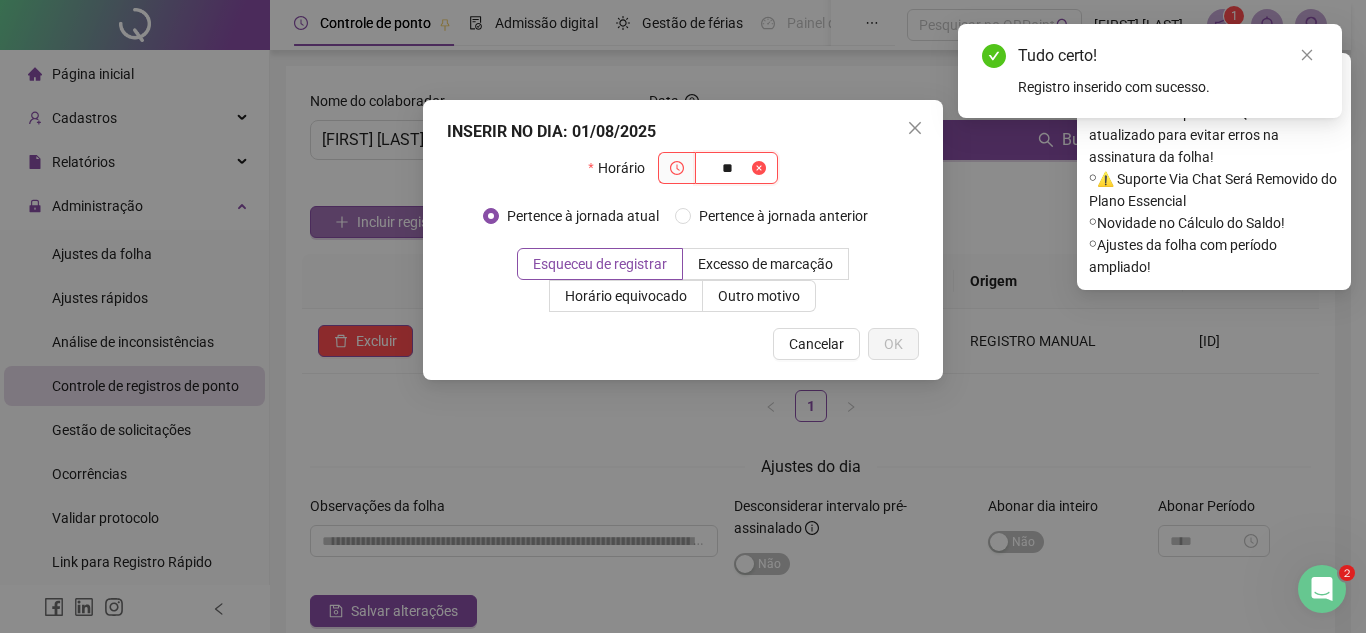 type on "*" 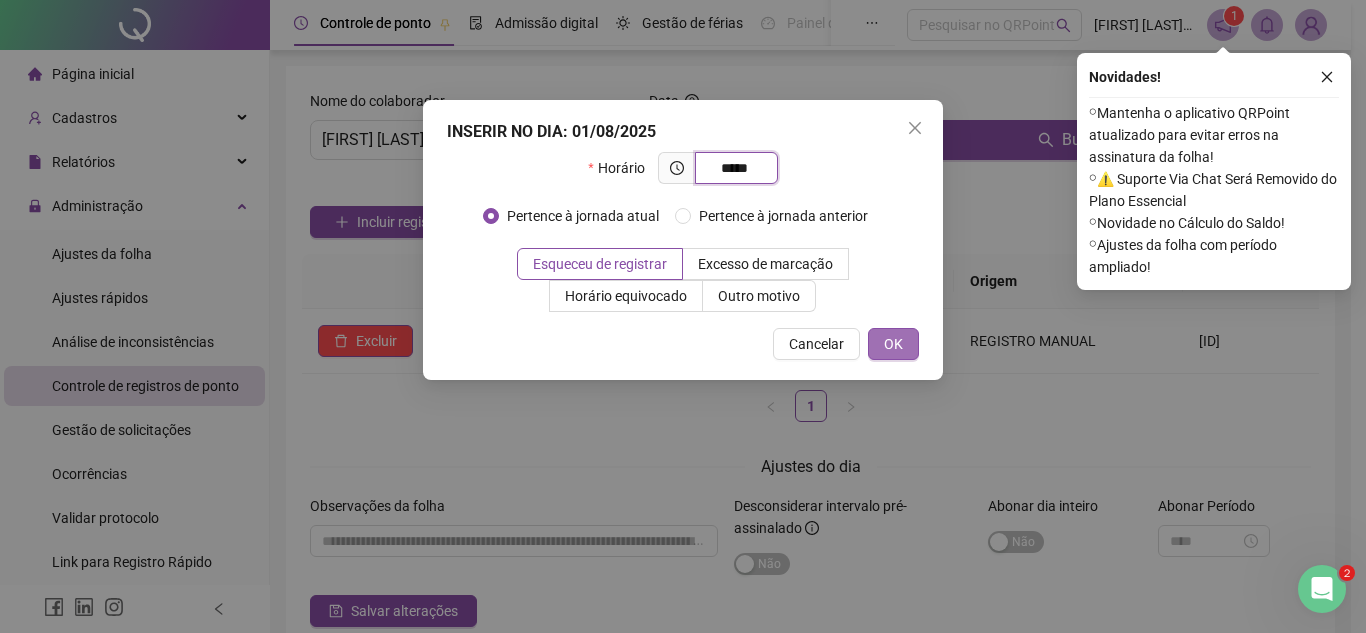 type on "*****" 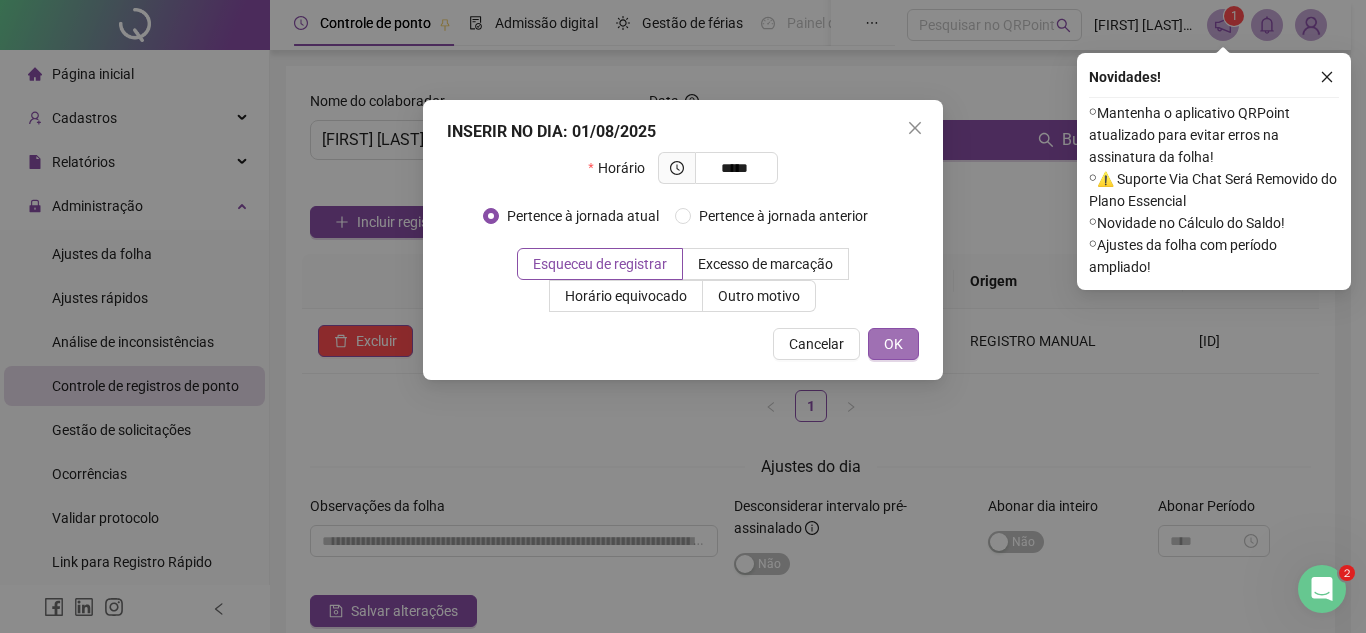 click on "OK" at bounding box center [893, 344] 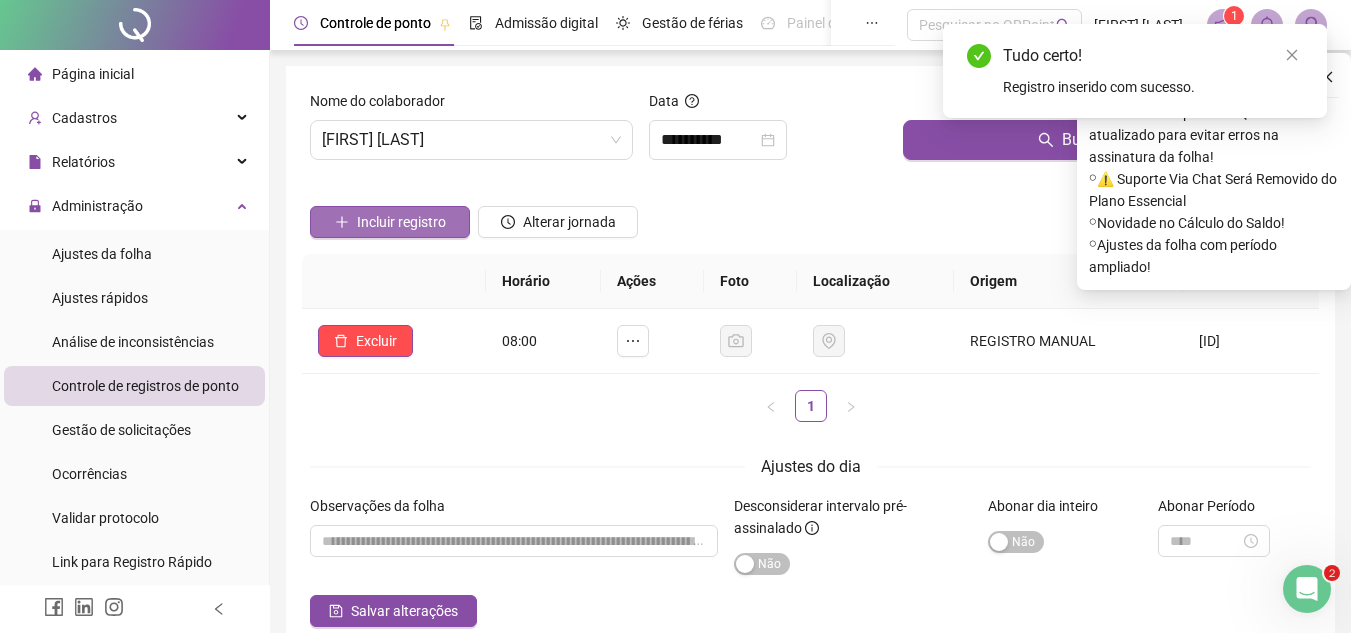 click on "Incluir registro" at bounding box center [401, 222] 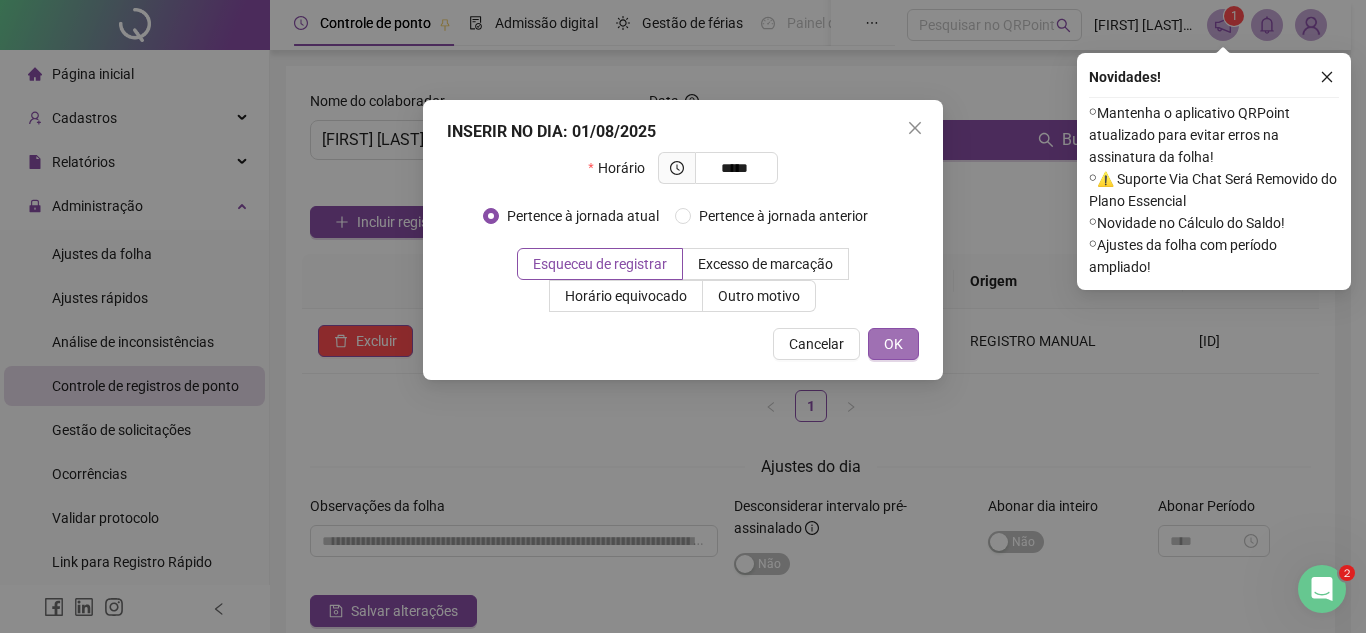 type on "*****" 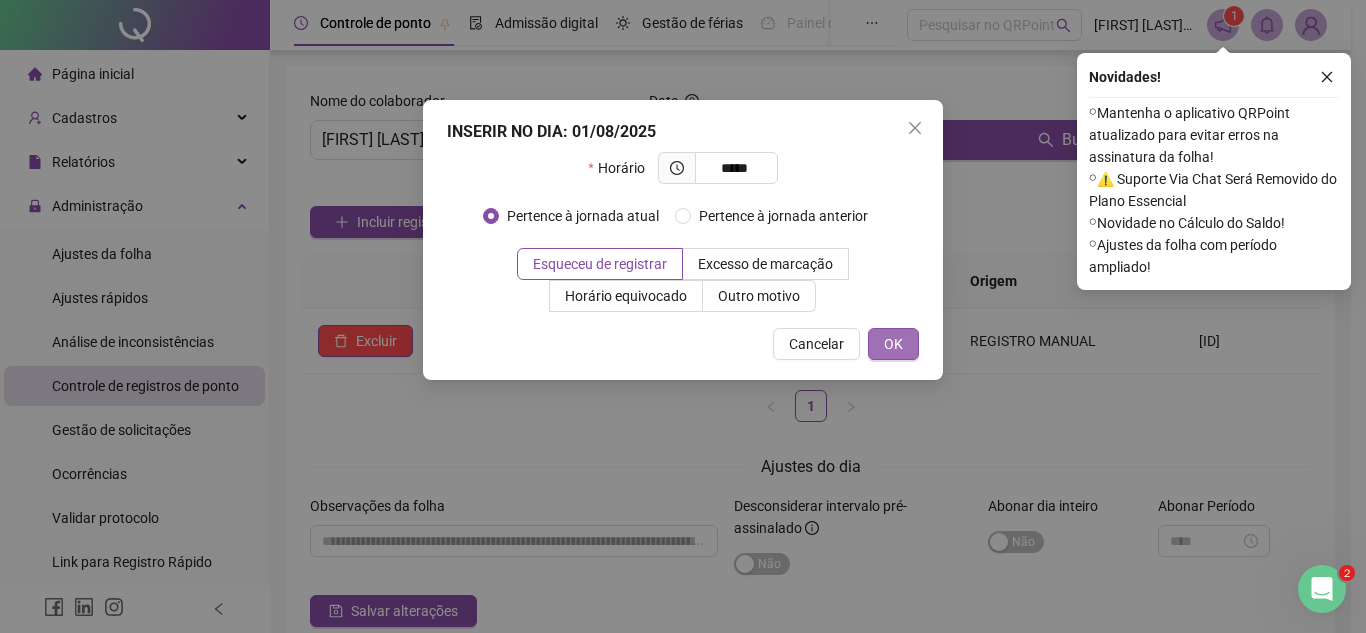 click on "OK" at bounding box center (893, 344) 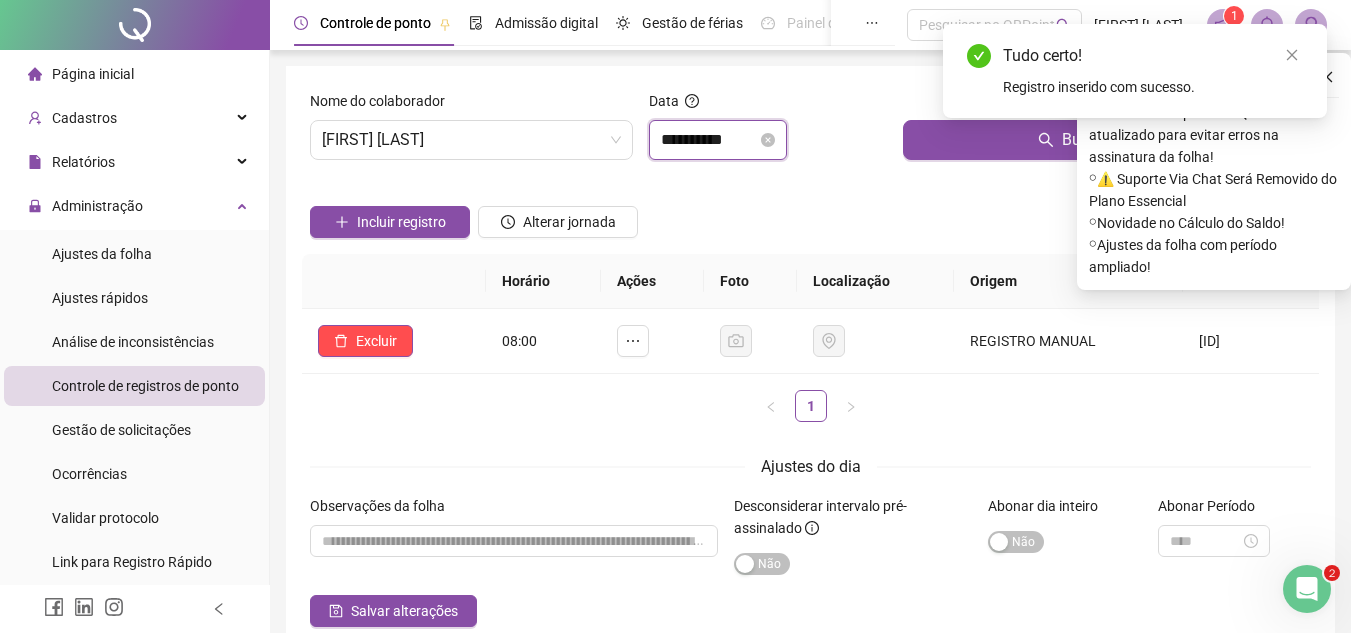 click on "**********" at bounding box center (709, 140) 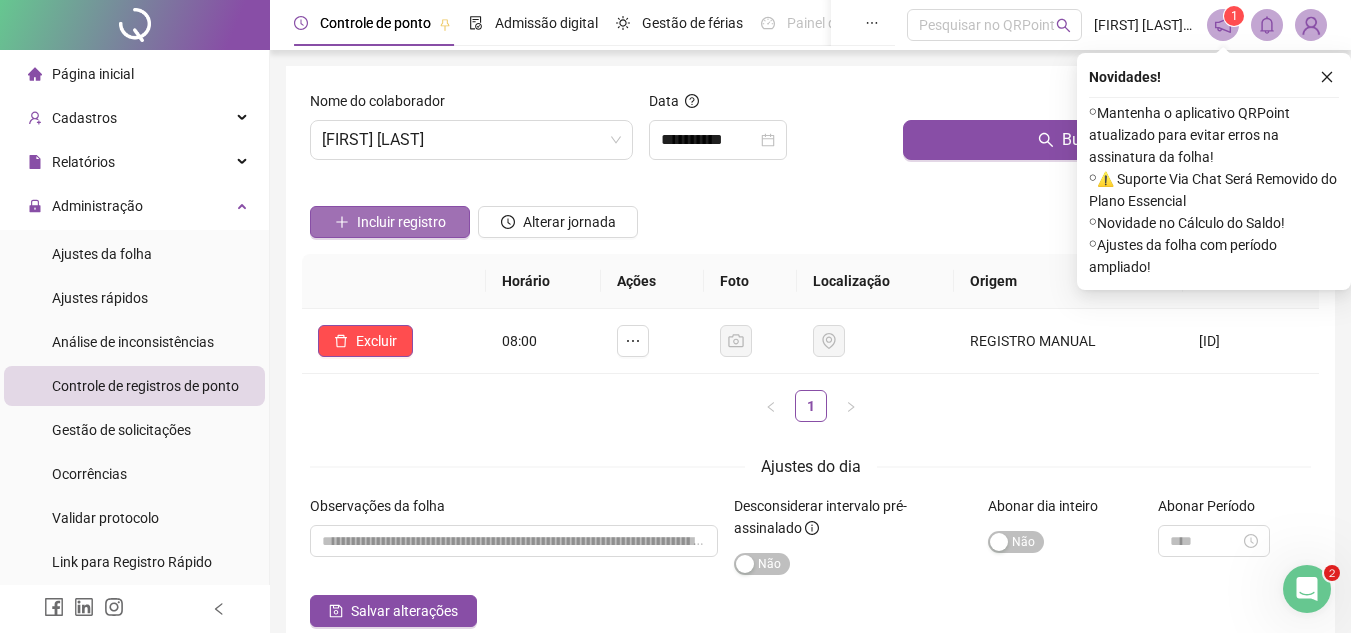 click on "Incluir registro" at bounding box center (401, 222) 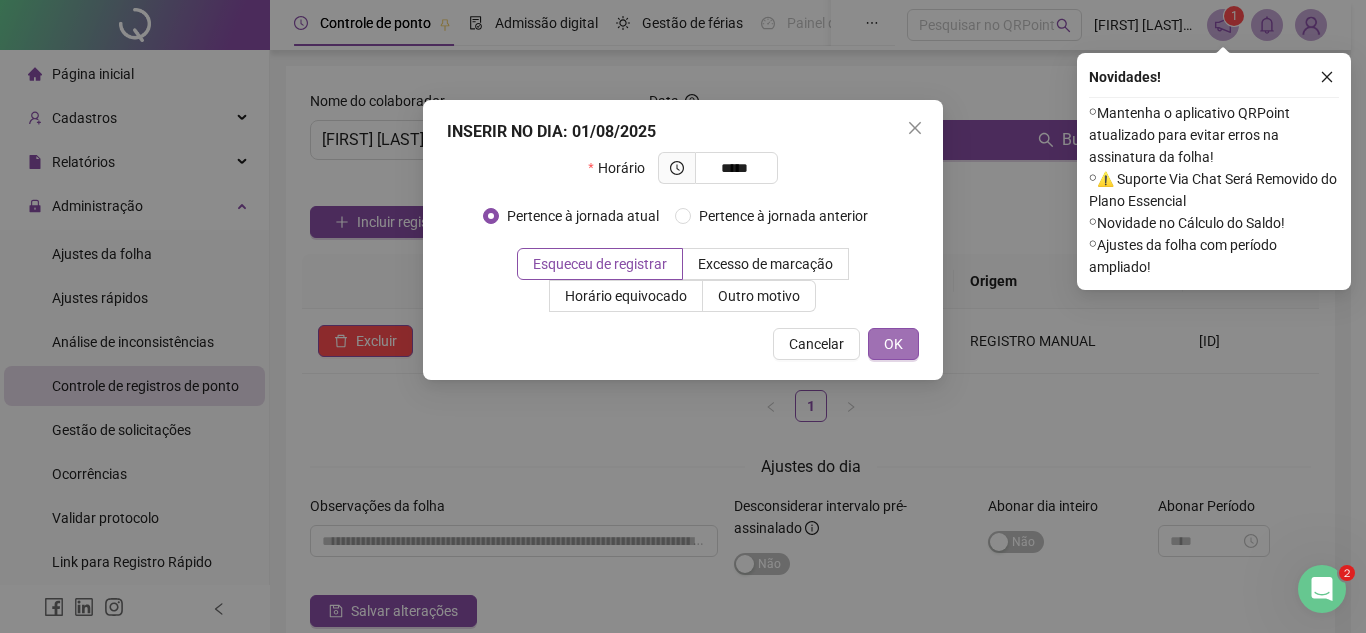 type on "*****" 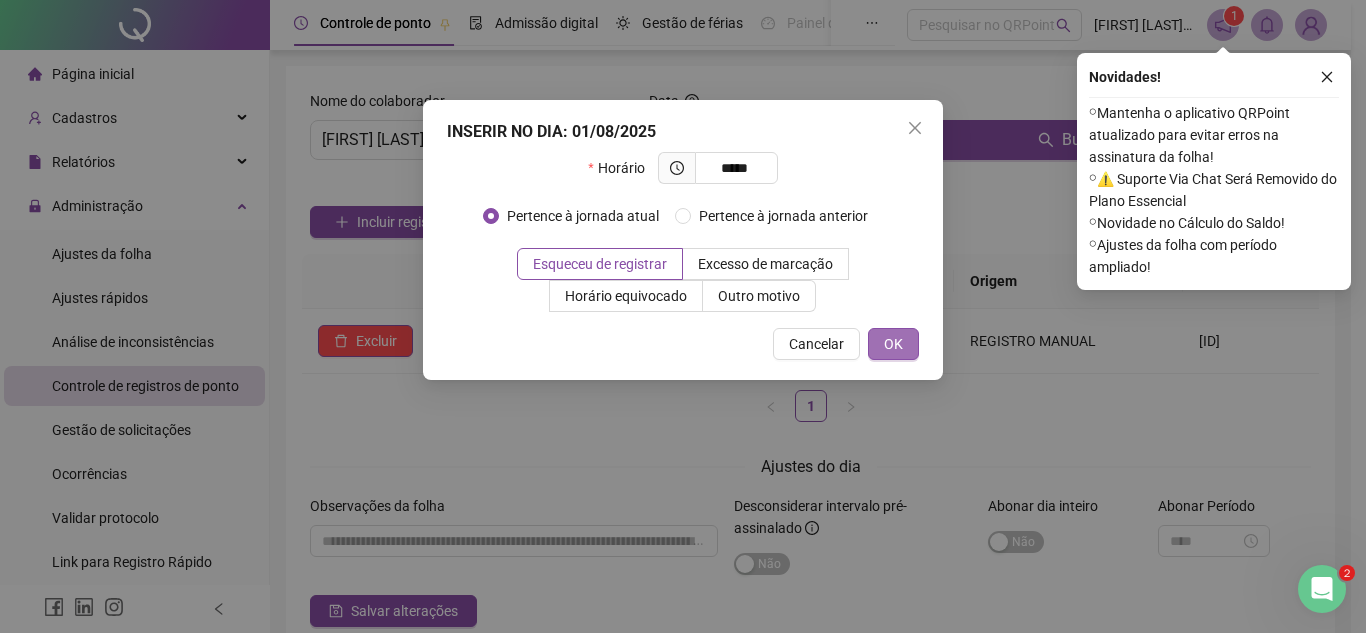 click on "OK" at bounding box center [893, 344] 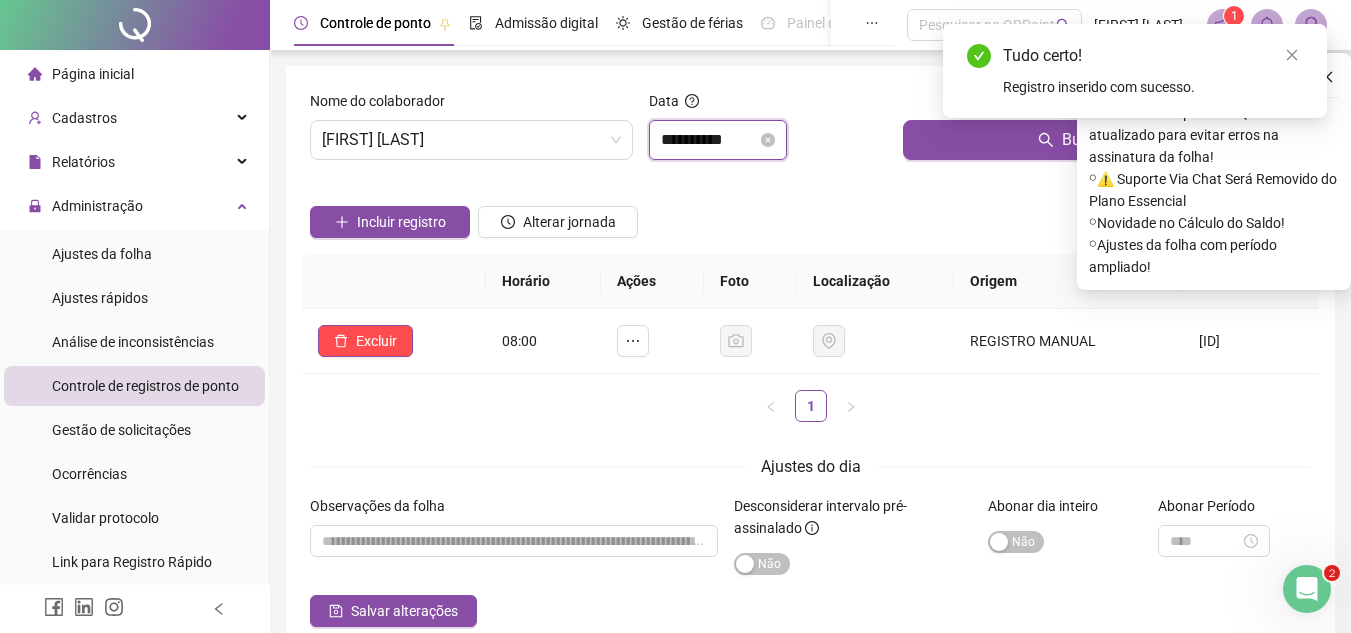 click on "**********" at bounding box center (709, 140) 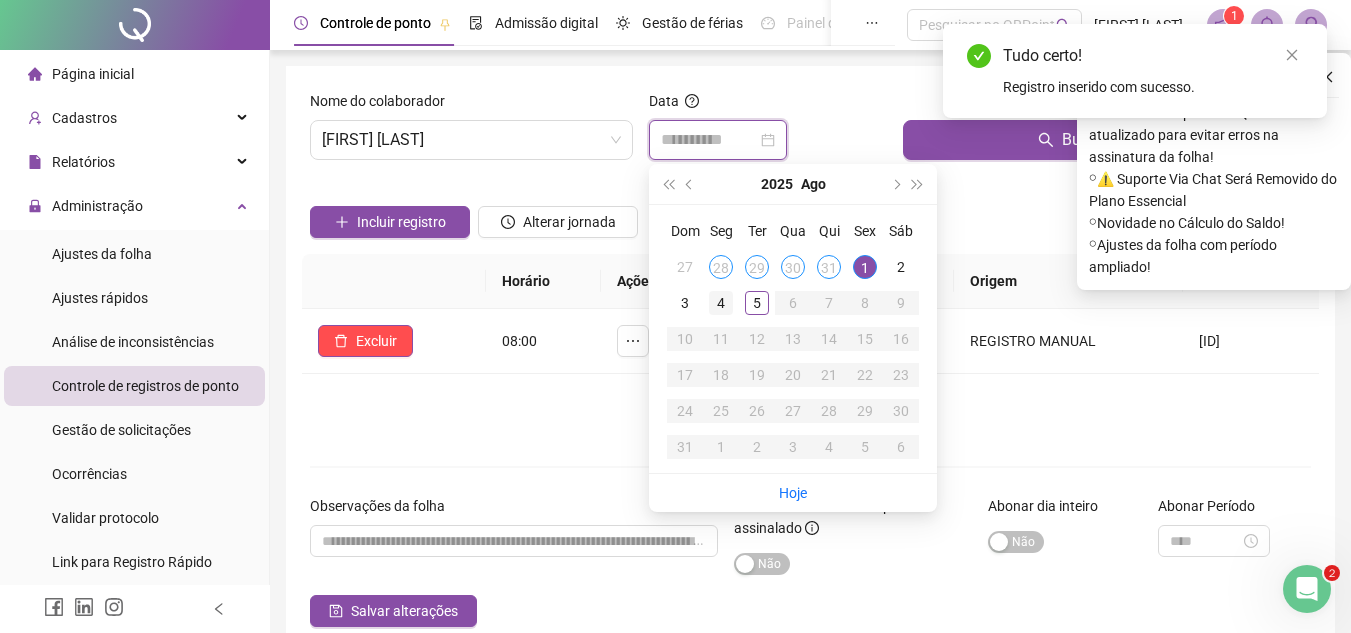 type on "**********" 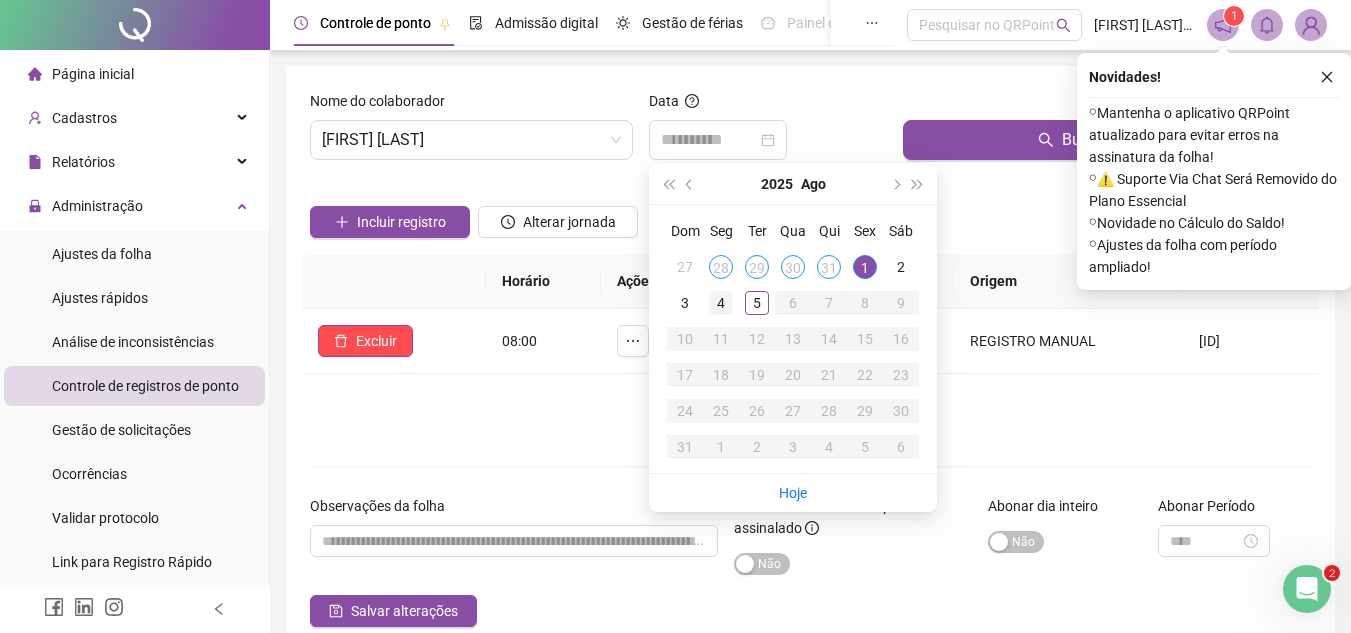 click on "4" at bounding box center (721, 303) 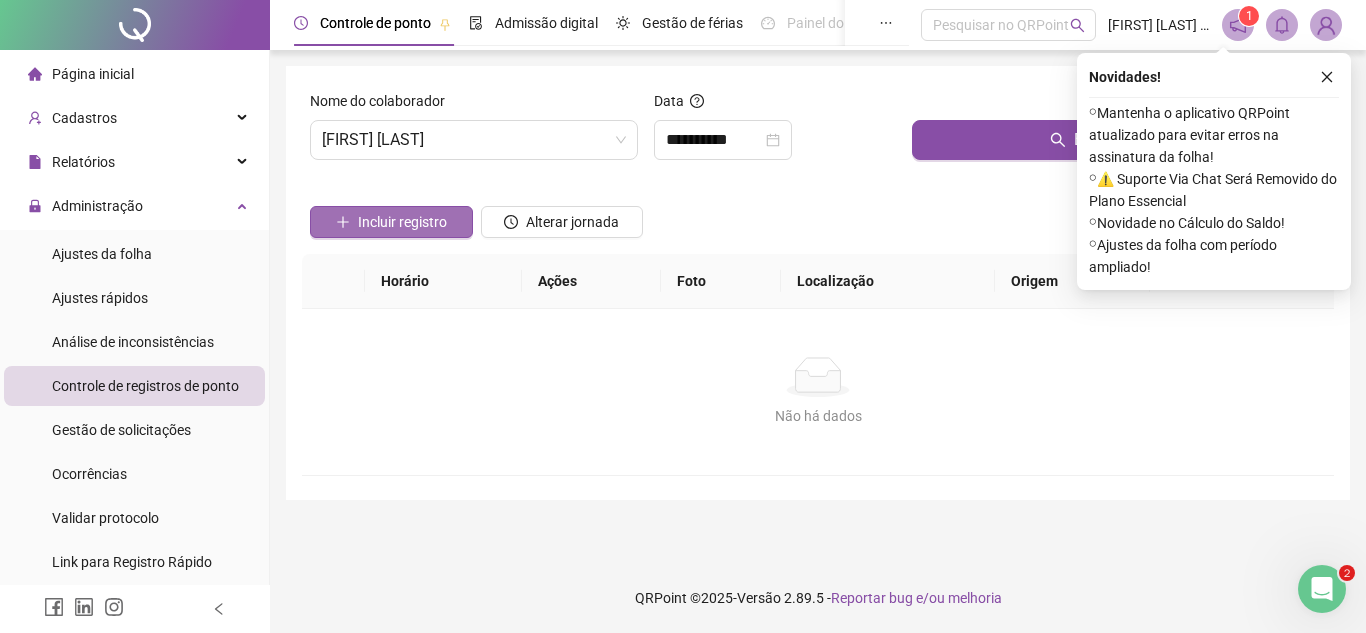 click on "Incluir registro" at bounding box center (402, 222) 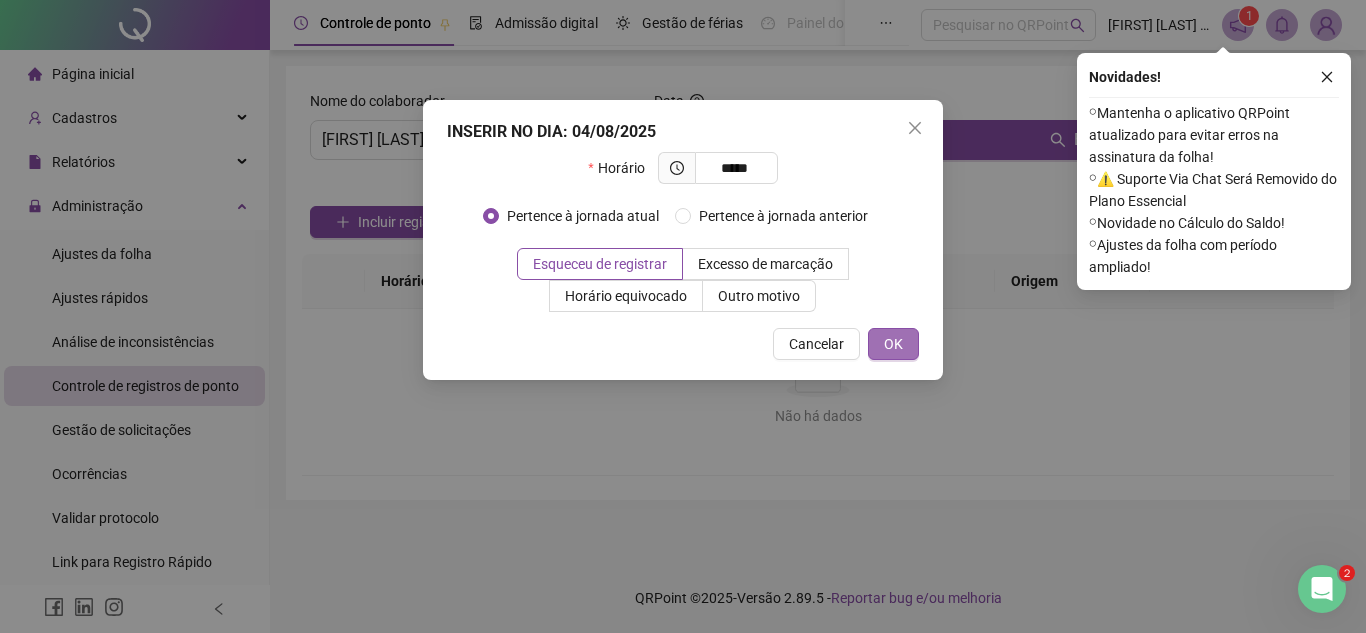 type on "*****" 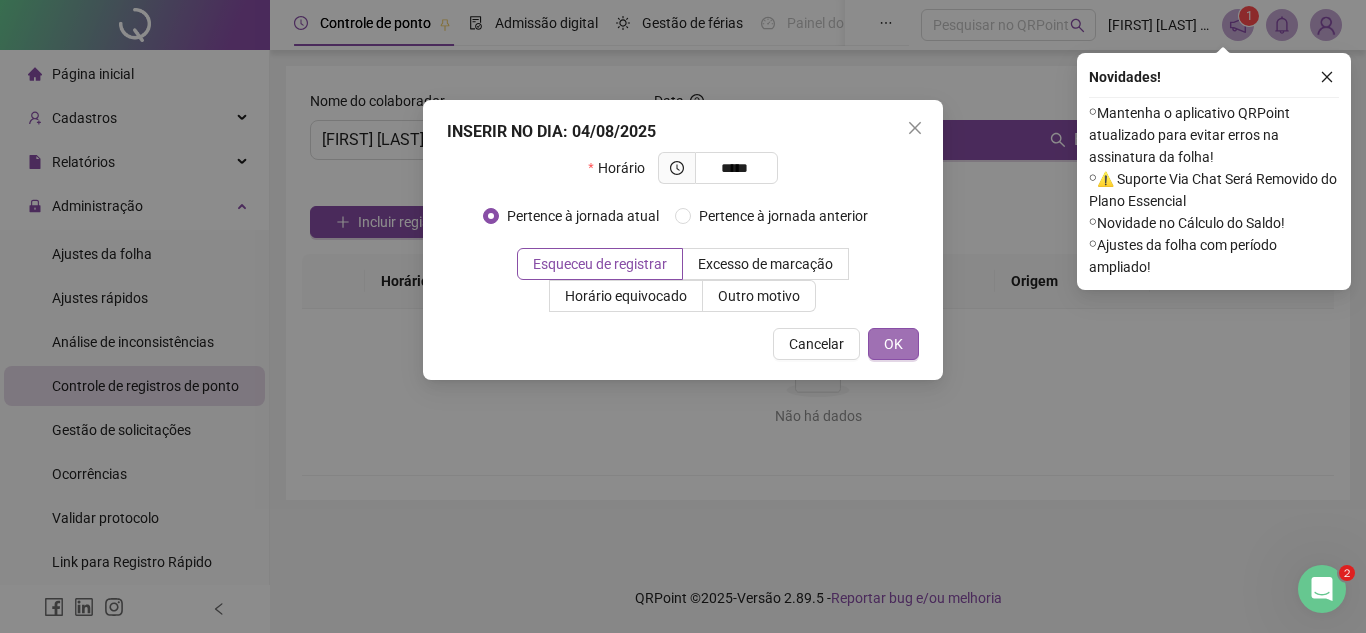 click on "OK" at bounding box center [893, 344] 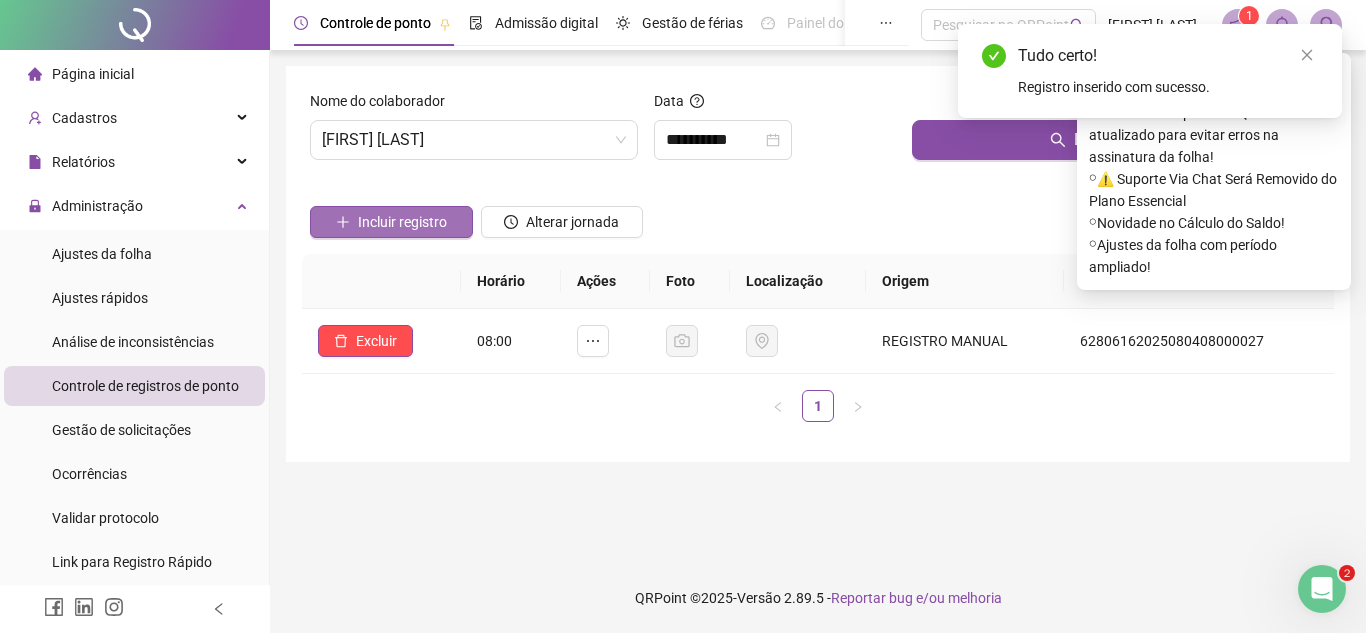 click on "Incluir registro" at bounding box center (402, 222) 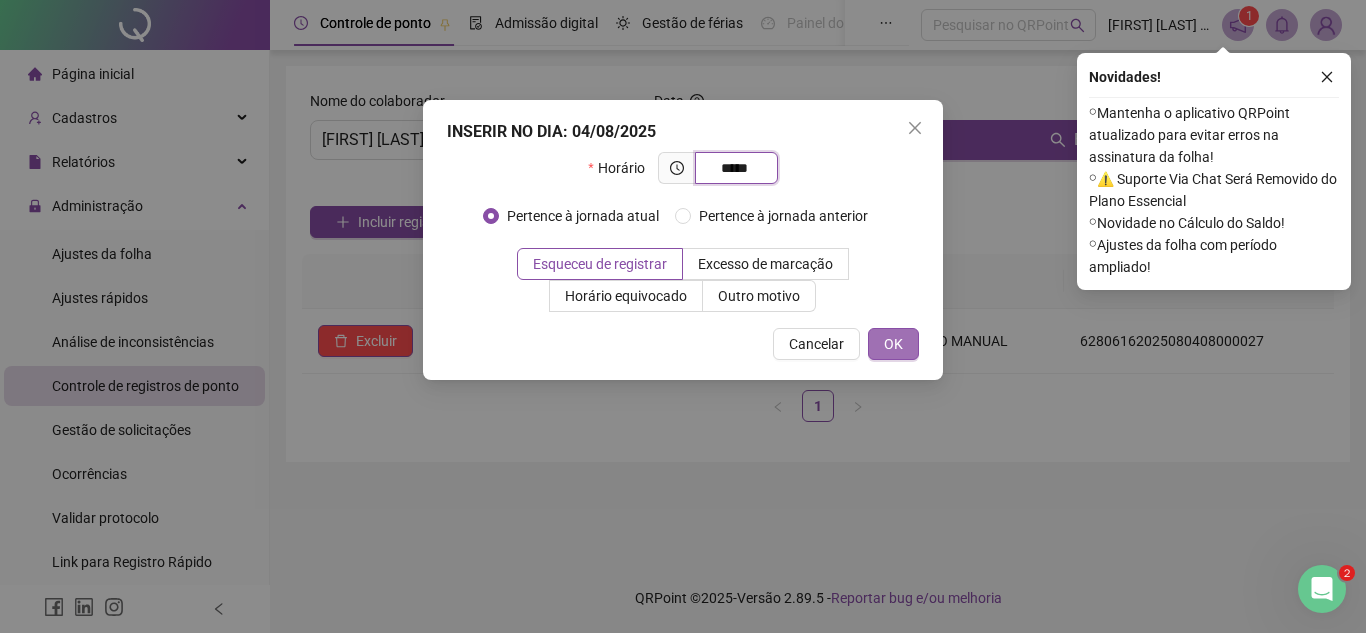 type on "*****" 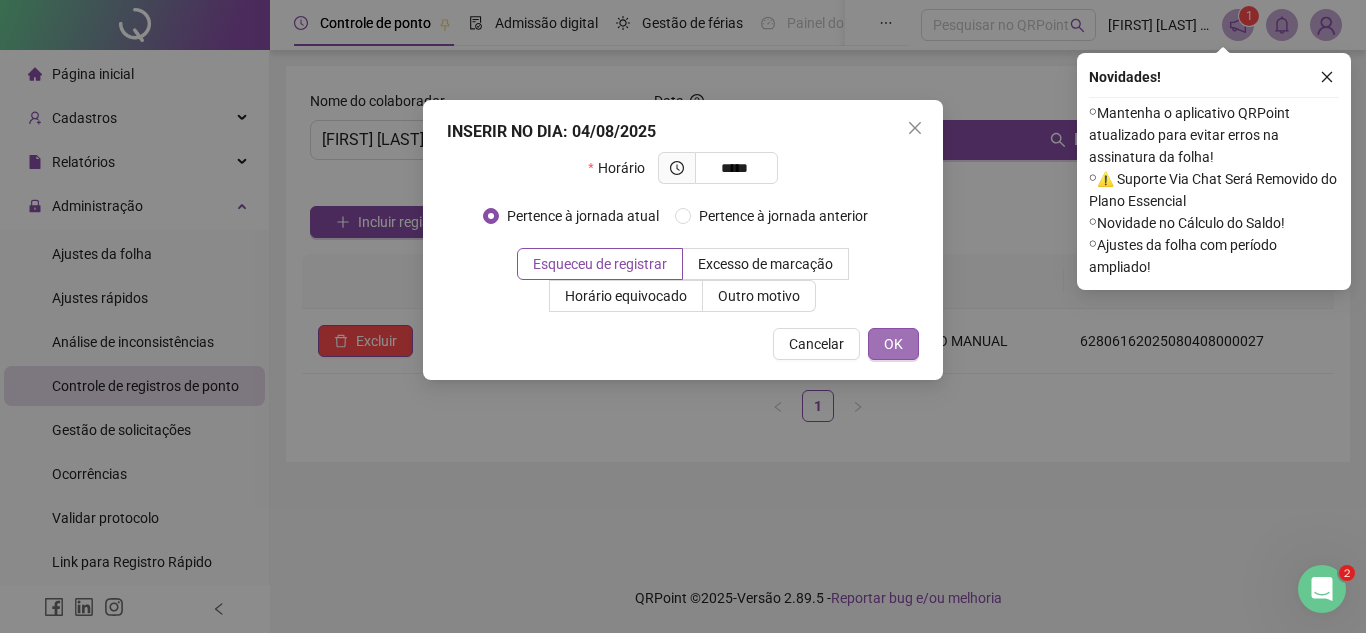 click on "OK" at bounding box center (893, 344) 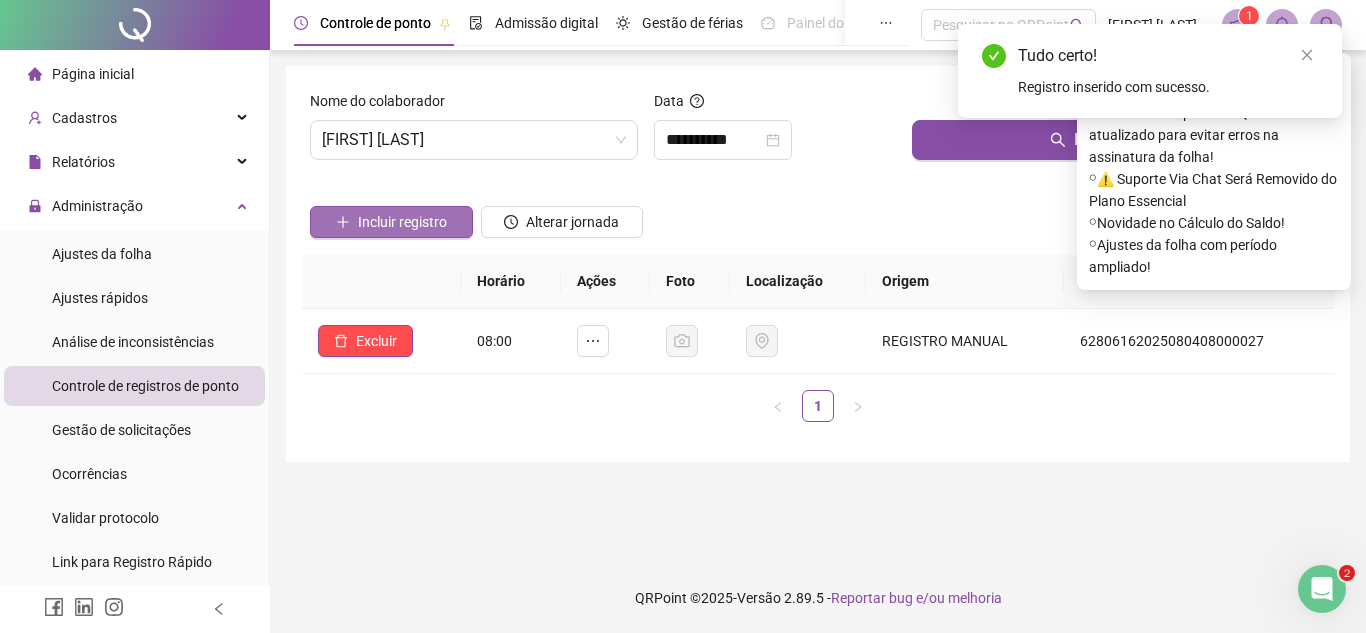 click on "Incluir registro" at bounding box center (402, 222) 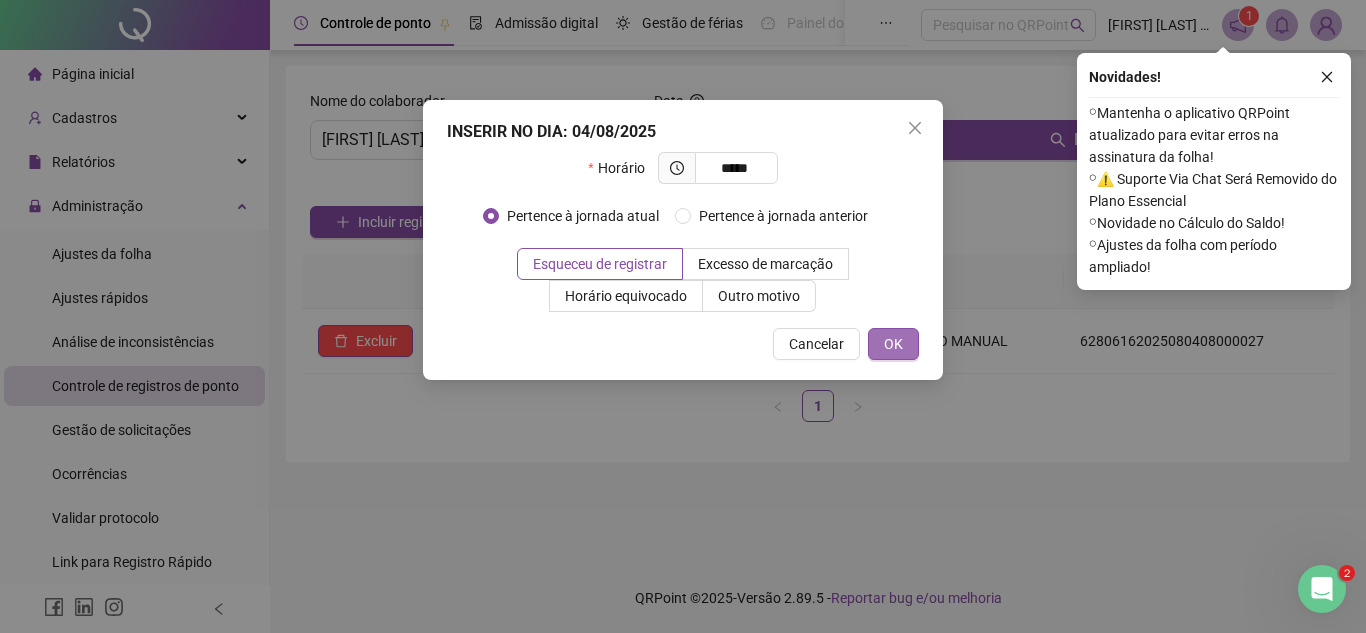 type on "*****" 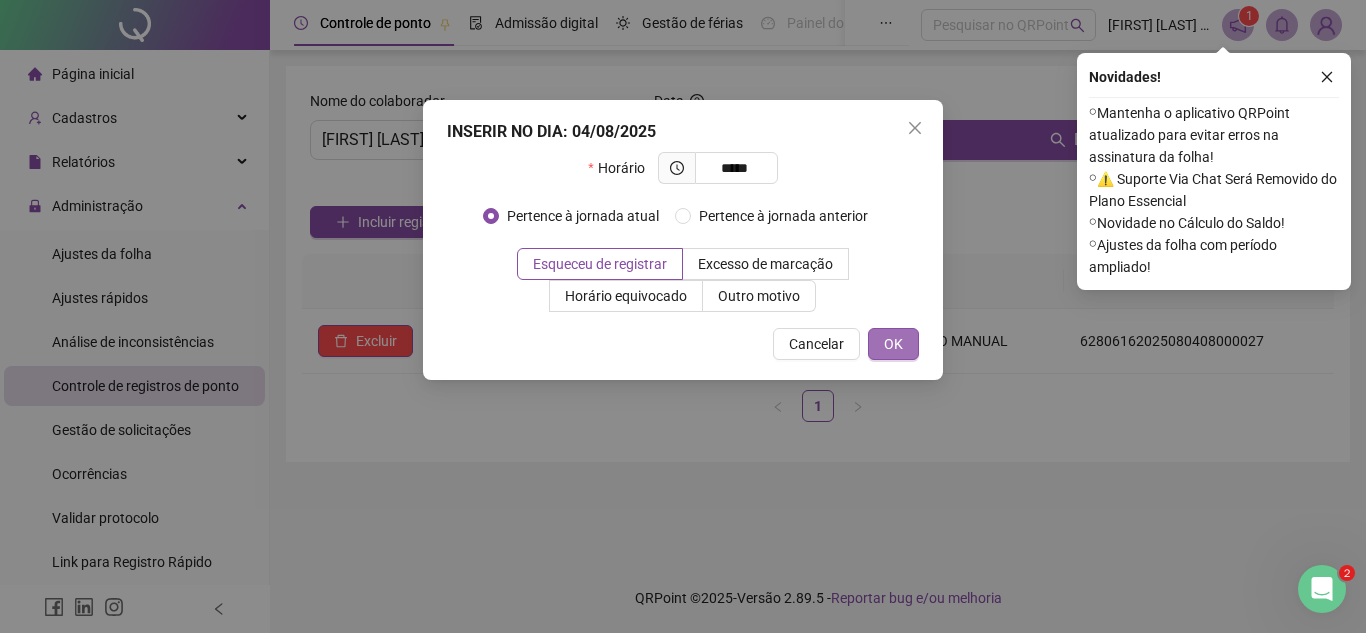 click on "OK" at bounding box center [893, 344] 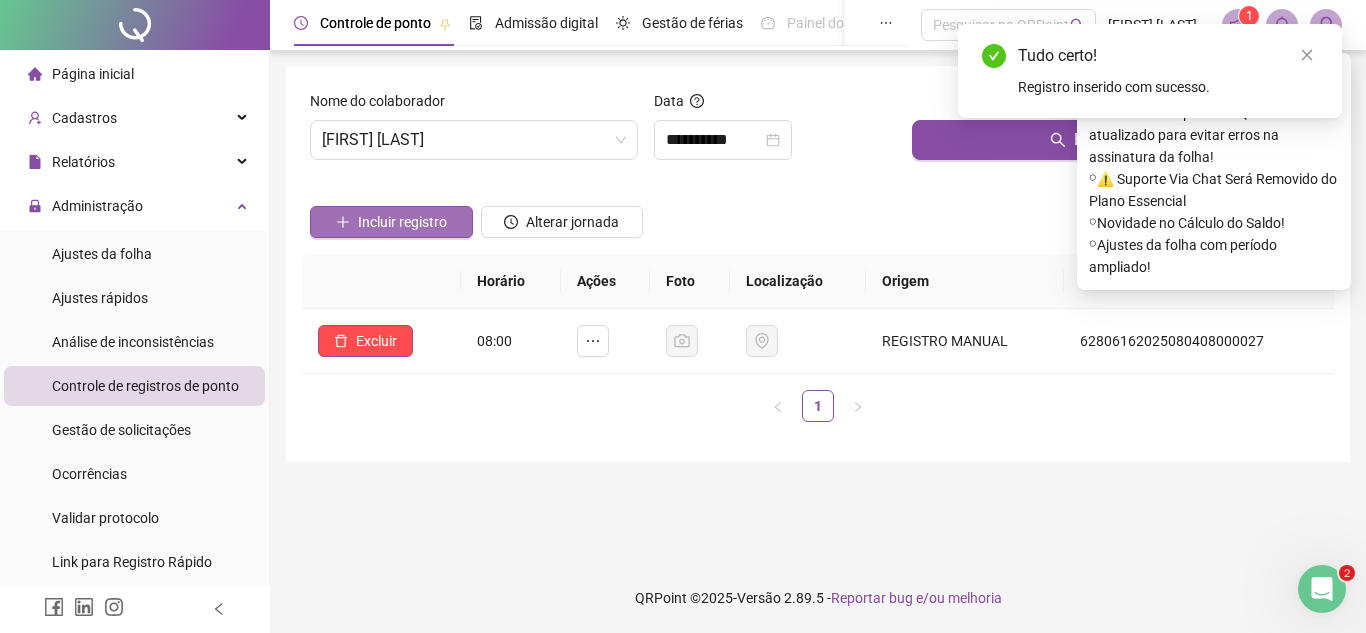 click on "Incluir registro" at bounding box center (402, 222) 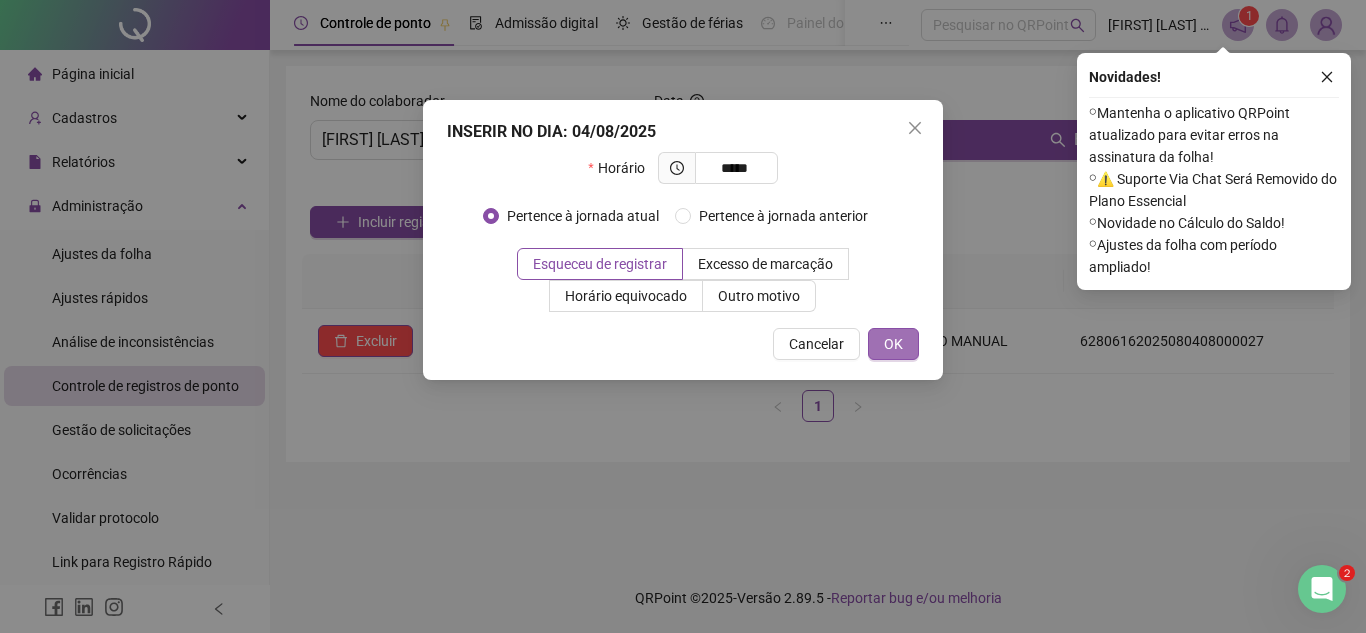 type on "*****" 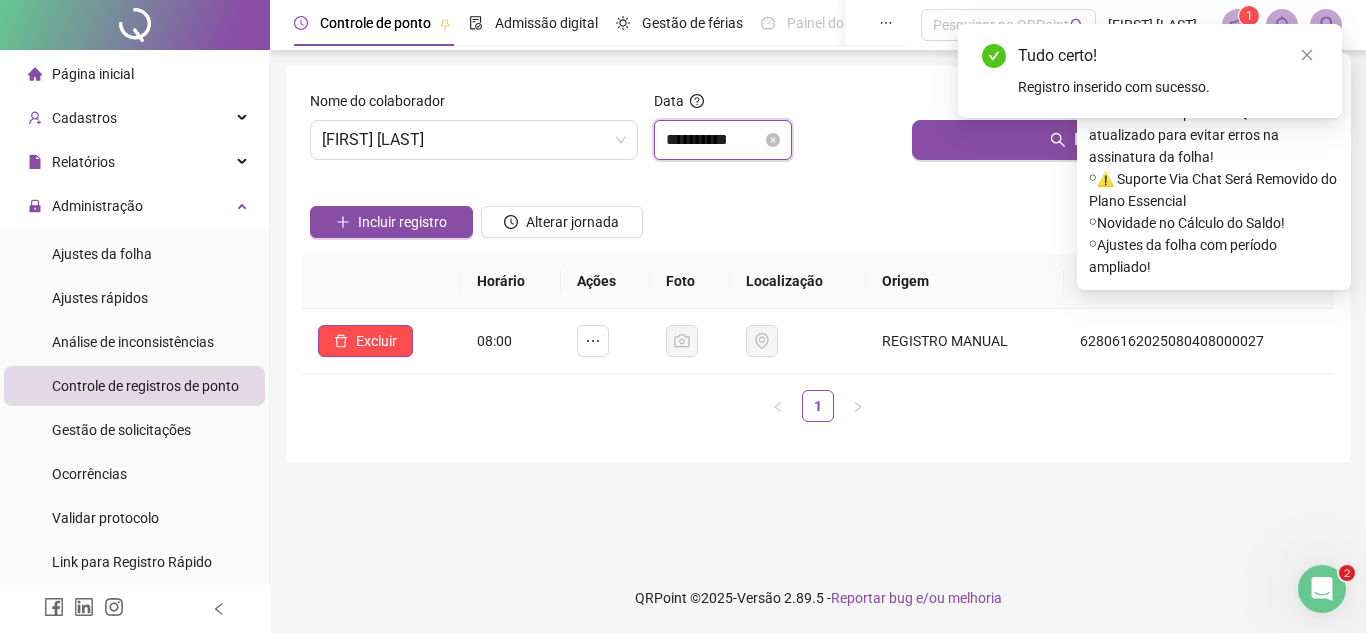 click on "**********" at bounding box center [714, 140] 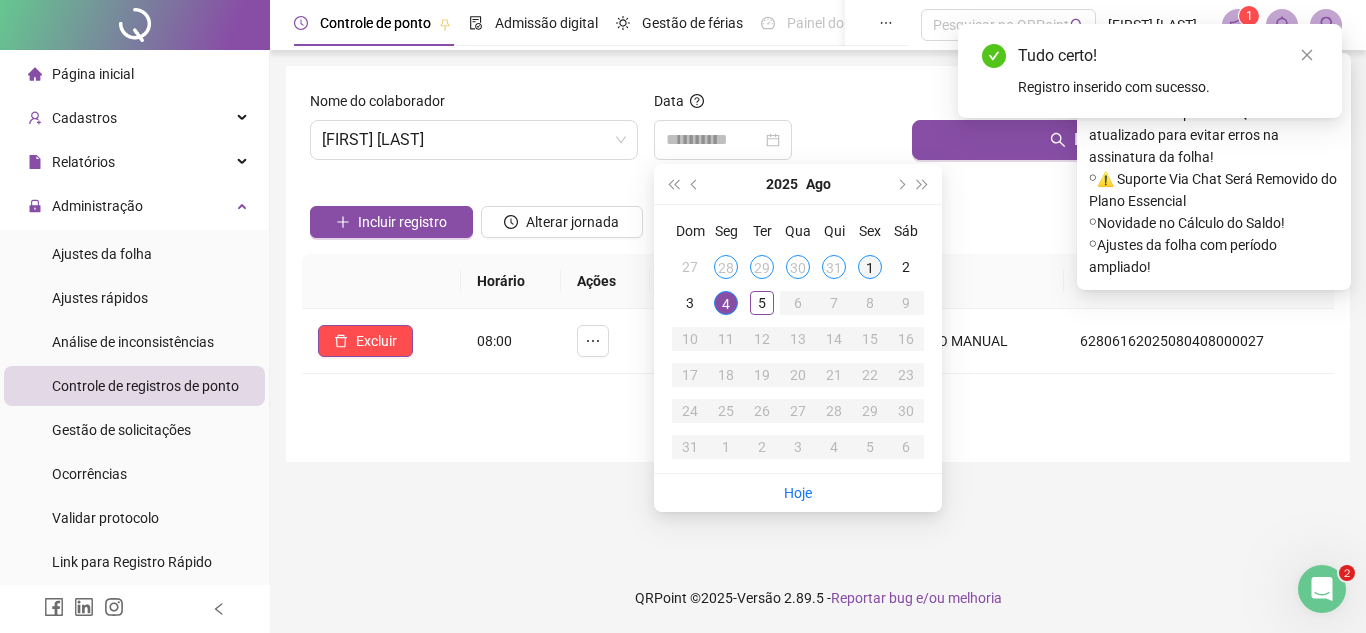 click on "1" at bounding box center [870, 267] 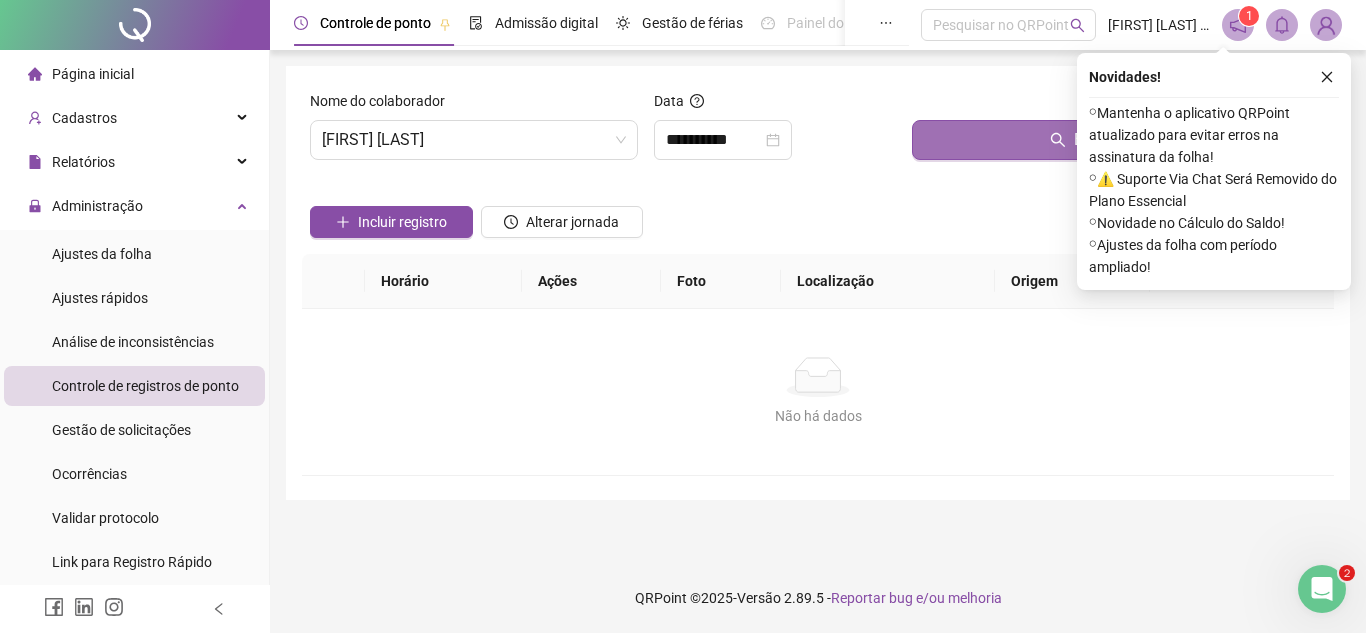 click on "Buscar registros" at bounding box center (1119, 140) 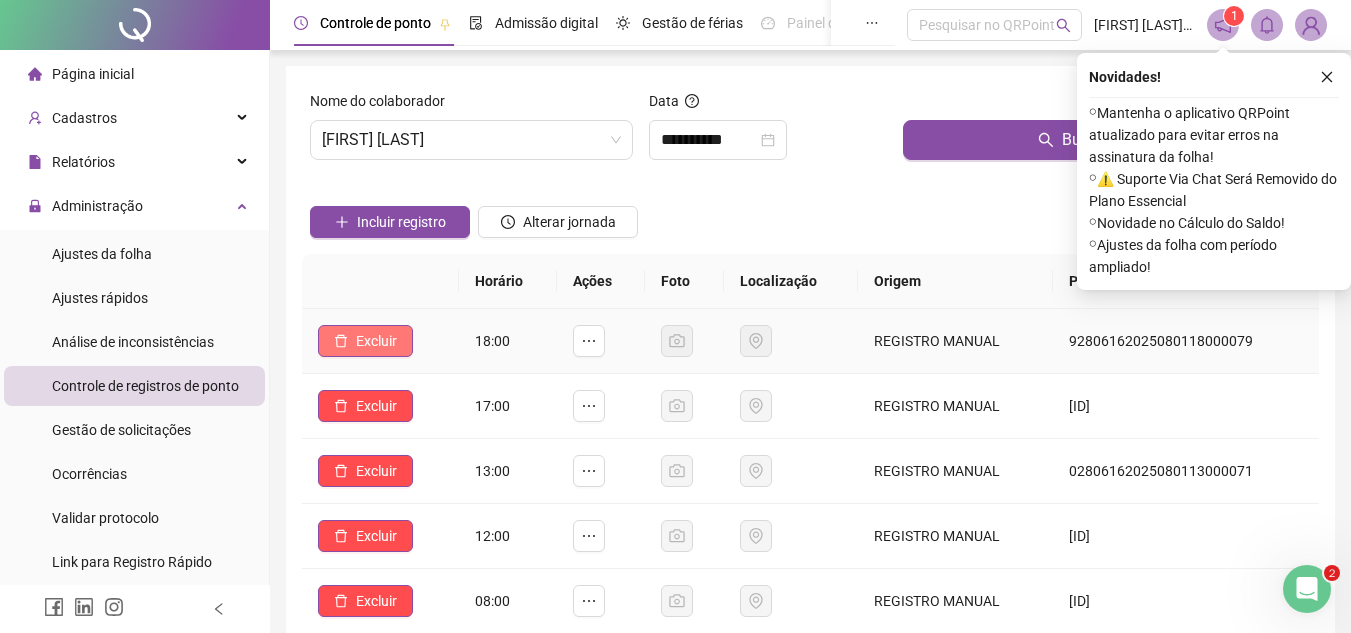 click on "Excluir" at bounding box center [365, 341] 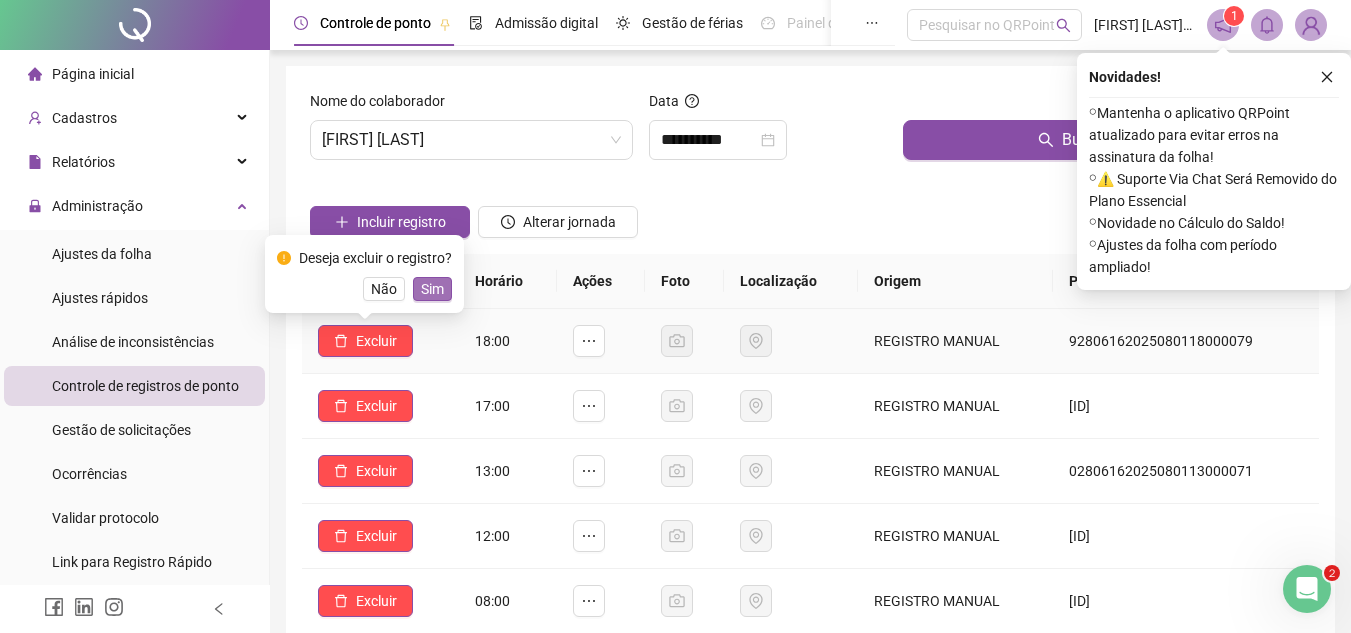 click on "Sim" at bounding box center [432, 289] 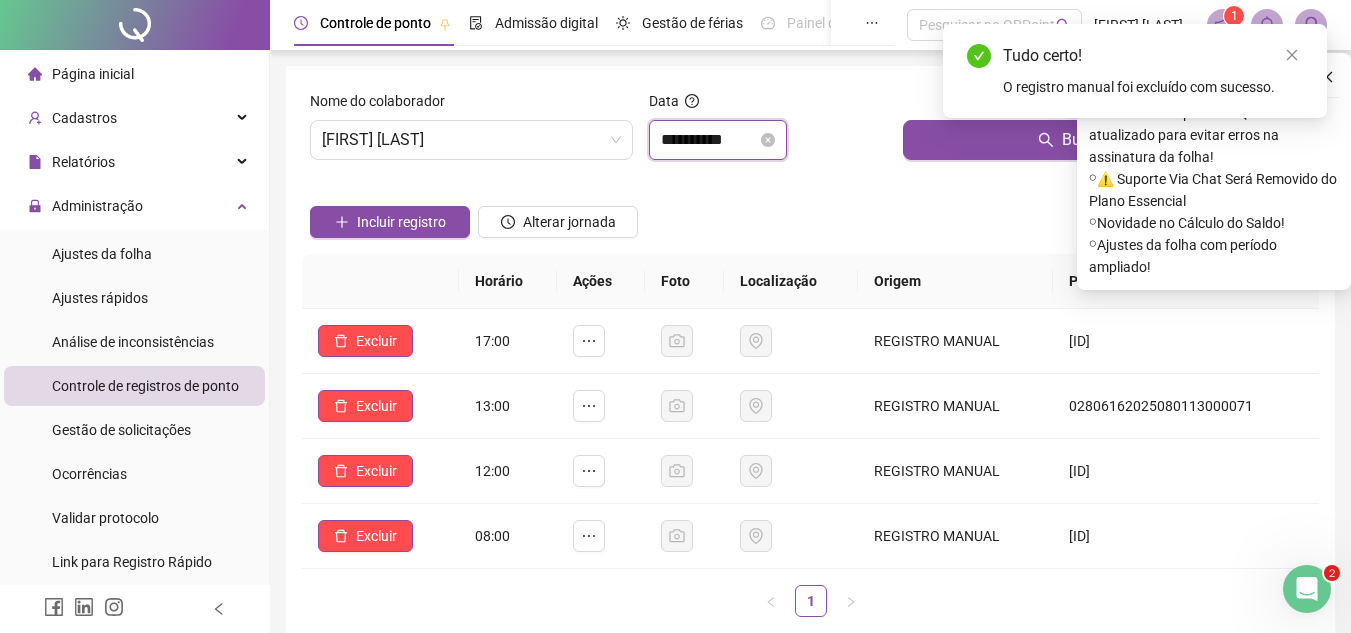 click on "**********" at bounding box center [709, 140] 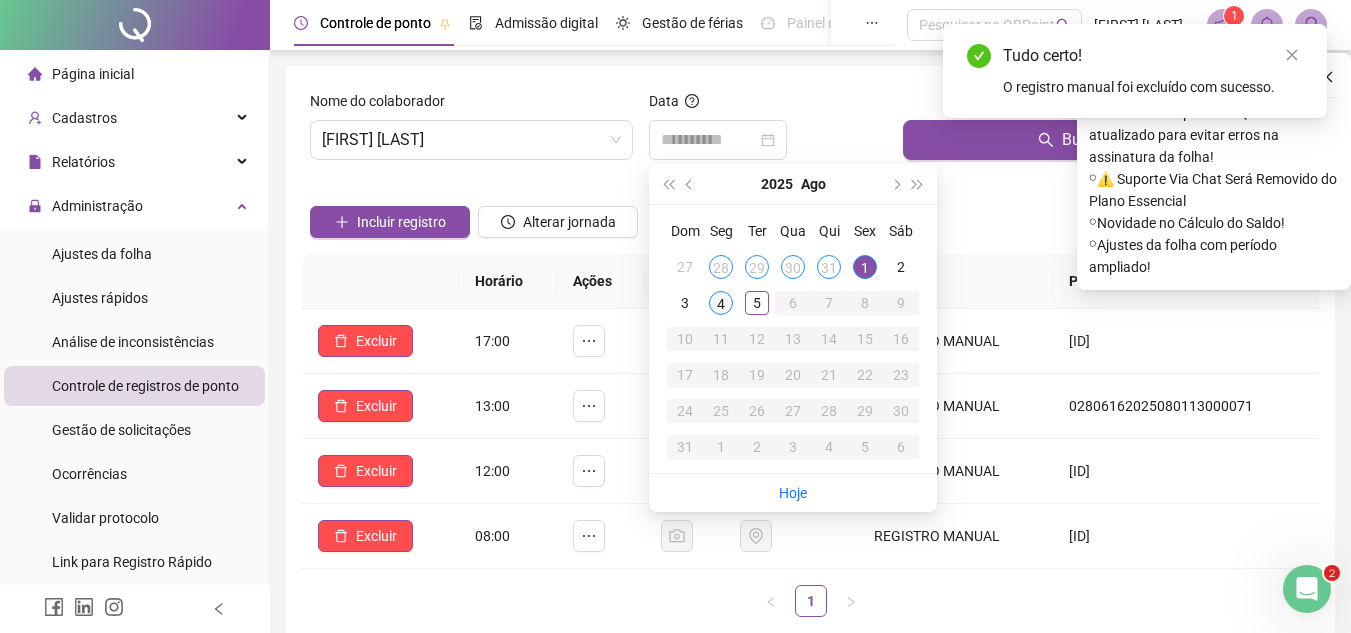 click on "4" at bounding box center [721, 303] 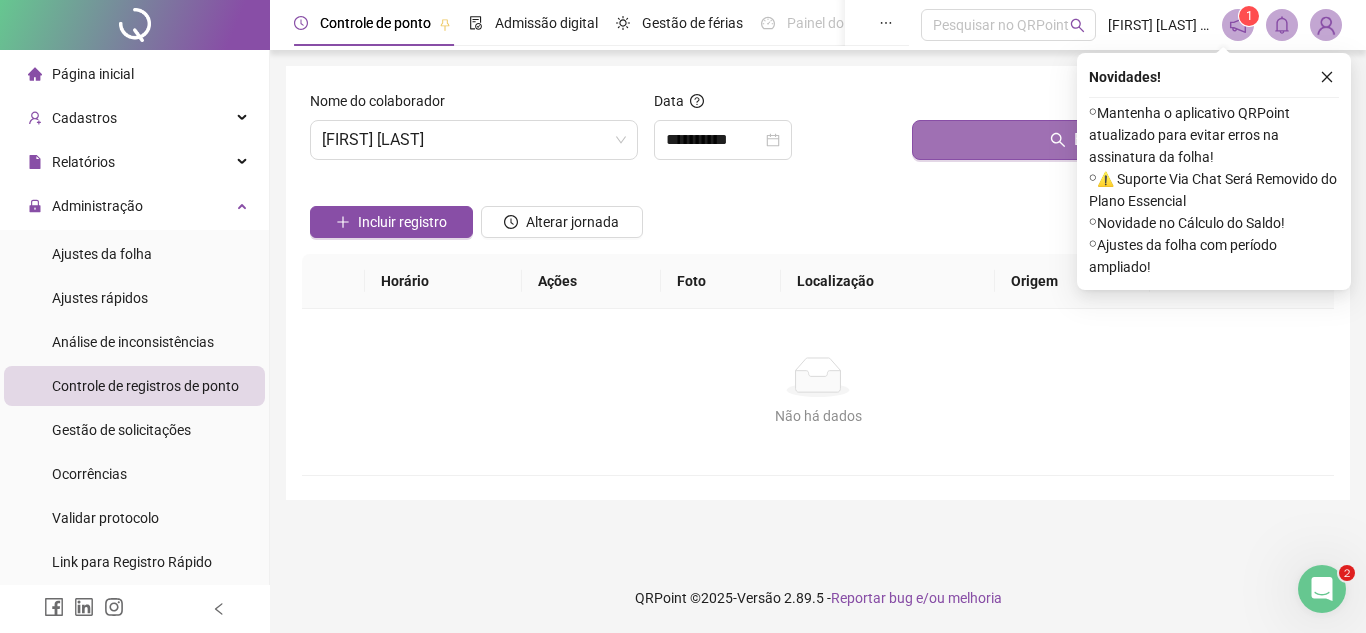 click on "Buscar registros" at bounding box center [1119, 140] 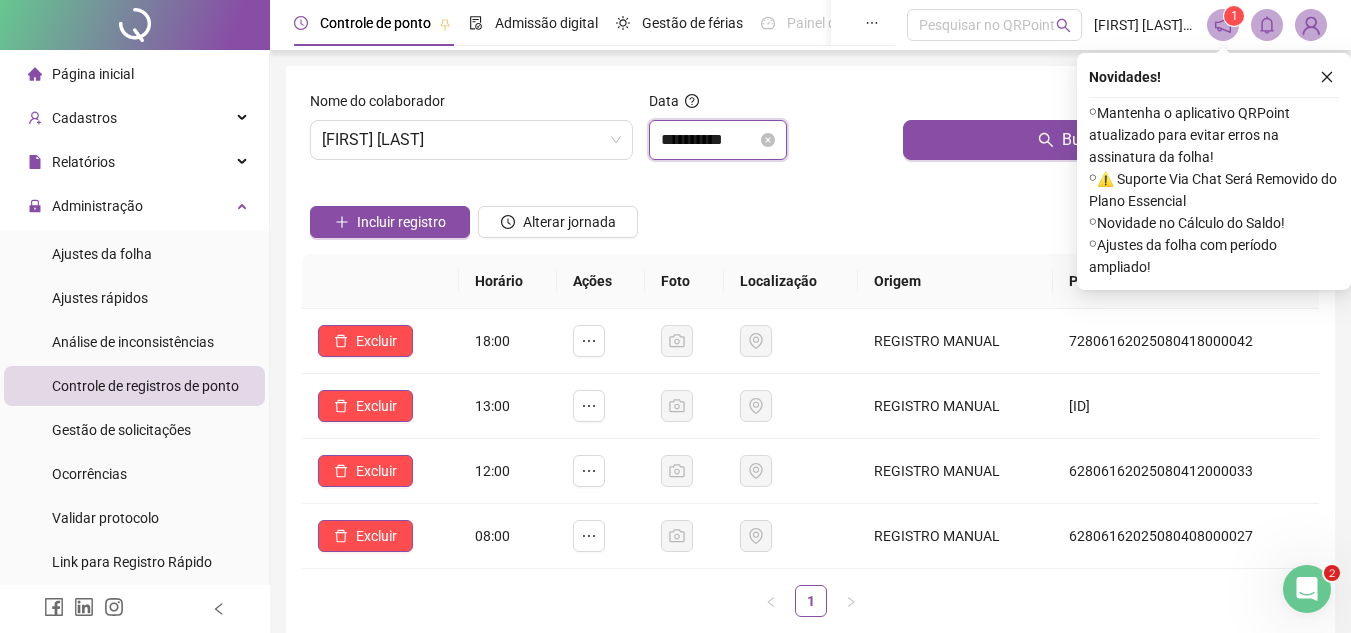 click on "**********" at bounding box center [709, 140] 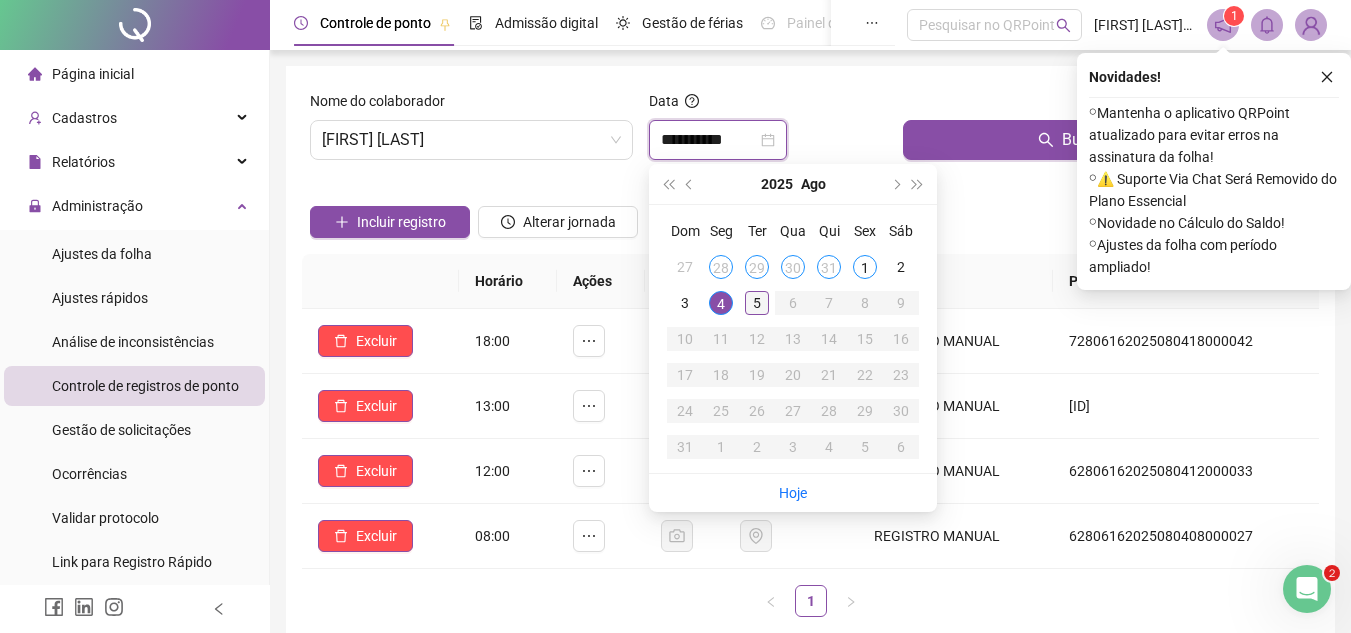 type on "**********" 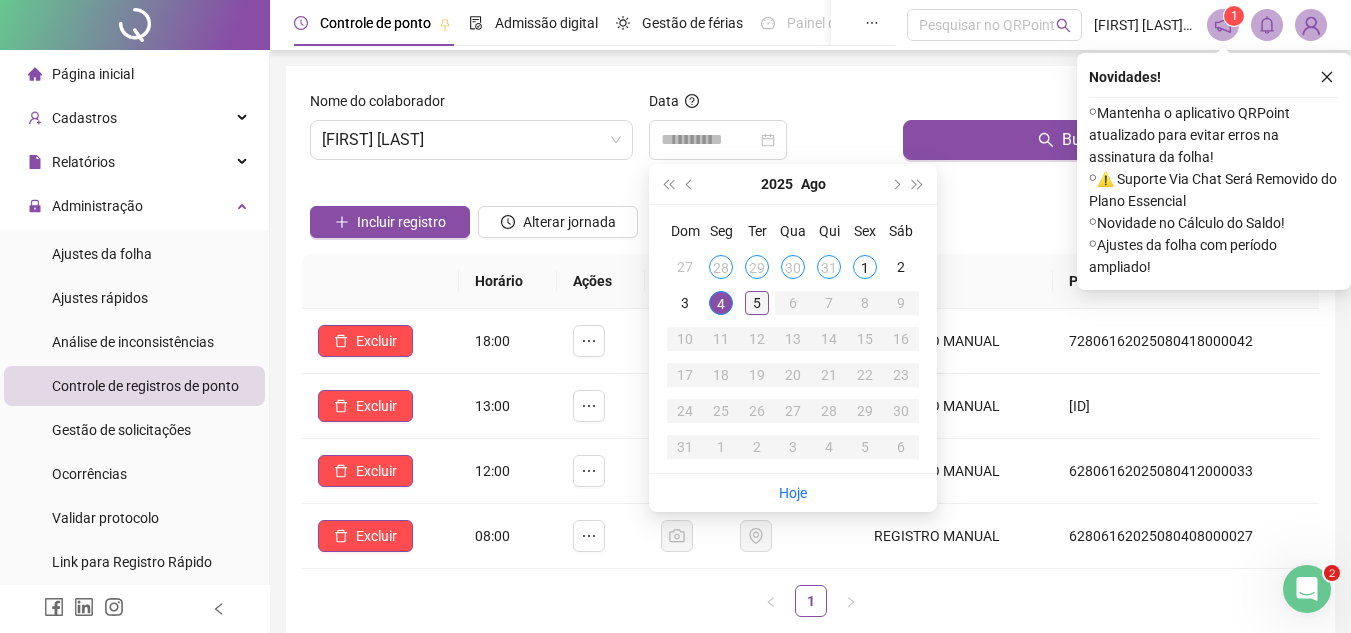 click on "5" at bounding box center (757, 303) 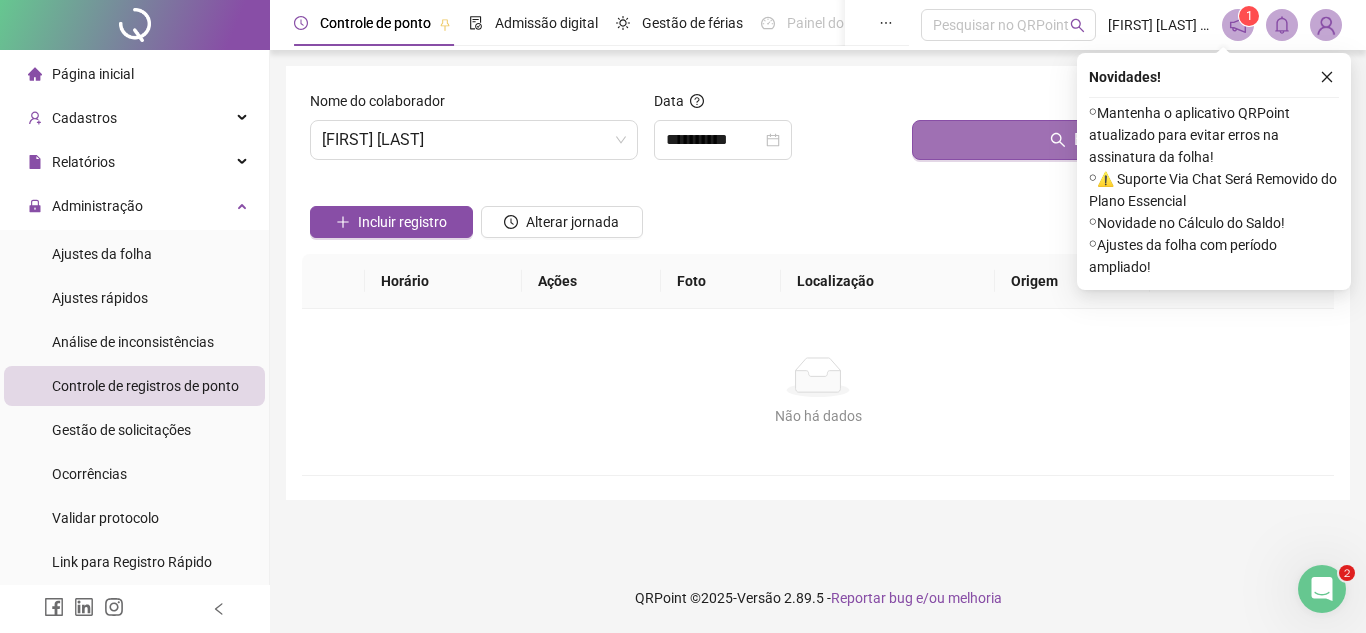 click on "Buscar registros" at bounding box center (1119, 140) 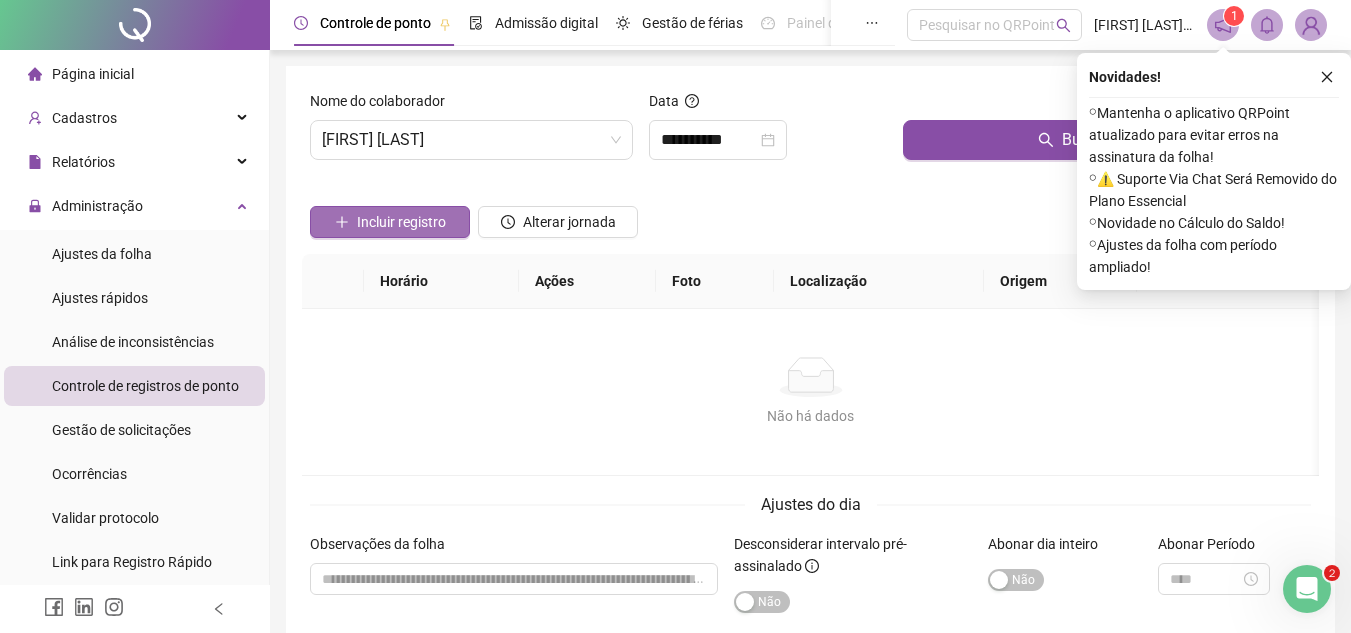 click on "Incluir registro" at bounding box center [390, 222] 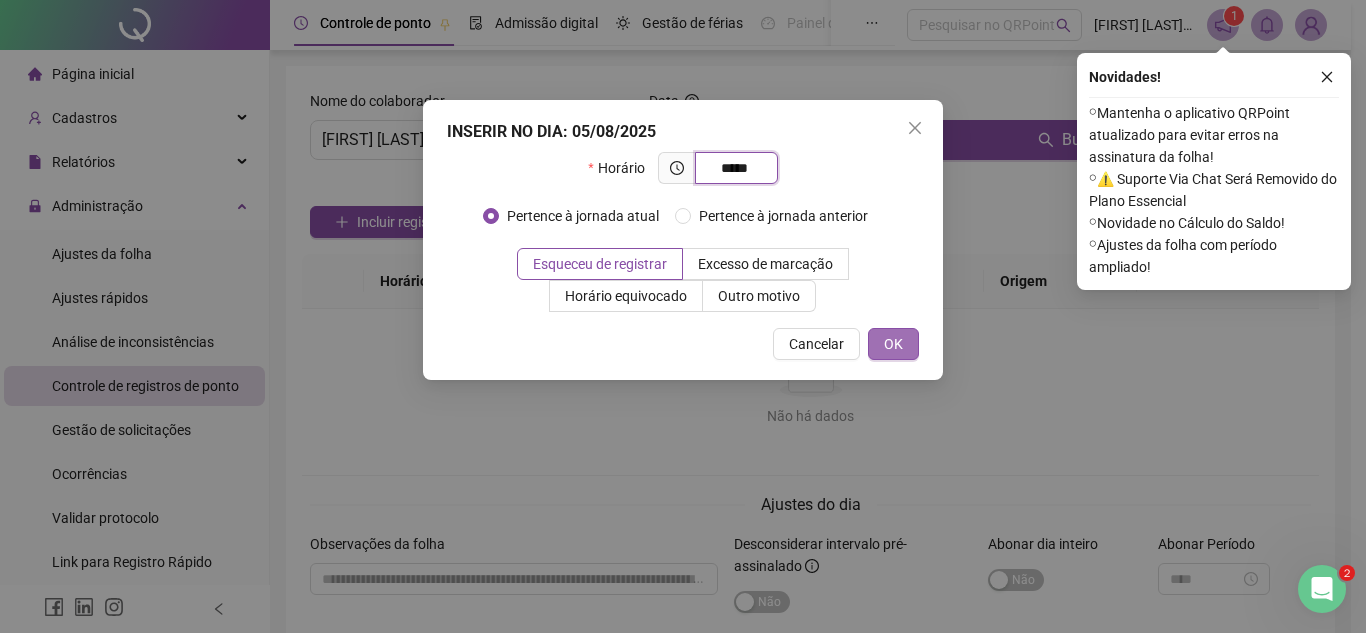 type on "*****" 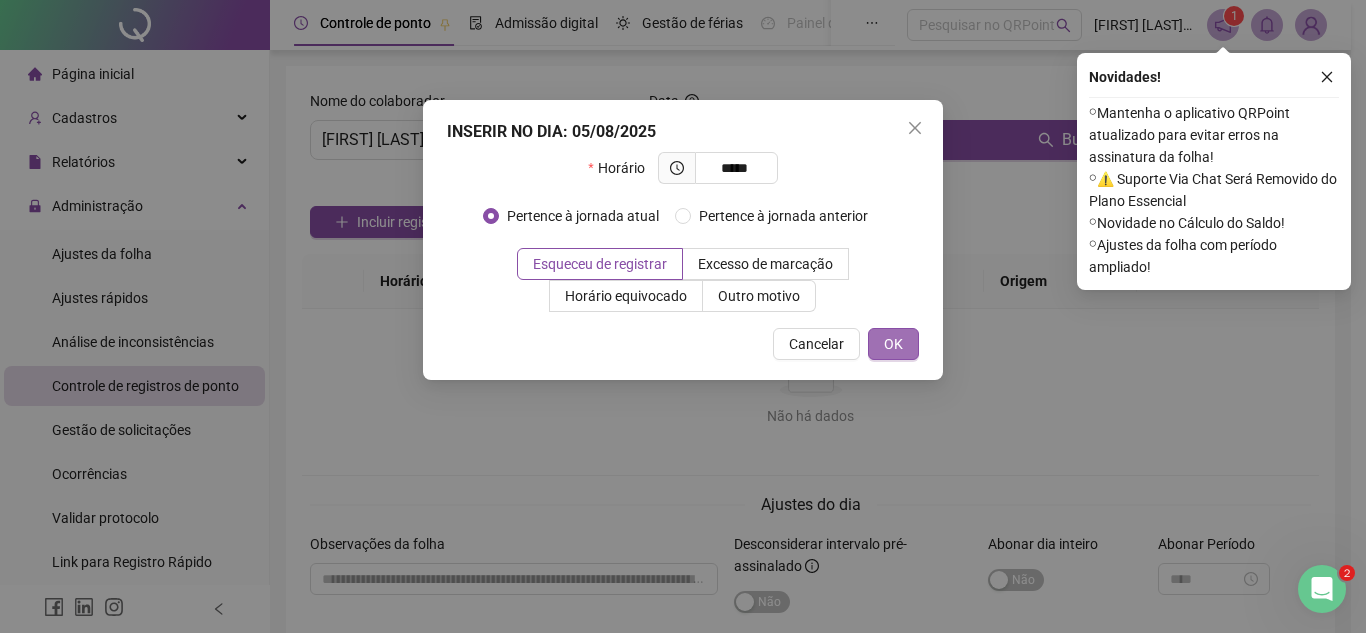 click on "OK" at bounding box center (893, 344) 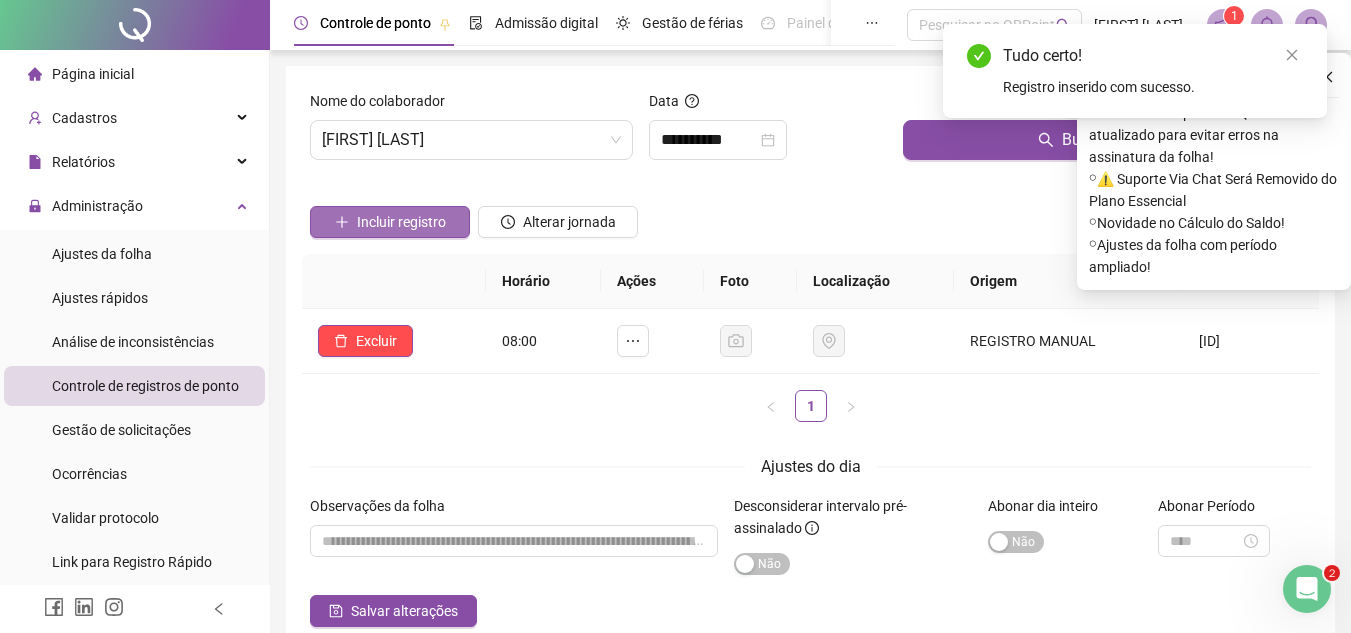 click on "Incluir registro" at bounding box center [401, 222] 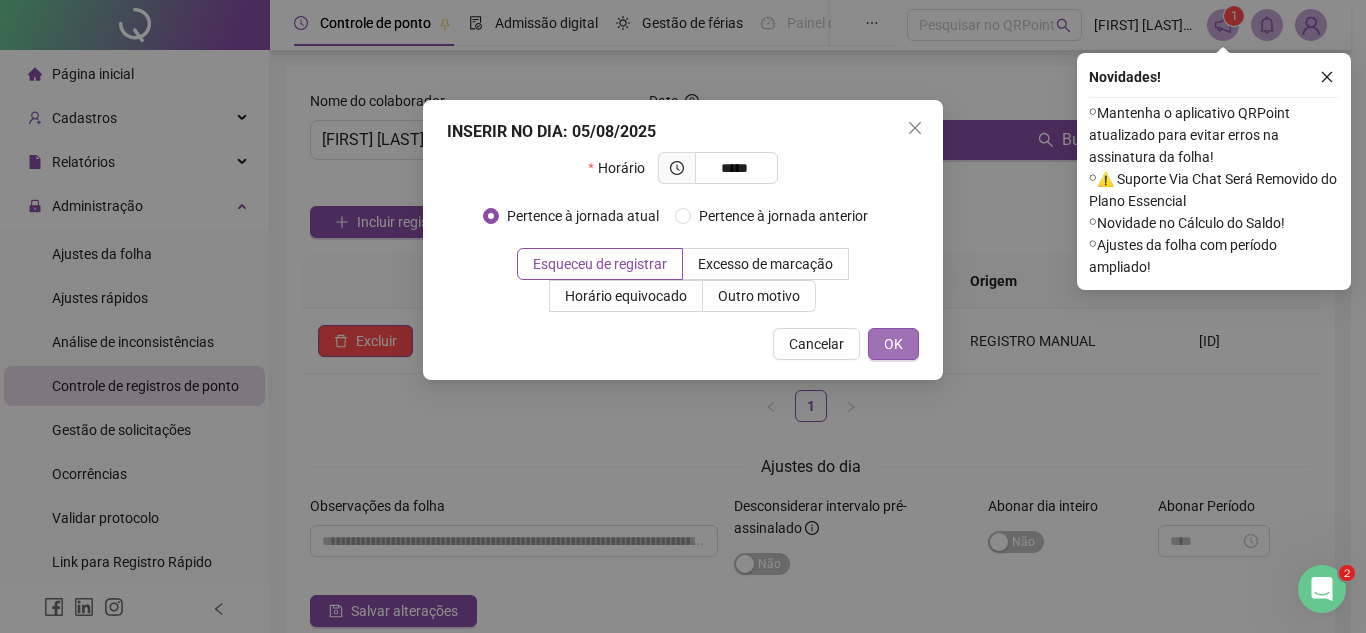 type on "*****" 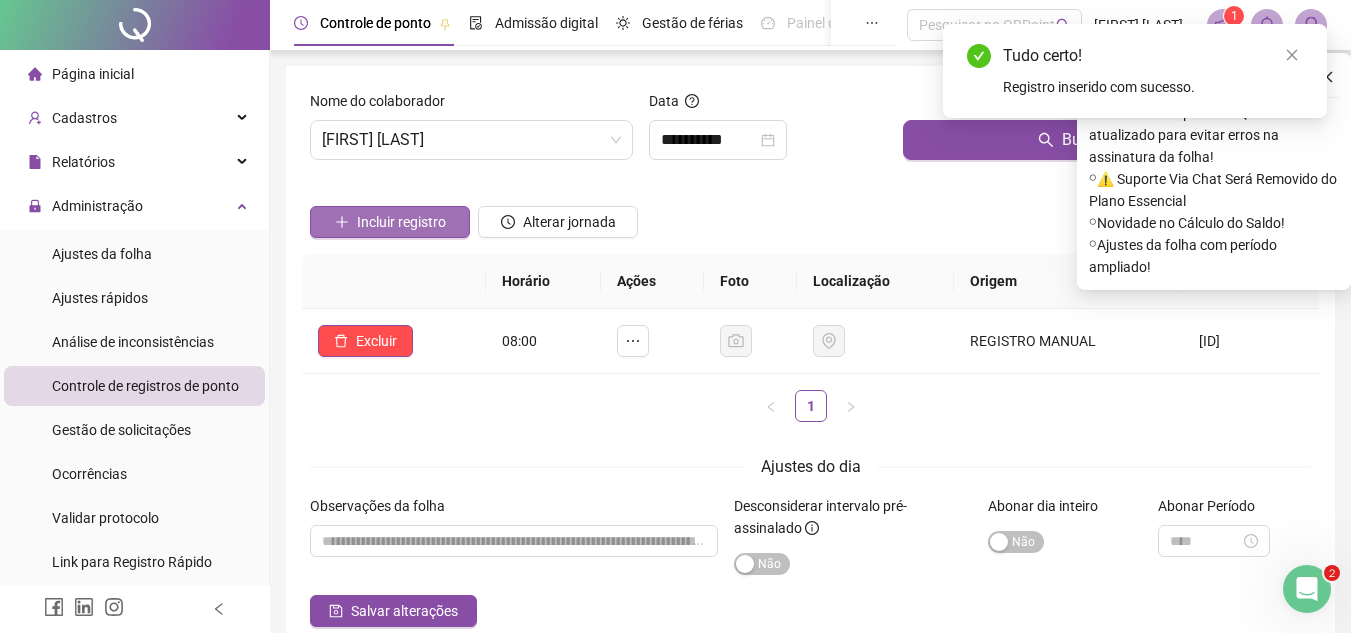 click on "Incluir registro" at bounding box center [401, 222] 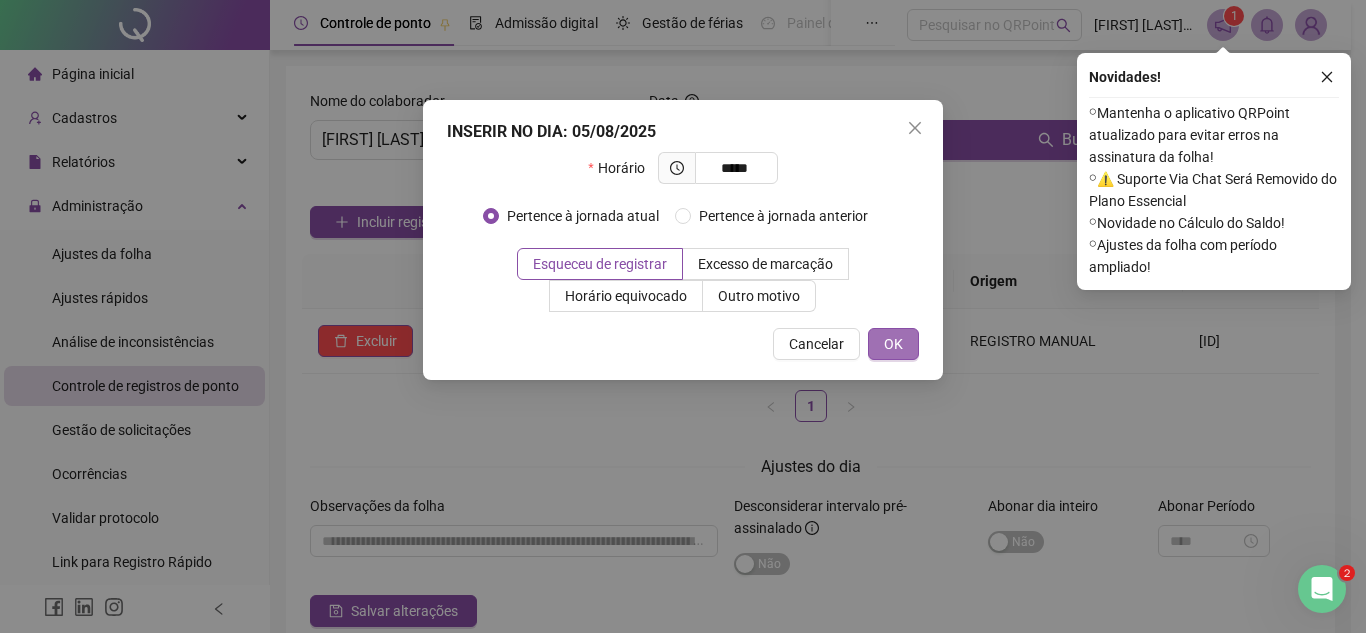 type on "*****" 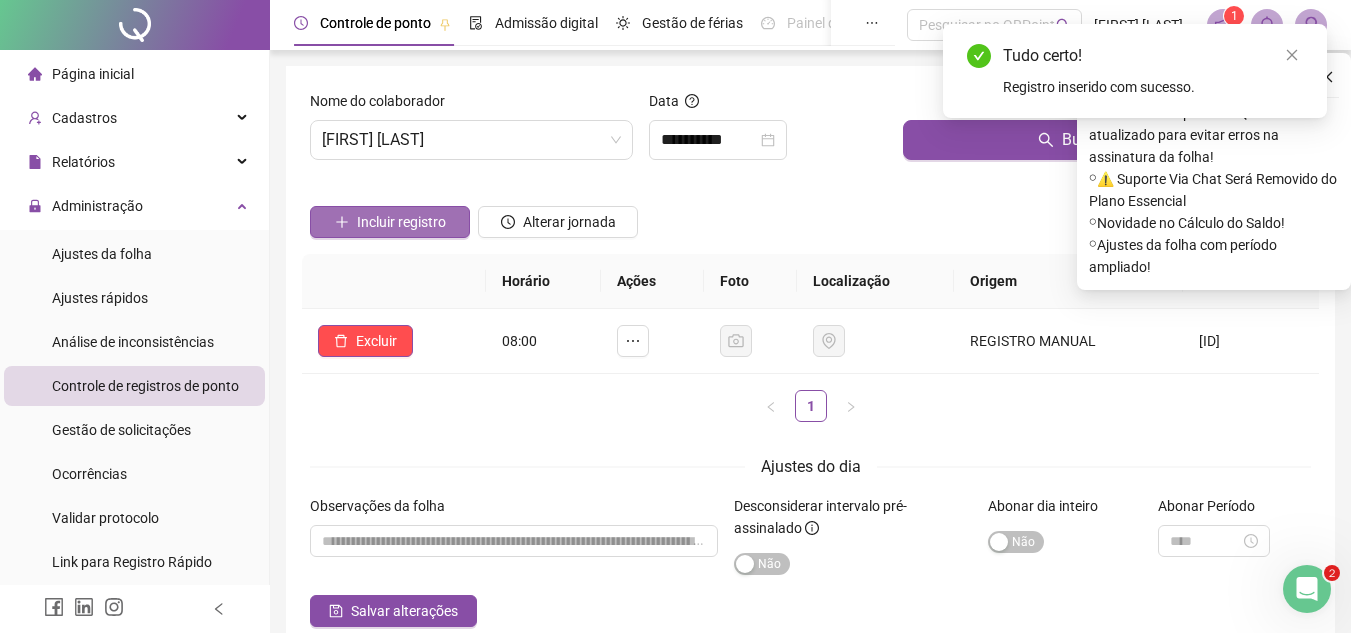 click on "Incluir registro" at bounding box center [401, 222] 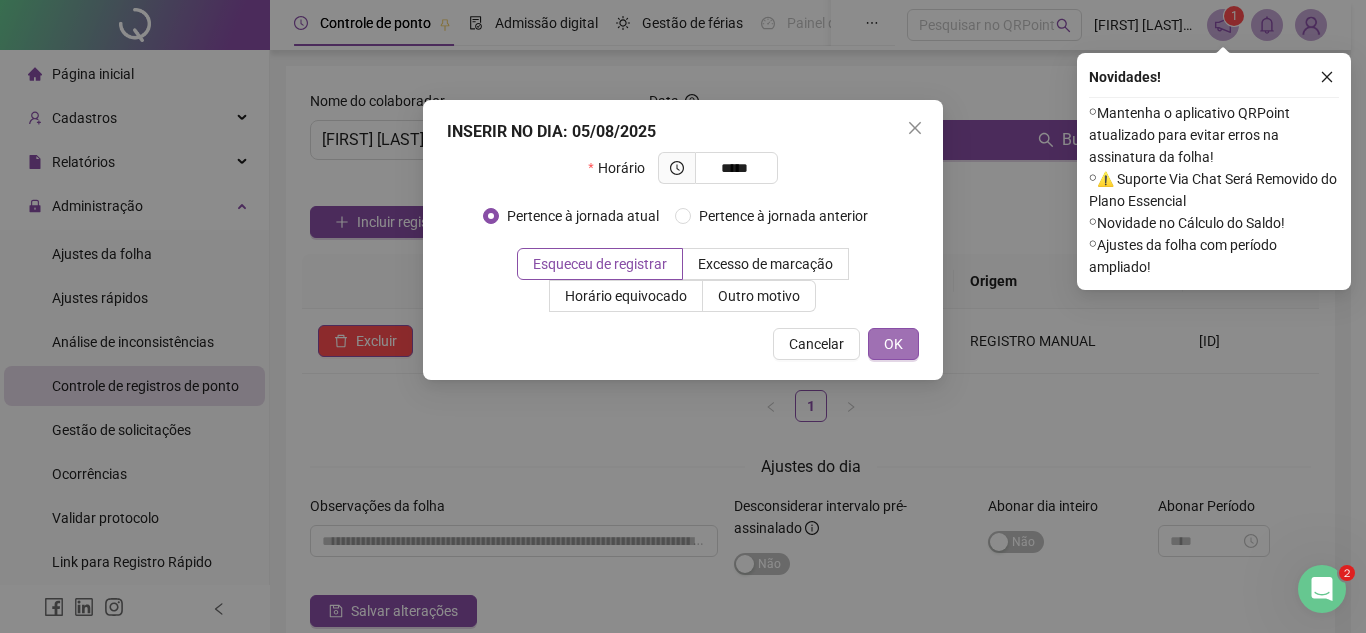 type on "*****" 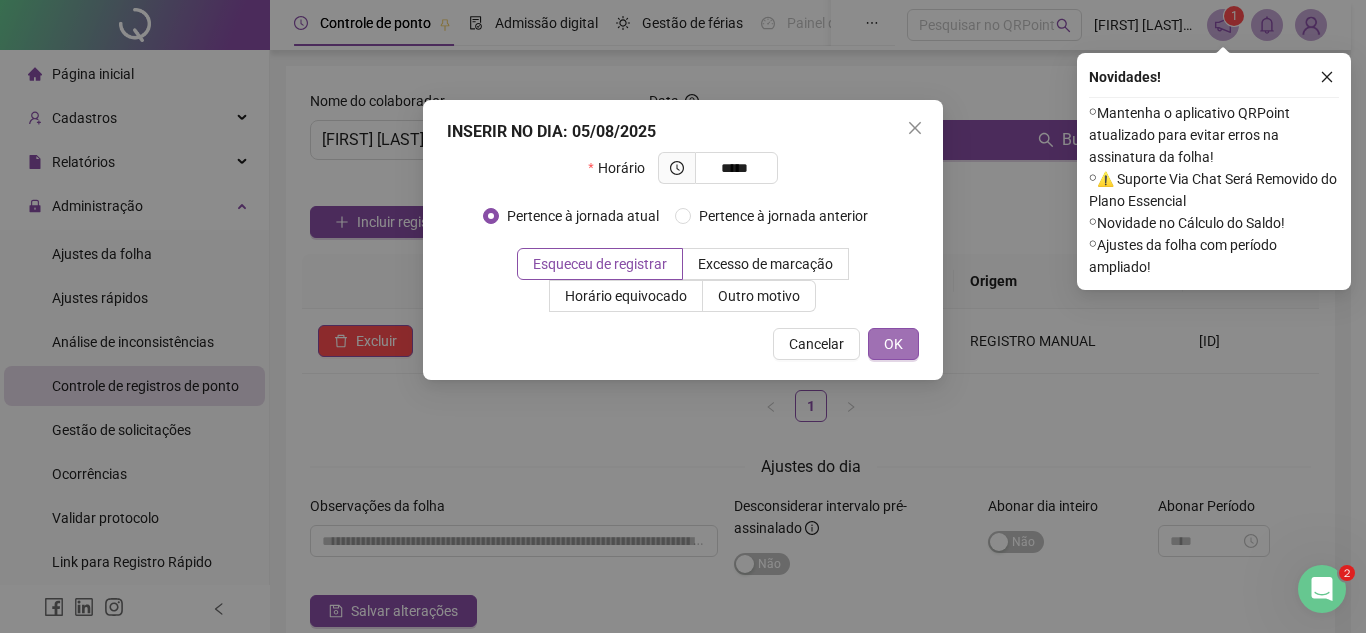click on "OK" at bounding box center (893, 344) 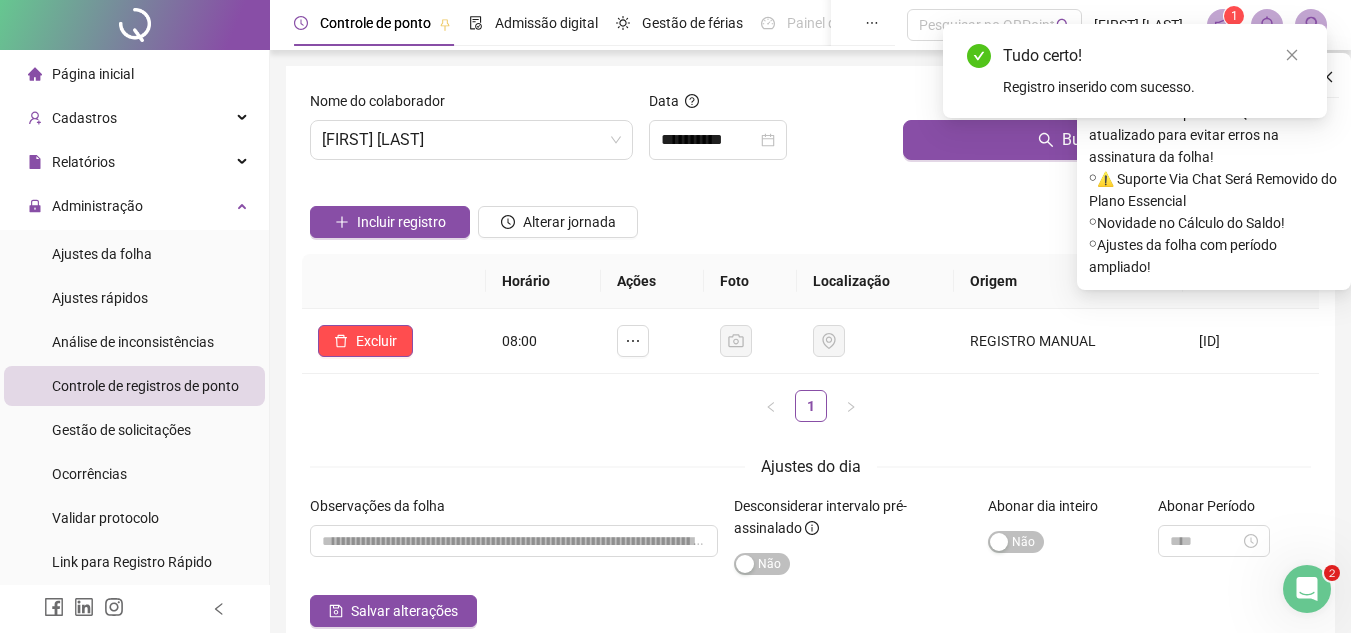 click 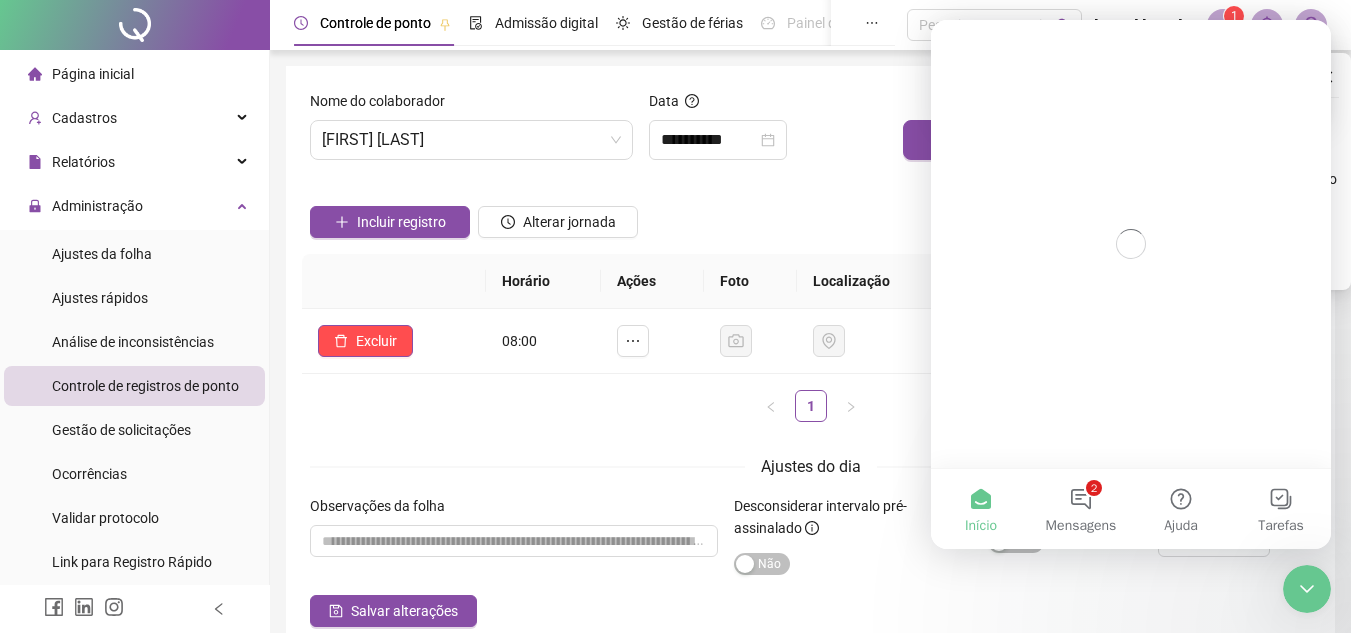 scroll, scrollTop: 0, scrollLeft: 0, axis: both 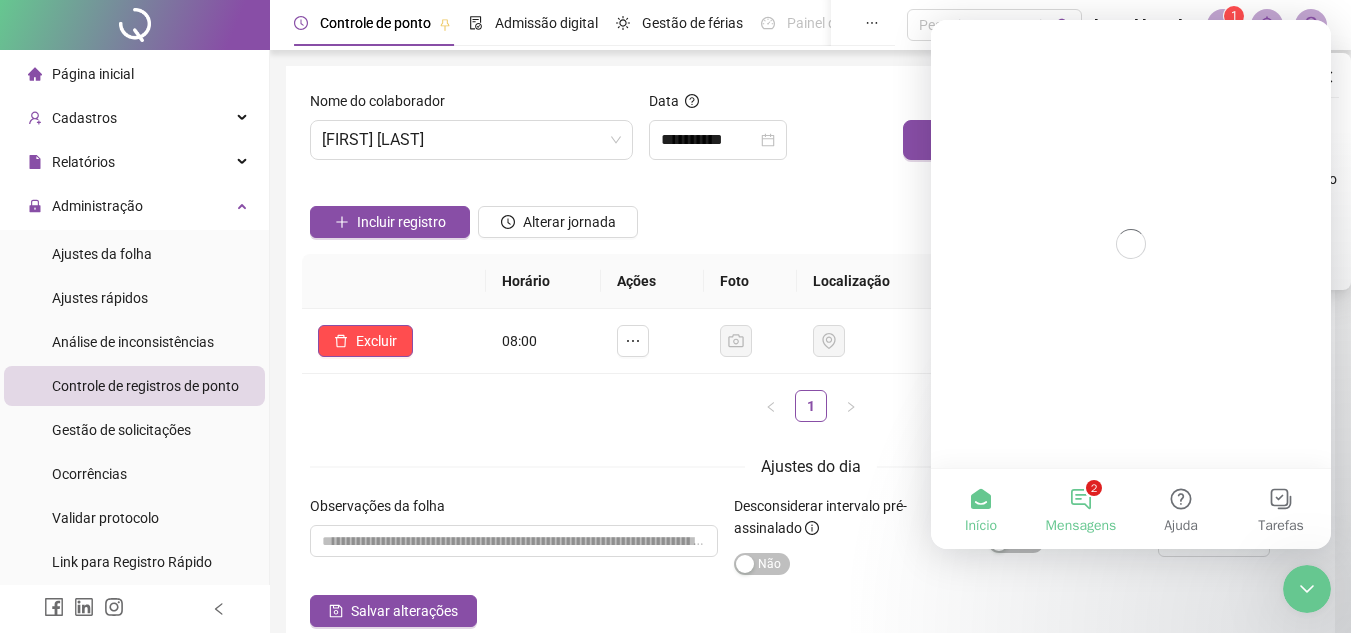 click on "2 Mensagens" at bounding box center (1081, 509) 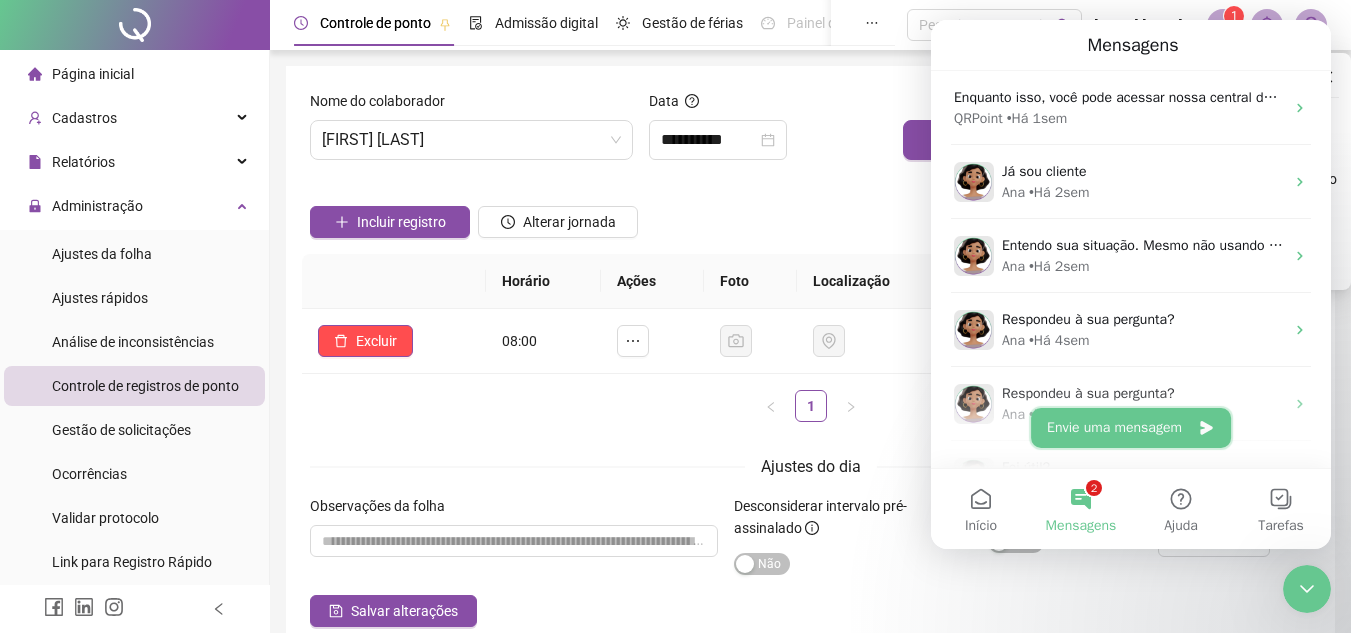 click on "Envie uma mensagem" at bounding box center (1131, 428) 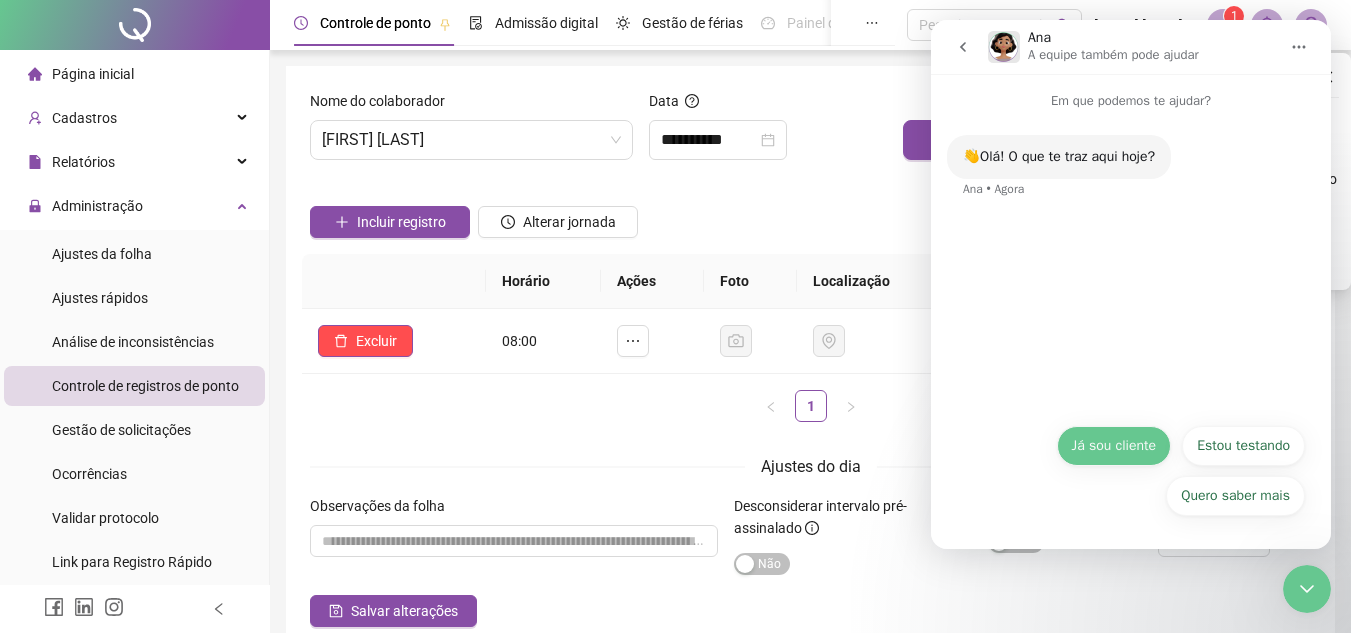 click on "Já sou cliente" at bounding box center [1114, 446] 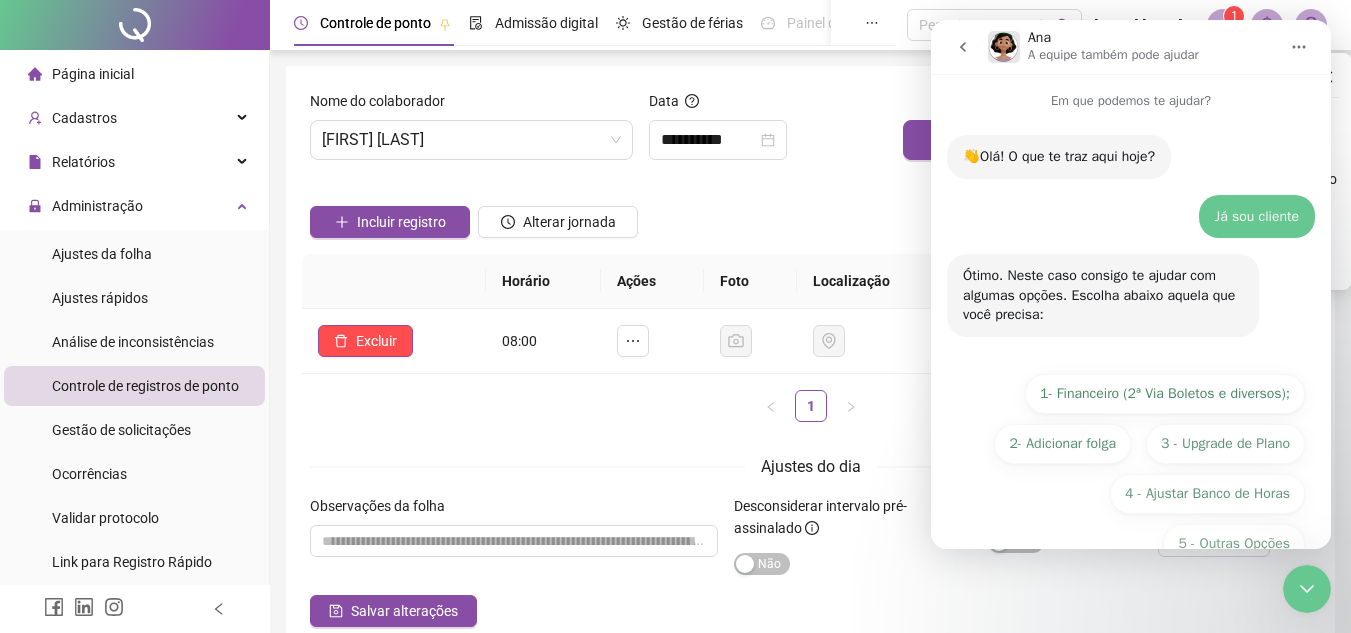 scroll, scrollTop: 48, scrollLeft: 0, axis: vertical 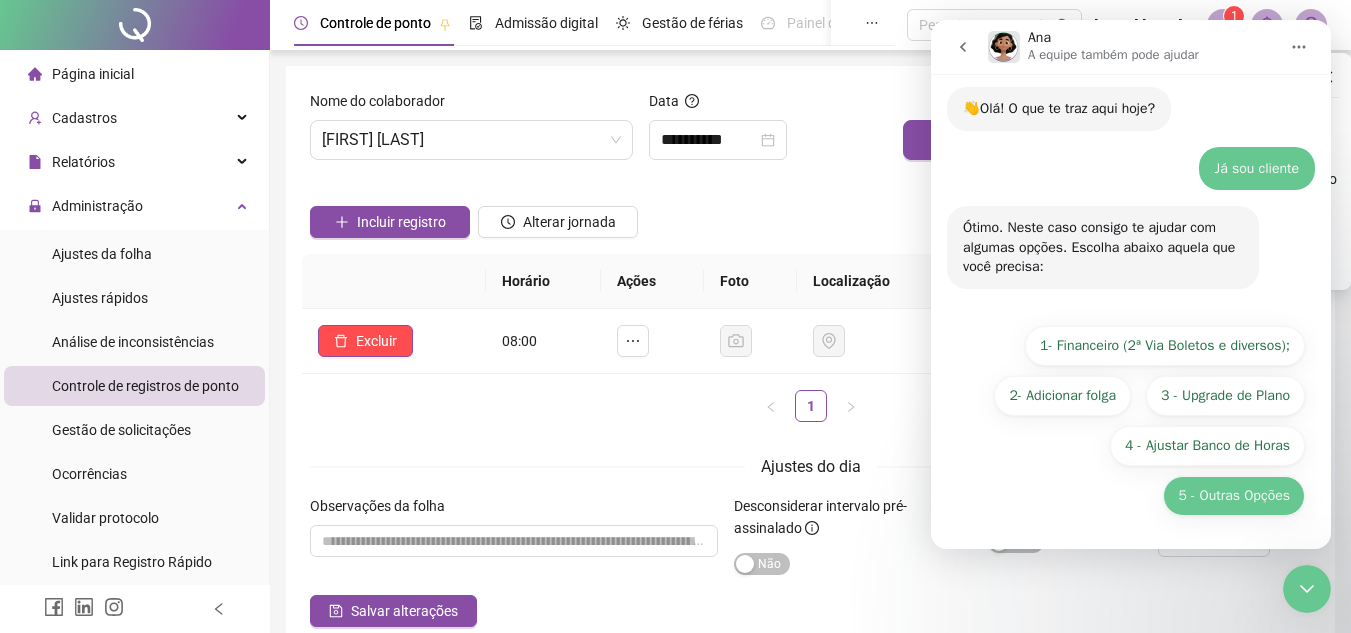 click on "5 - Outras Opções" at bounding box center (1234, 496) 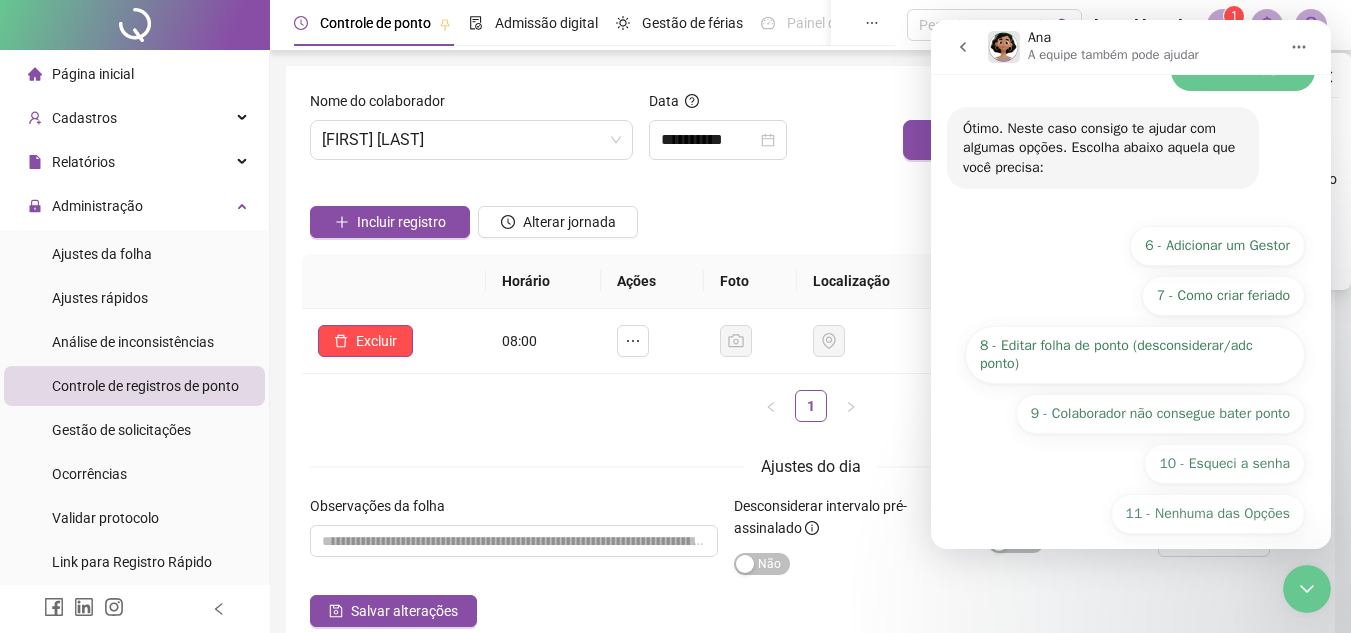 scroll, scrollTop: 324, scrollLeft: 0, axis: vertical 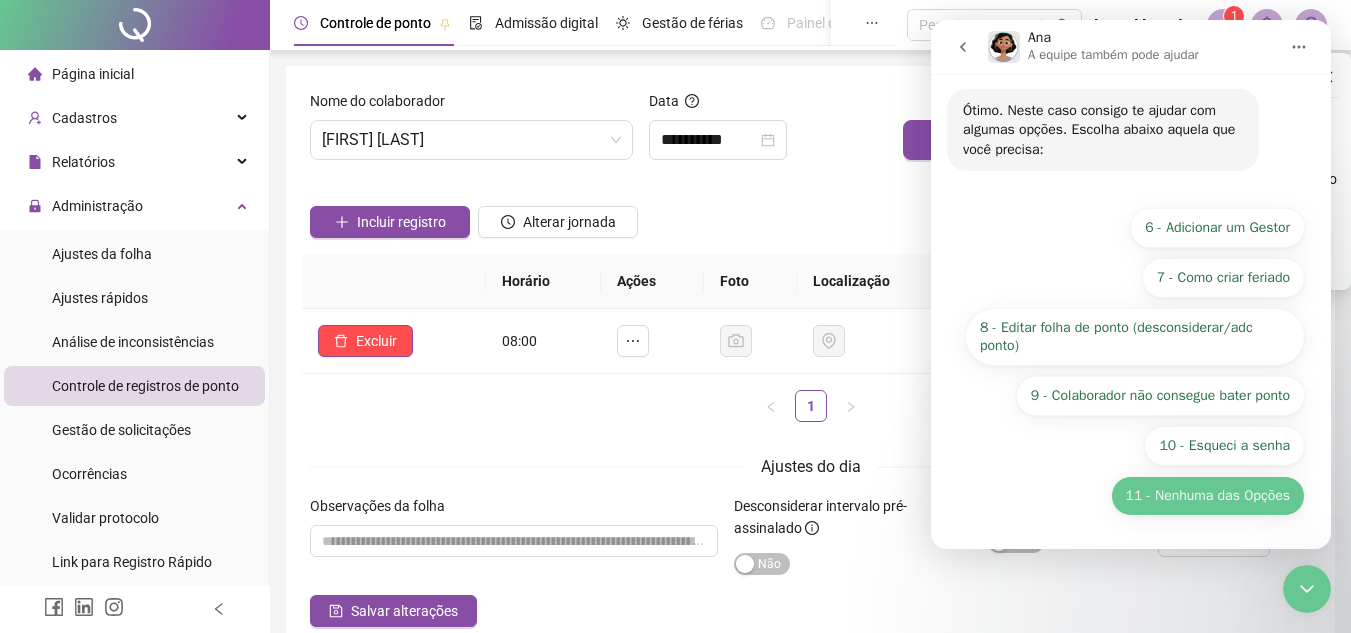 click on "11 - Nenhuma das Opções" at bounding box center [1208, 496] 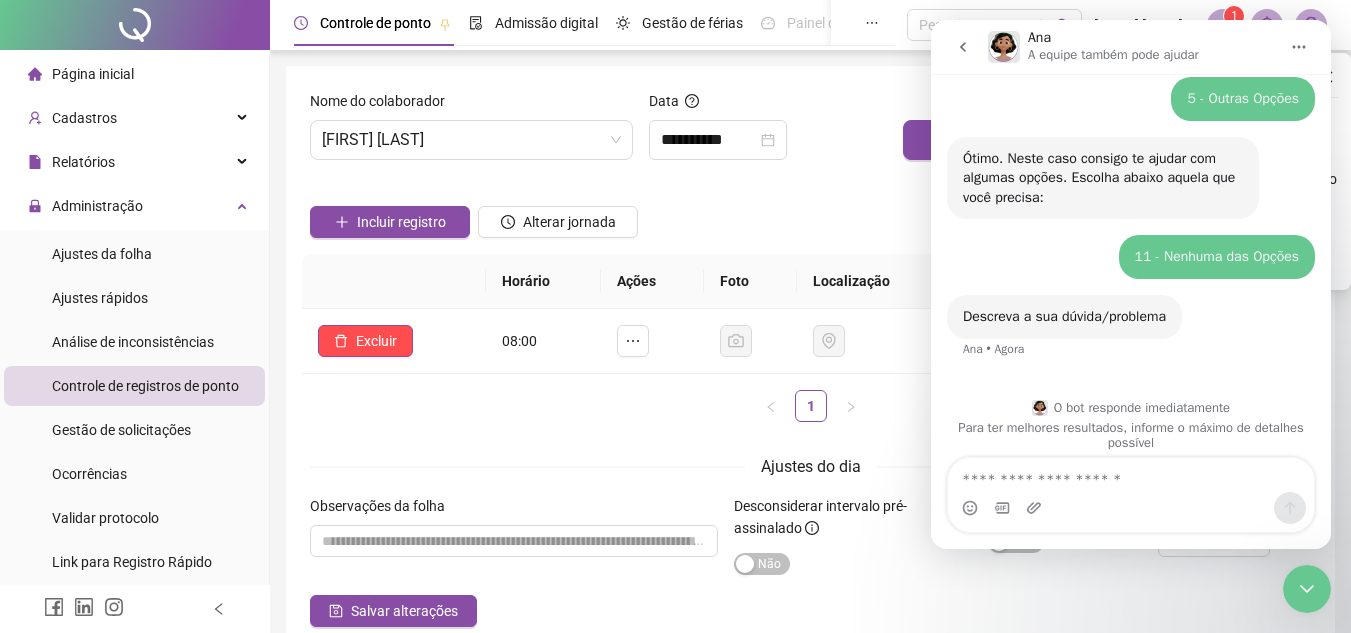 scroll, scrollTop: 289, scrollLeft: 0, axis: vertical 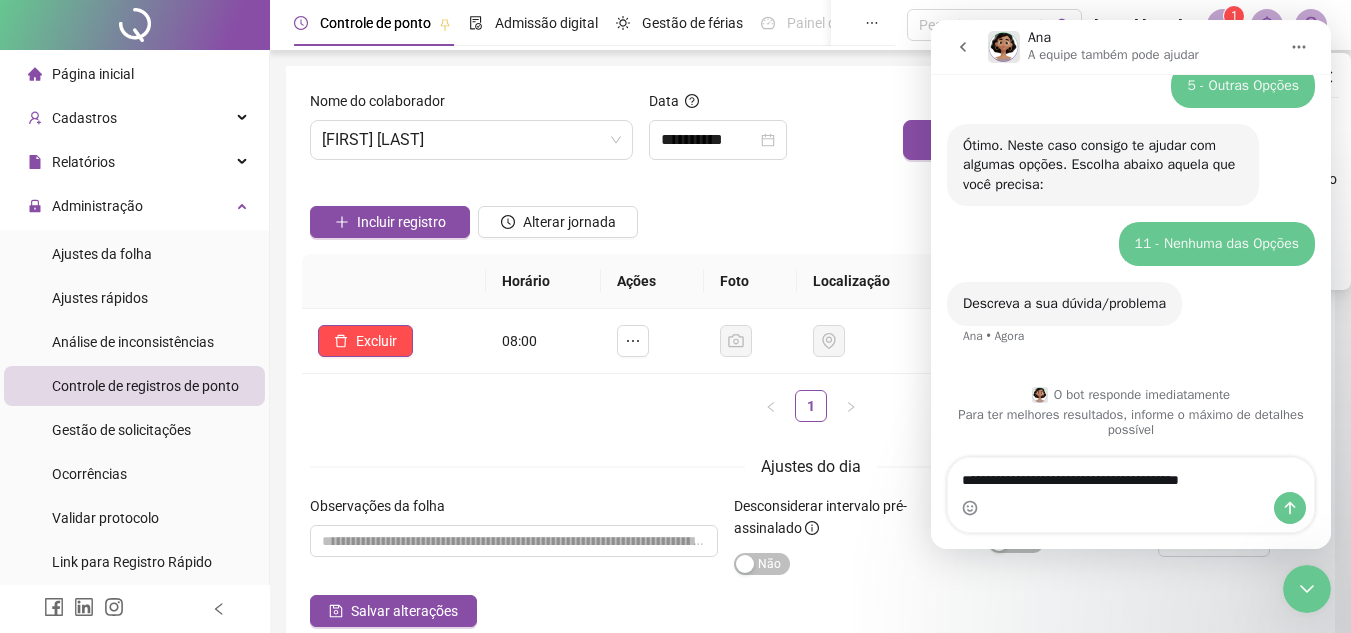 type on "**********" 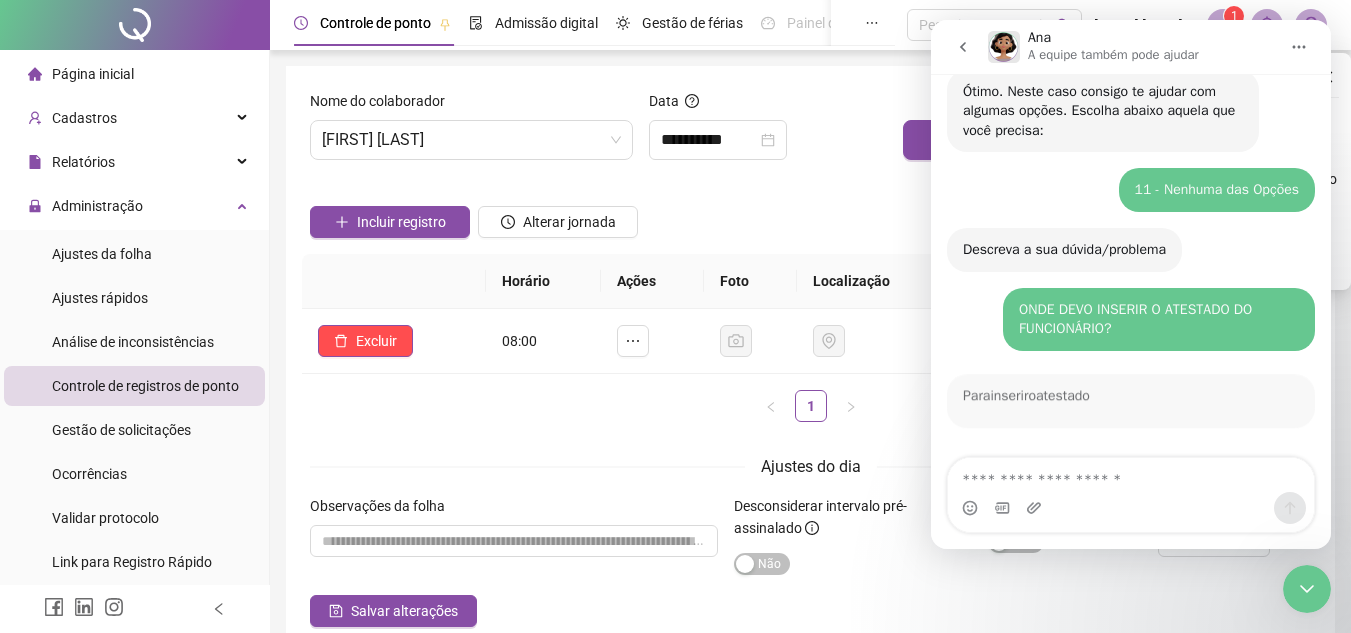 scroll, scrollTop: 368, scrollLeft: 0, axis: vertical 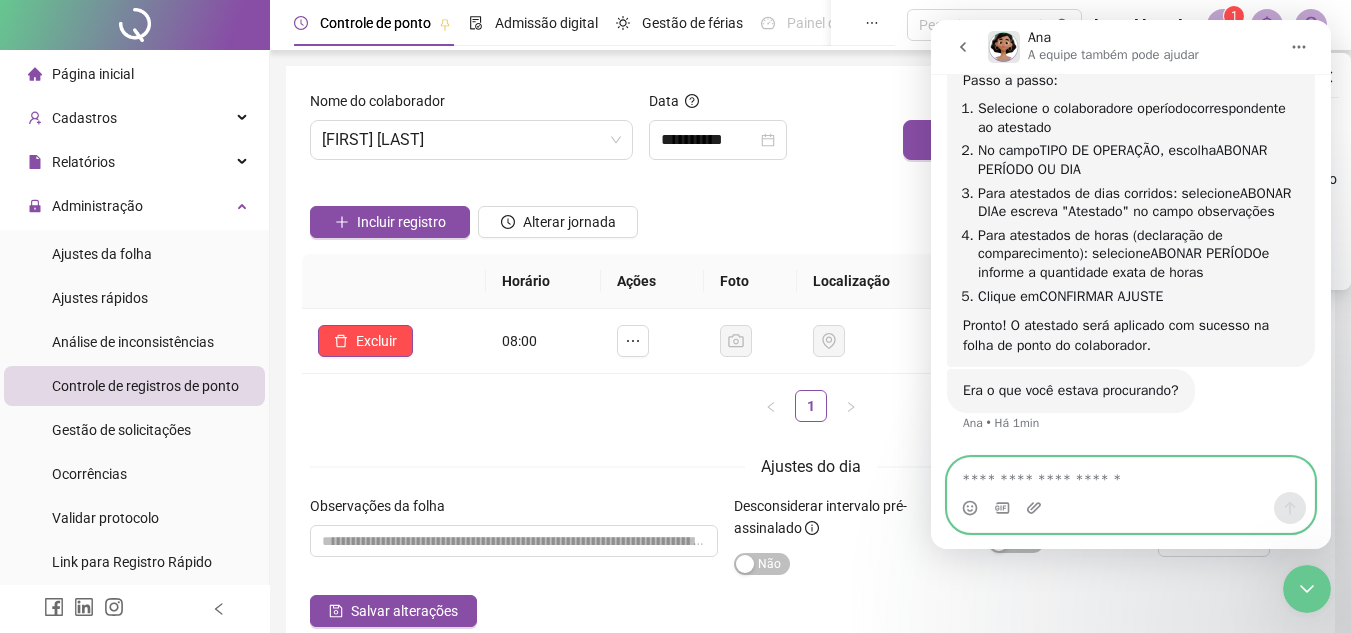 click at bounding box center [1131, 475] 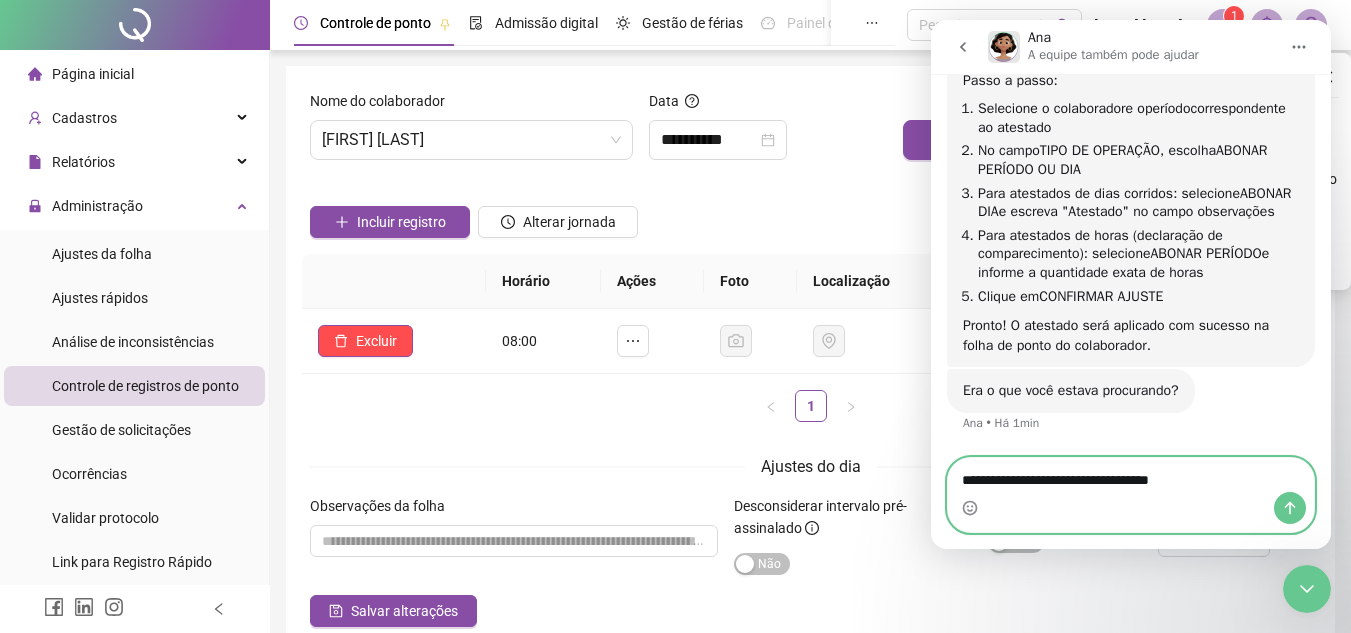 type on "**********" 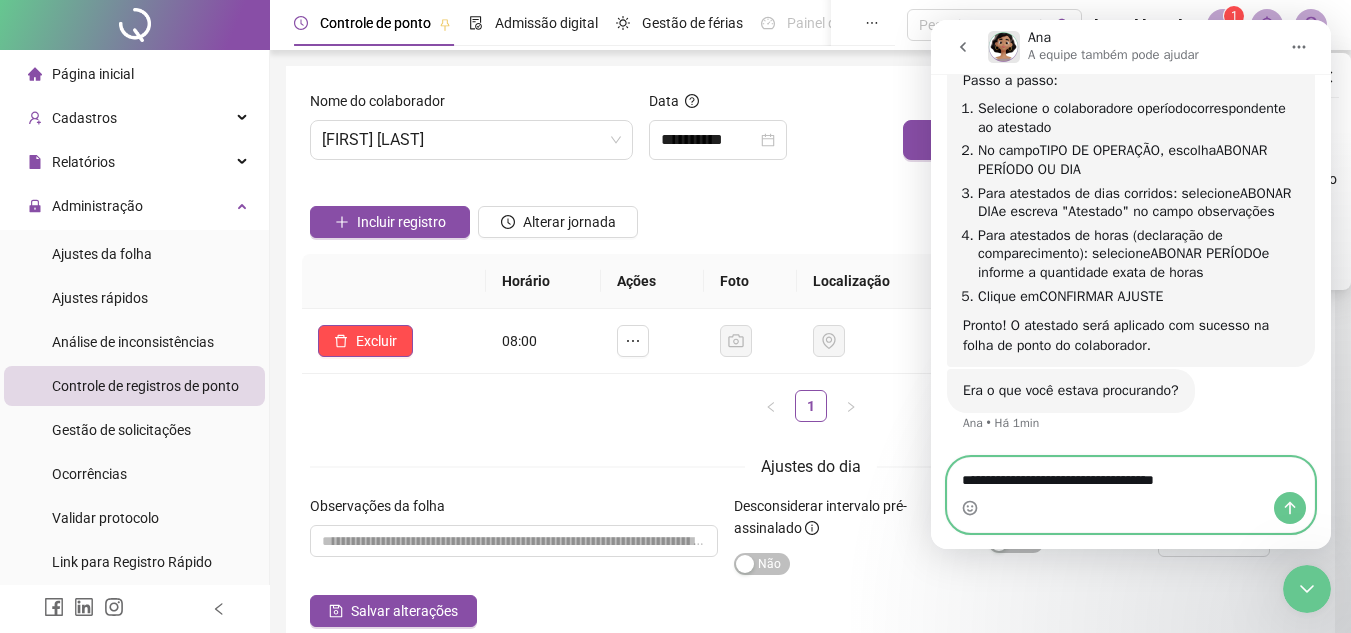 type 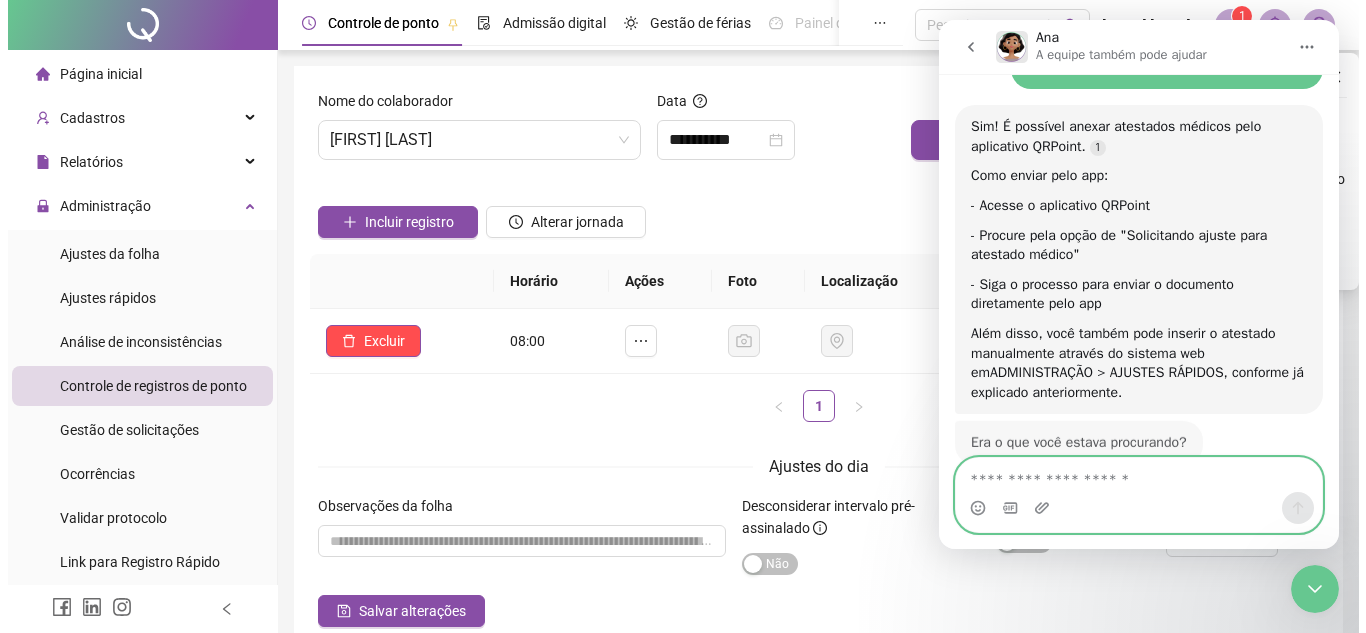 scroll, scrollTop: 1160, scrollLeft: 0, axis: vertical 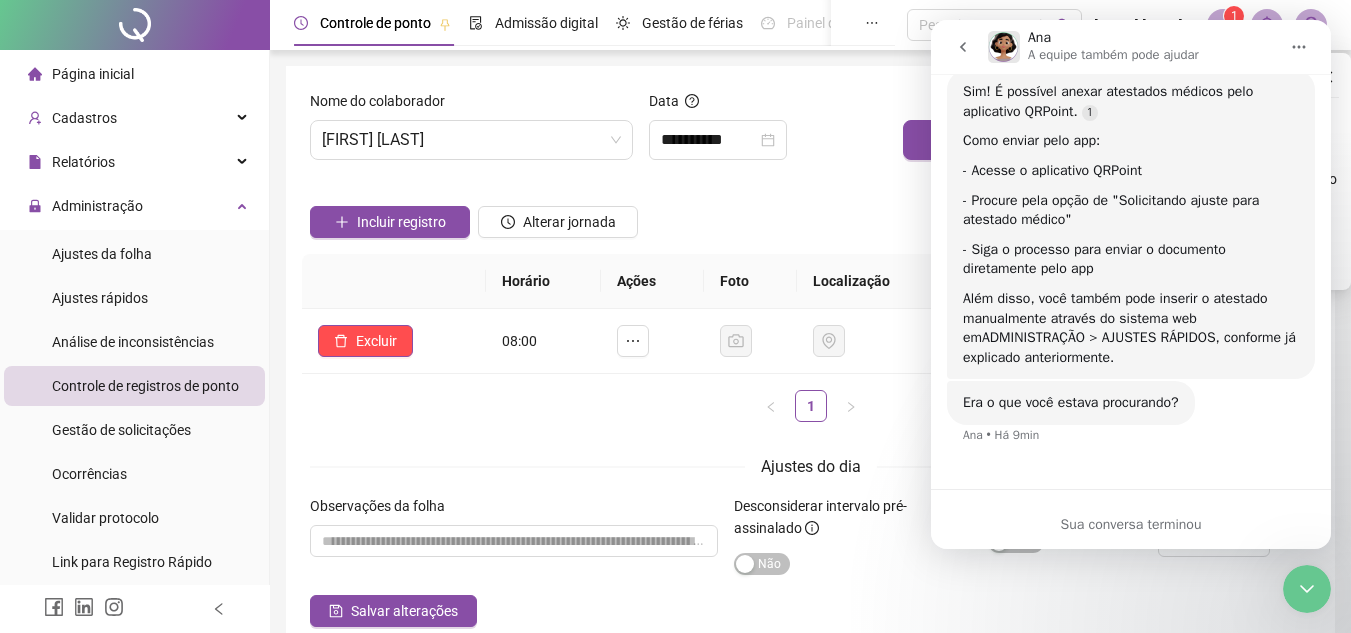 click on "Novidades ! ⚬  Mantenha o aplicativo QRPoint atualizado para evitar erros na assinatura da folha! ⚬  ⚠️ Suporte Via Chat Será Removido do Plano Essencial ⚬  Novidade no Cálculo do Saldo! ⚬  Ajustes da folha com período ampliado!" at bounding box center [1214, 171] 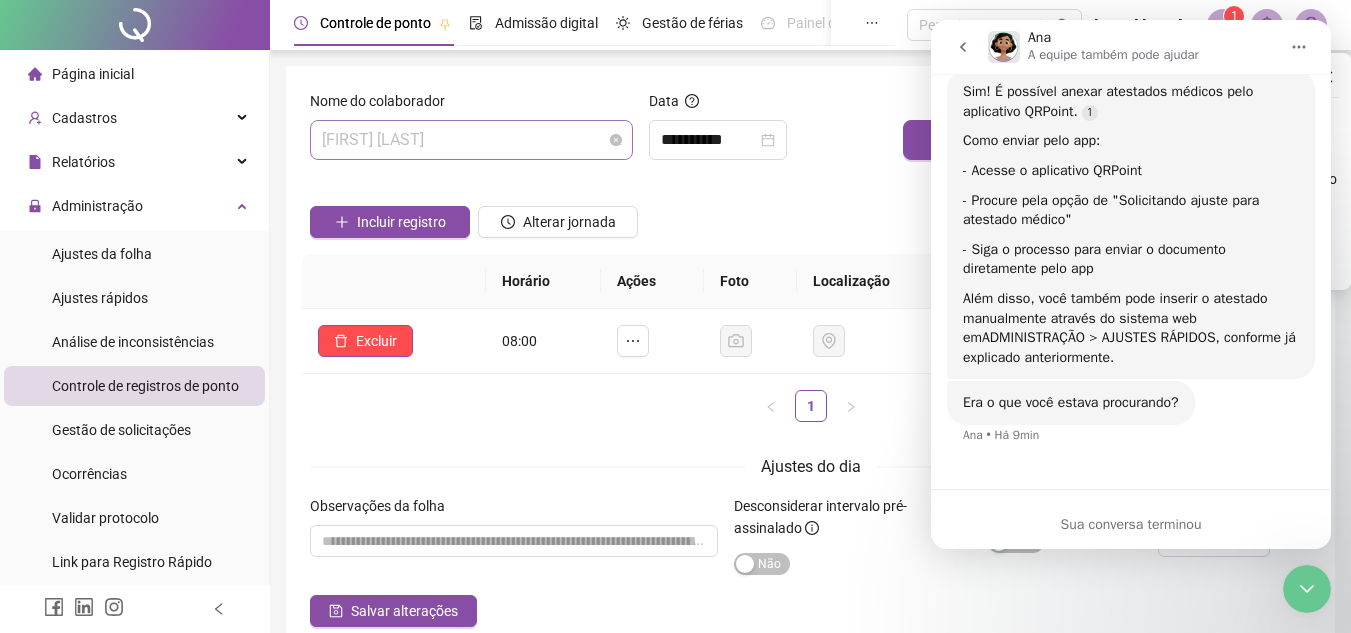 click on "[FIRST] [LAST]" at bounding box center [471, 140] 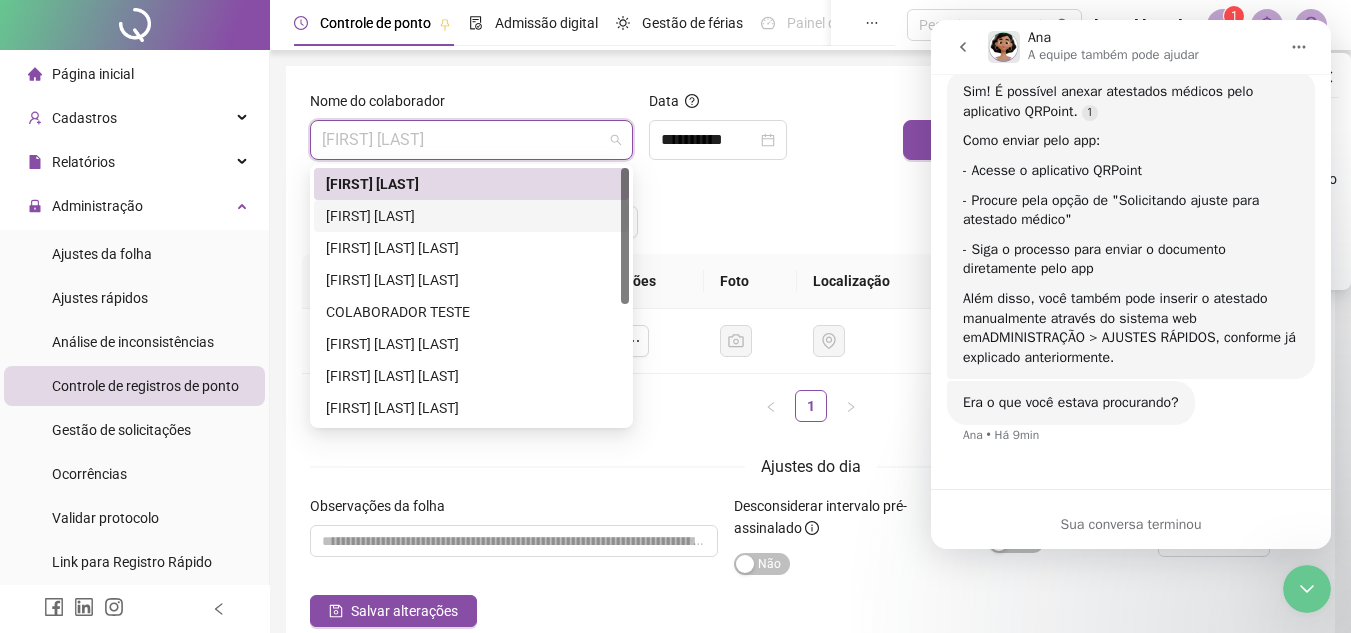 click on "[FIRST] [LAST]" at bounding box center (471, 216) 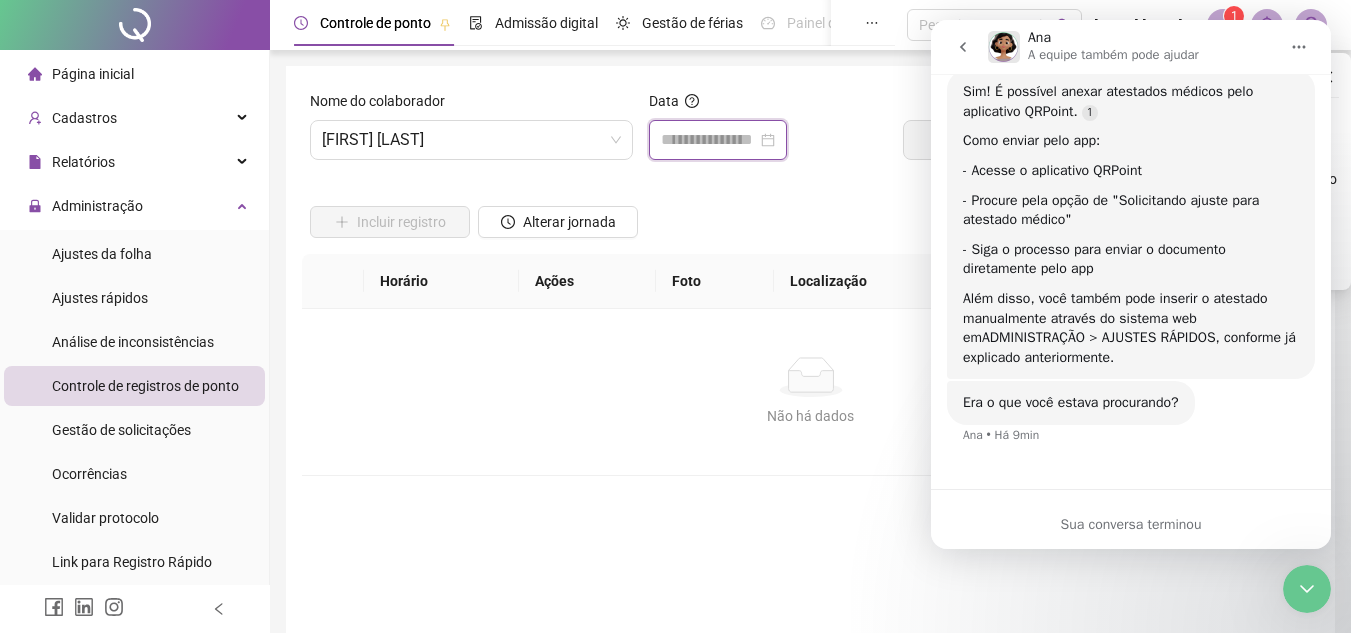 click at bounding box center (709, 140) 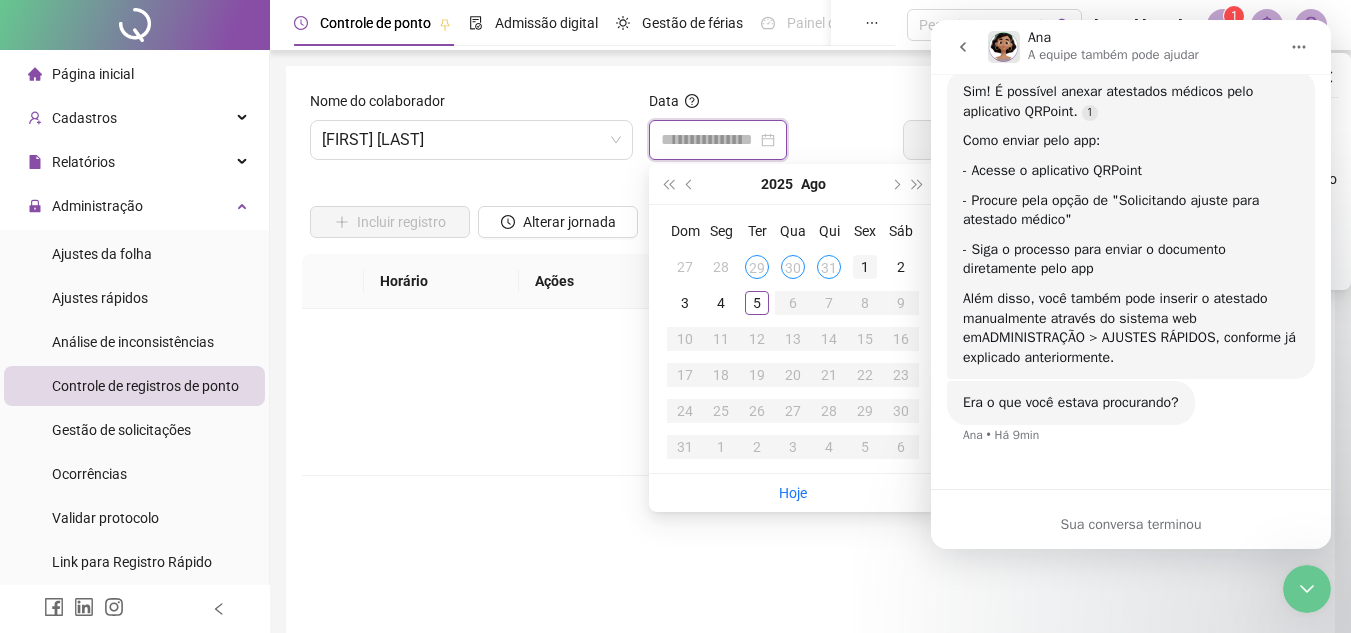 type on "**********" 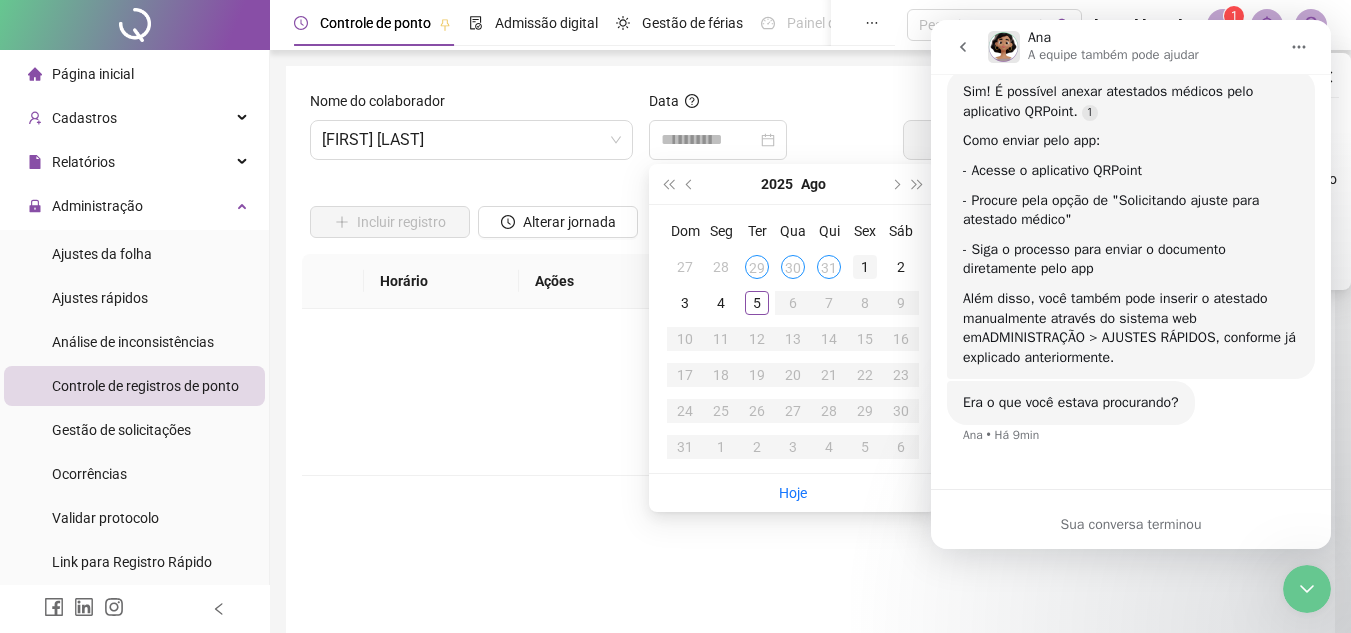 click on "1" at bounding box center [865, 267] 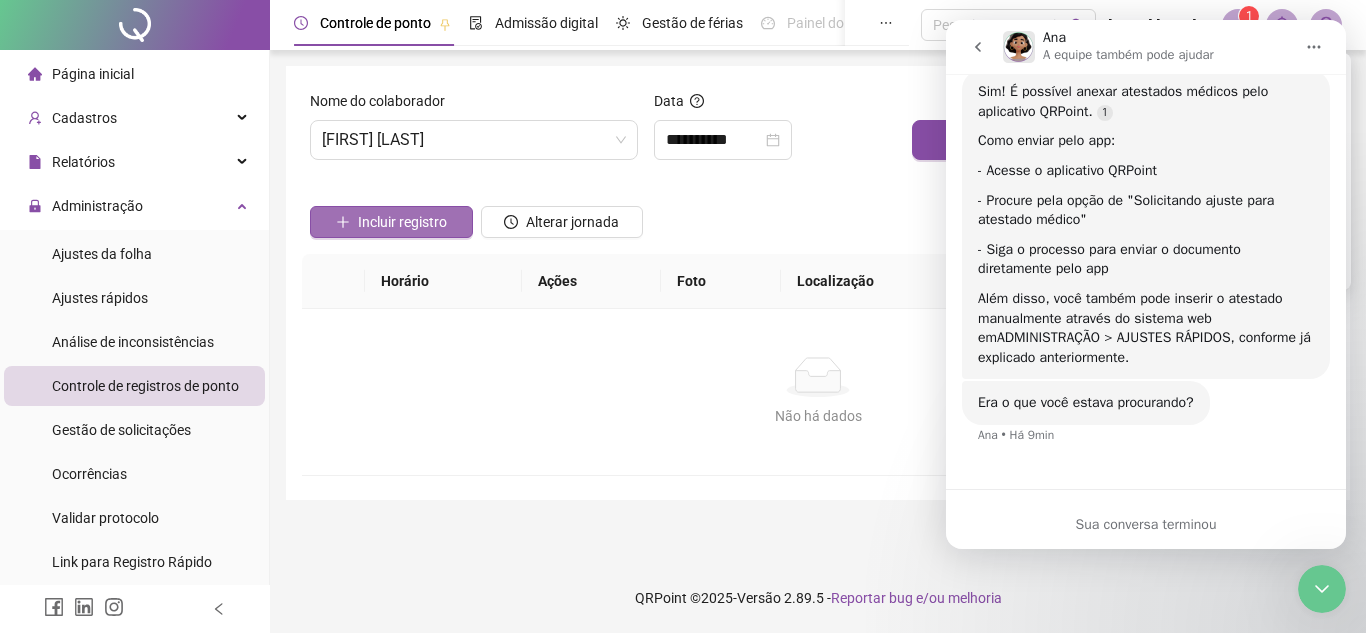 click on "Incluir registro" at bounding box center [402, 222] 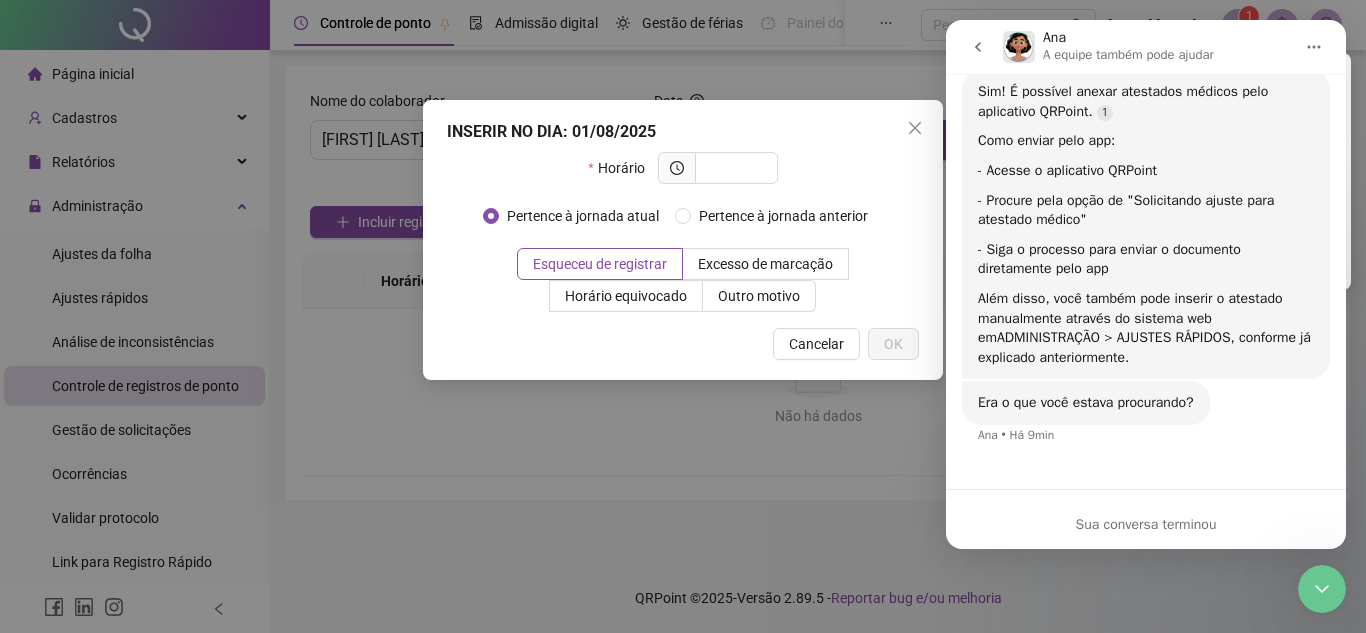 click on "INSERIR NO DIA :   01/08/2025 Horário Pertence à jornada atual Pertence à jornada anterior Esqueceu de registrar Excesso de marcação Horário equivocado Outro motivo Motivo Cancelar OK" at bounding box center (683, 316) 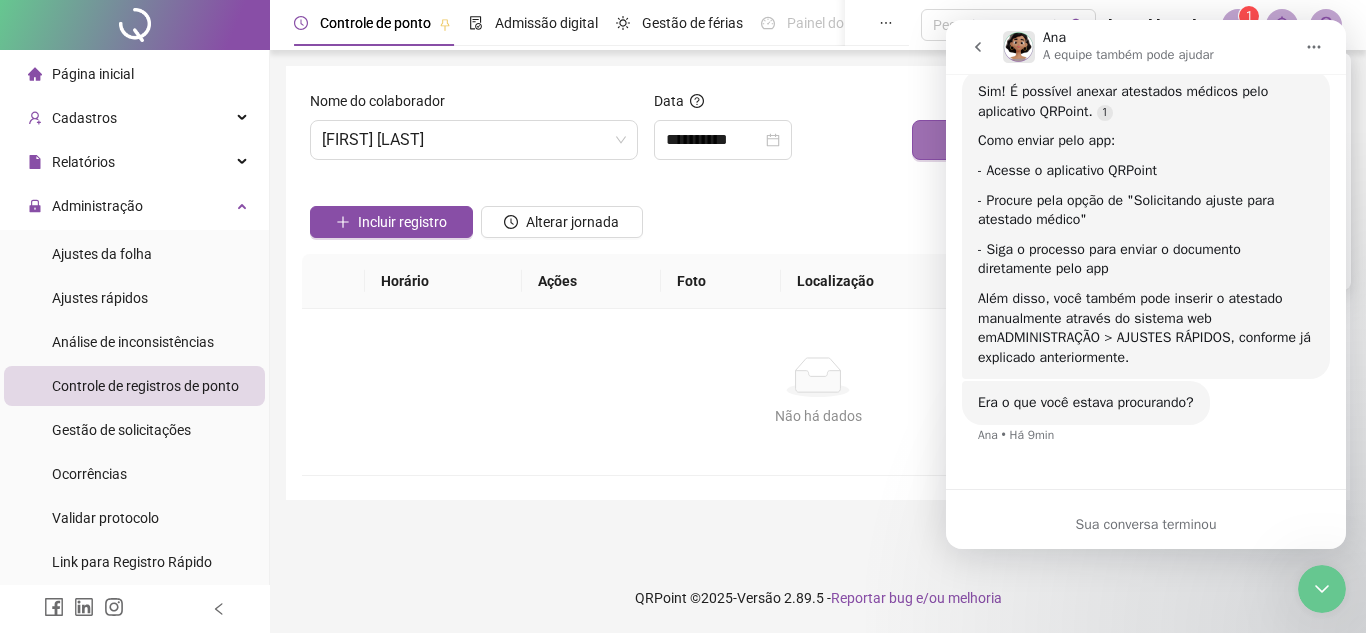 click on "Buscar registros" at bounding box center (1119, 140) 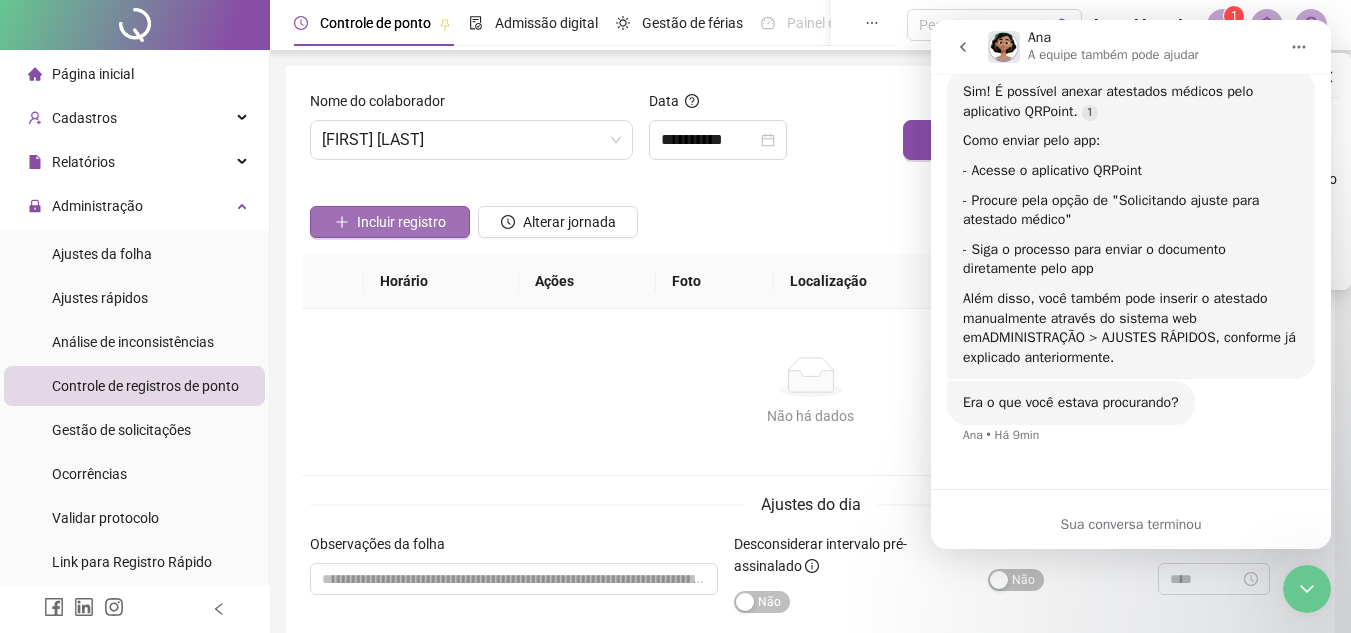 click on "Incluir registro" at bounding box center [401, 222] 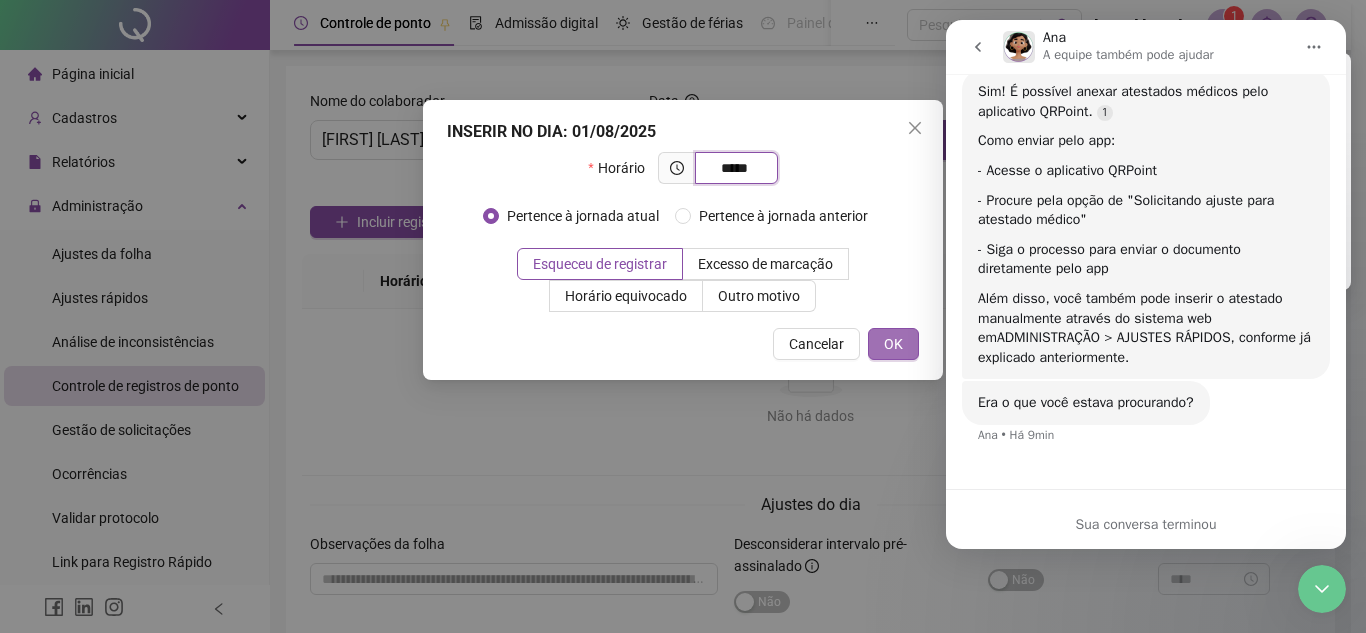 type on "*****" 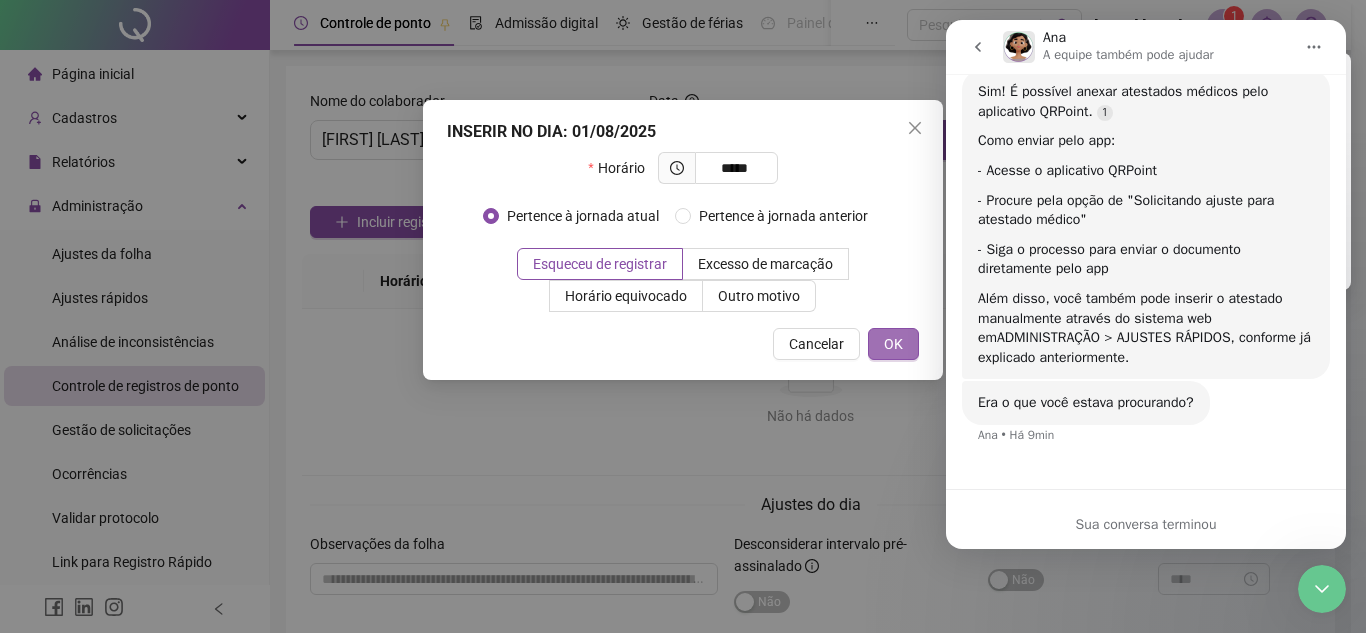 click on "OK" at bounding box center [893, 344] 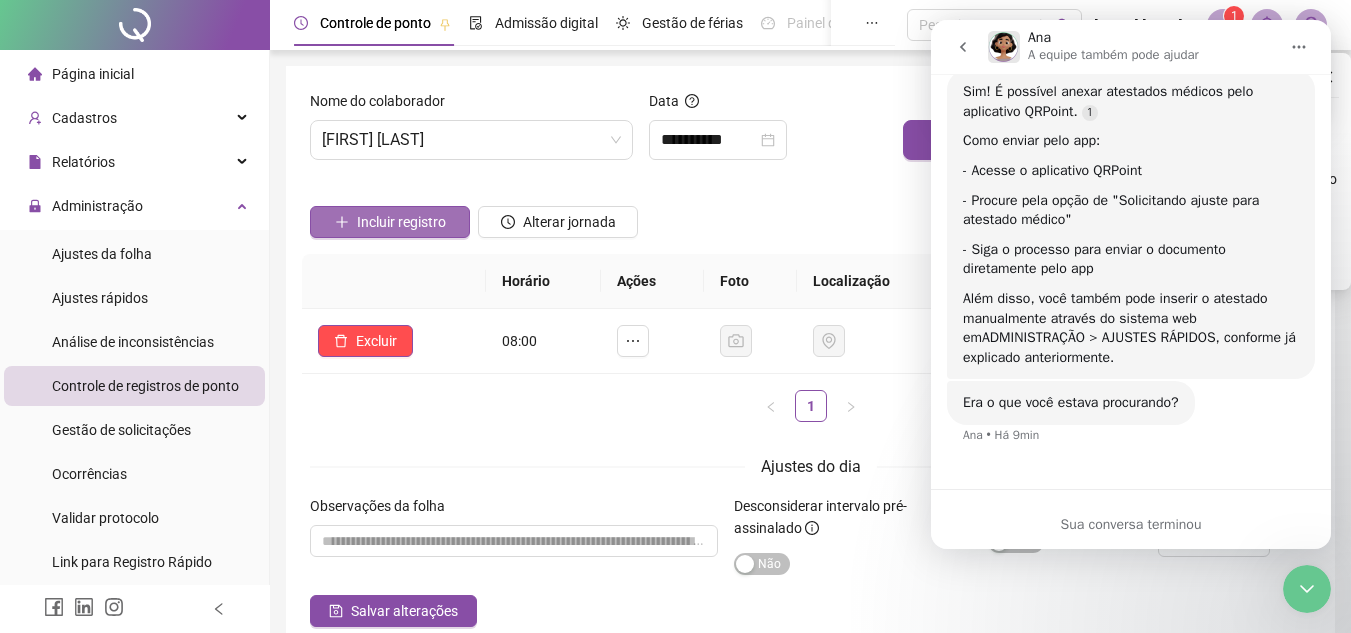click on "Incluir registro" at bounding box center (401, 222) 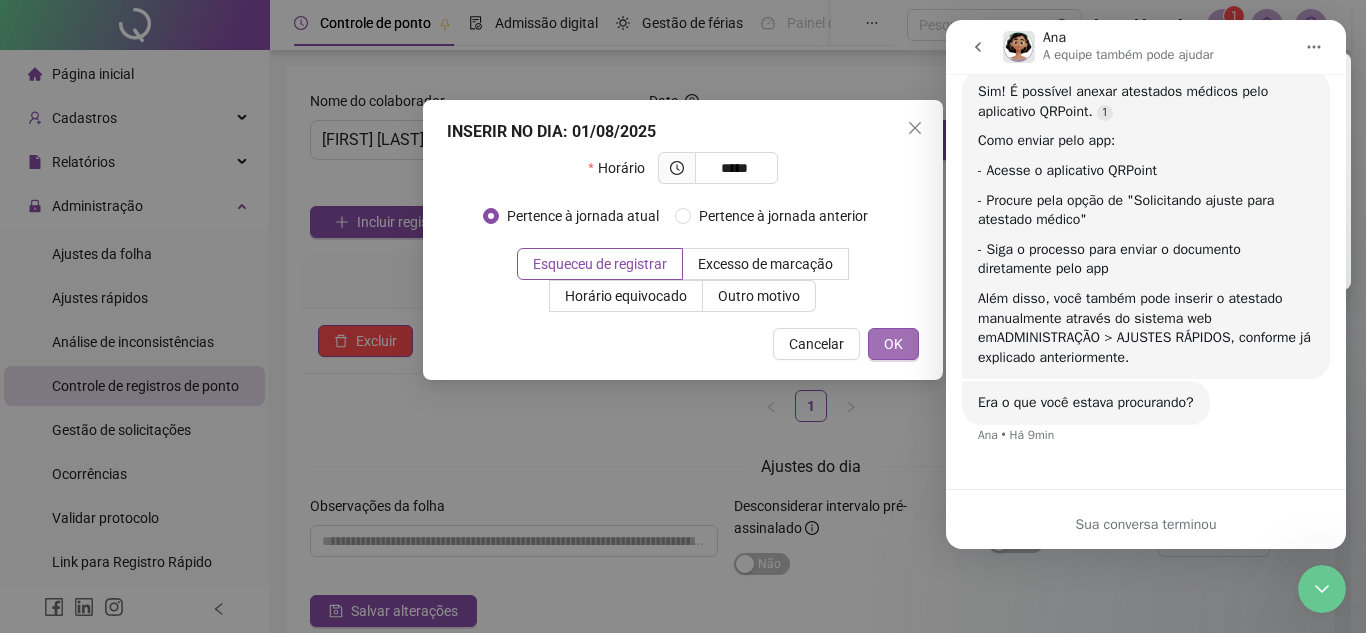 type on "*****" 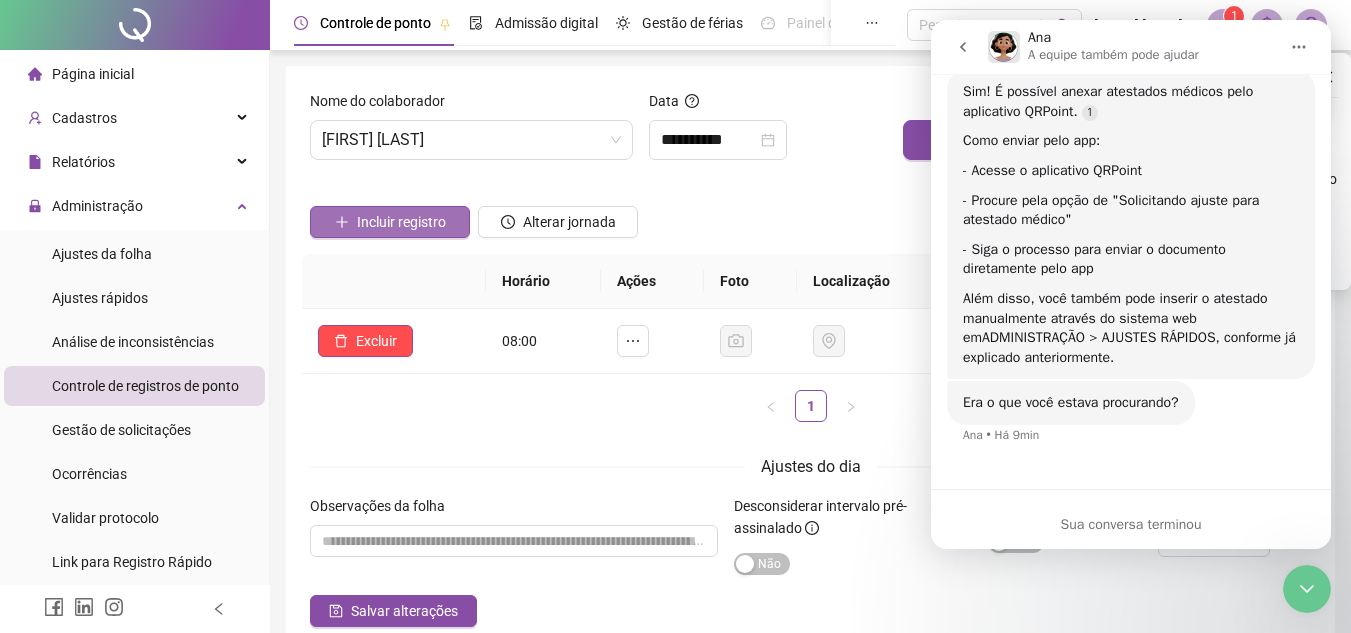 click on "Incluir registro" at bounding box center [401, 222] 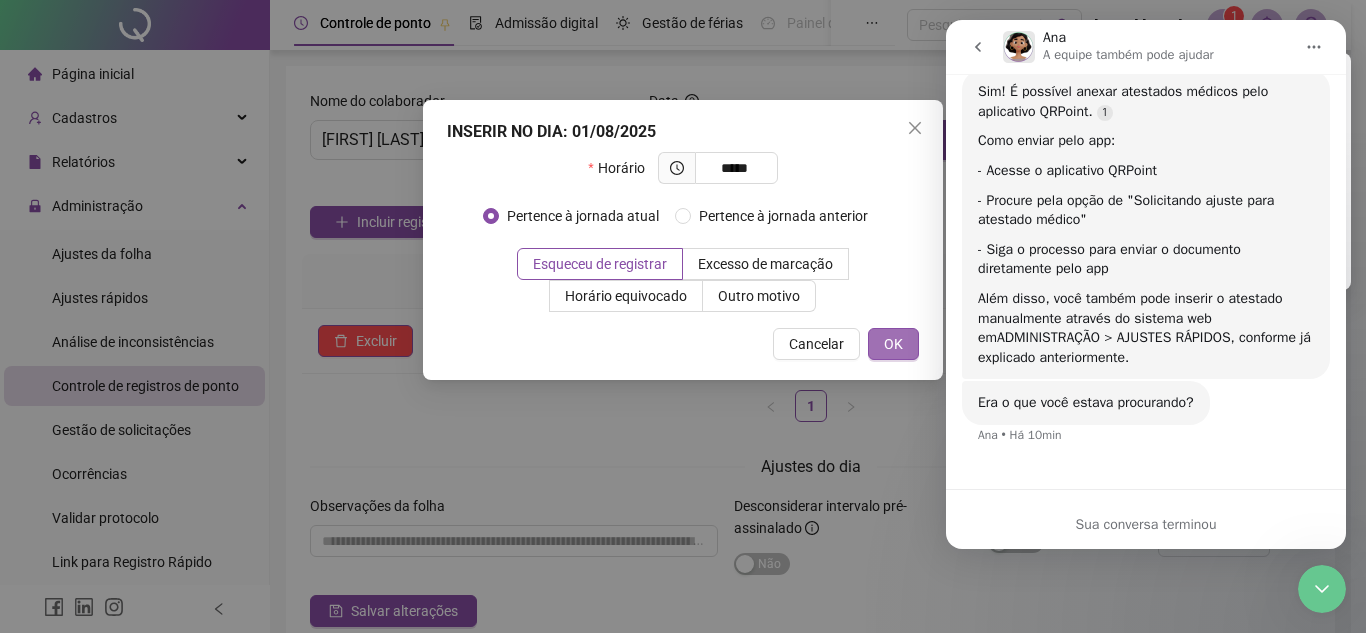 type on "*****" 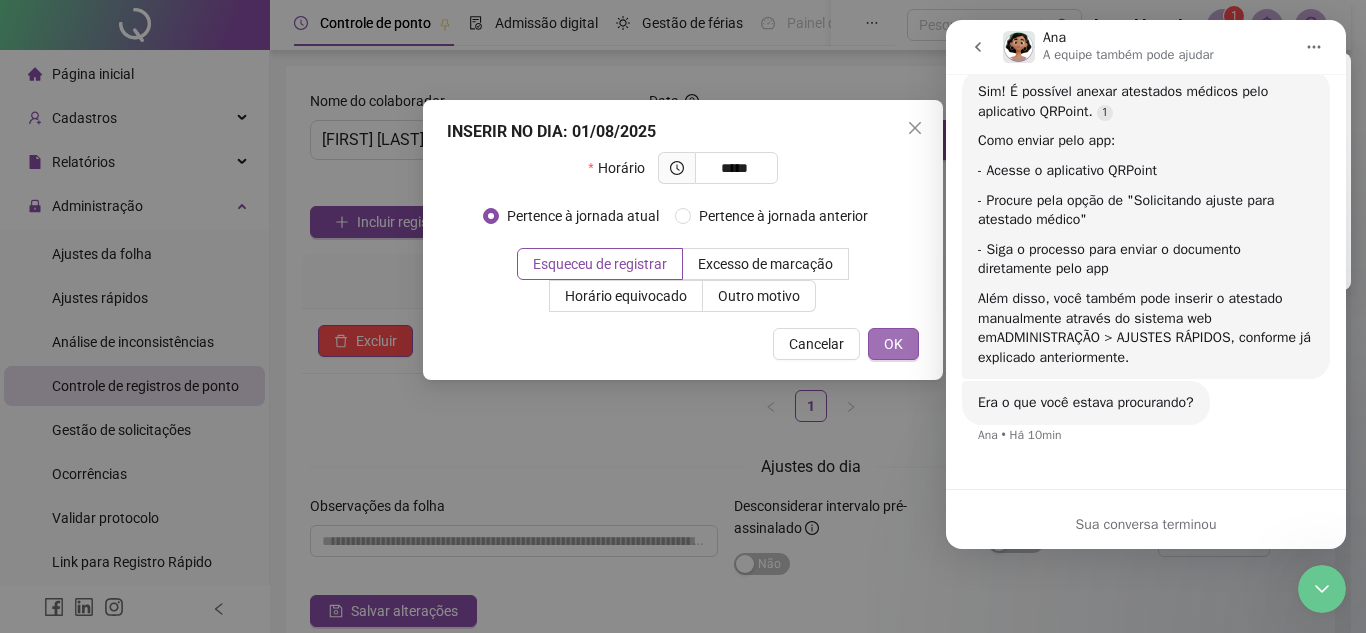 click on "OK" at bounding box center (893, 344) 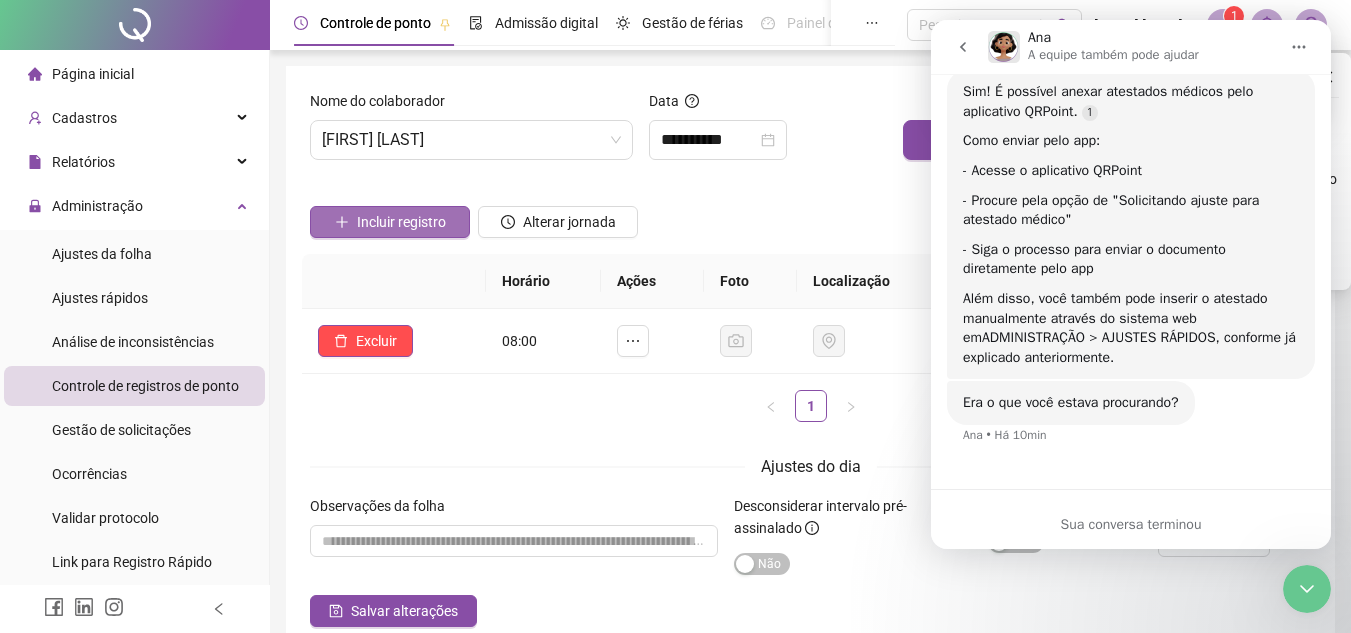 click on "Incluir registro" at bounding box center [401, 222] 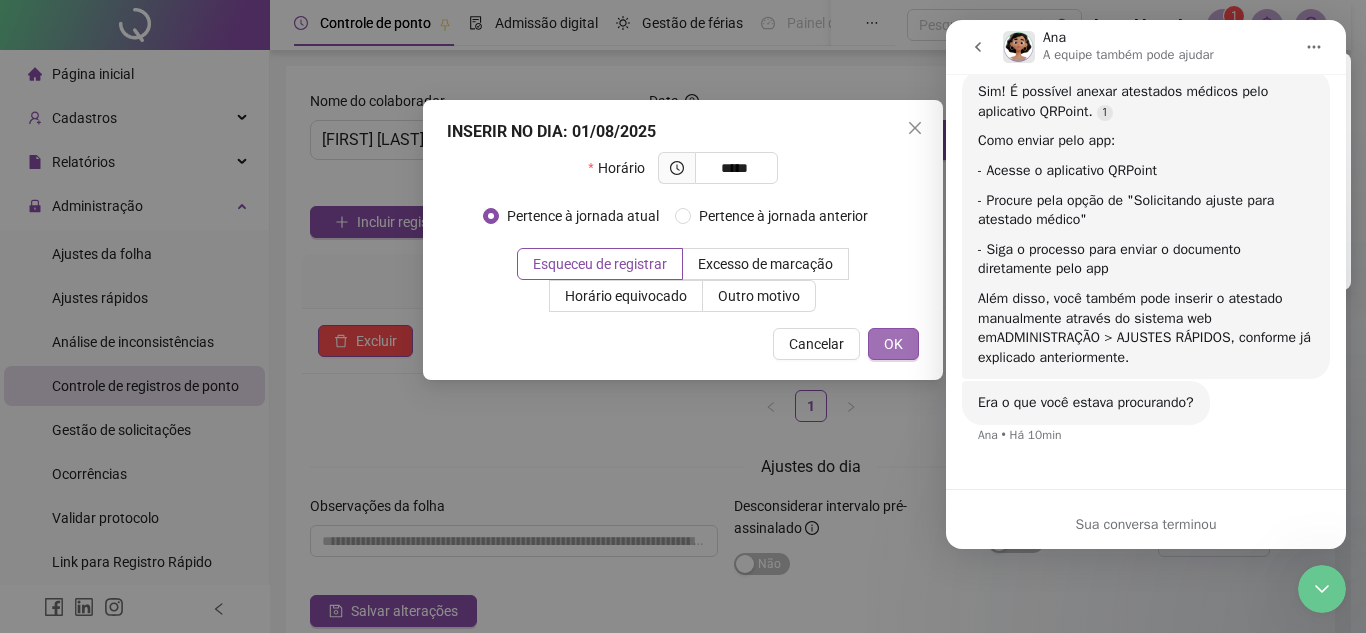 type on "*****" 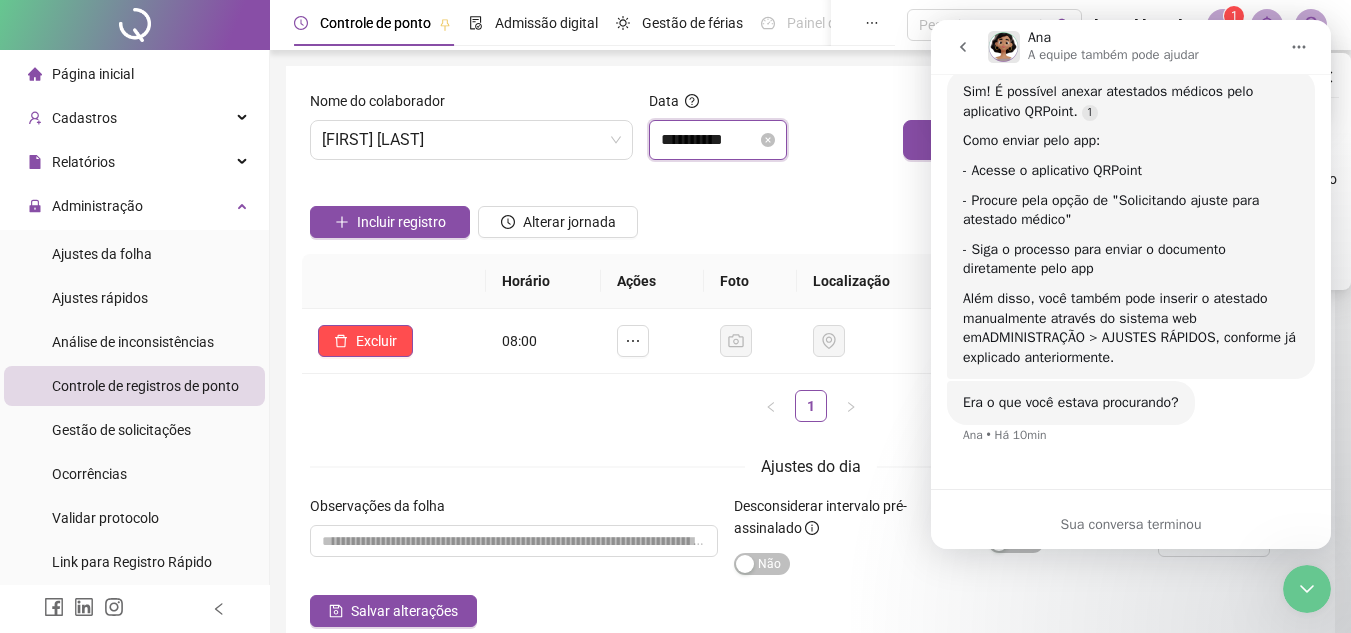click on "**********" at bounding box center [709, 140] 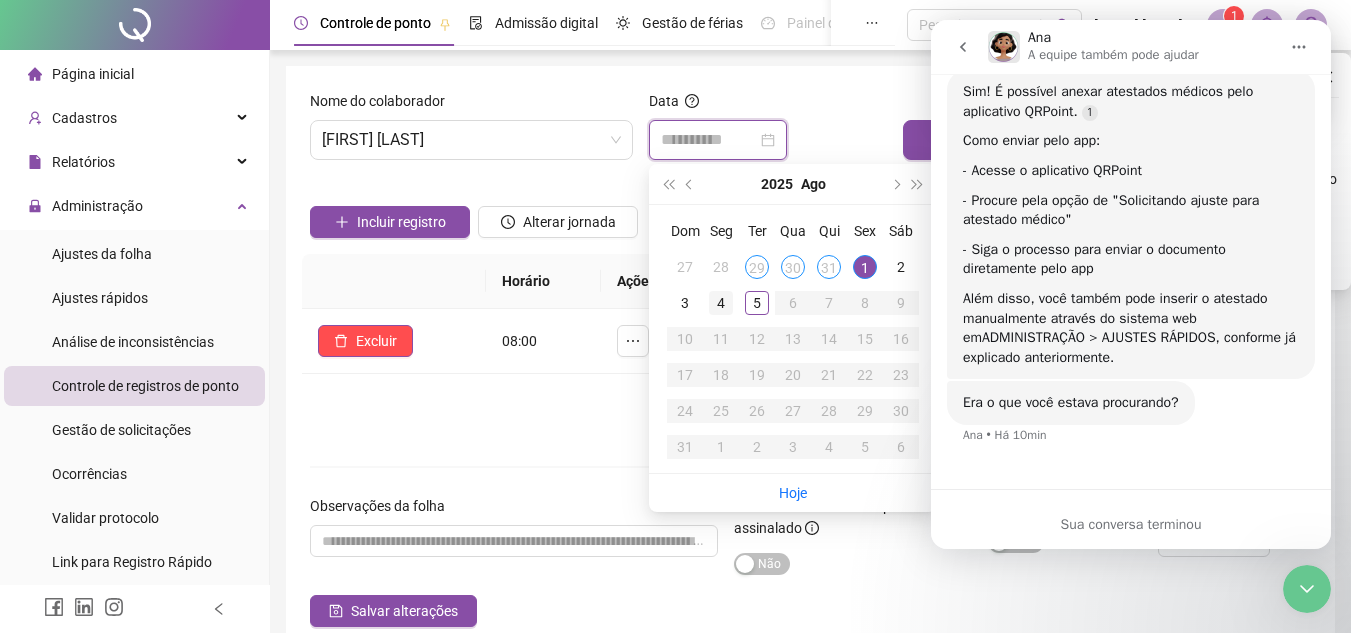 type on "**********" 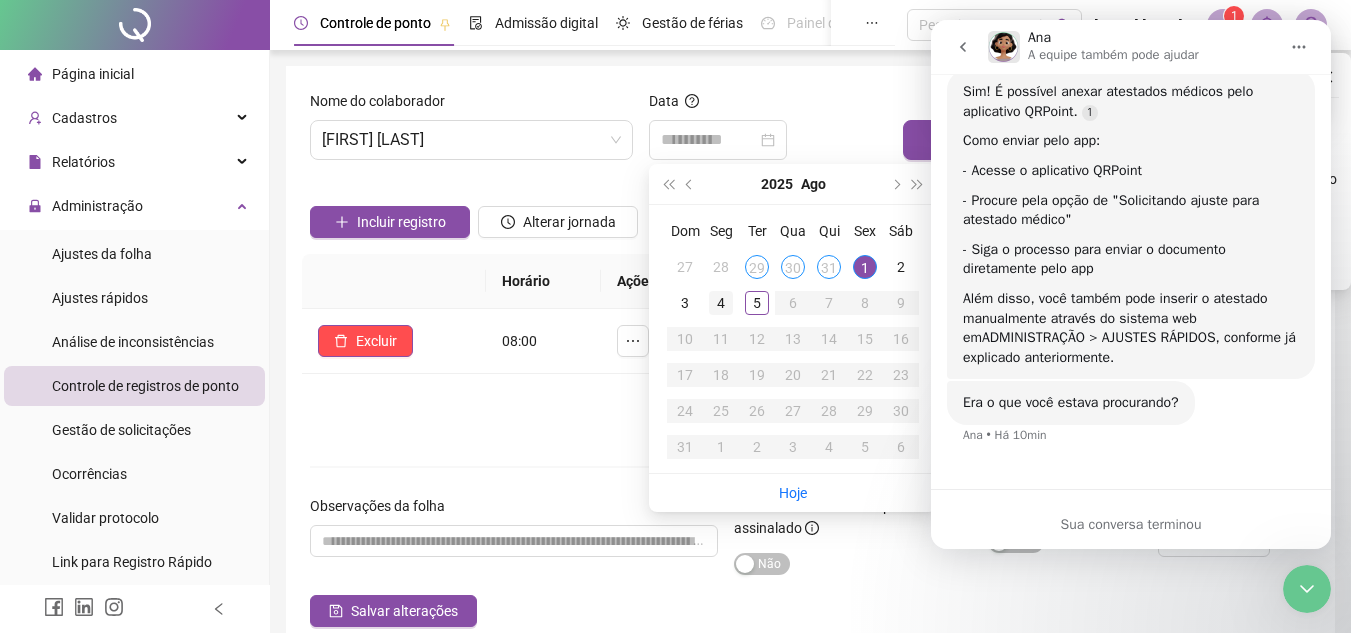 click on "4" at bounding box center [721, 303] 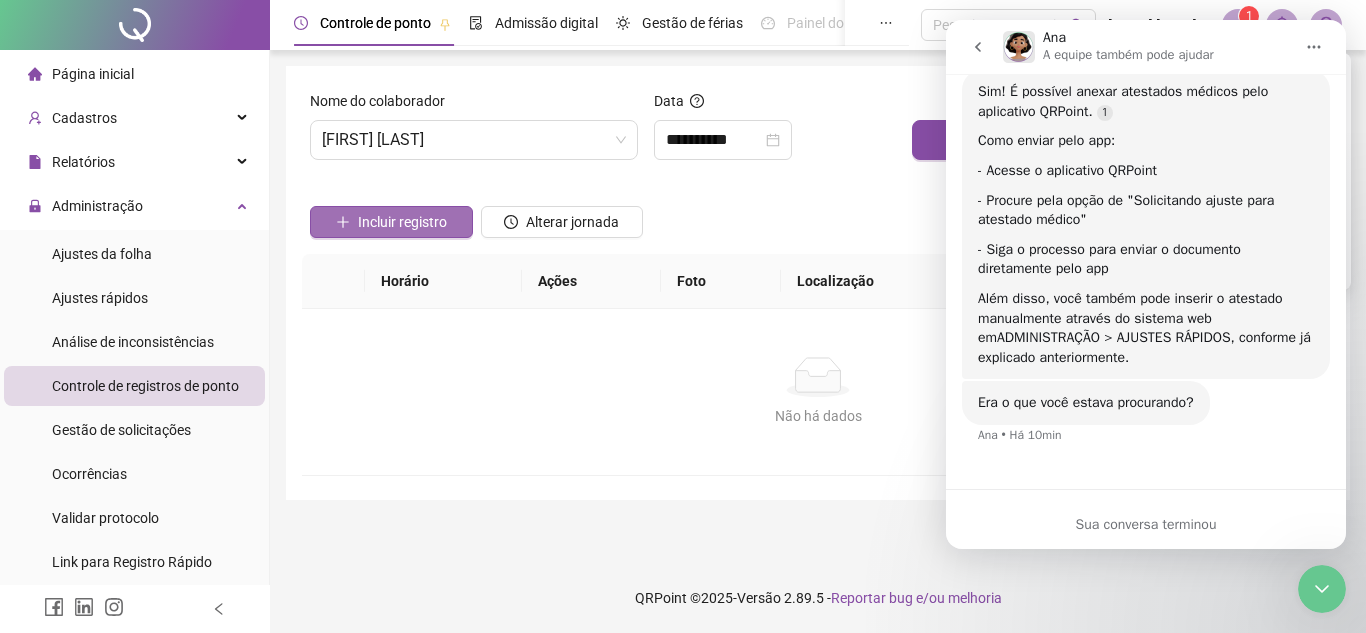click on "Incluir registro" at bounding box center [402, 222] 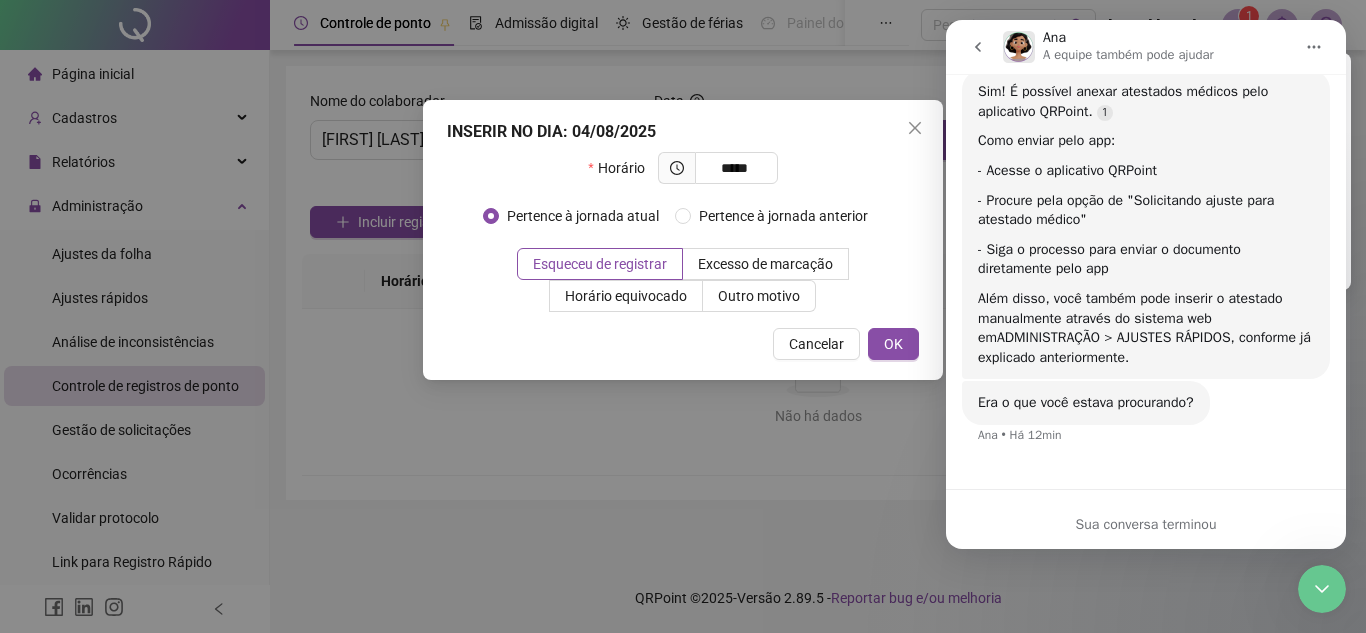type on "*****" 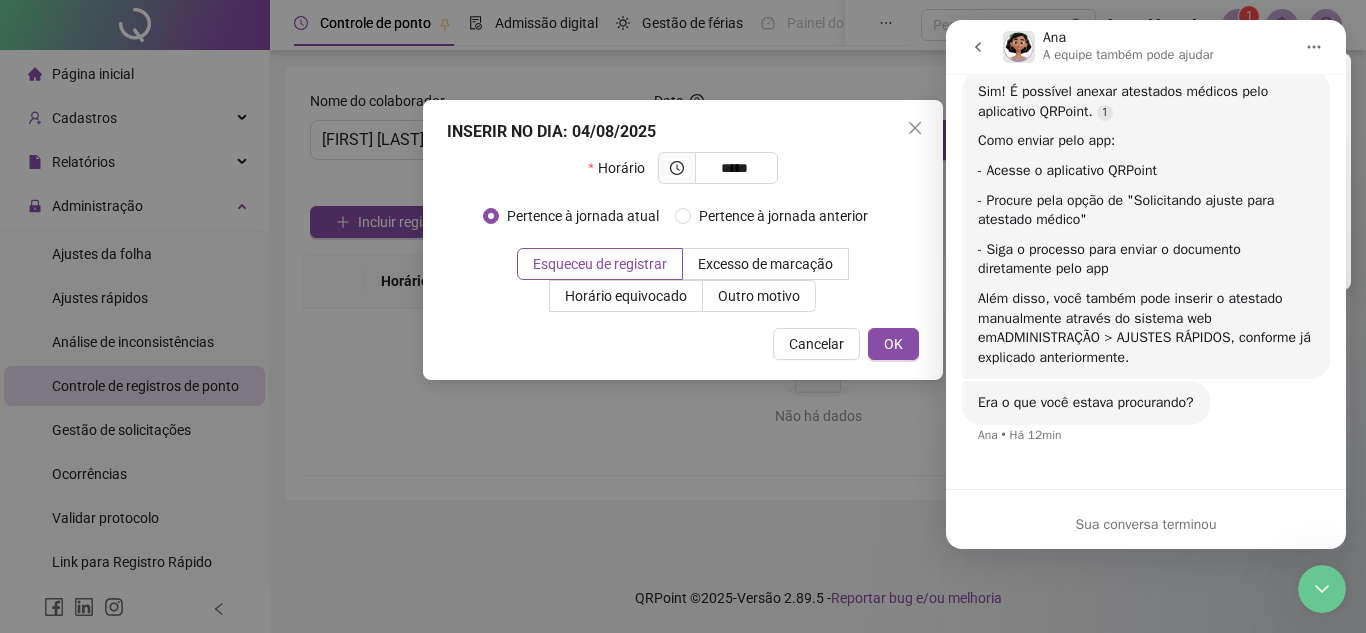 click on "INSERIR NO DIA :   04/08/2025 Horário ***** Pertence à jornada atual Pertence à jornada anterior Esqueceu de registrar Excesso de marcação Horário equivocado Outro motivo Motivo Cancelar OK" at bounding box center (683, 316) 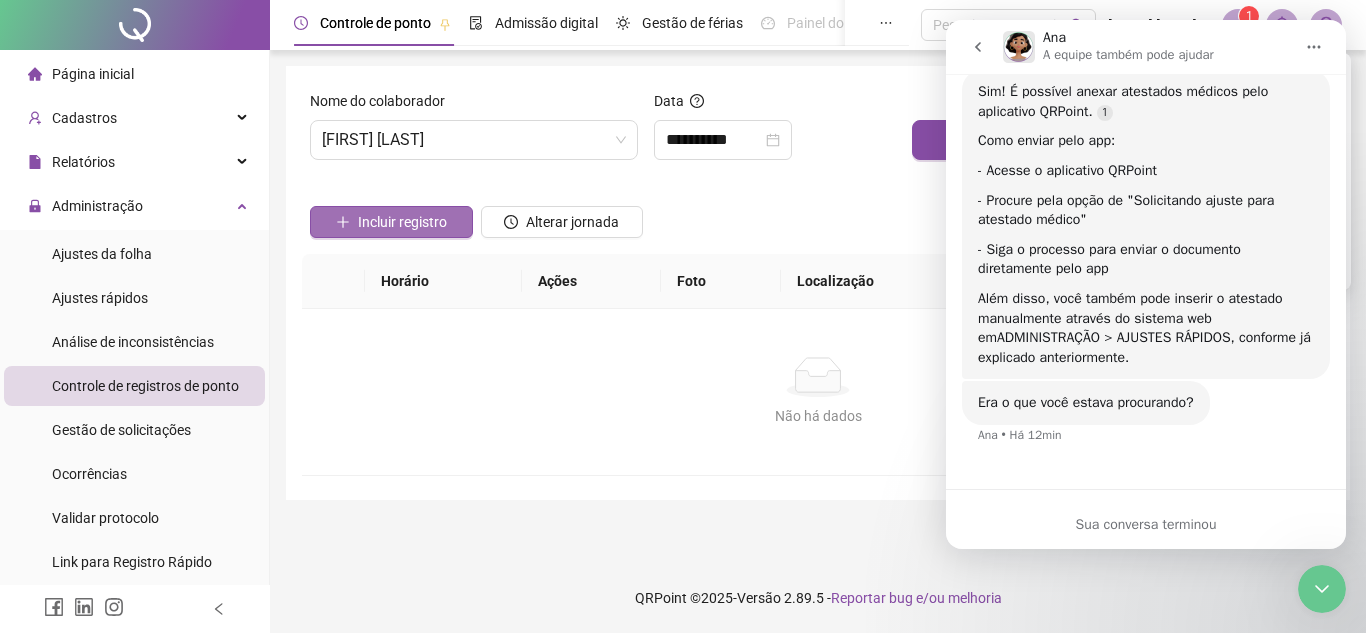 click on "Incluir registro" at bounding box center [402, 222] 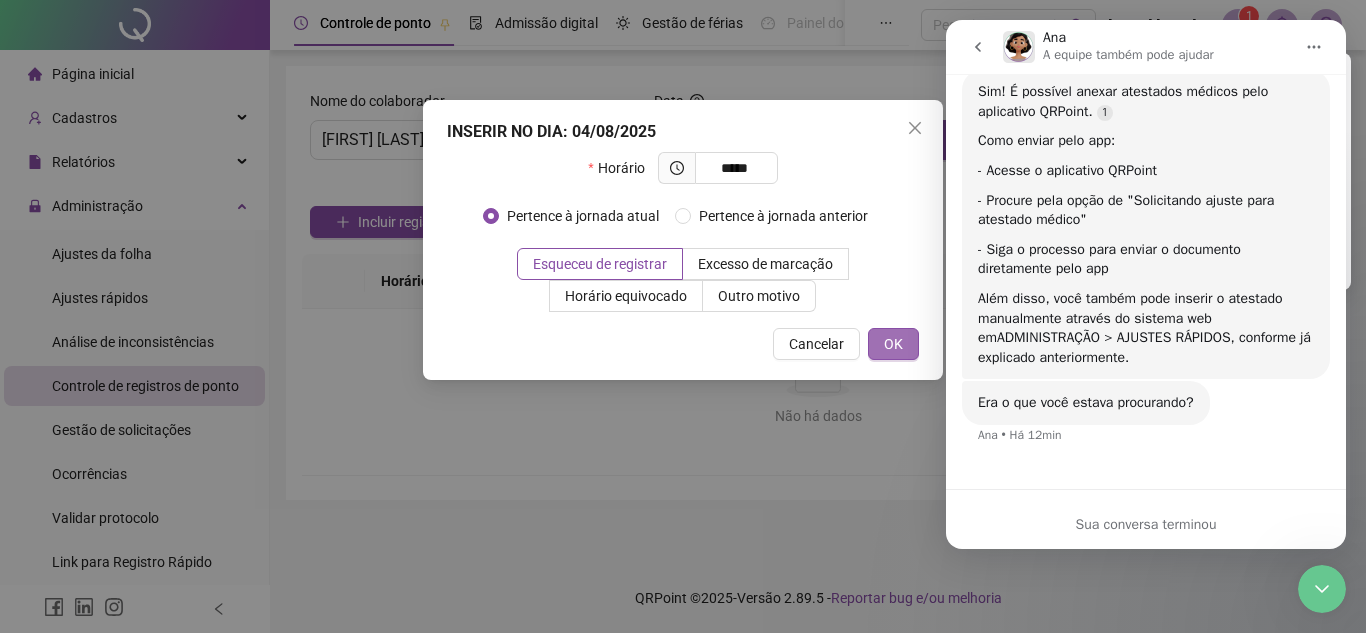 type on "*****" 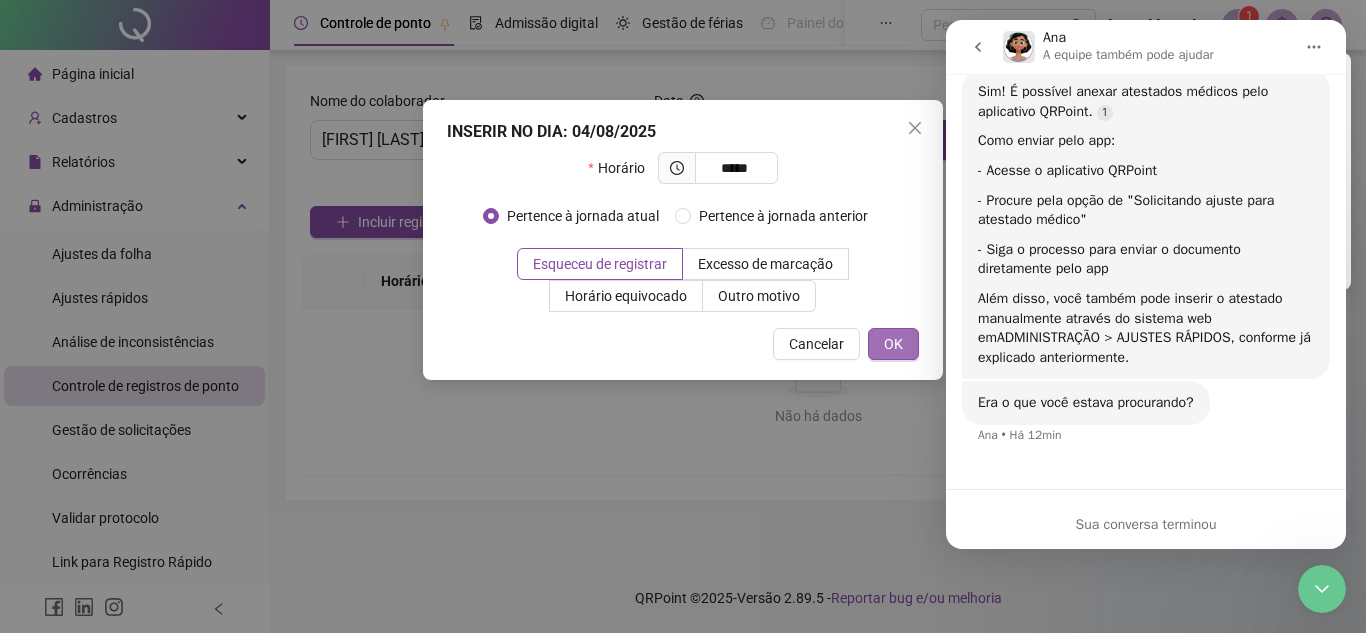 click on "OK" at bounding box center [893, 344] 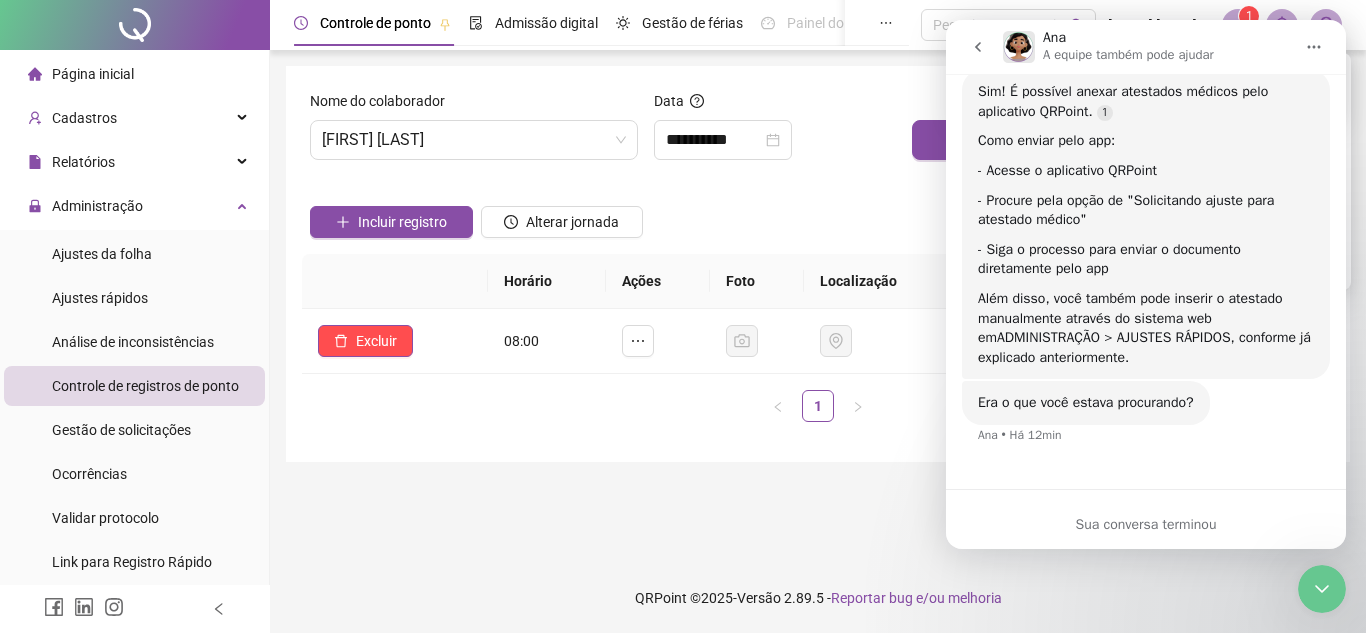 click on "Incluir registro" at bounding box center [402, 222] 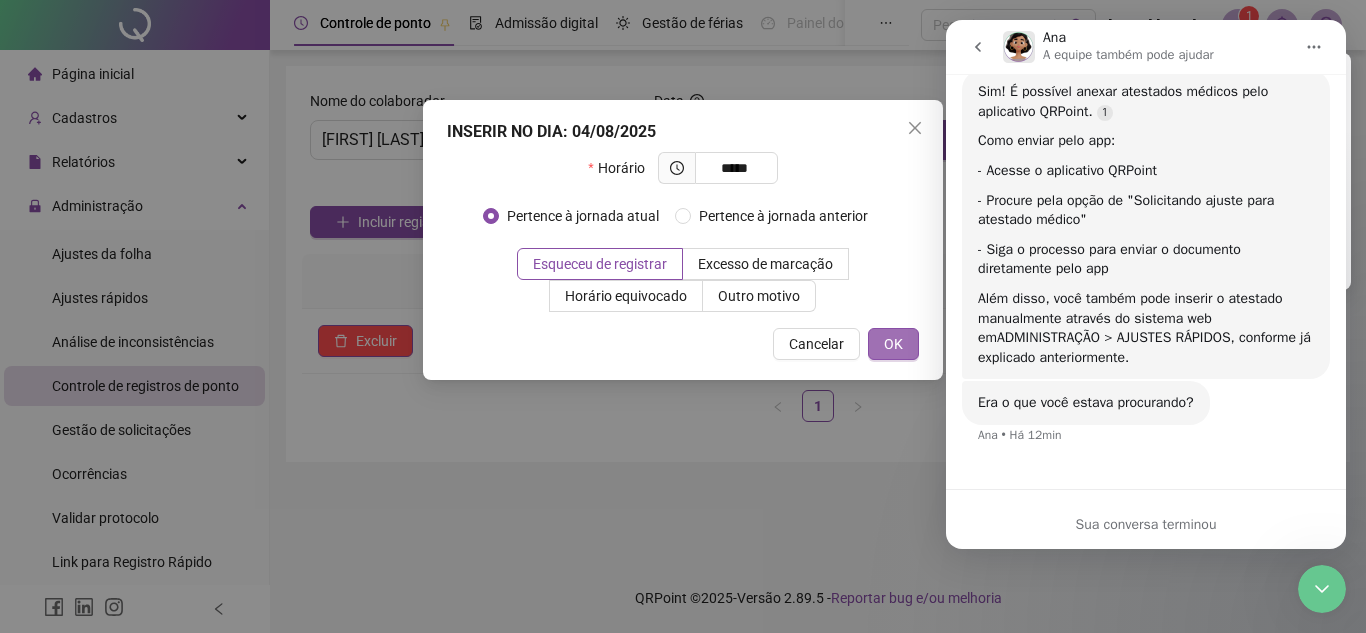 type on "*****" 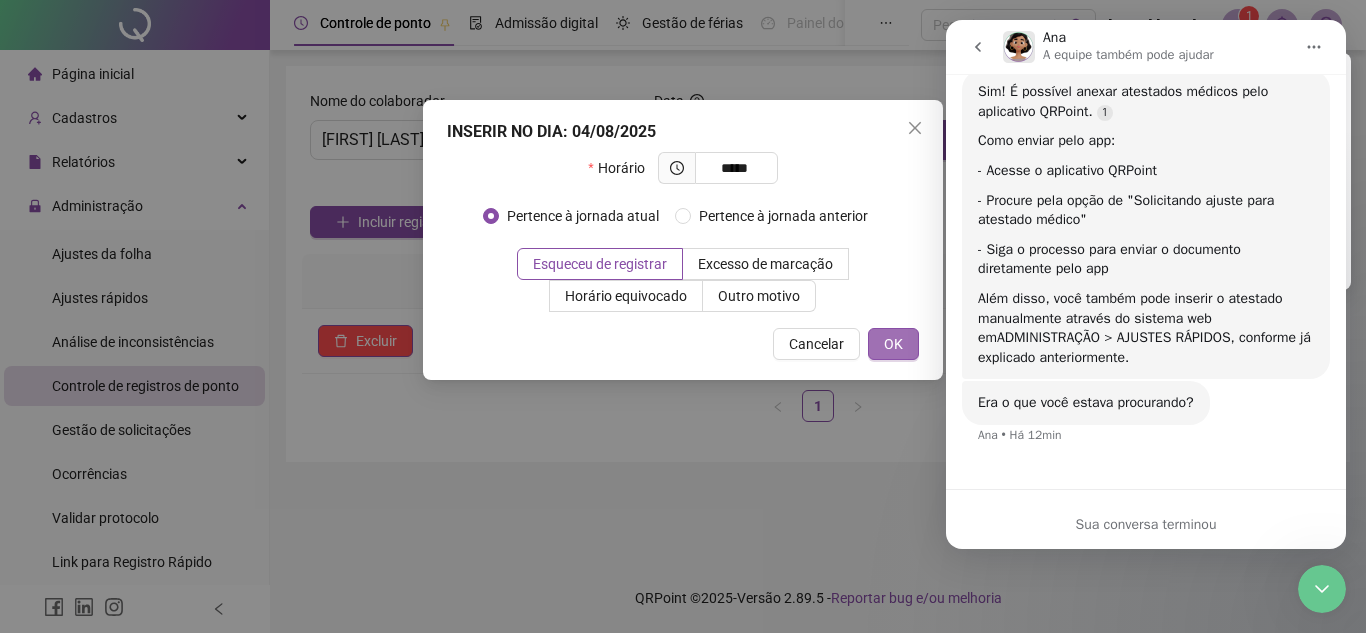 click on "OK" at bounding box center (893, 344) 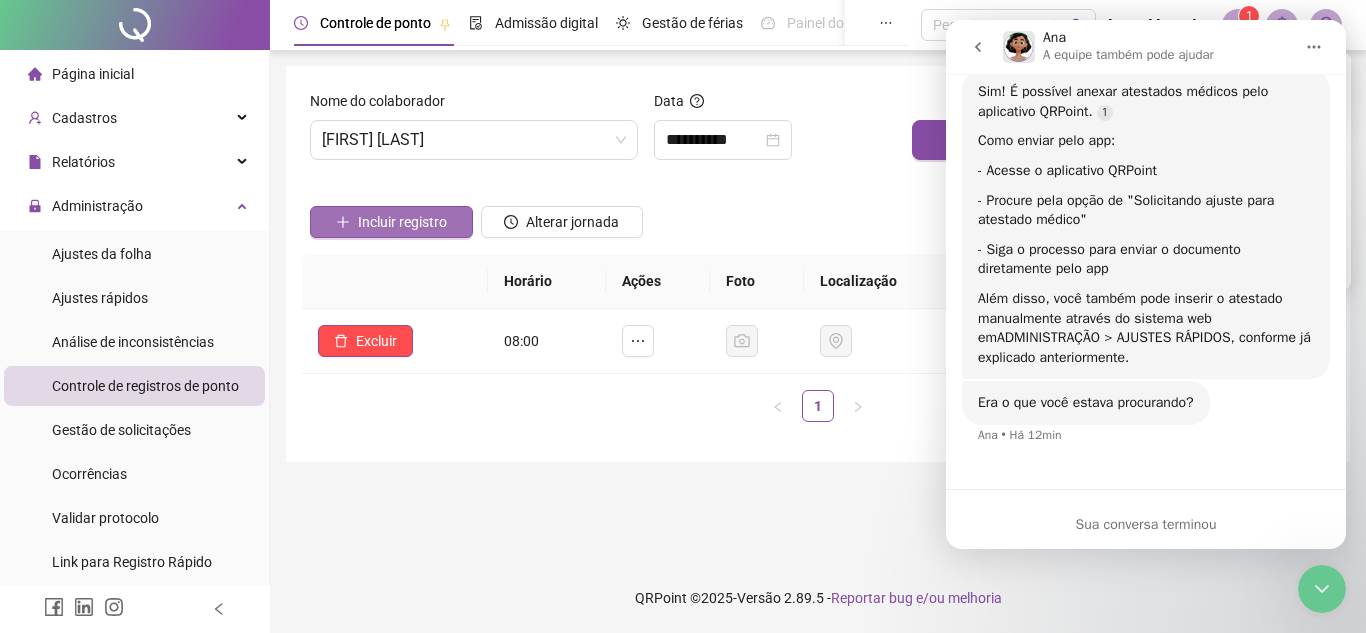 click on "Incluir registro" at bounding box center [402, 222] 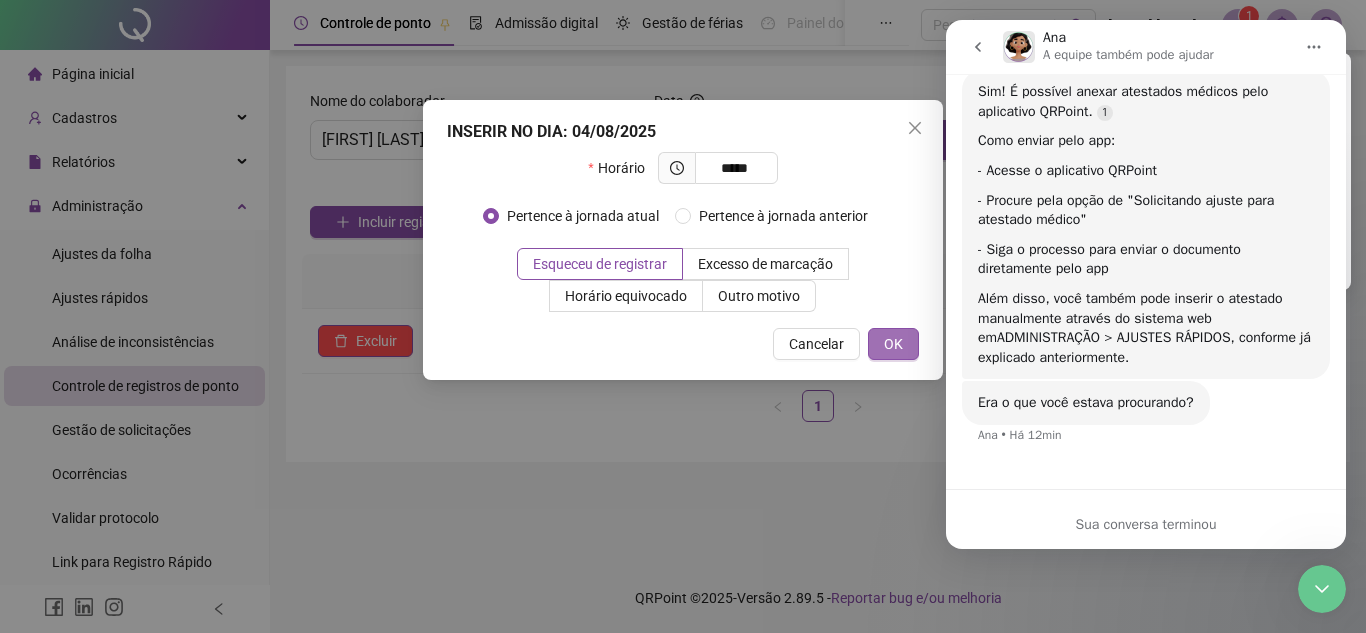 type on "*****" 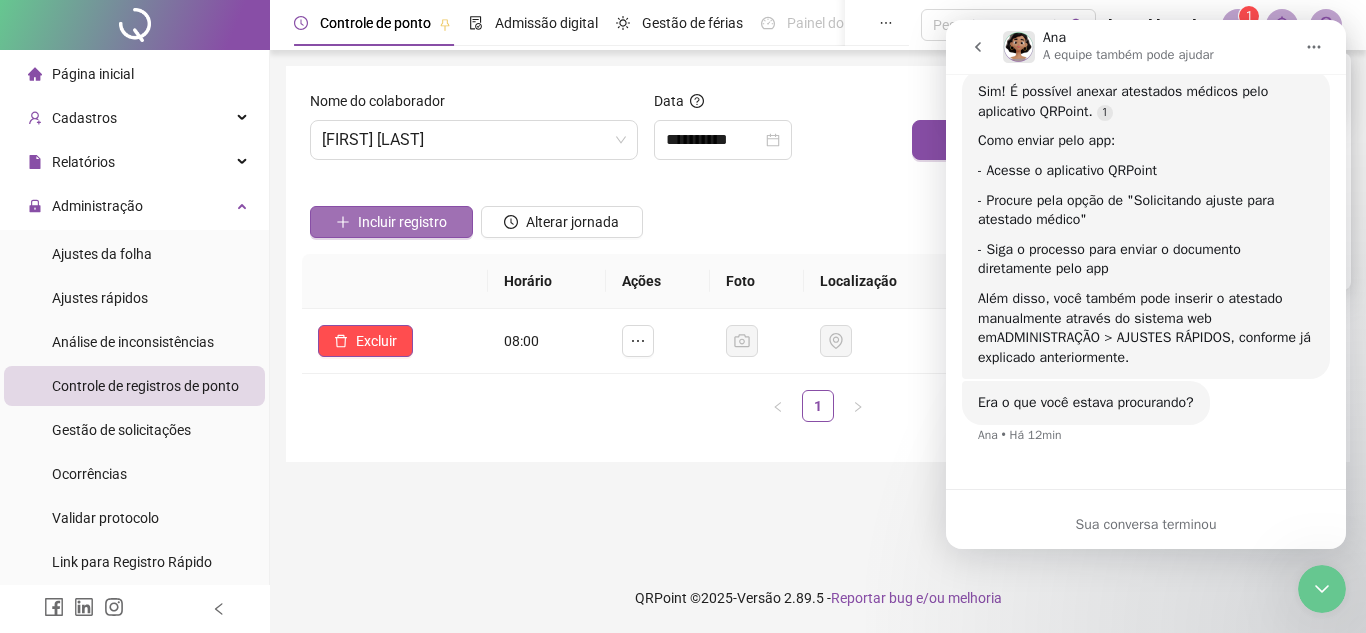 click on "Incluir registro" at bounding box center [402, 222] 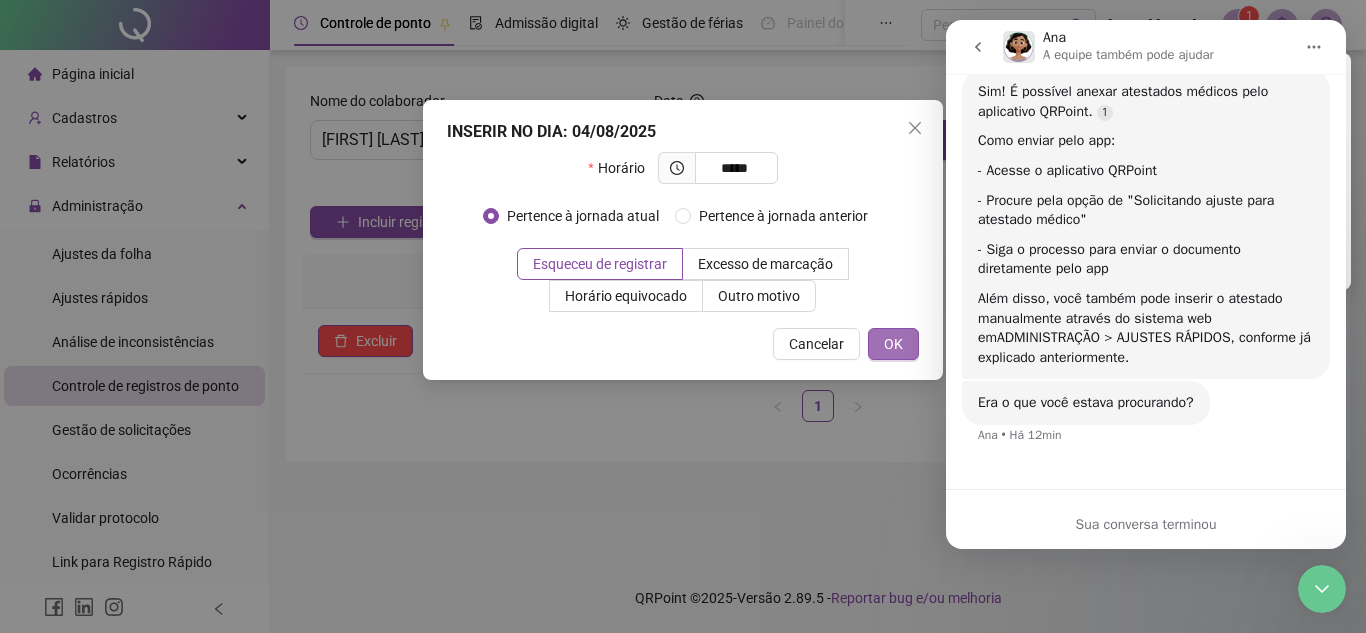 type on "*****" 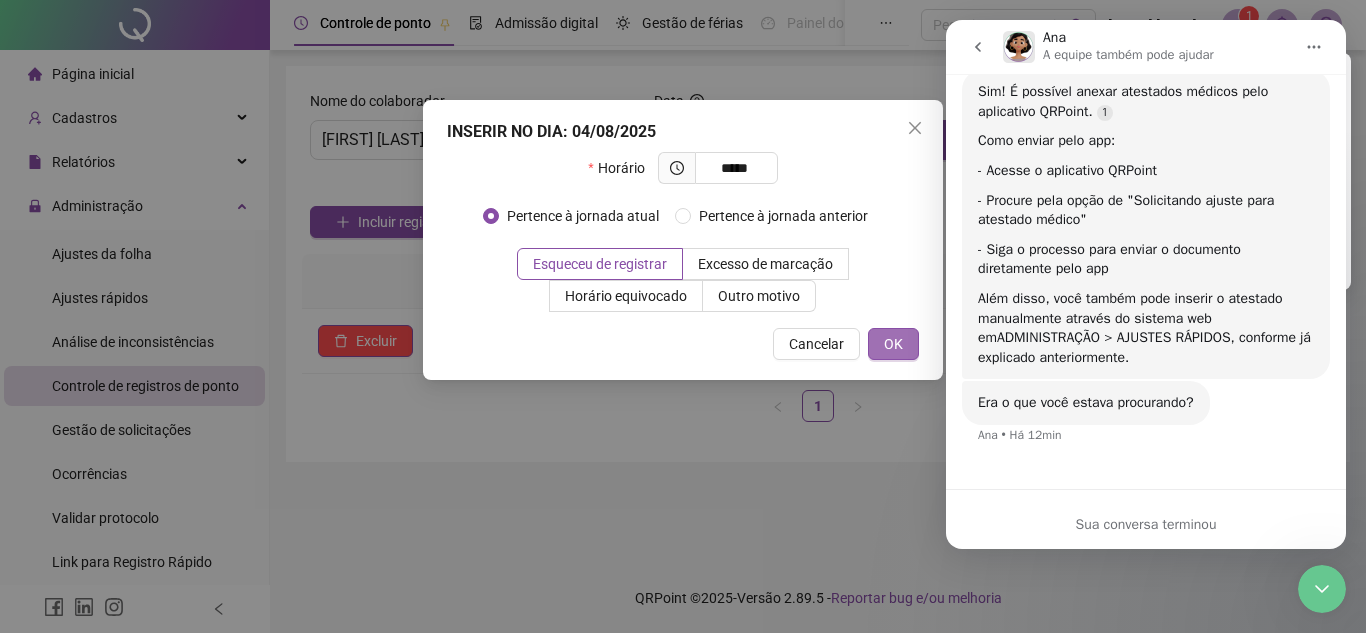 click on "OK" at bounding box center [893, 344] 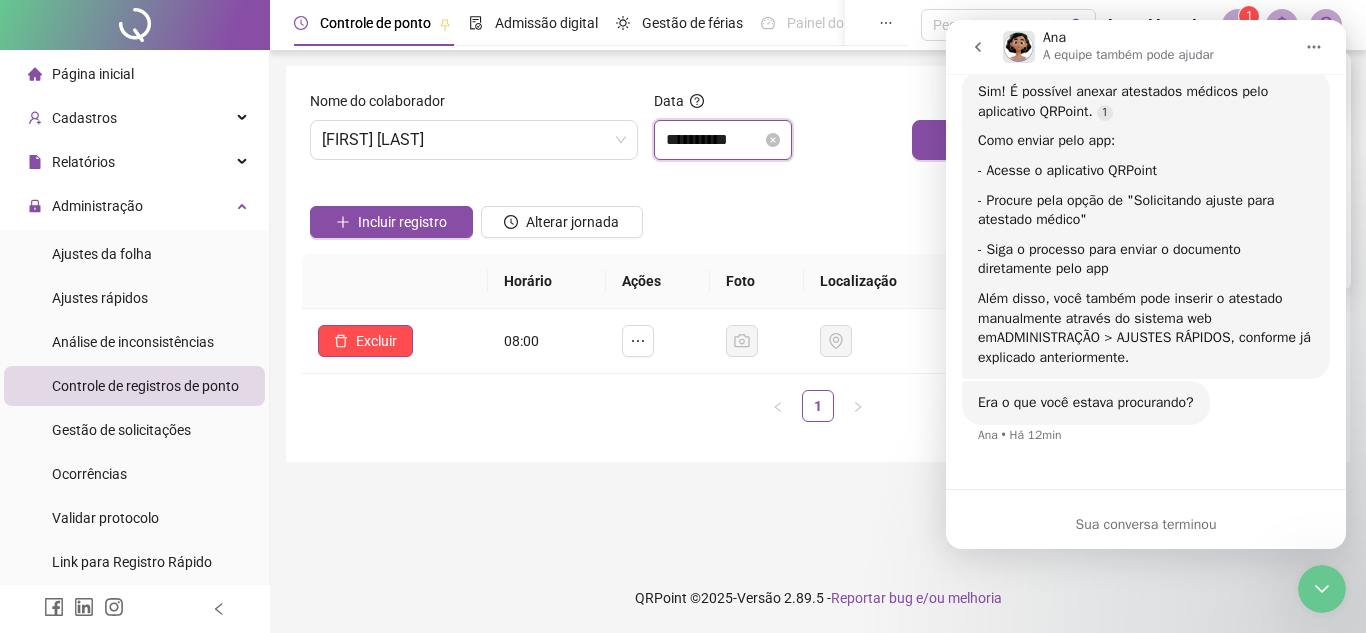 click on "**********" at bounding box center [714, 140] 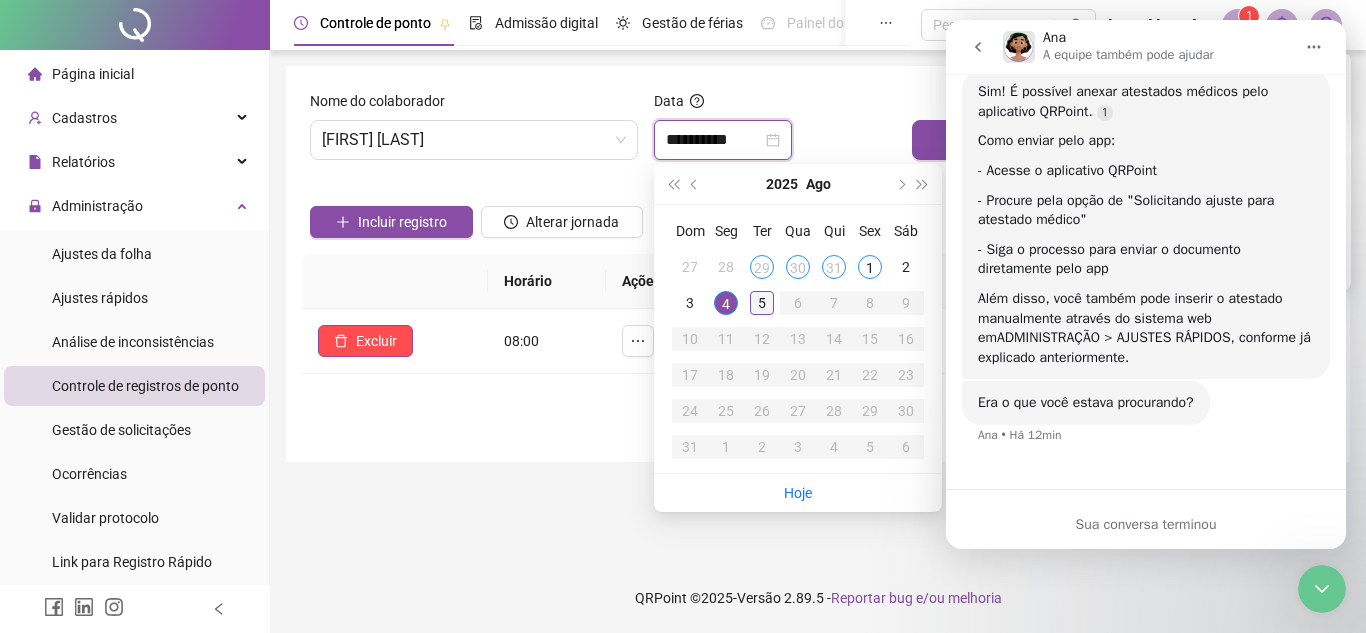 type on "**********" 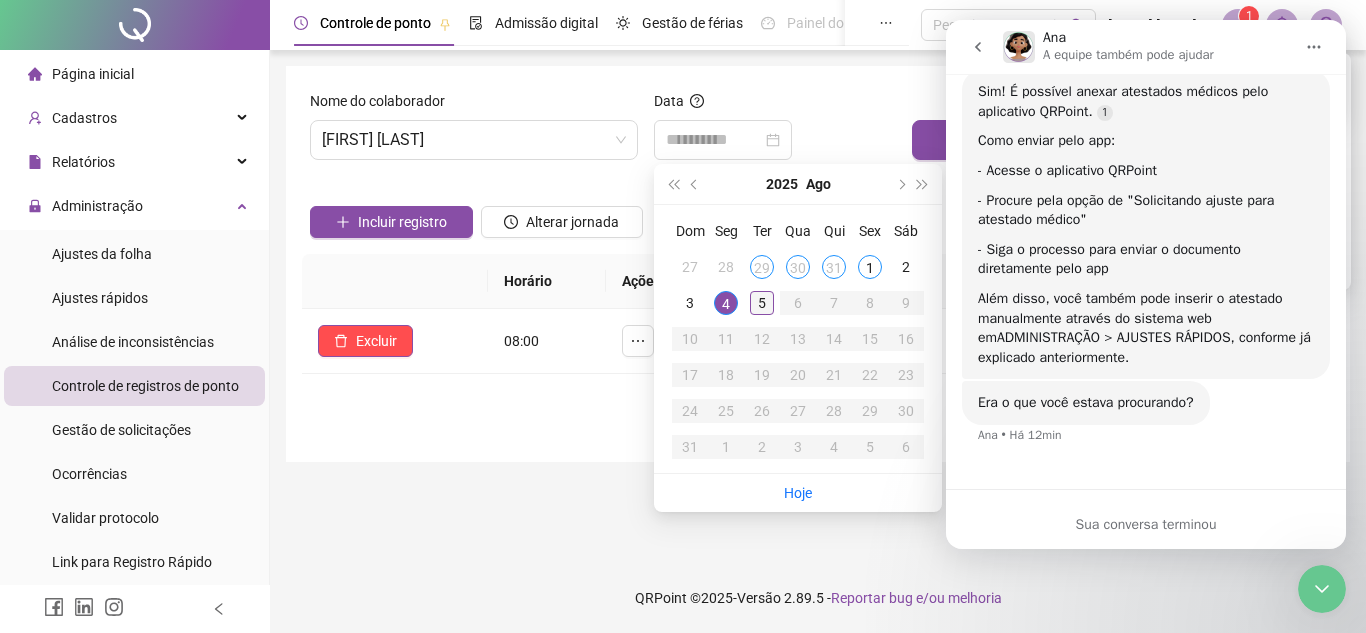 click on "5" at bounding box center [762, 303] 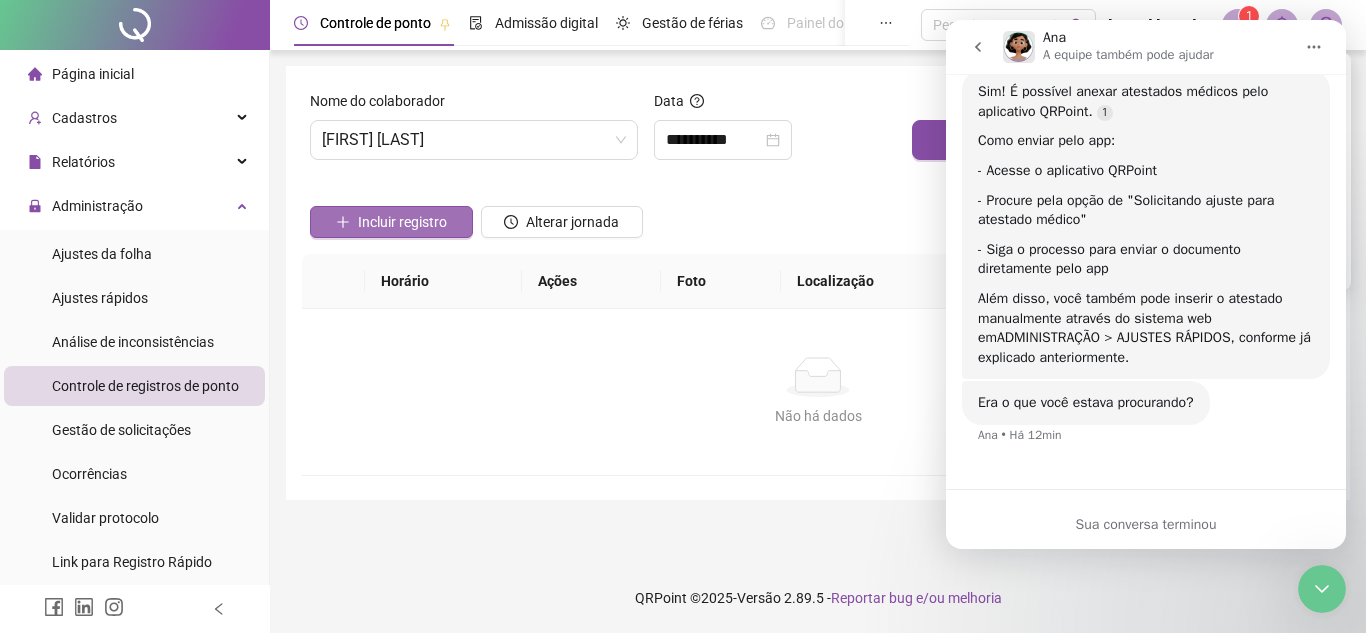 click on "Incluir registro" at bounding box center (391, 222) 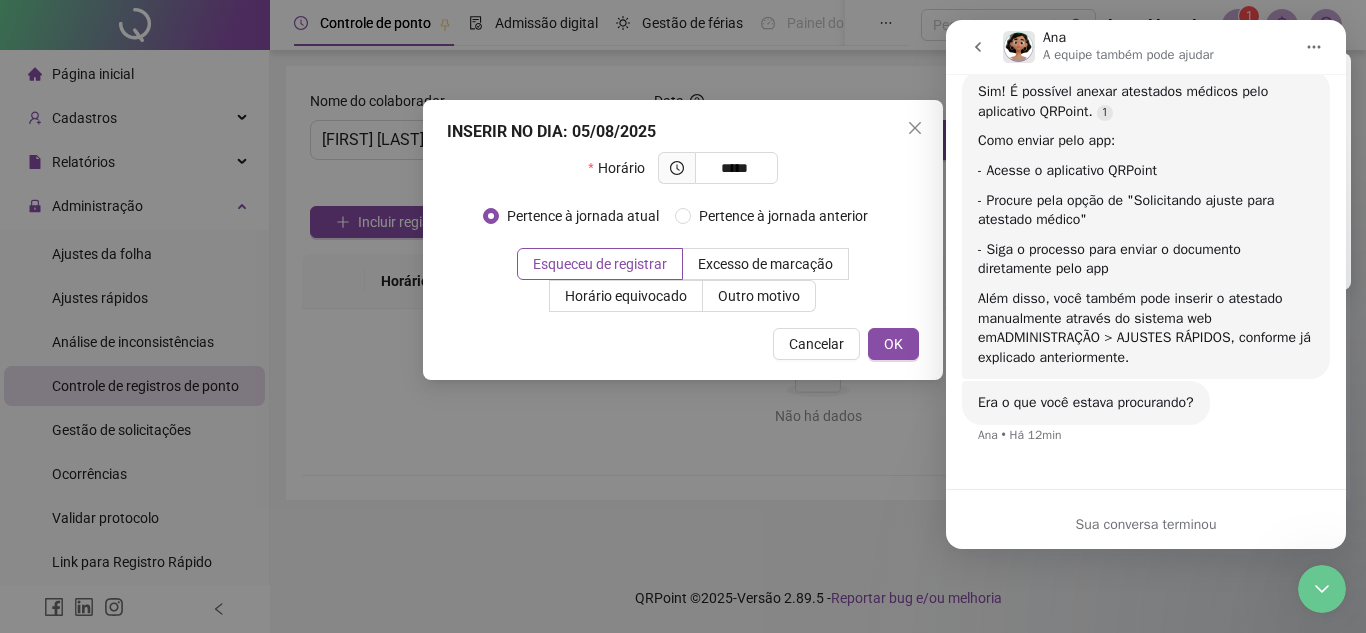 type on "*****" 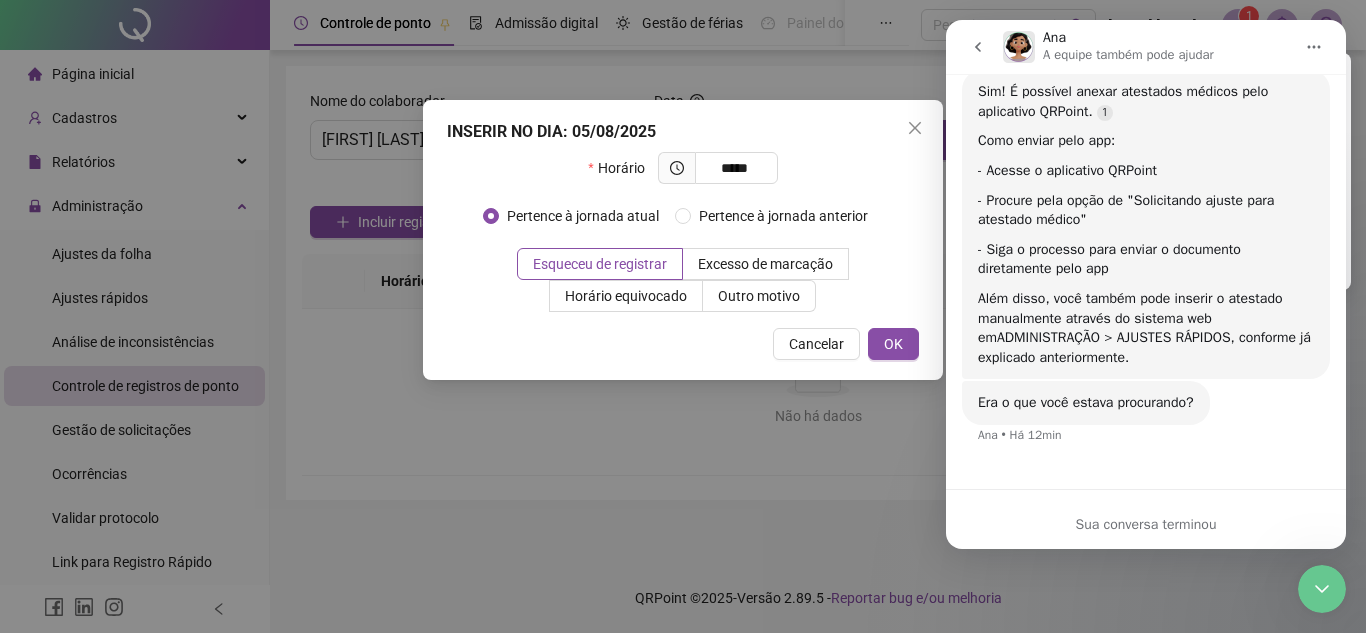 click on "INSERIR NO DIA :   05/08/2025 Horário ***** Pertence à jornada atual Pertence à jornada anterior Esqueceu de registrar Excesso de marcação Horário equivocado Outro motivo Motivo Cancelar OK" at bounding box center [683, 240] 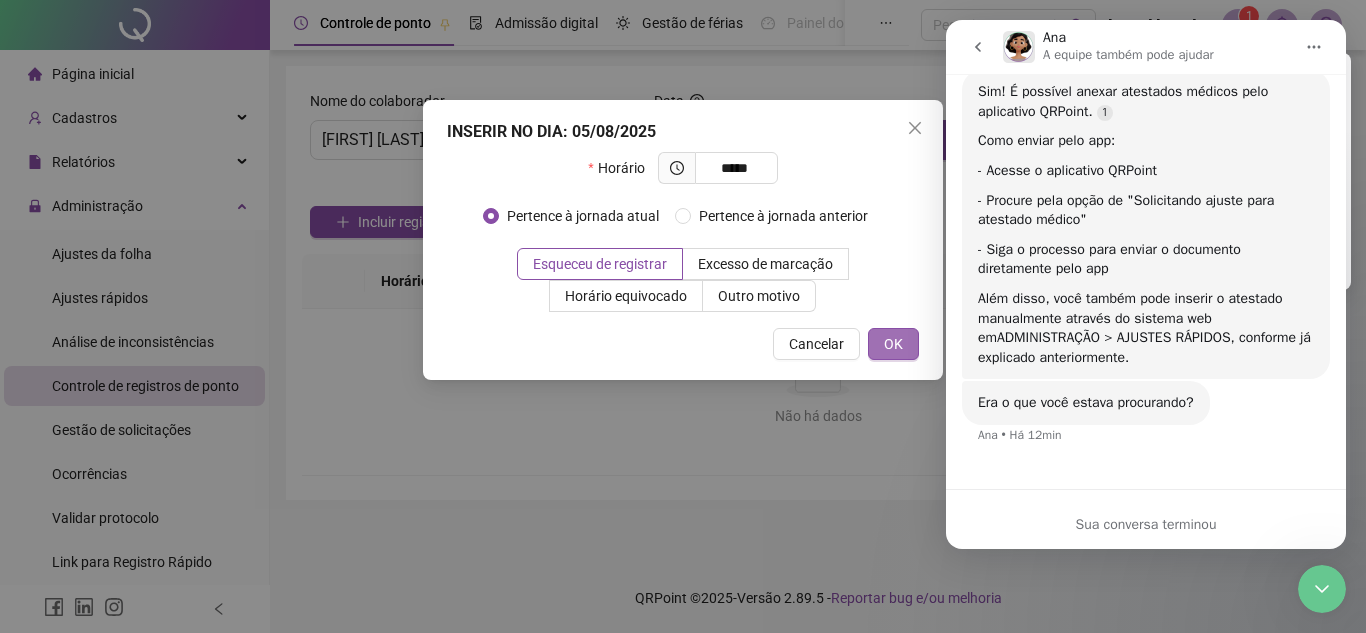 click on "OK" at bounding box center (893, 344) 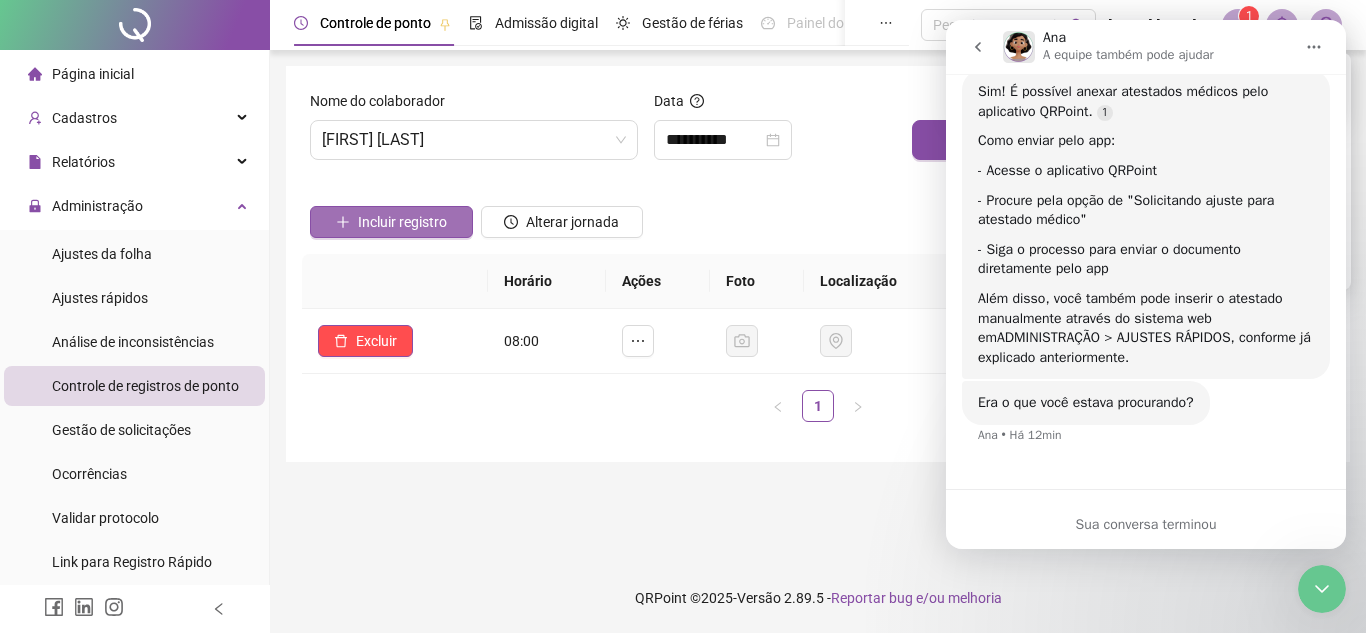 click on "Incluir registro" at bounding box center [402, 222] 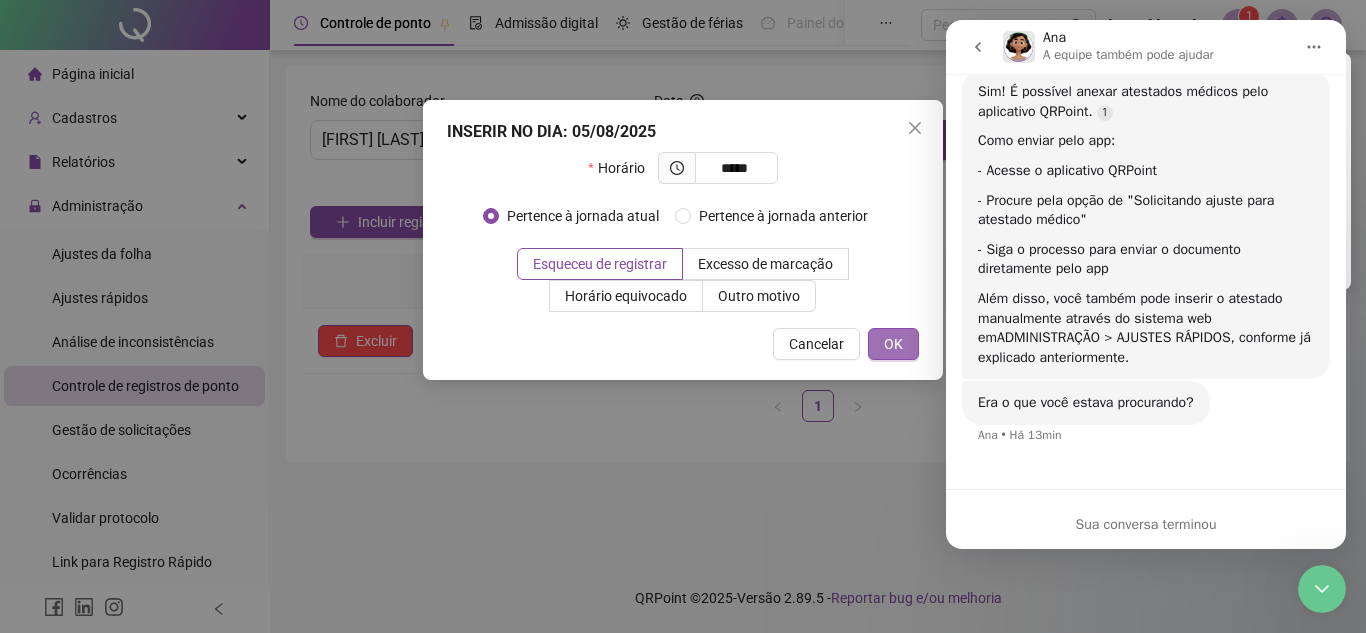 type on "*****" 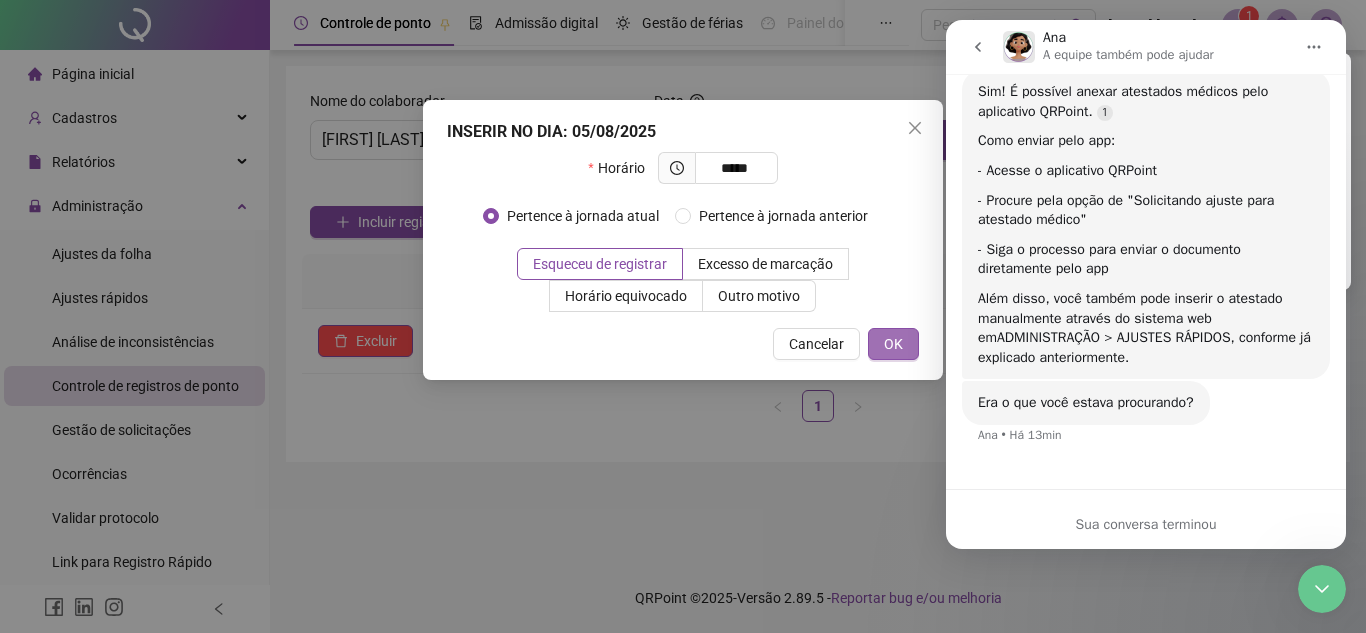 click on "OK" at bounding box center (893, 344) 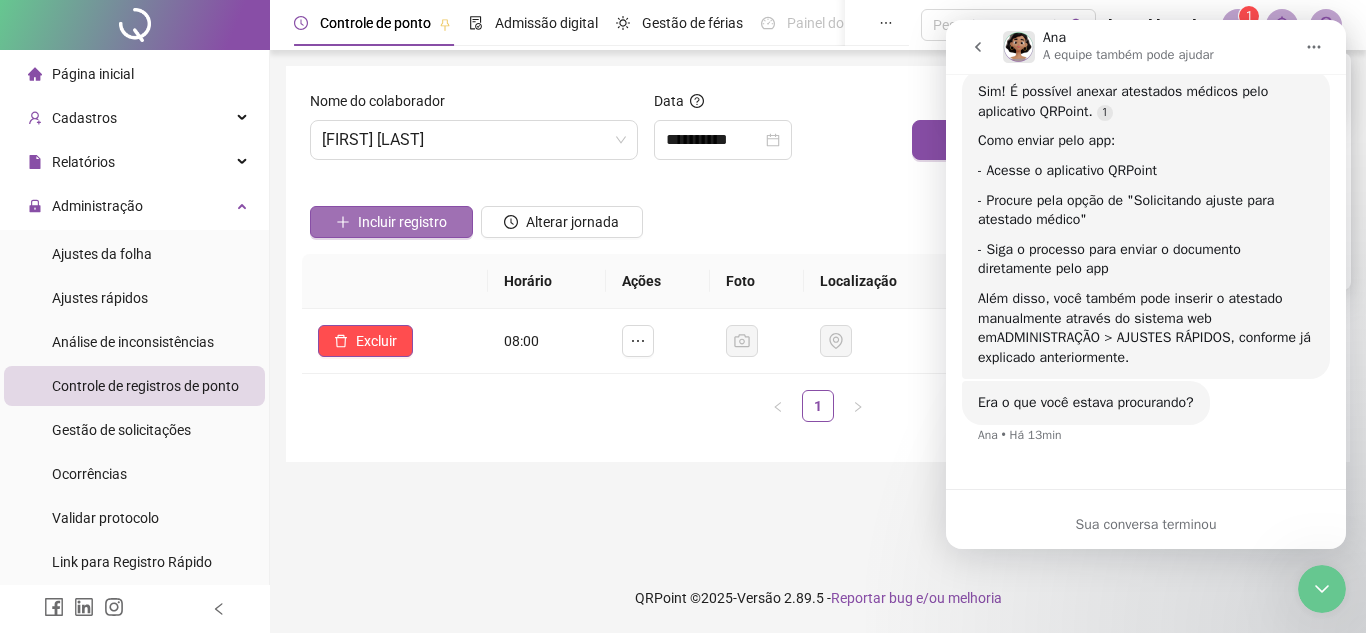 click on "Incluir registro" at bounding box center [402, 222] 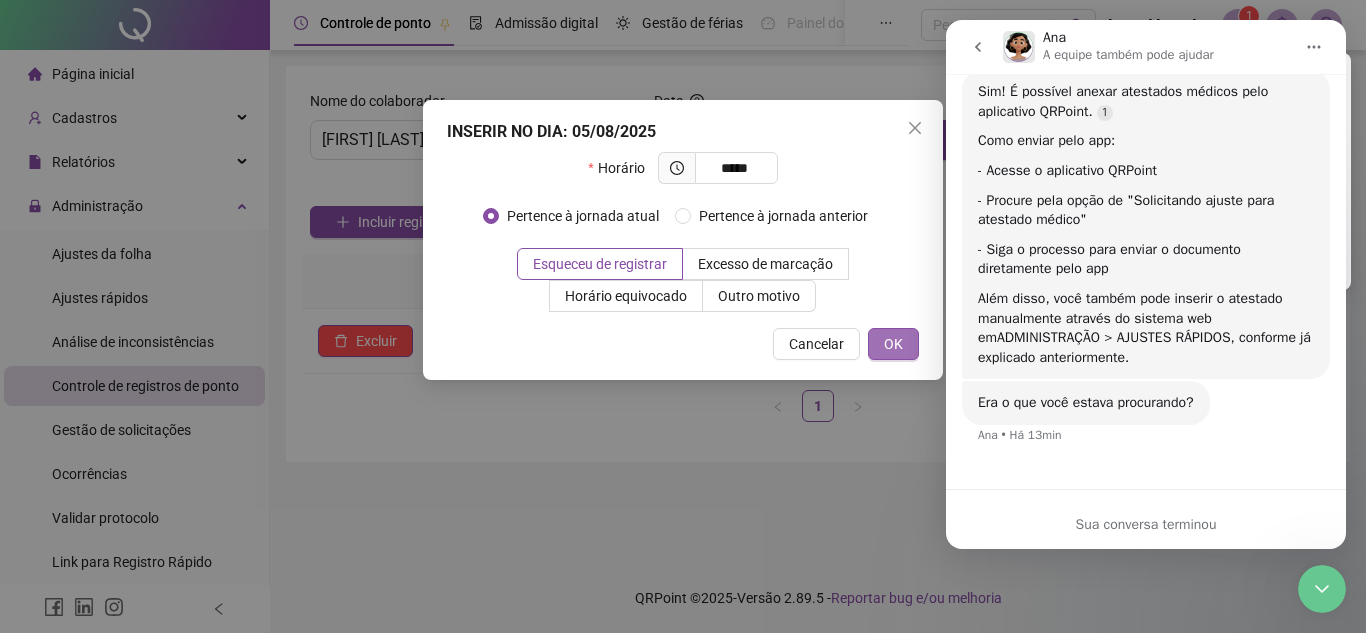 type on "*****" 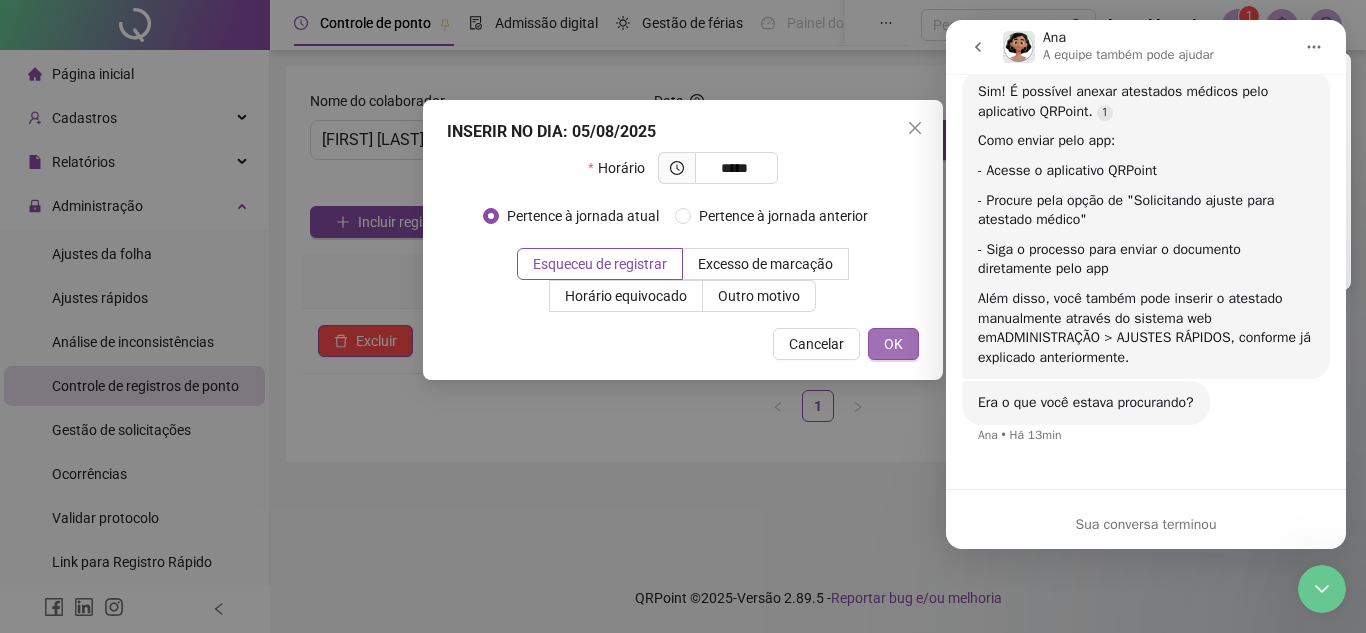 click on "OK" at bounding box center [893, 344] 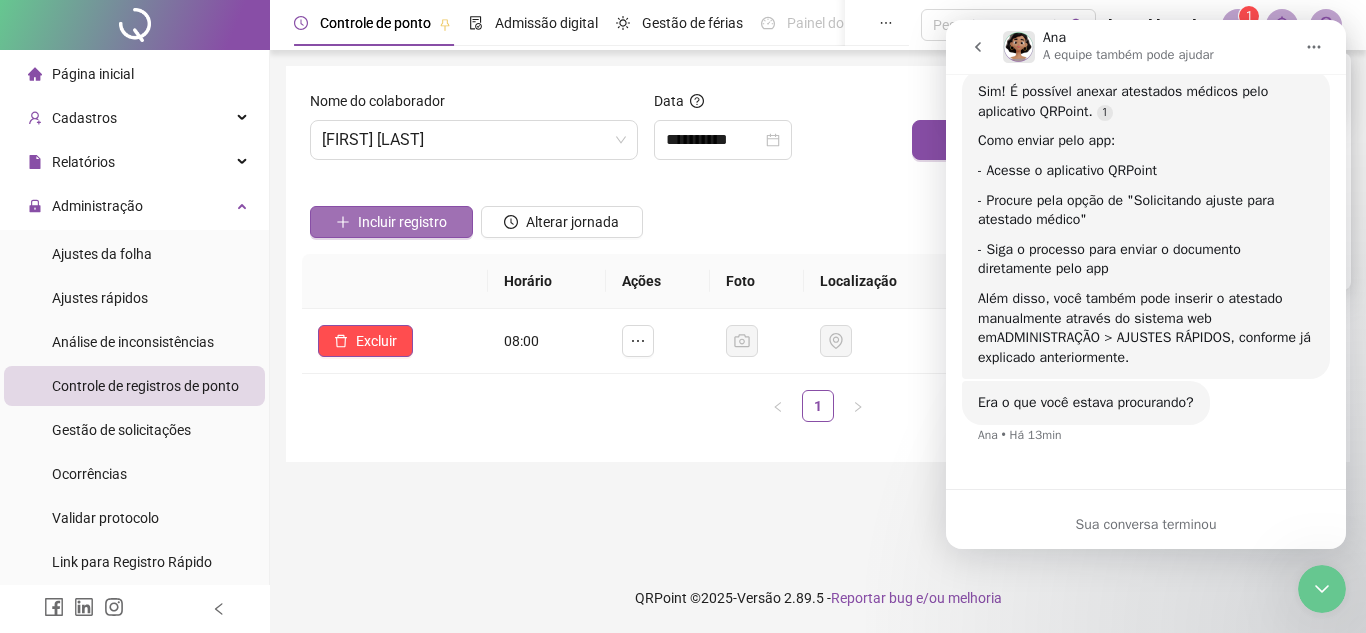 click on "Incluir registro" at bounding box center (402, 222) 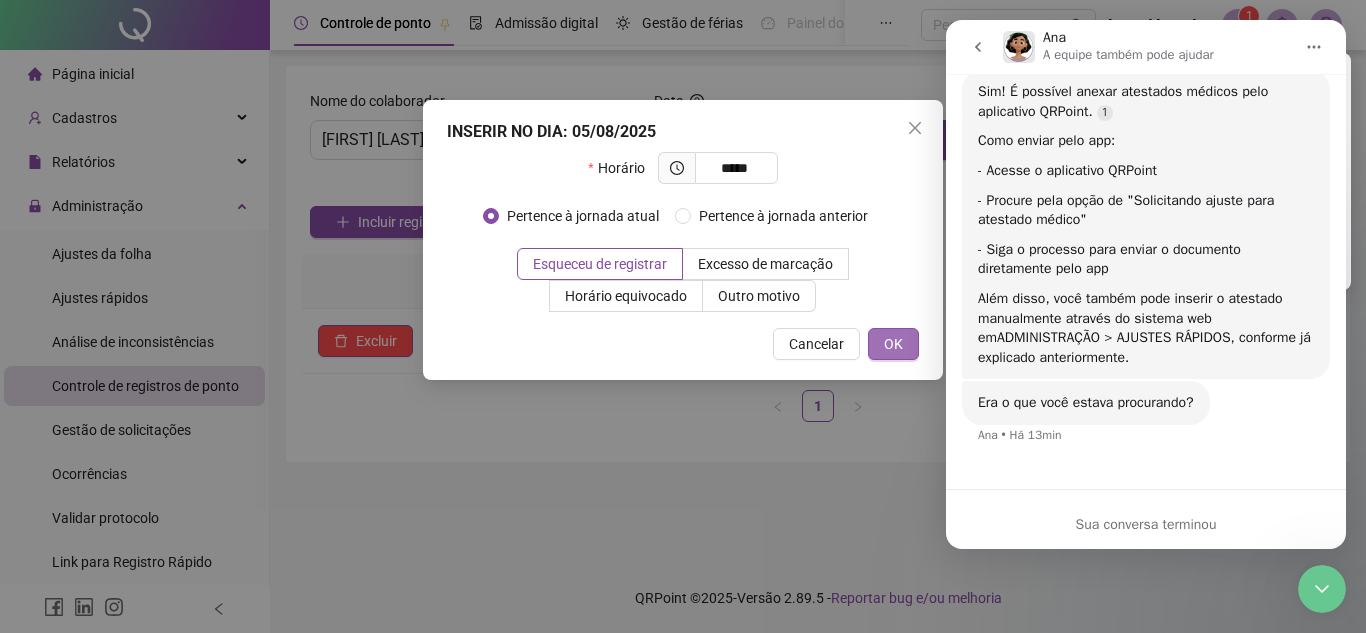 type on "*****" 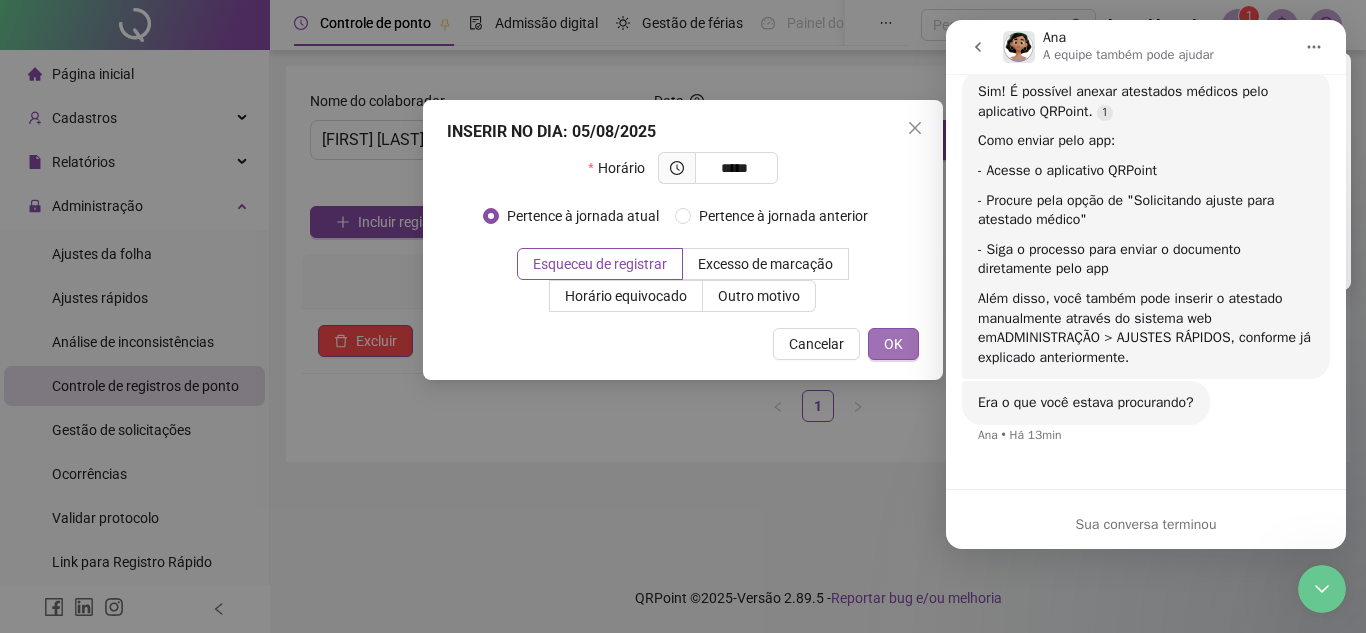 click on "OK" at bounding box center [893, 344] 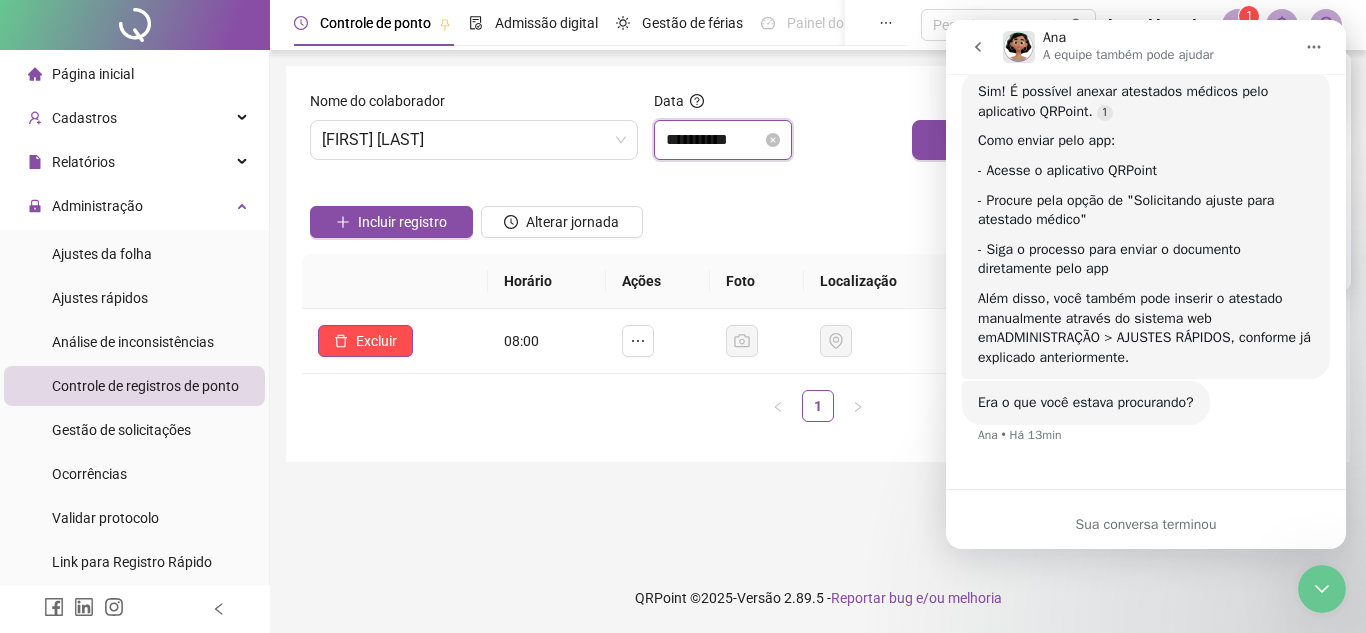 click on "**********" at bounding box center [714, 140] 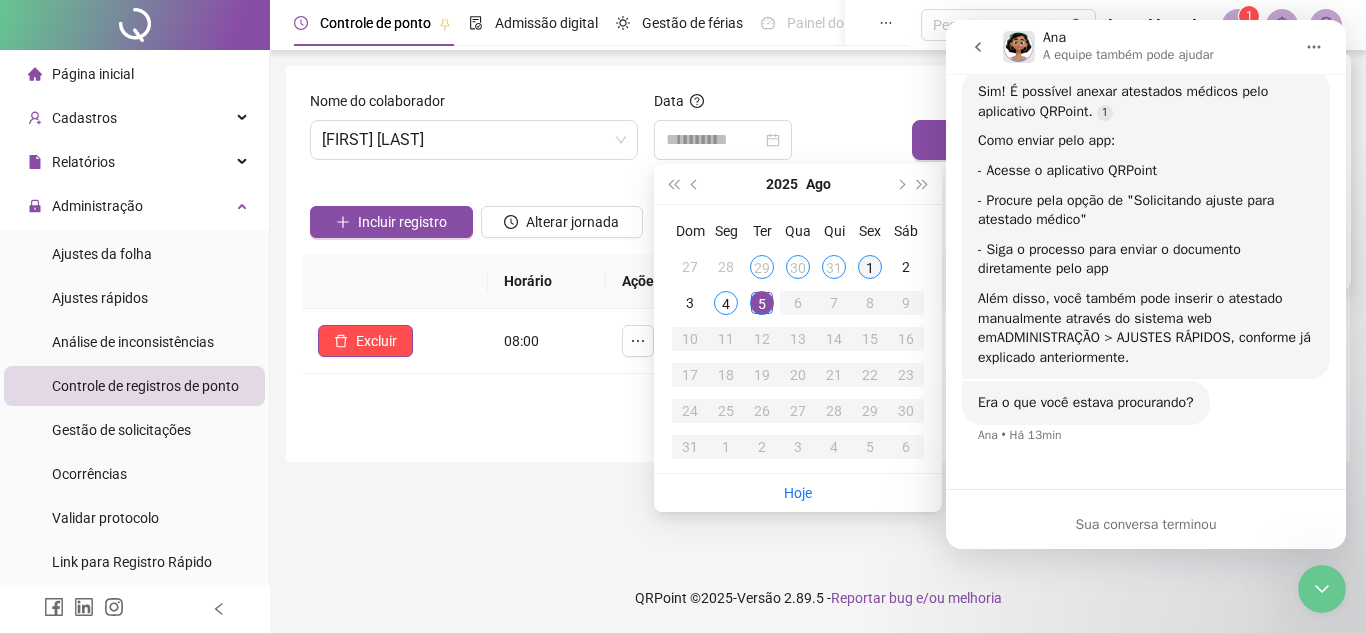 click on "1" at bounding box center [870, 267] 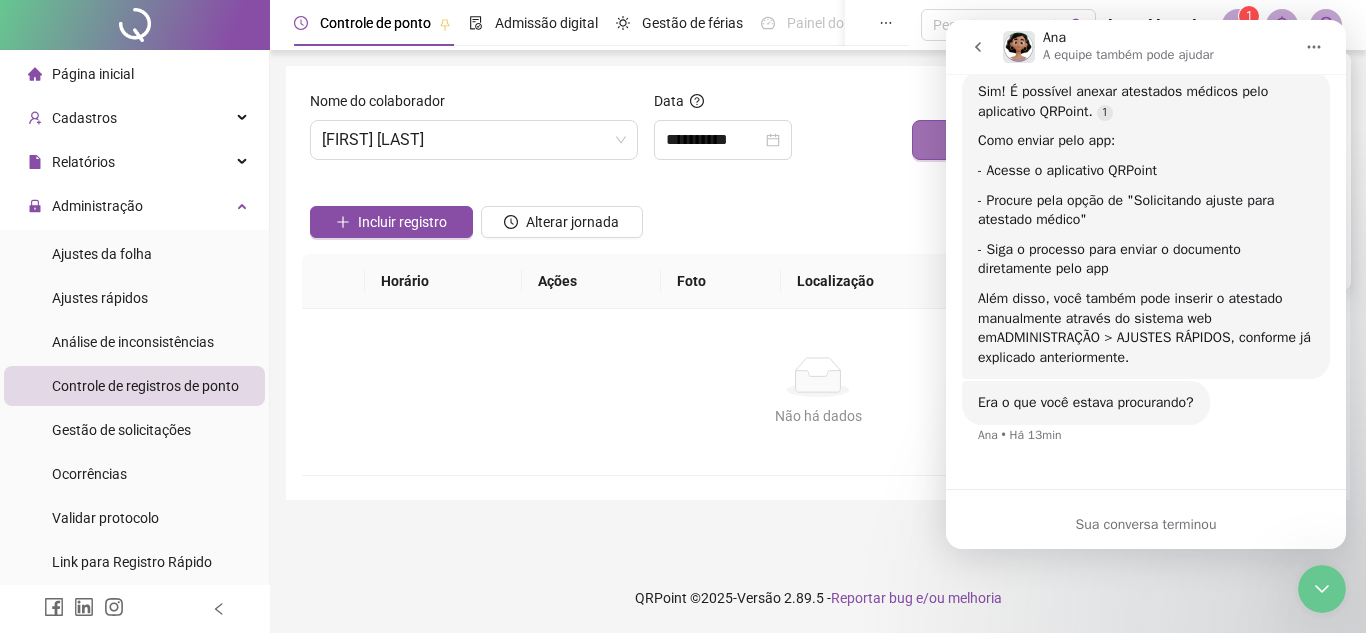 click on "Buscar registros" at bounding box center [1119, 140] 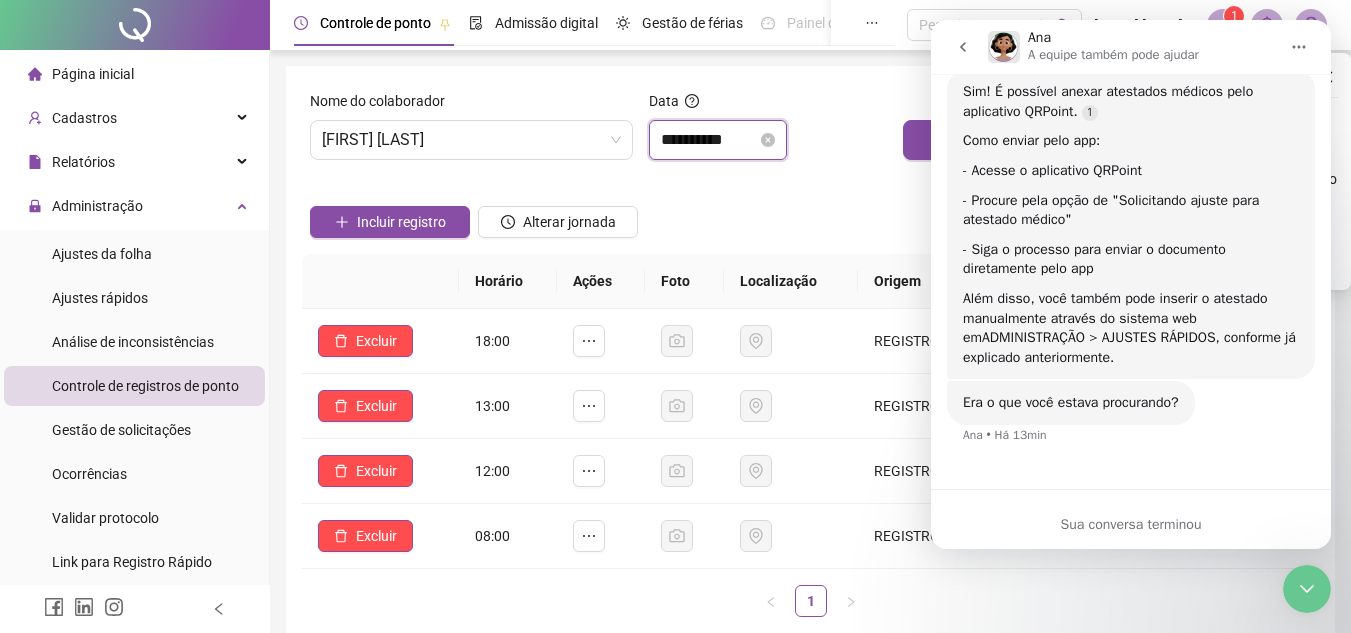 click on "**********" at bounding box center [709, 140] 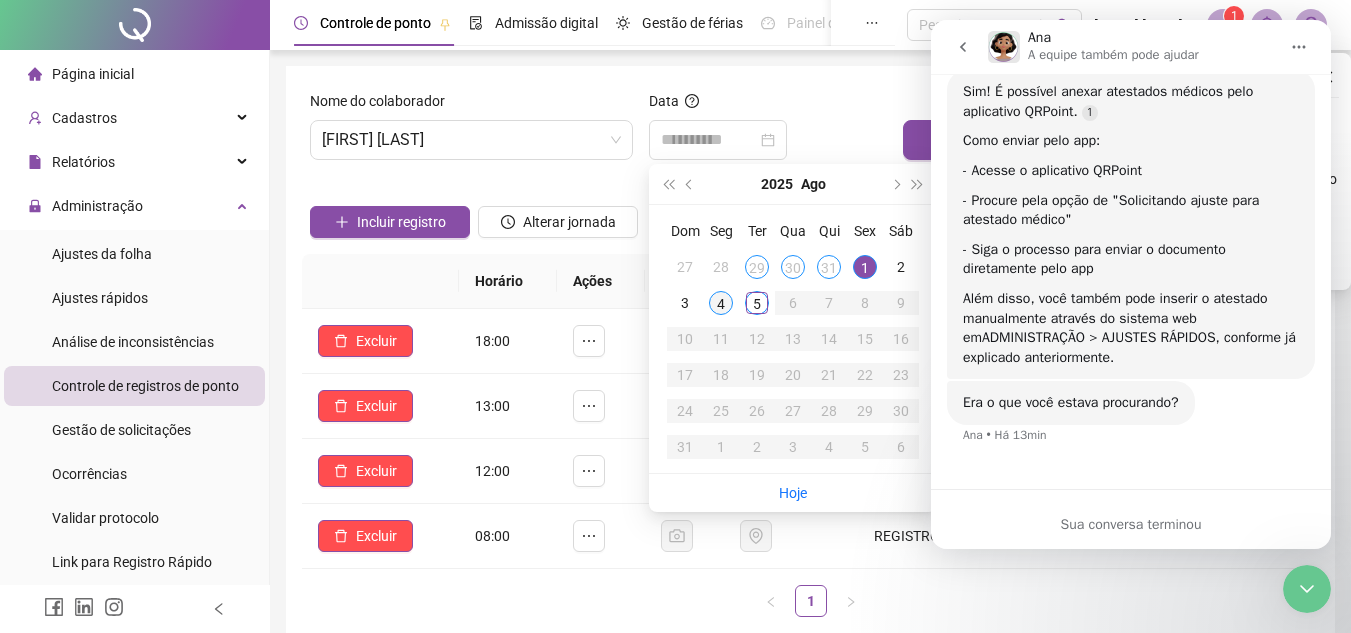 click on "4" at bounding box center [721, 303] 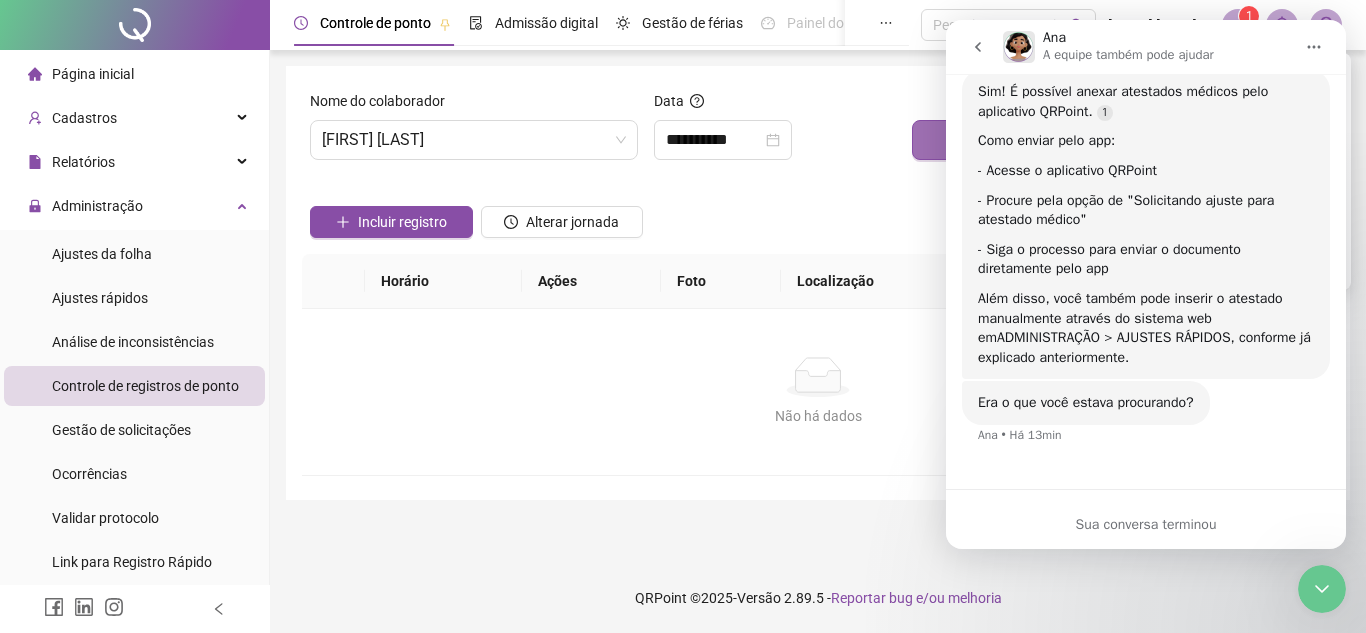 click on "Buscar registros" at bounding box center (1119, 140) 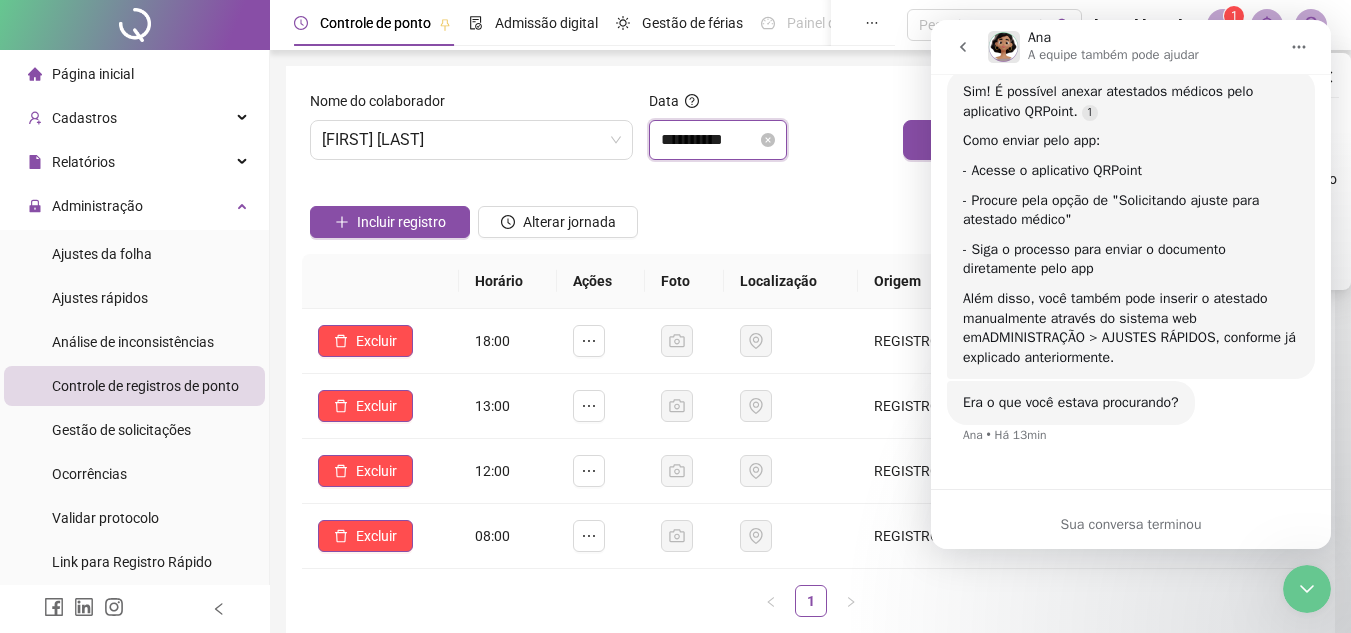 click on "**********" at bounding box center (709, 140) 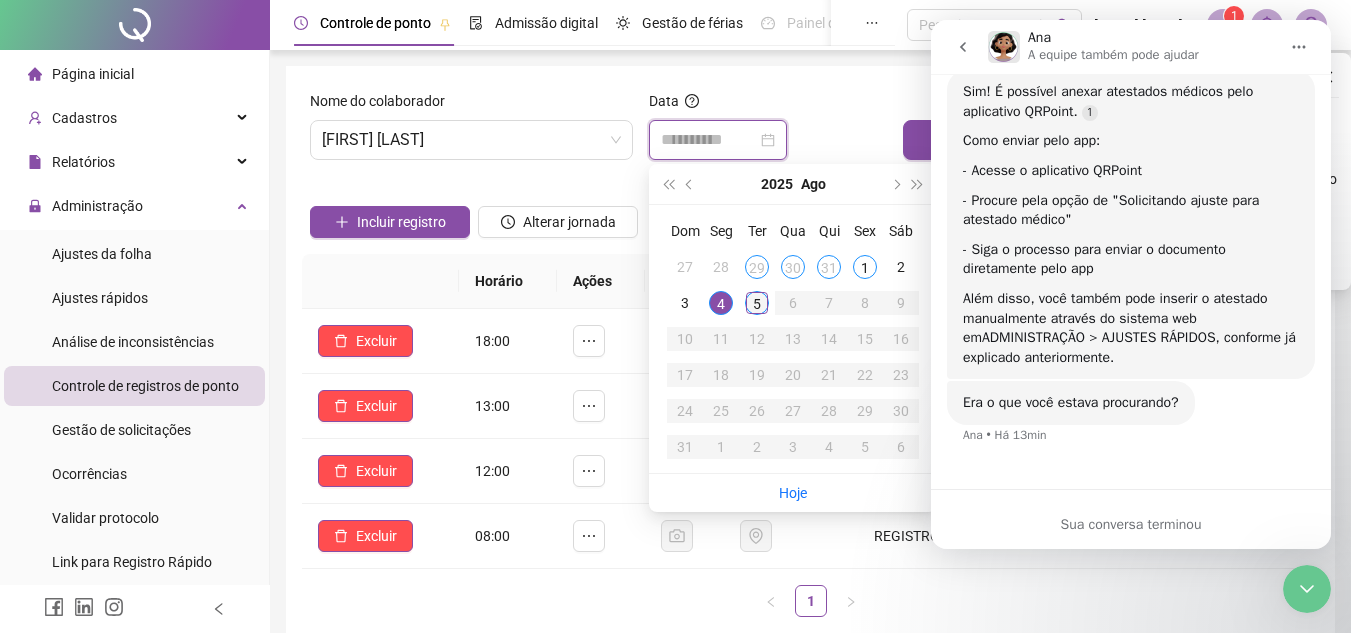 type on "**********" 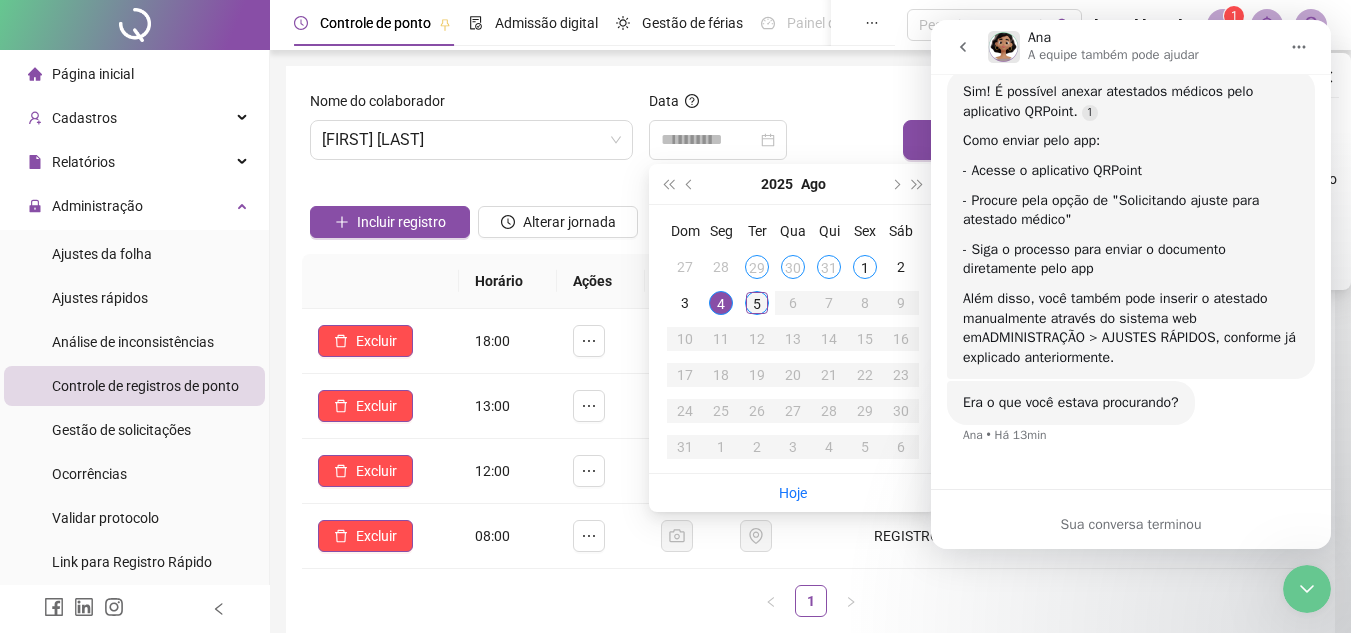 click on "5" at bounding box center [757, 303] 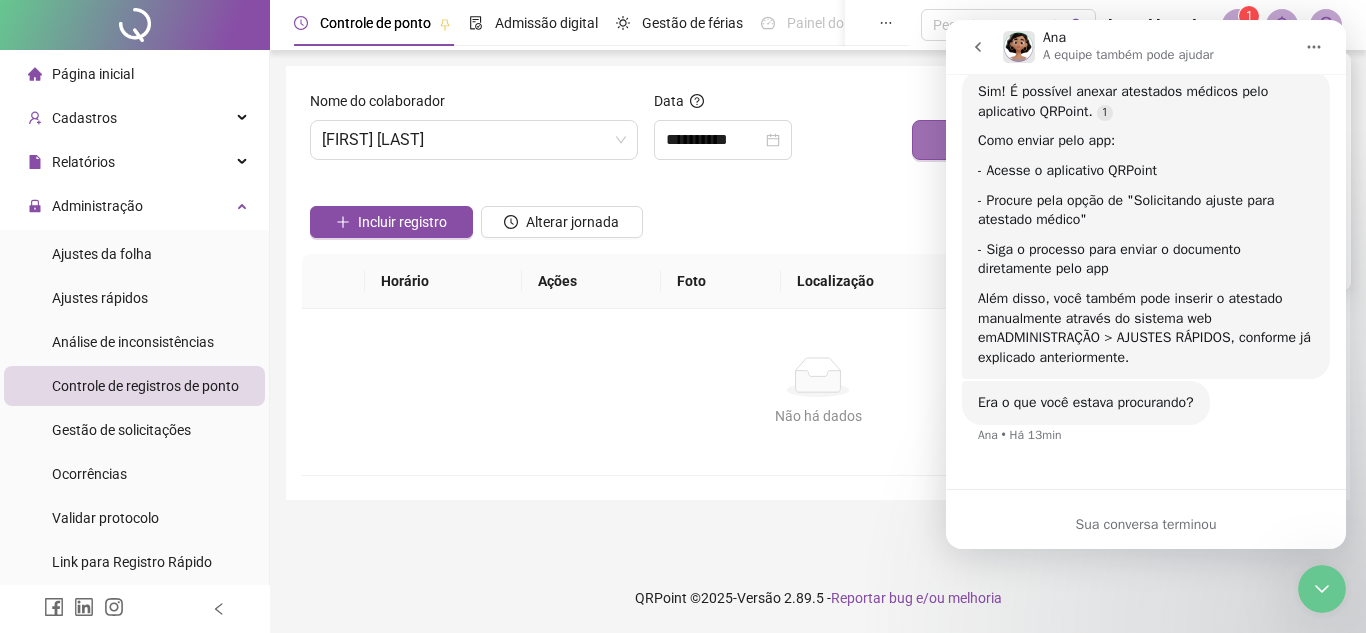 click on "Buscar registros" at bounding box center (1119, 140) 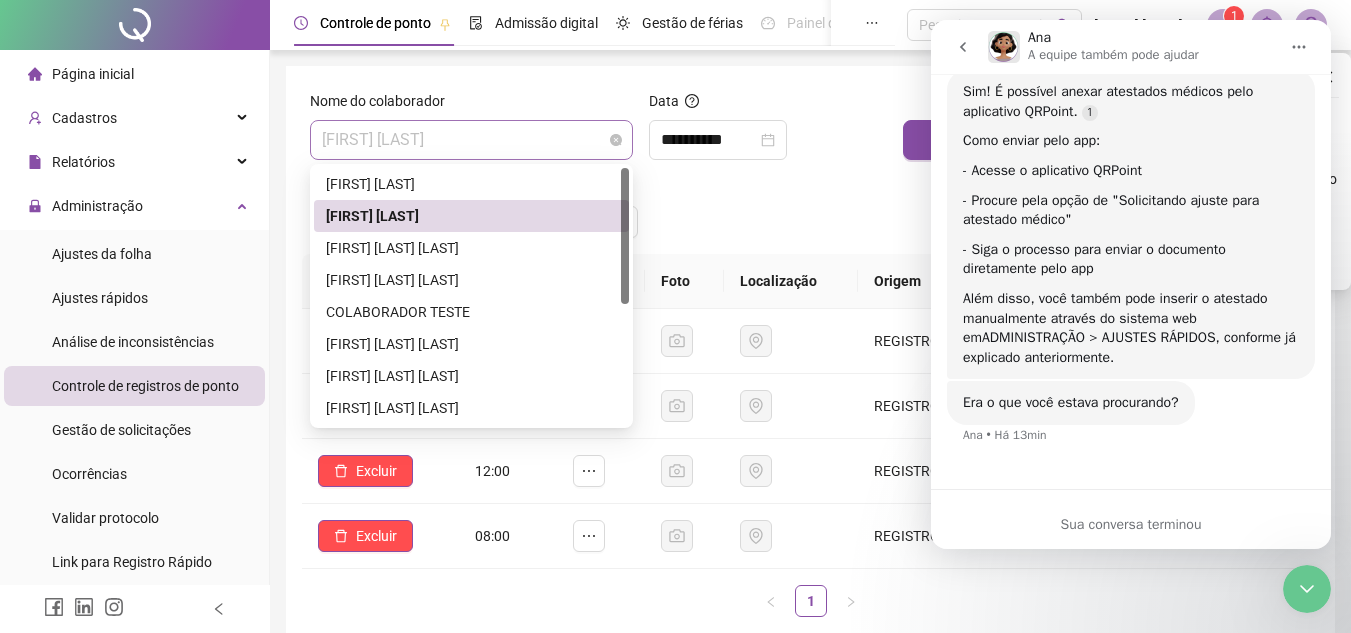 click on "[FIRST] [LAST]" at bounding box center (471, 140) 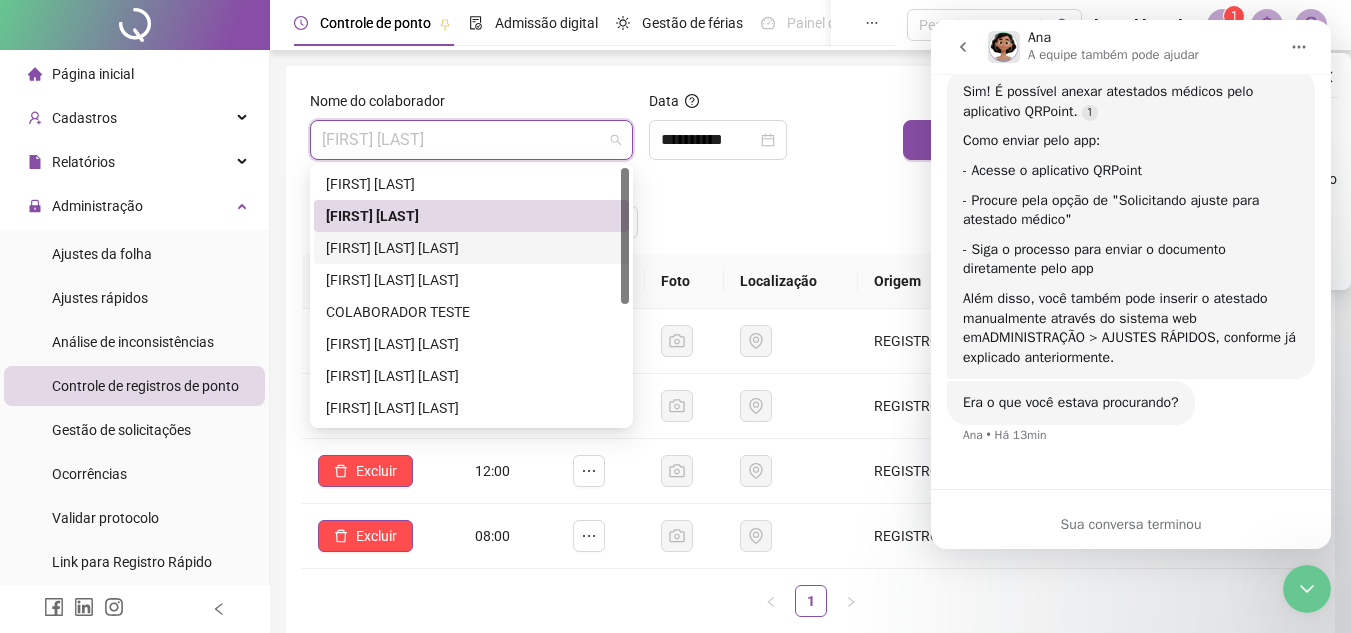 click on "[FIRST] [LAST] [LAST]" at bounding box center [471, 248] 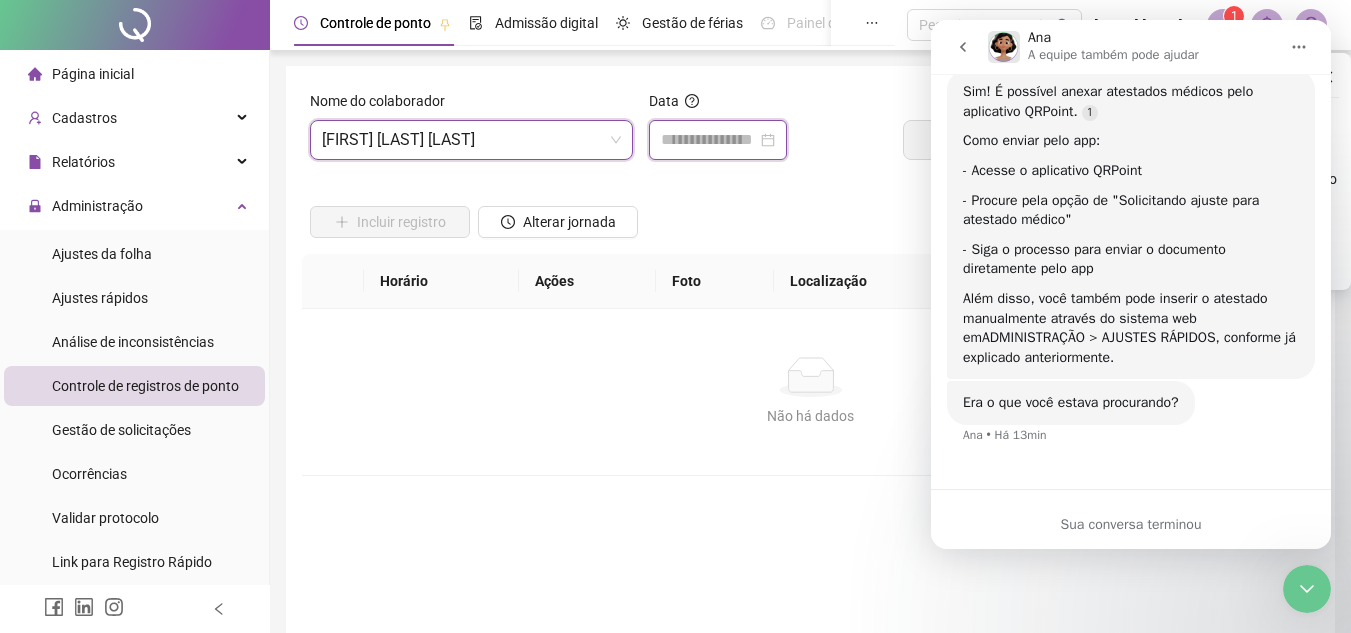 click at bounding box center (709, 140) 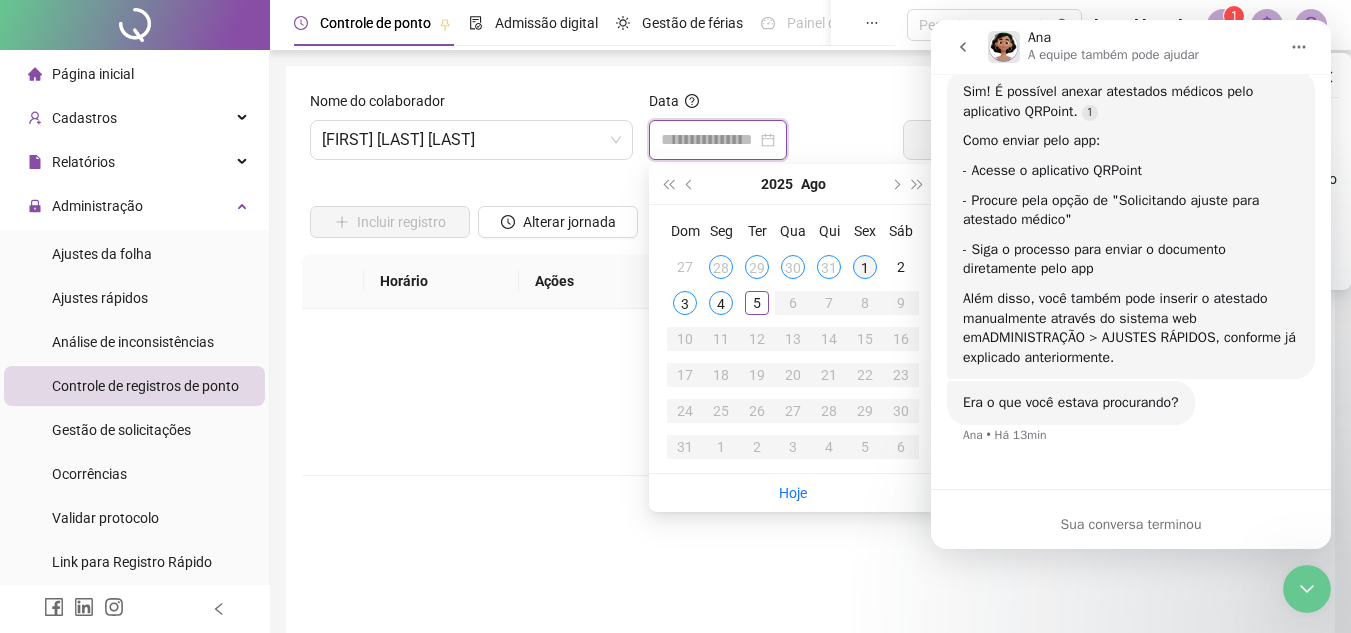 type on "**********" 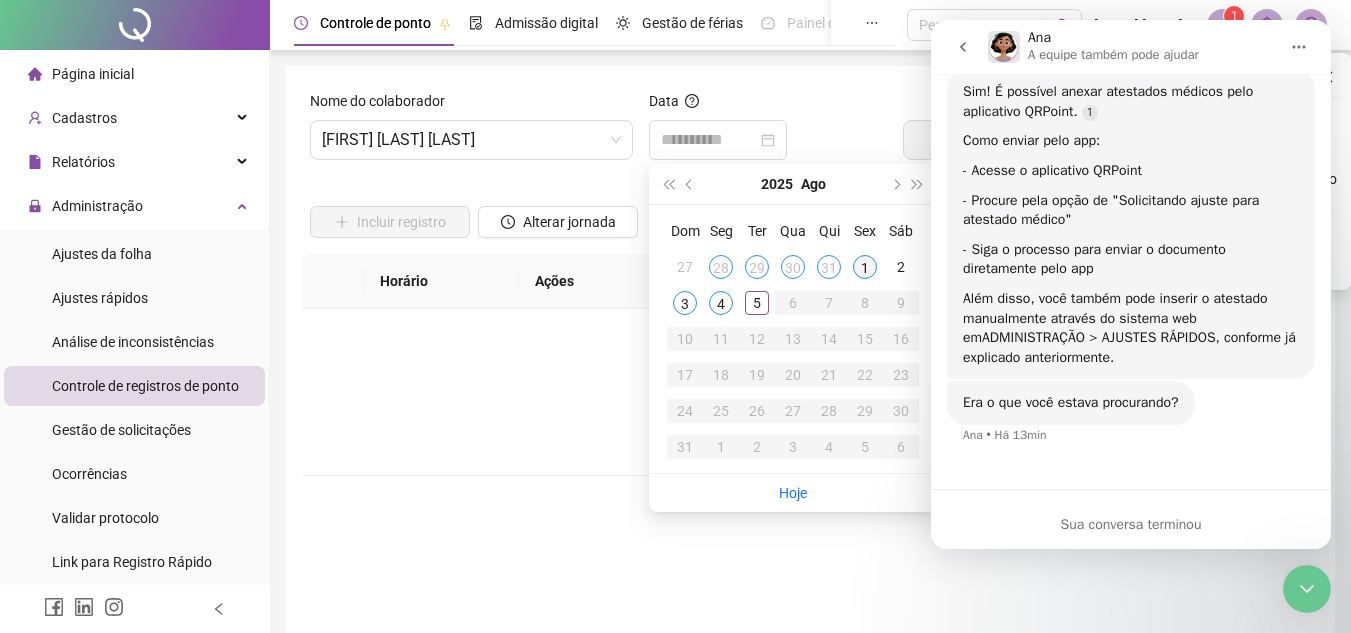 click on "1" at bounding box center [865, 267] 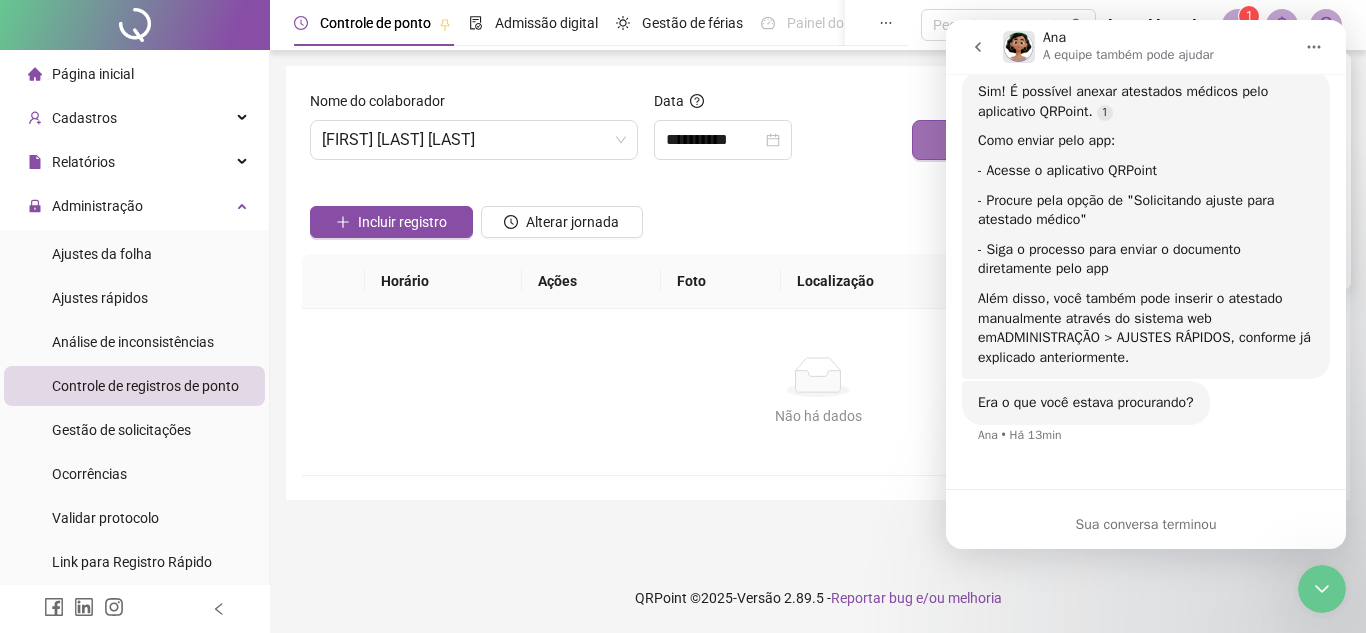 click on "Buscar registros" at bounding box center [1119, 140] 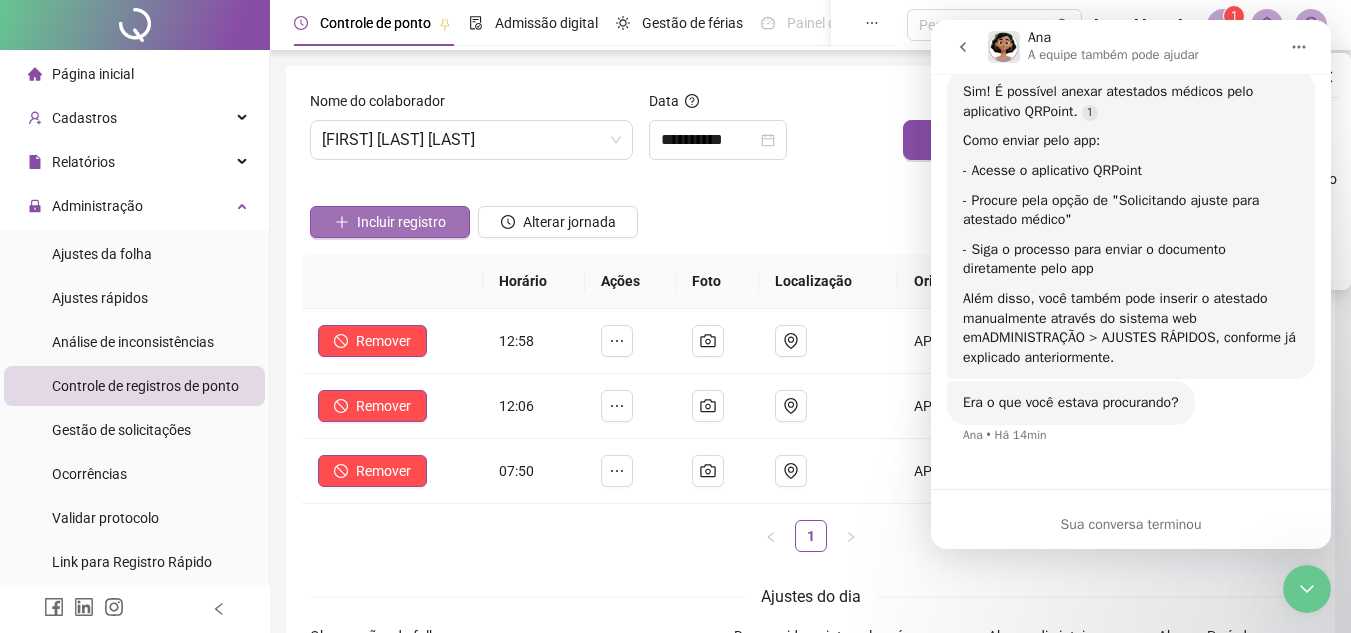 click on "Incluir registro" at bounding box center [401, 222] 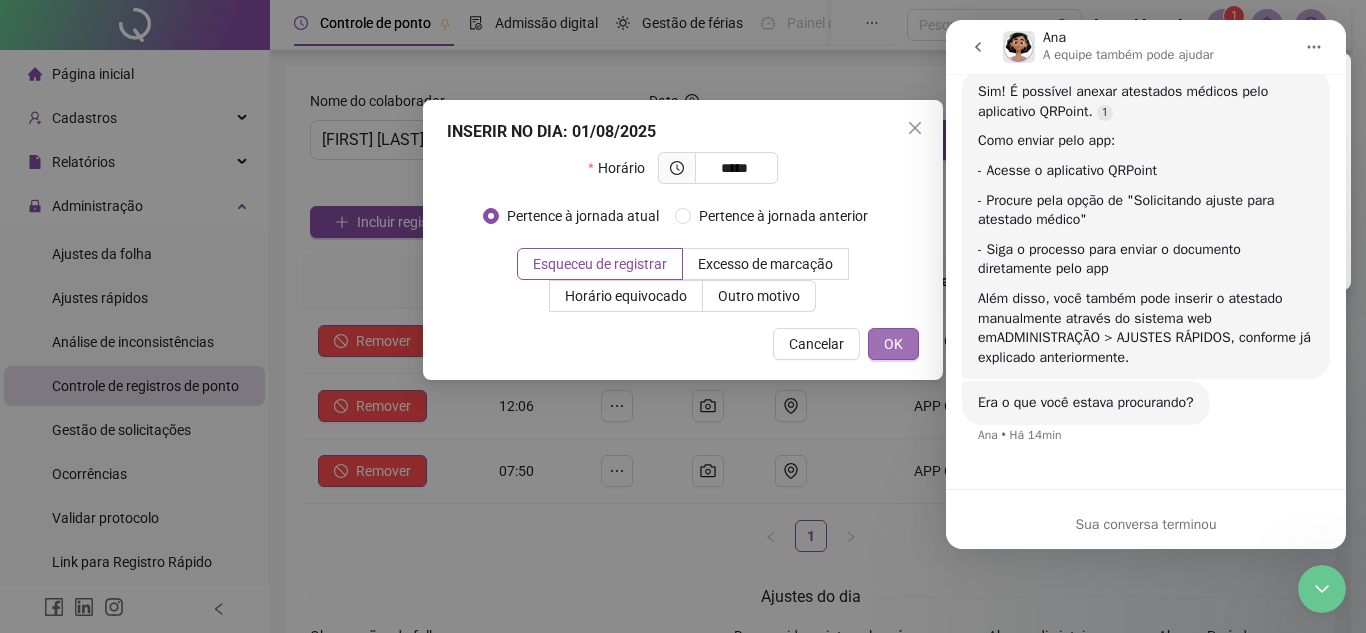 type on "*****" 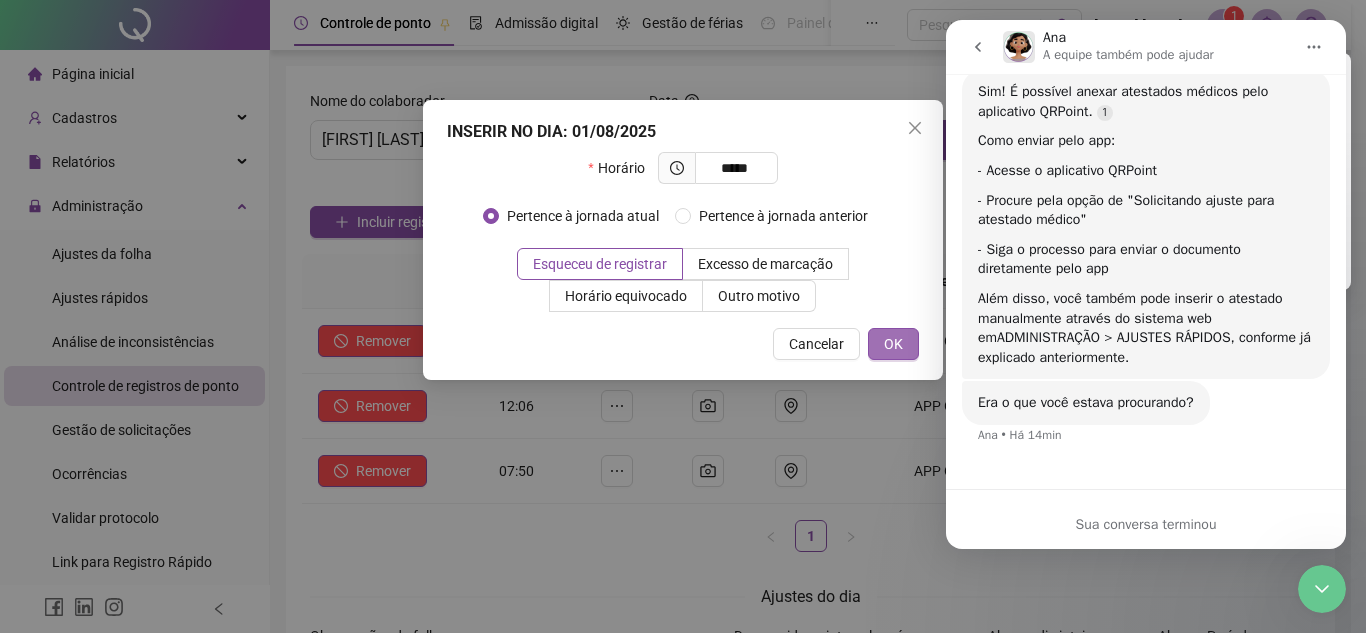 click on "OK" at bounding box center (893, 344) 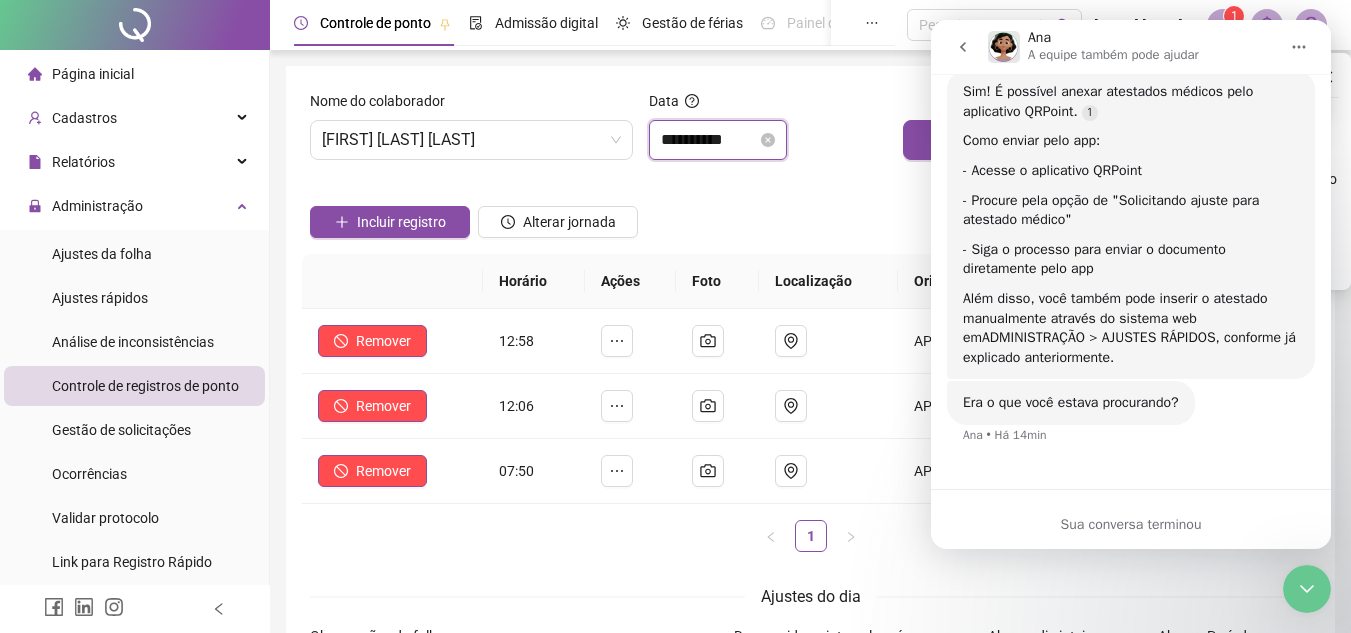 click on "**********" at bounding box center (709, 140) 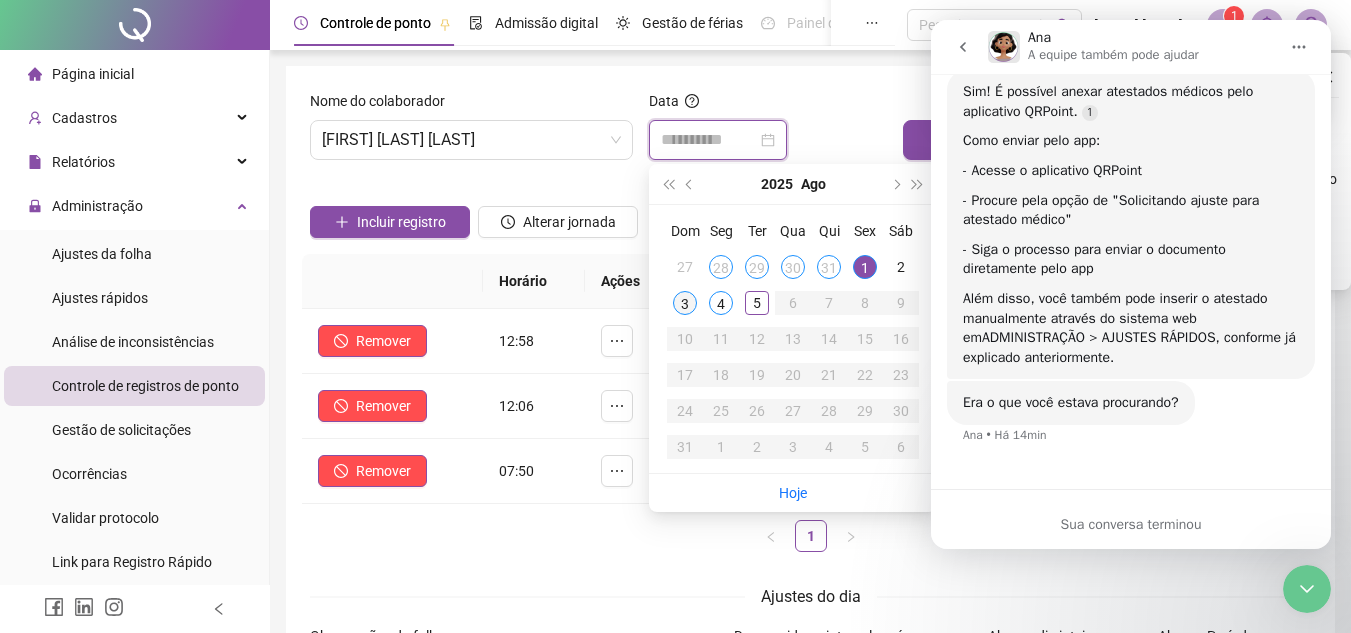 type on "**********" 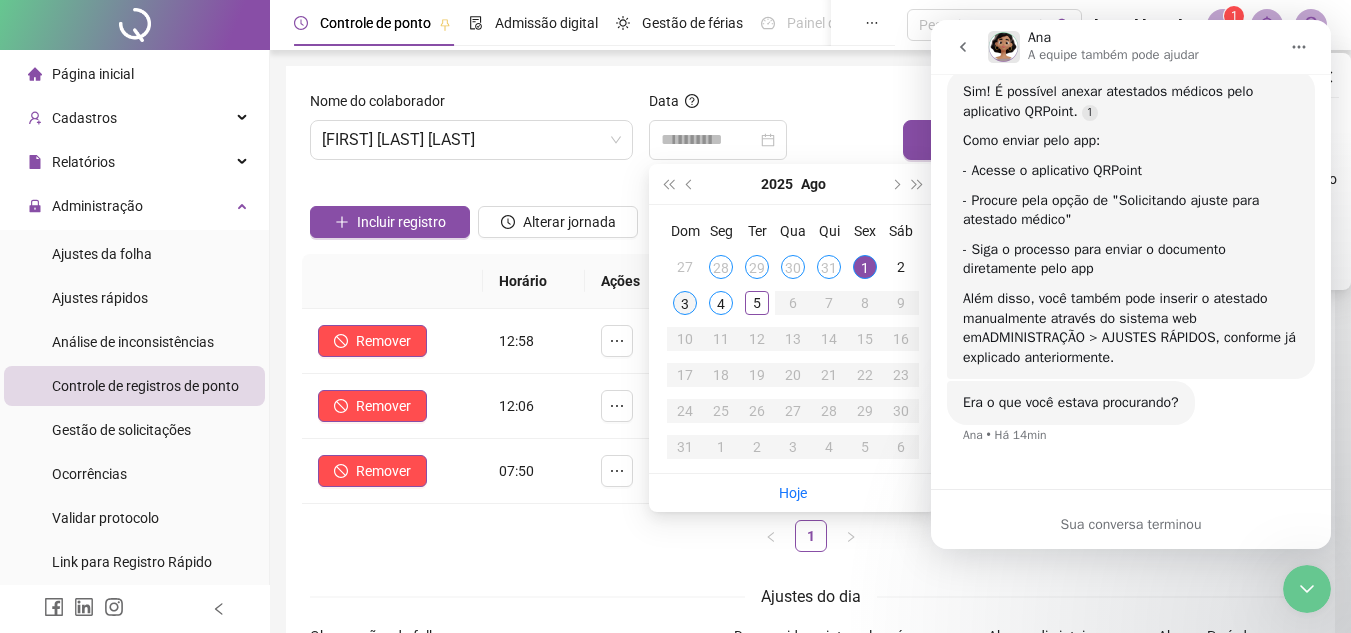 click on "3" at bounding box center [685, 303] 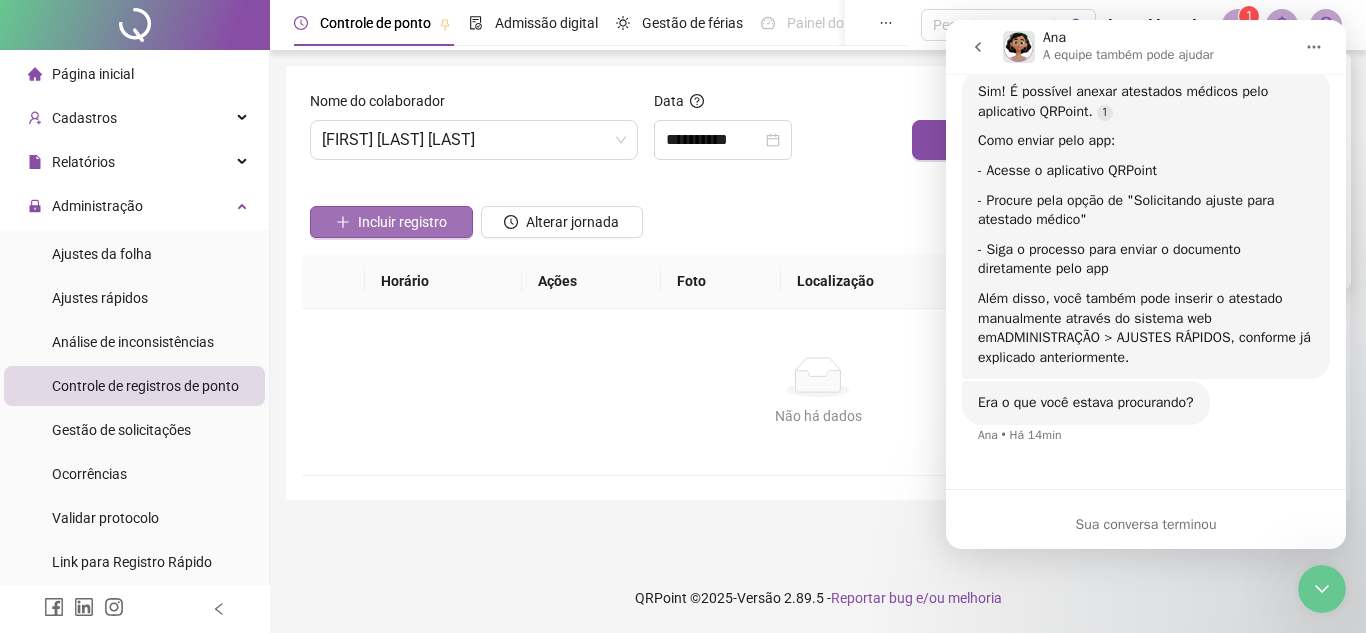 click on "Incluir registro" at bounding box center [402, 222] 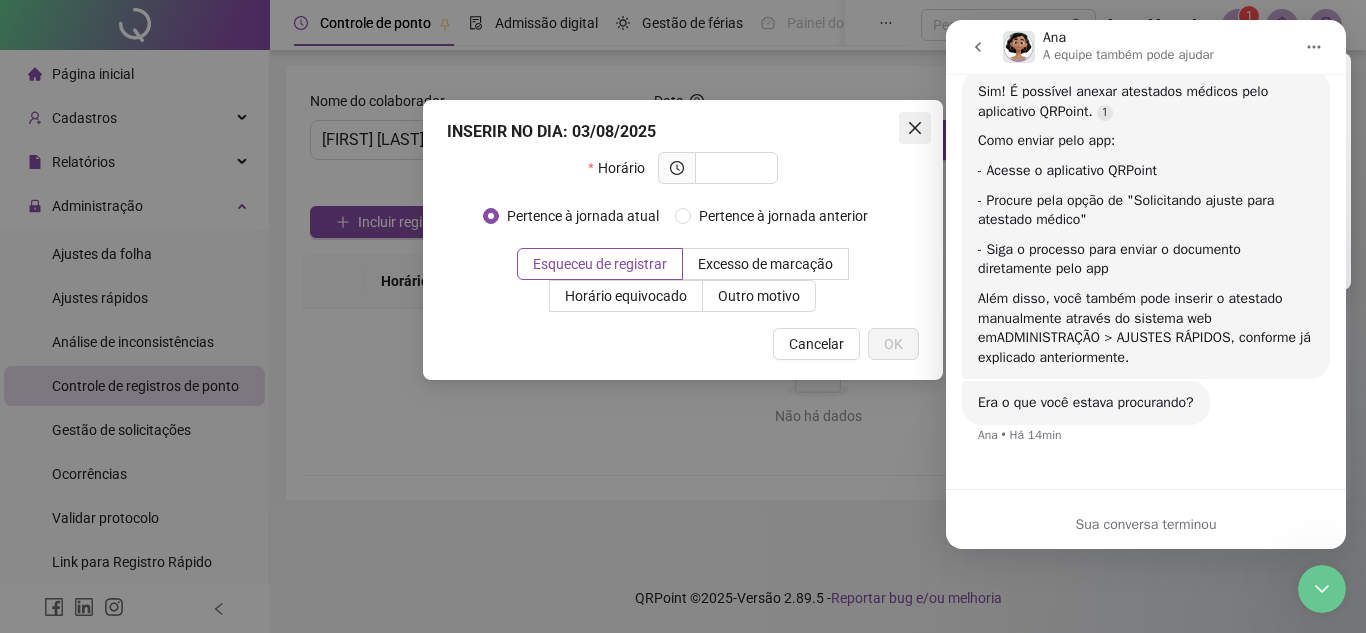 click 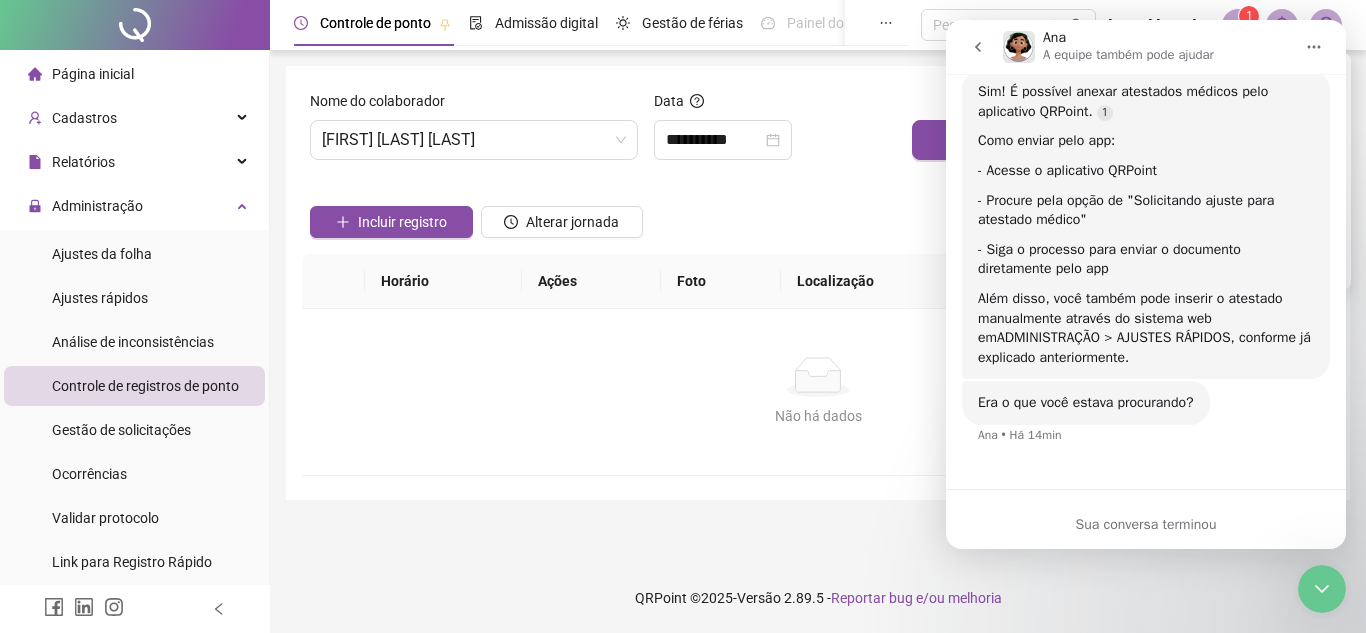 click 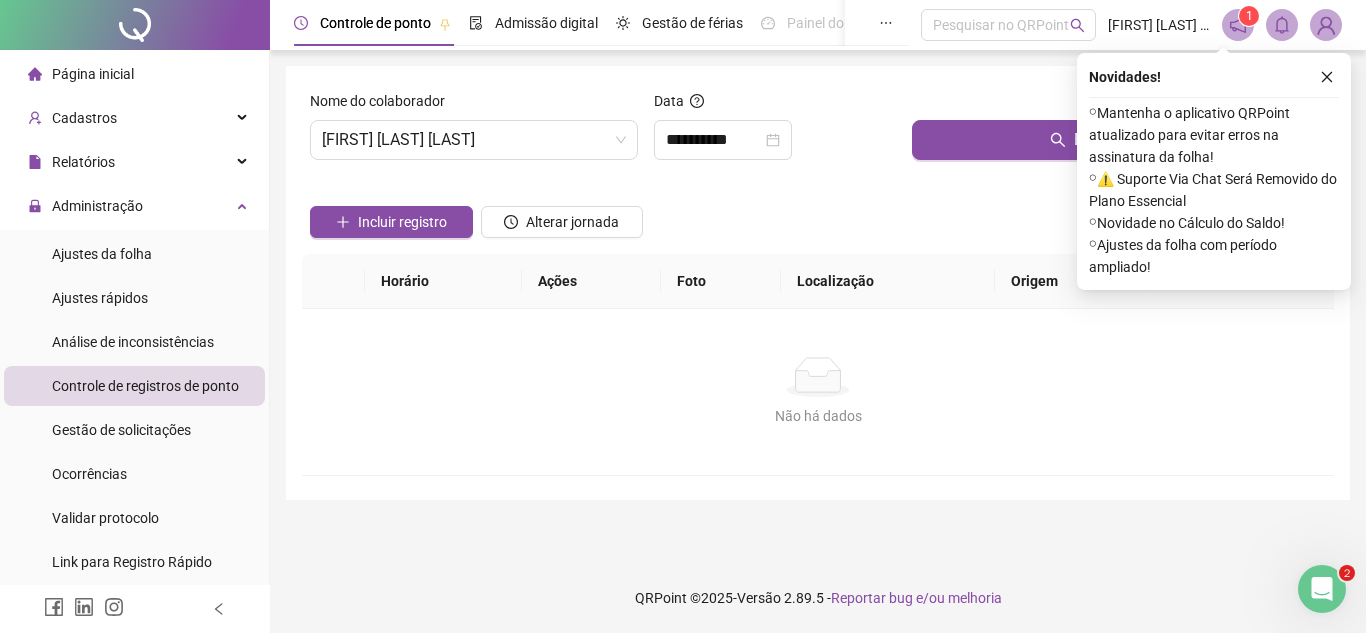 scroll, scrollTop: 0, scrollLeft: 0, axis: both 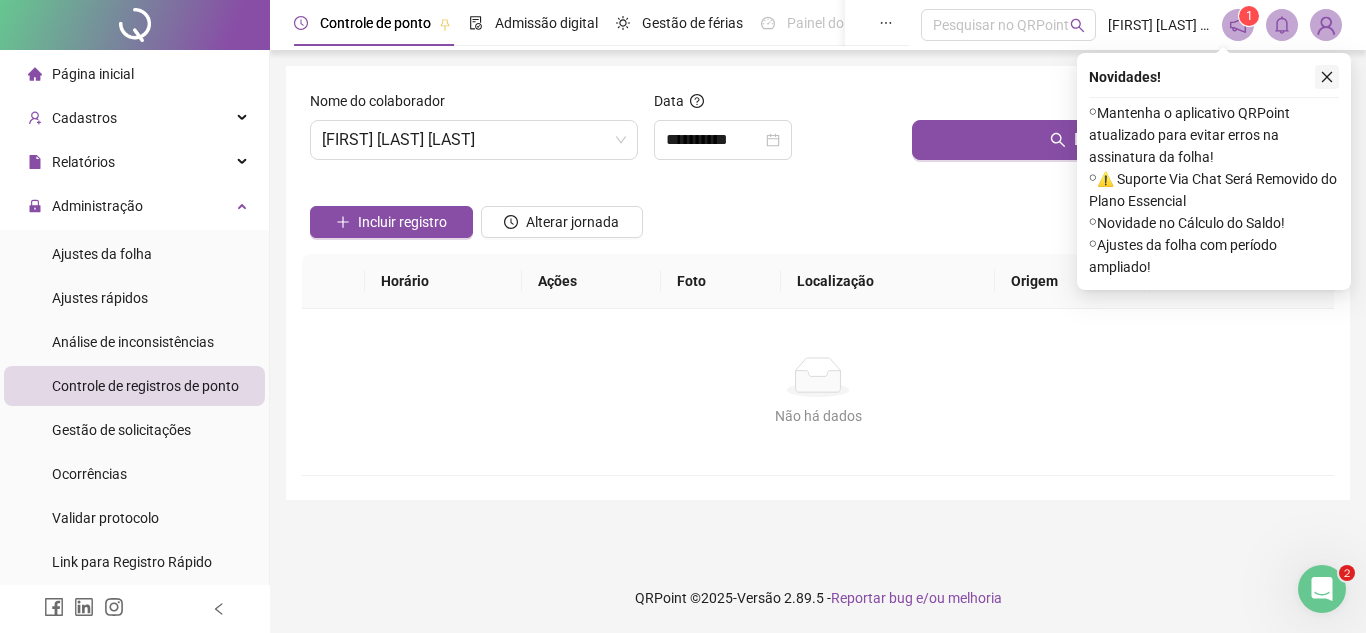 click 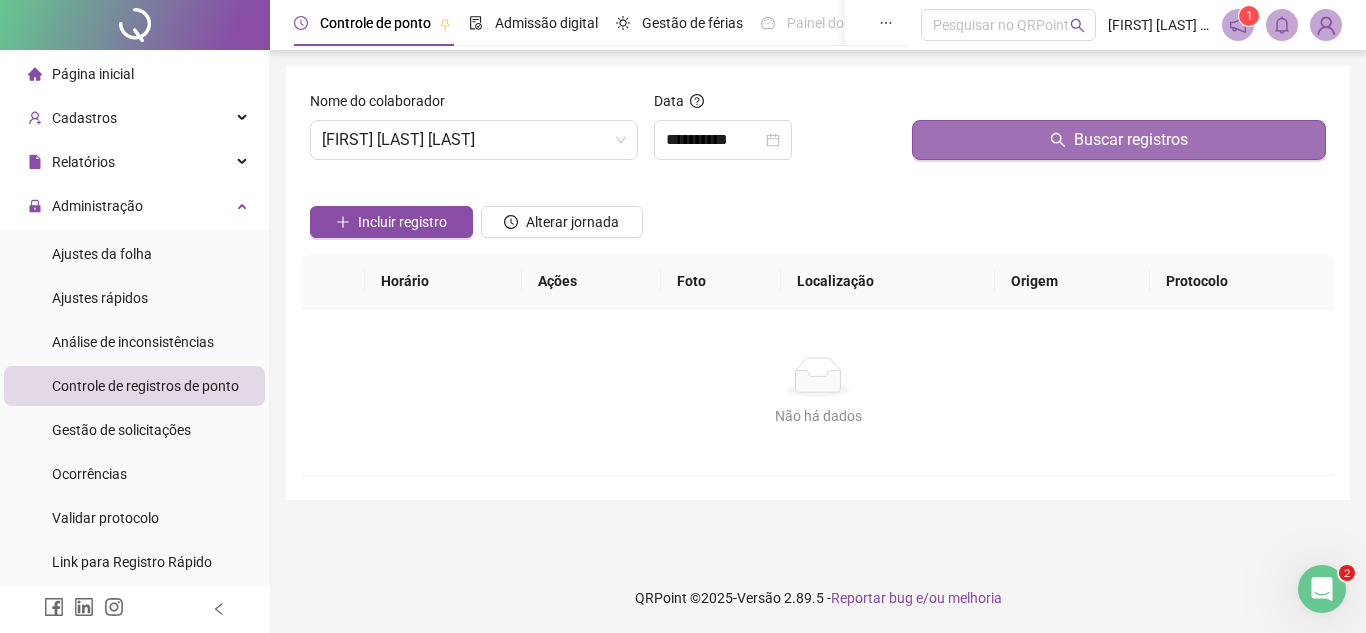 click on "Buscar registros" at bounding box center [1131, 140] 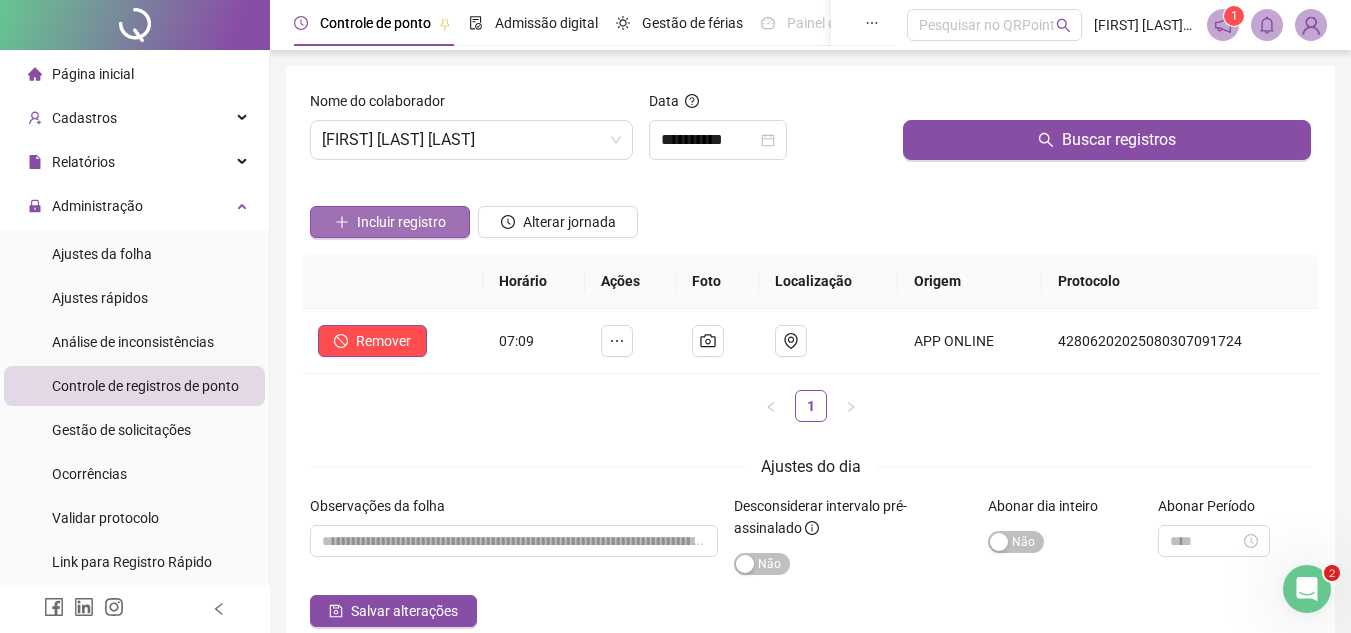 click on "Incluir registro" at bounding box center [401, 222] 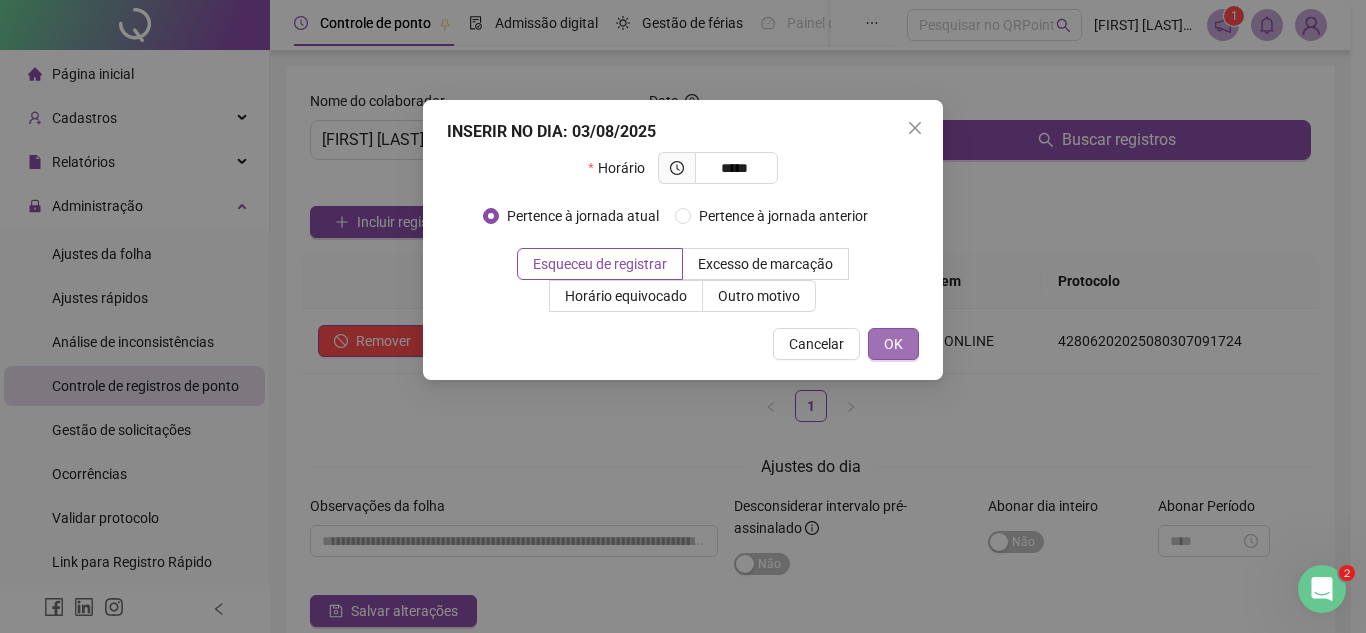type on "*****" 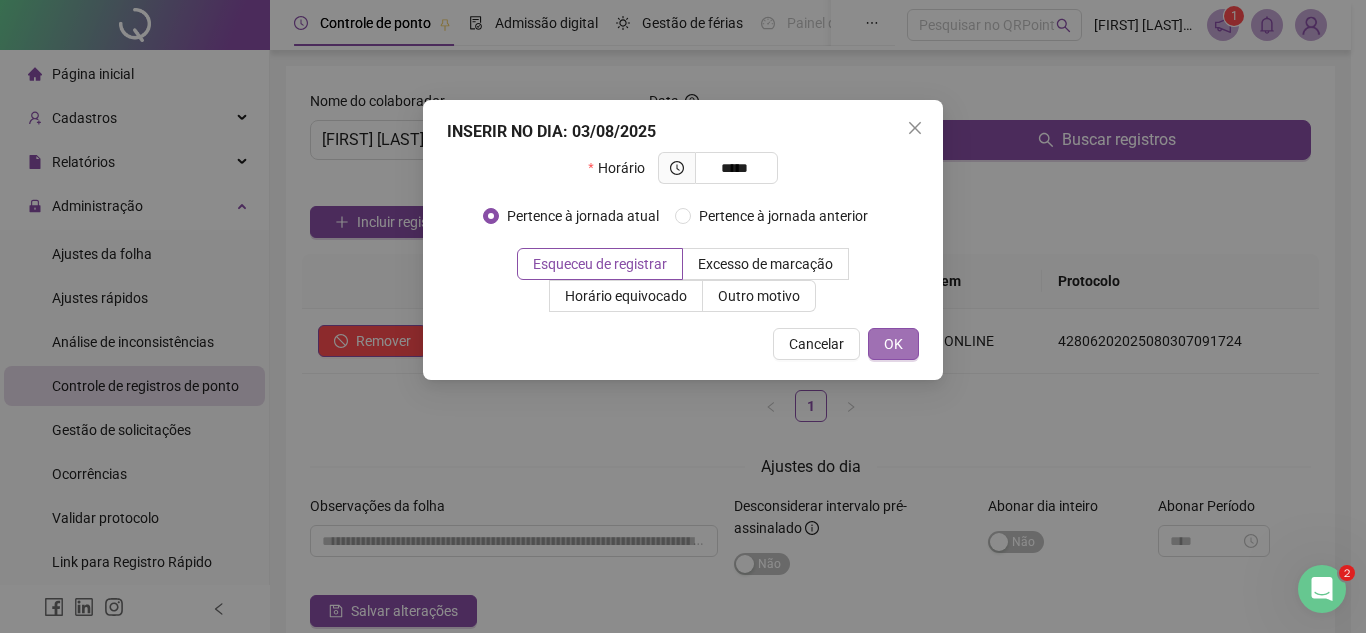click on "OK" at bounding box center [893, 344] 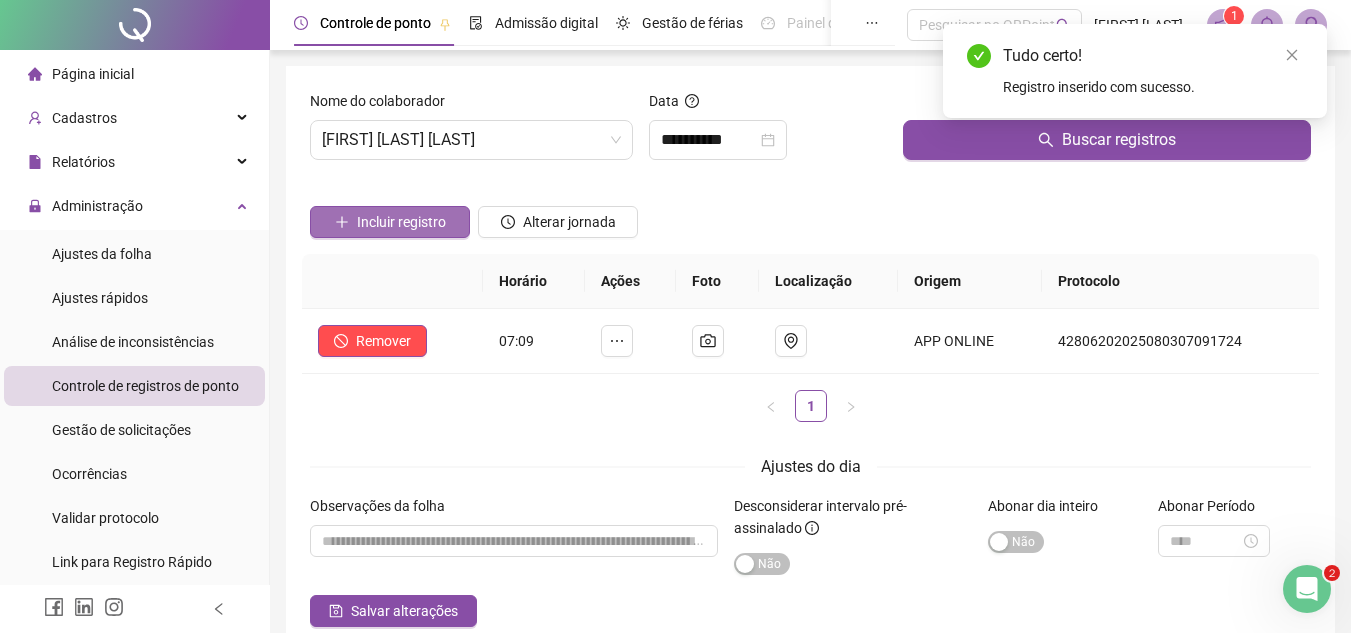 click on "Incluir registro" at bounding box center [401, 222] 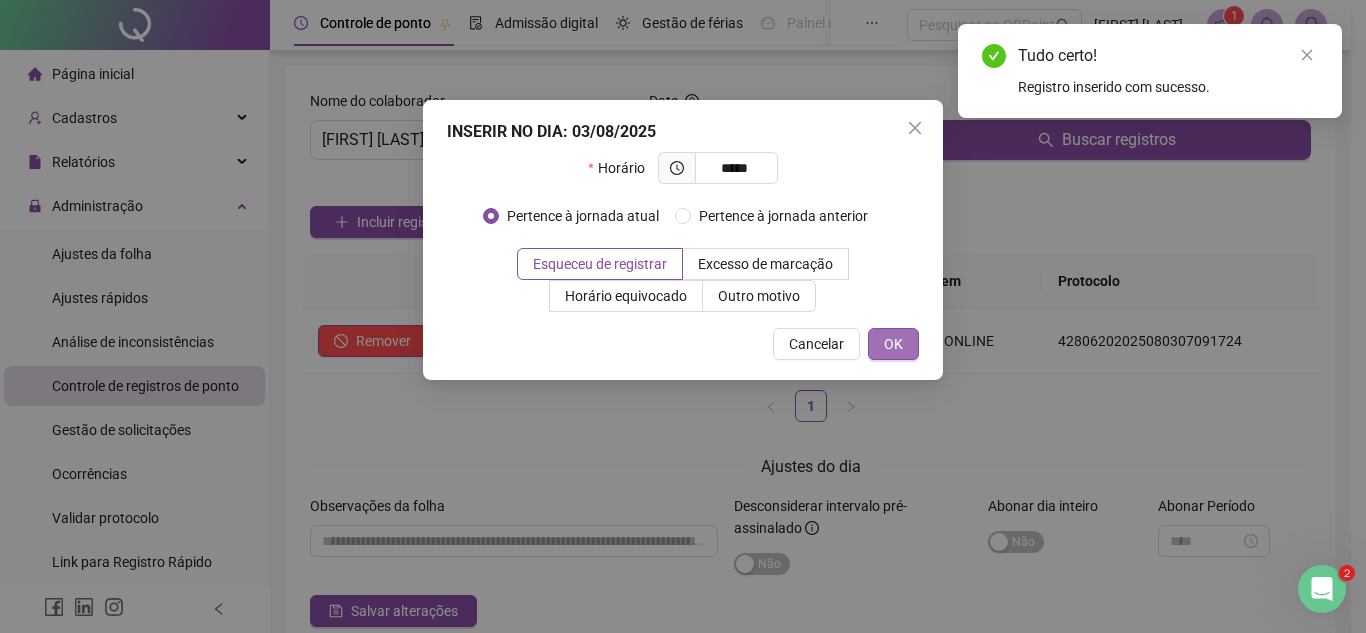 type on "*****" 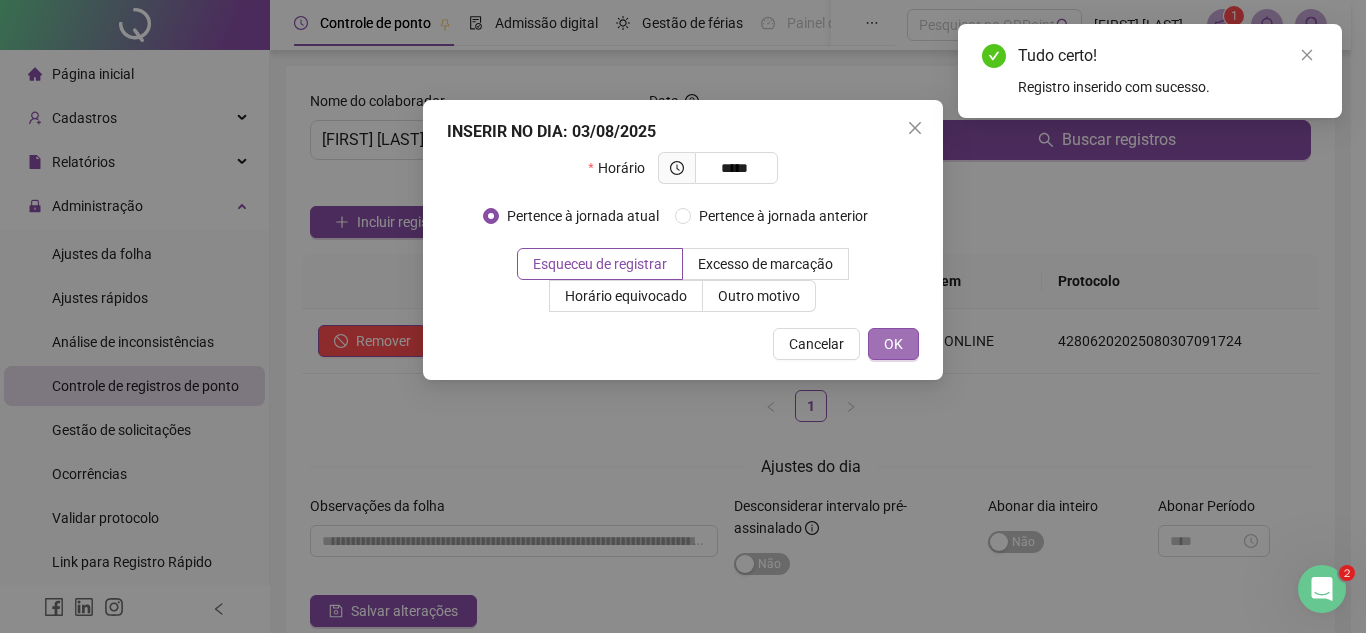 click on "OK" at bounding box center [893, 344] 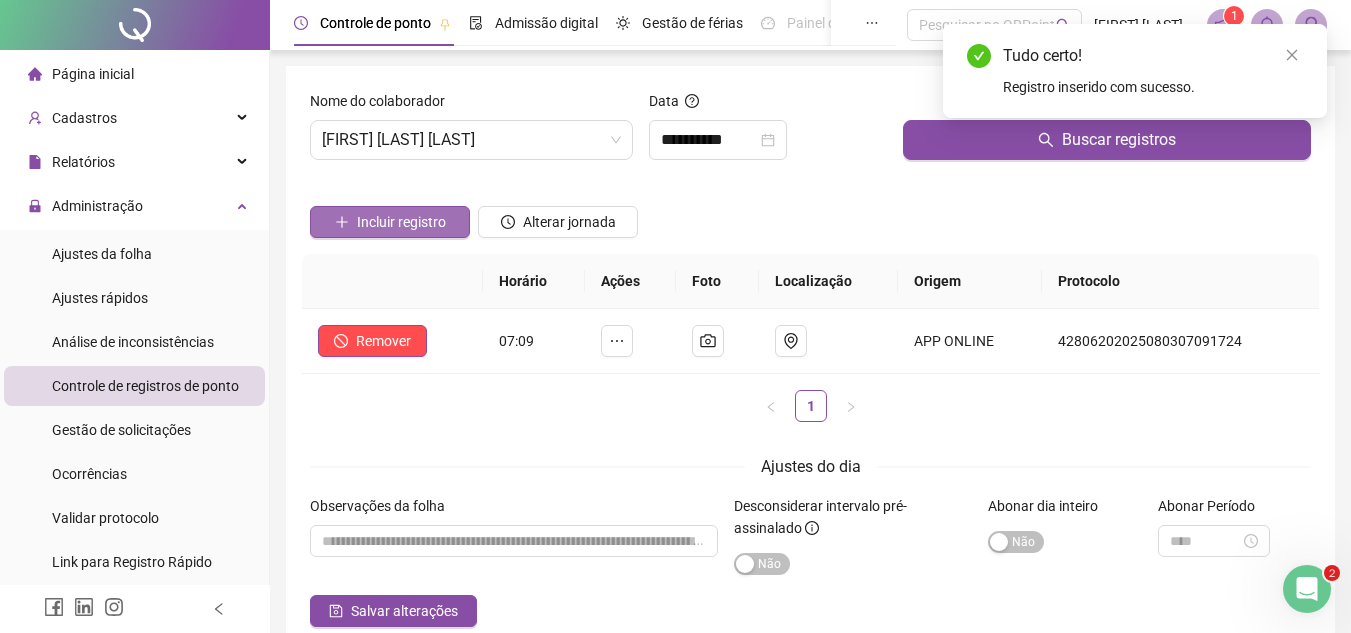 click on "Incluir registro" at bounding box center (401, 222) 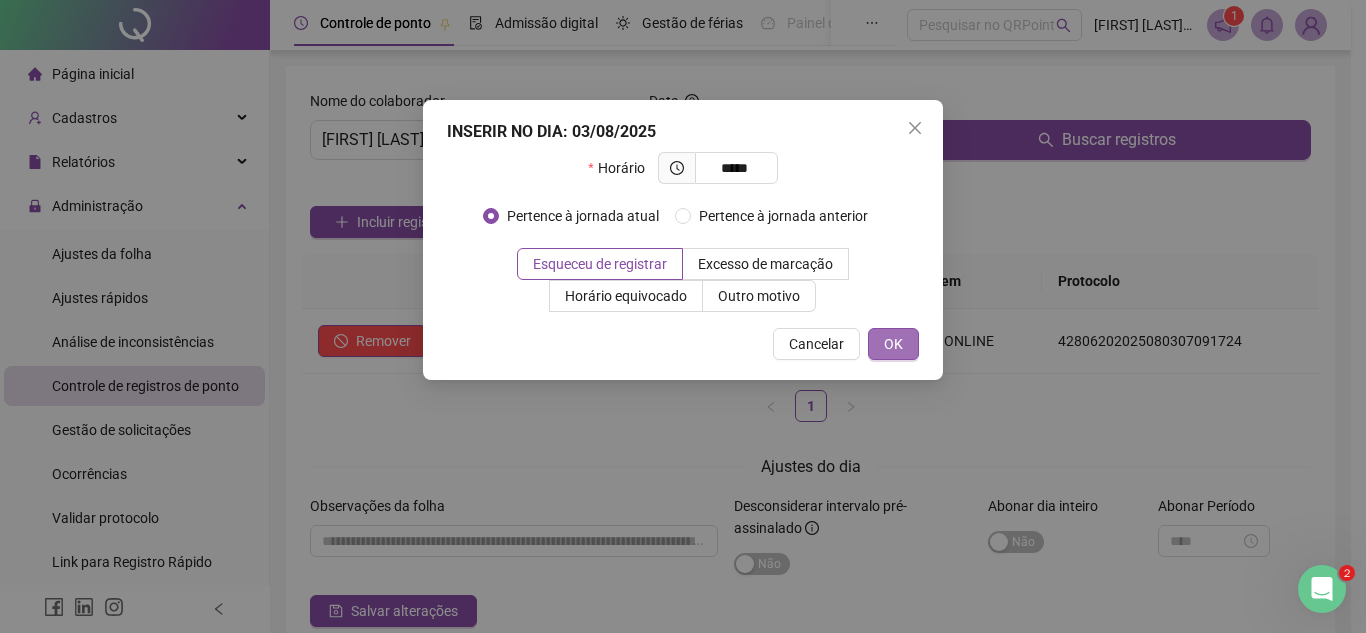 type on "*****" 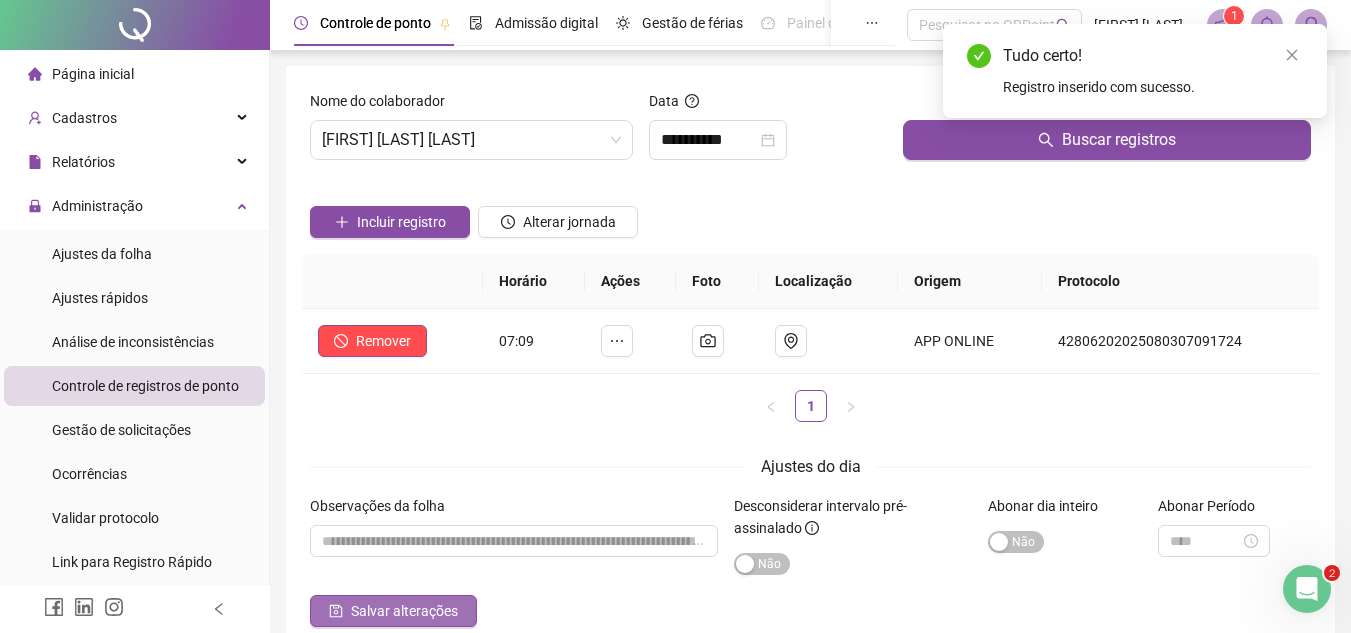 click on "Salvar alterações" at bounding box center (404, 611) 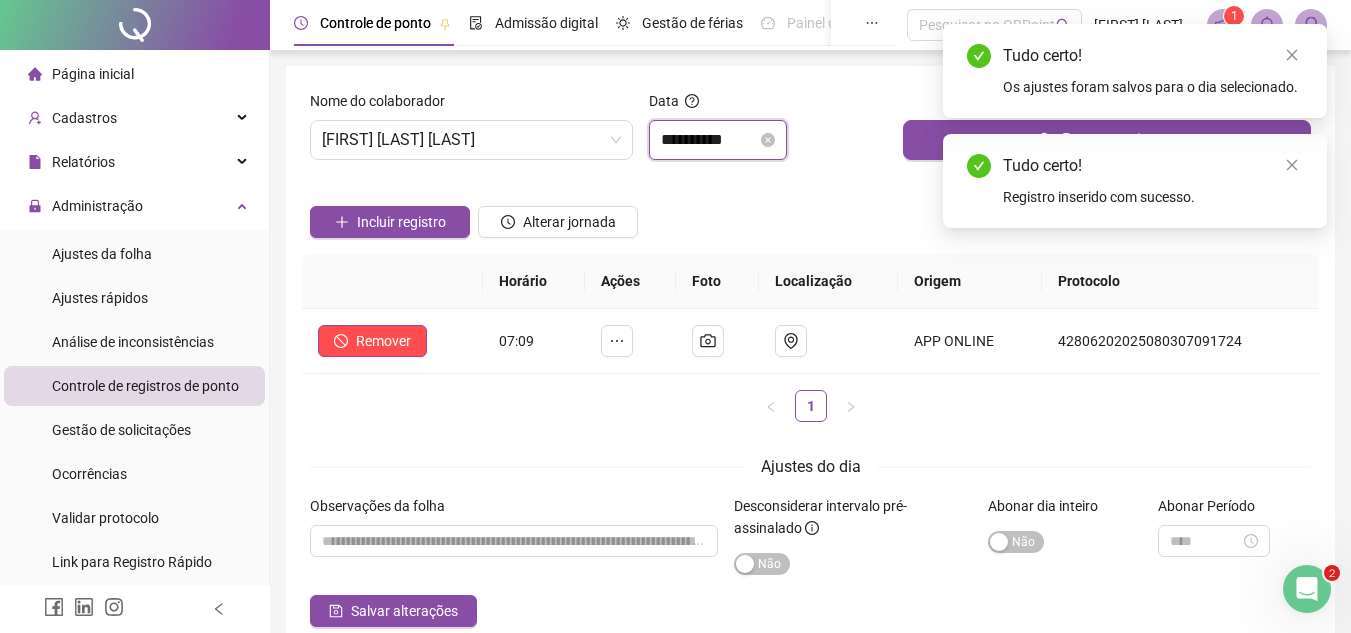 click on "**********" at bounding box center (709, 140) 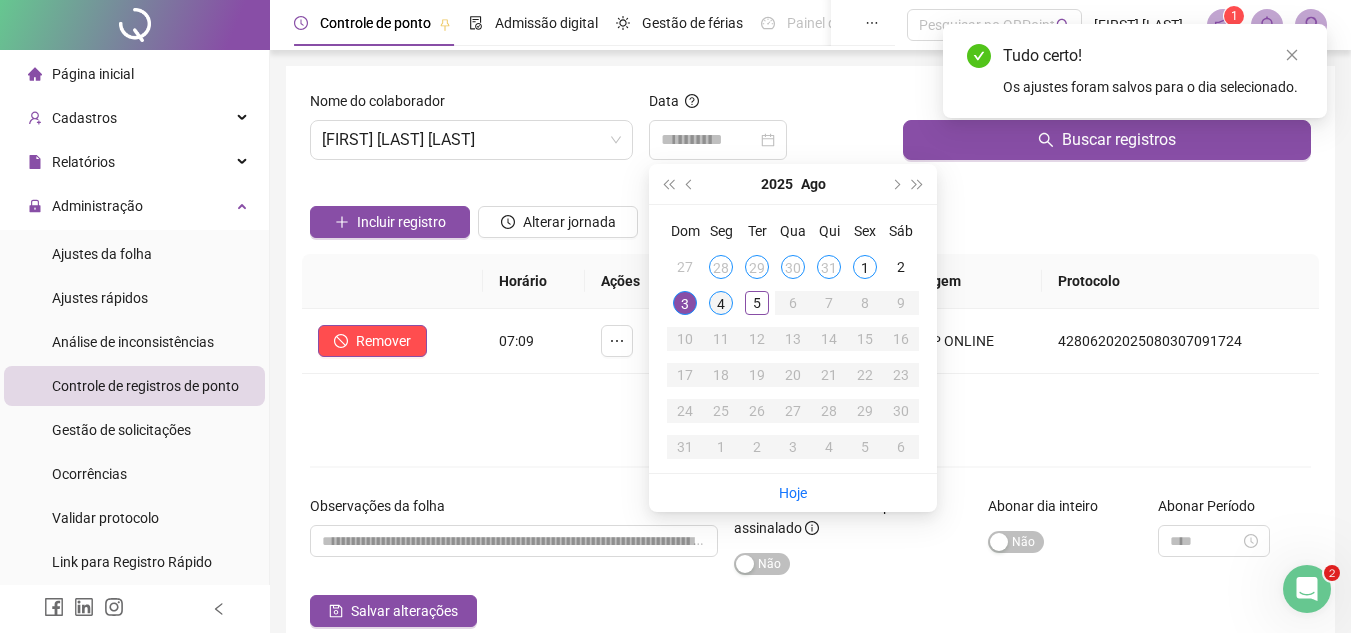 click on "4" at bounding box center [721, 303] 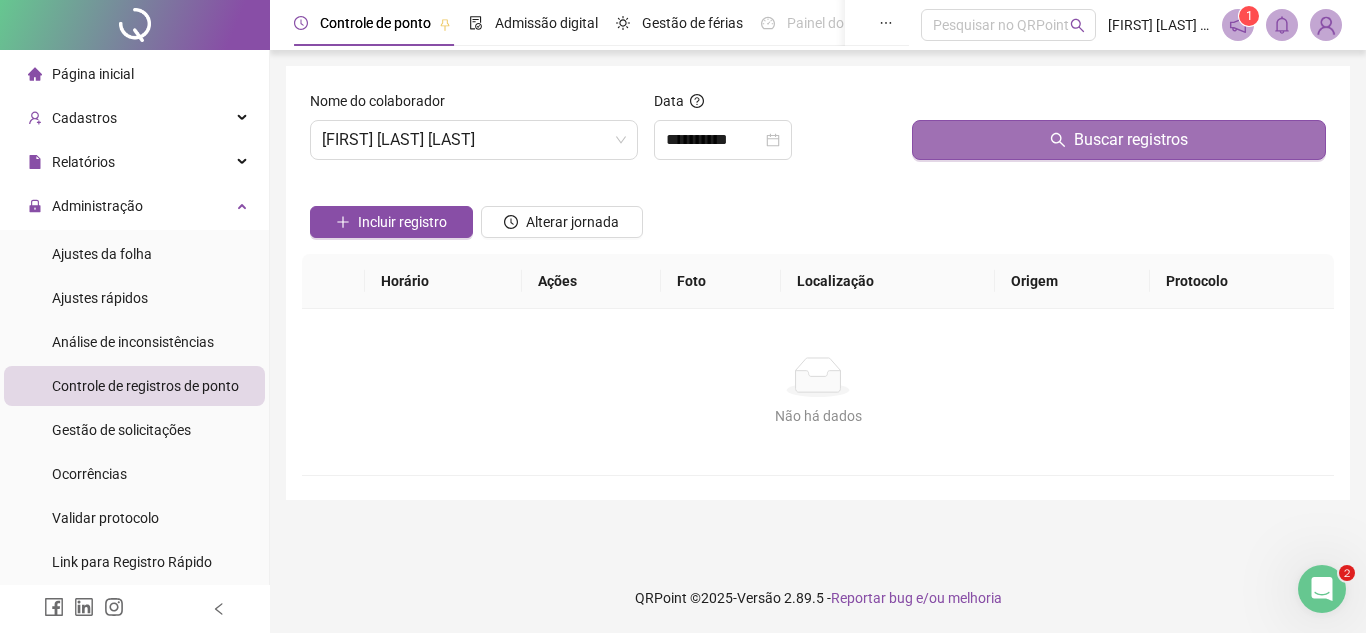 click on "Buscar registros" at bounding box center (1119, 140) 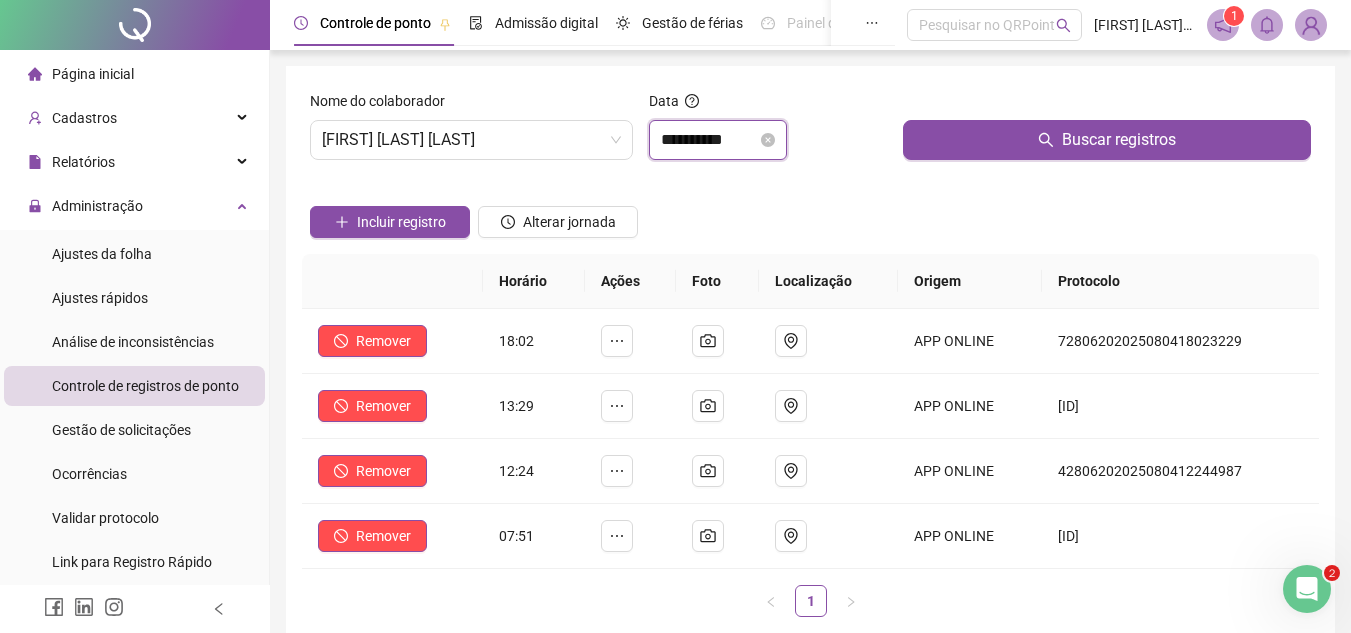 click on "**********" at bounding box center [709, 140] 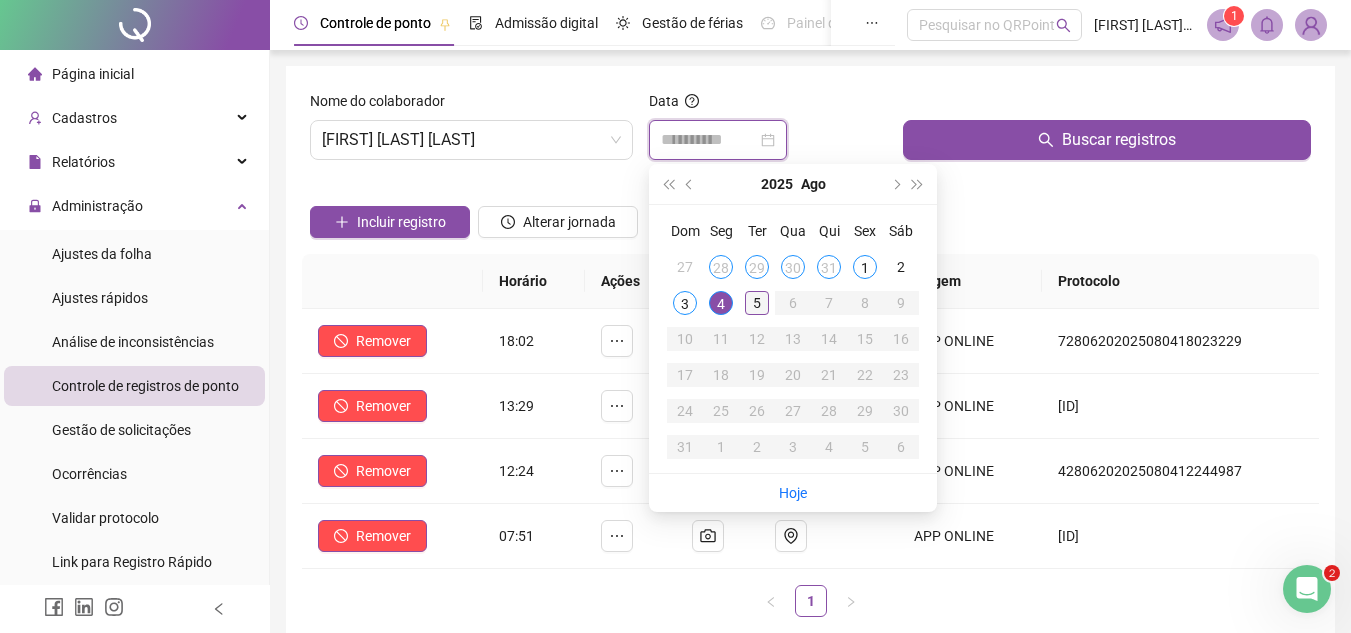 type on "**********" 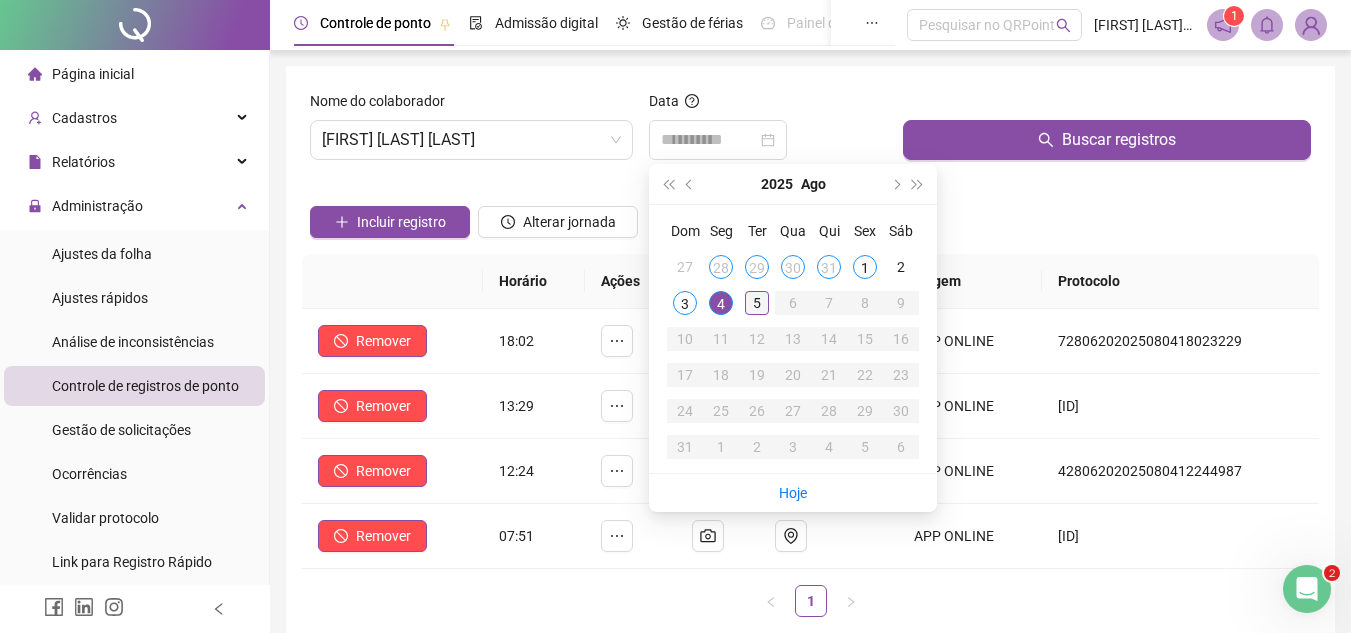 click on "5" at bounding box center [757, 303] 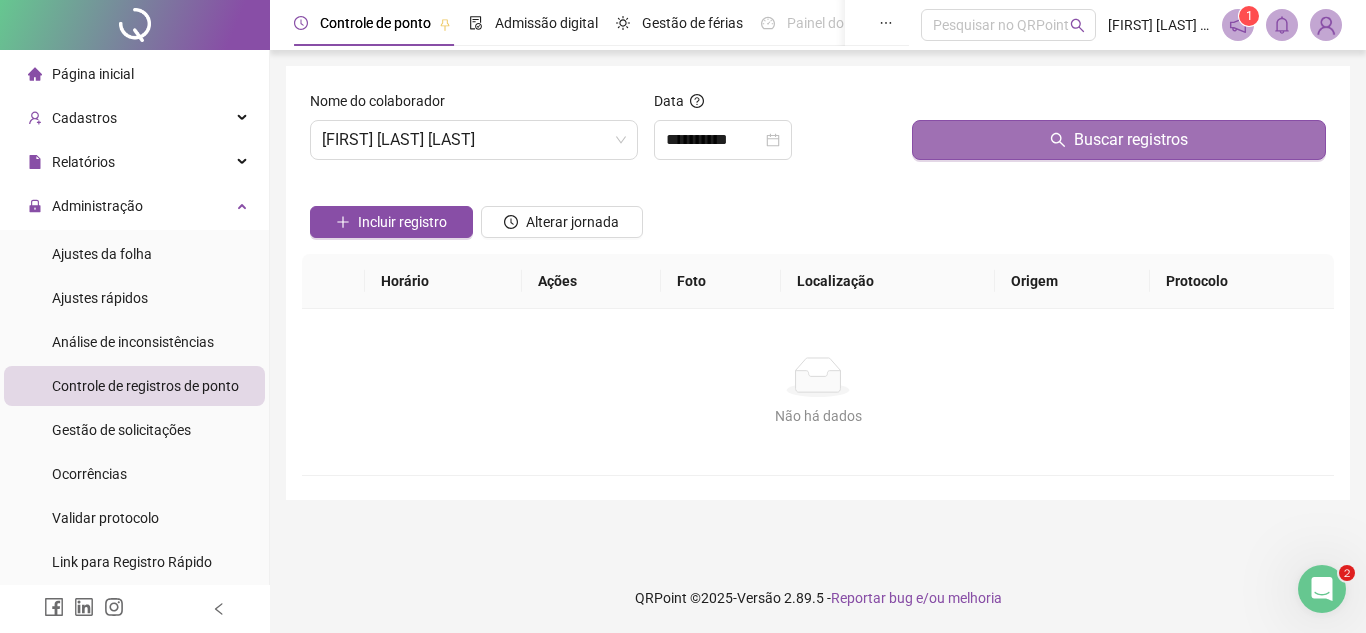 click on "Buscar registros" at bounding box center (1119, 140) 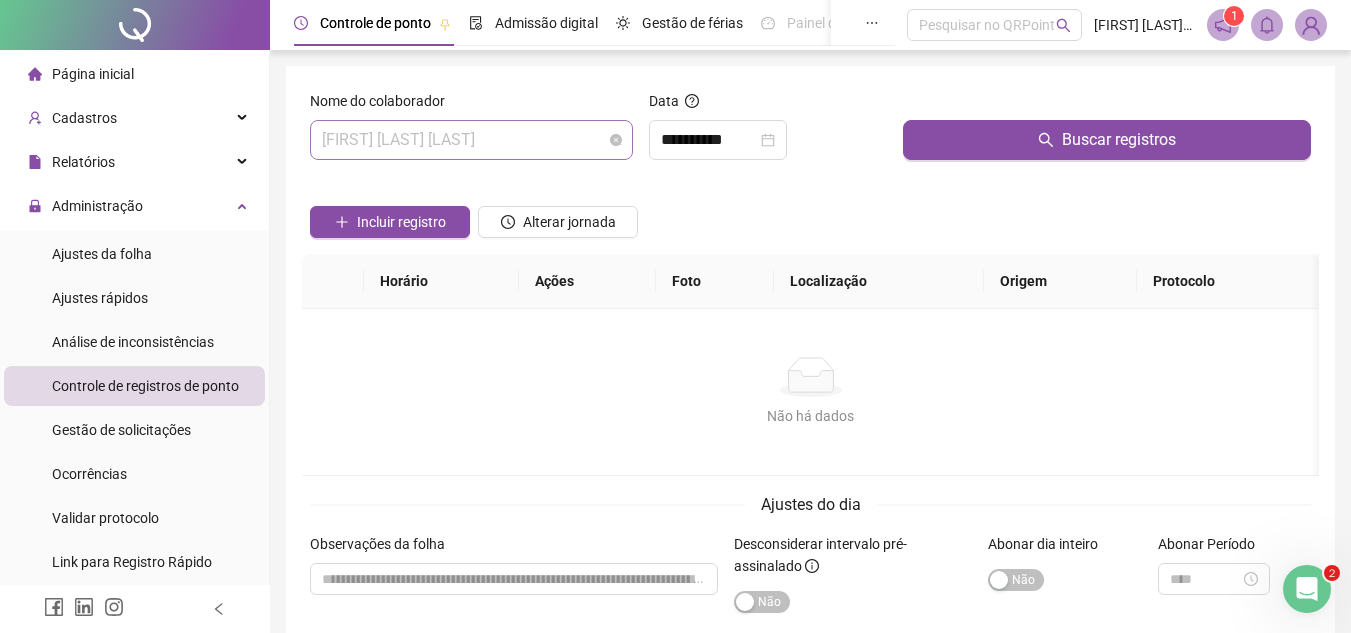 click on "[FIRST] [LAST] [LAST]" at bounding box center (471, 140) 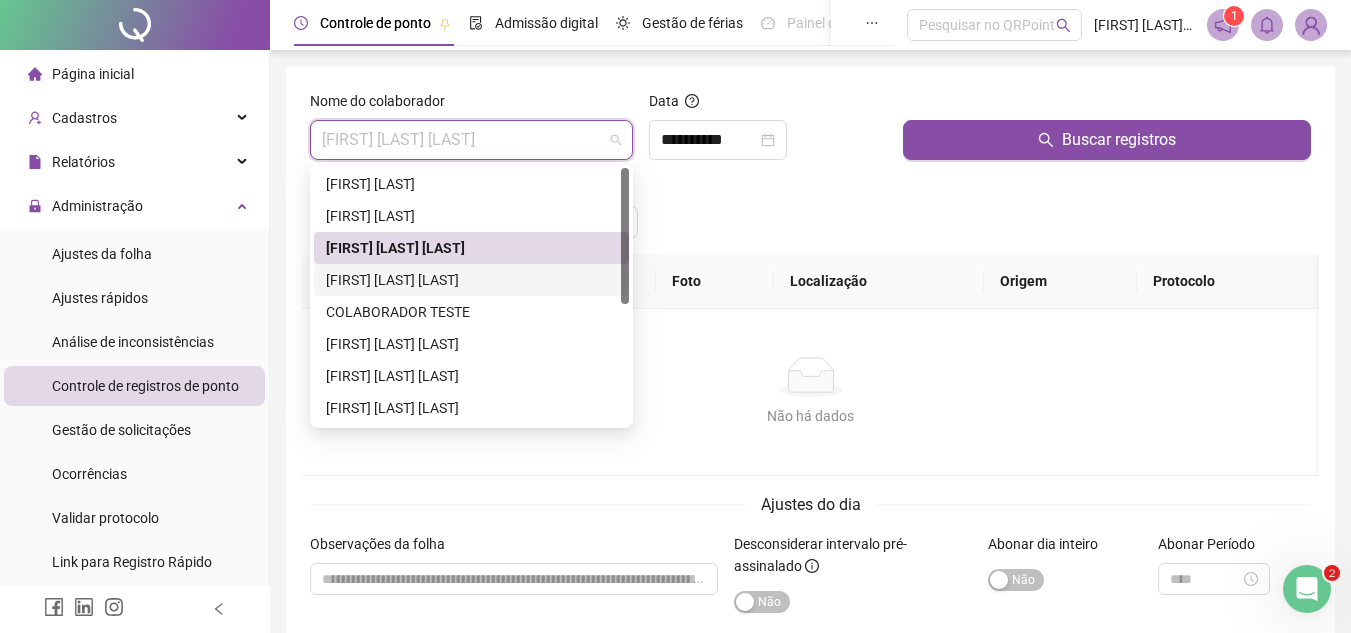 click on "[FIRST] [LAST] [LAST]" at bounding box center [471, 280] 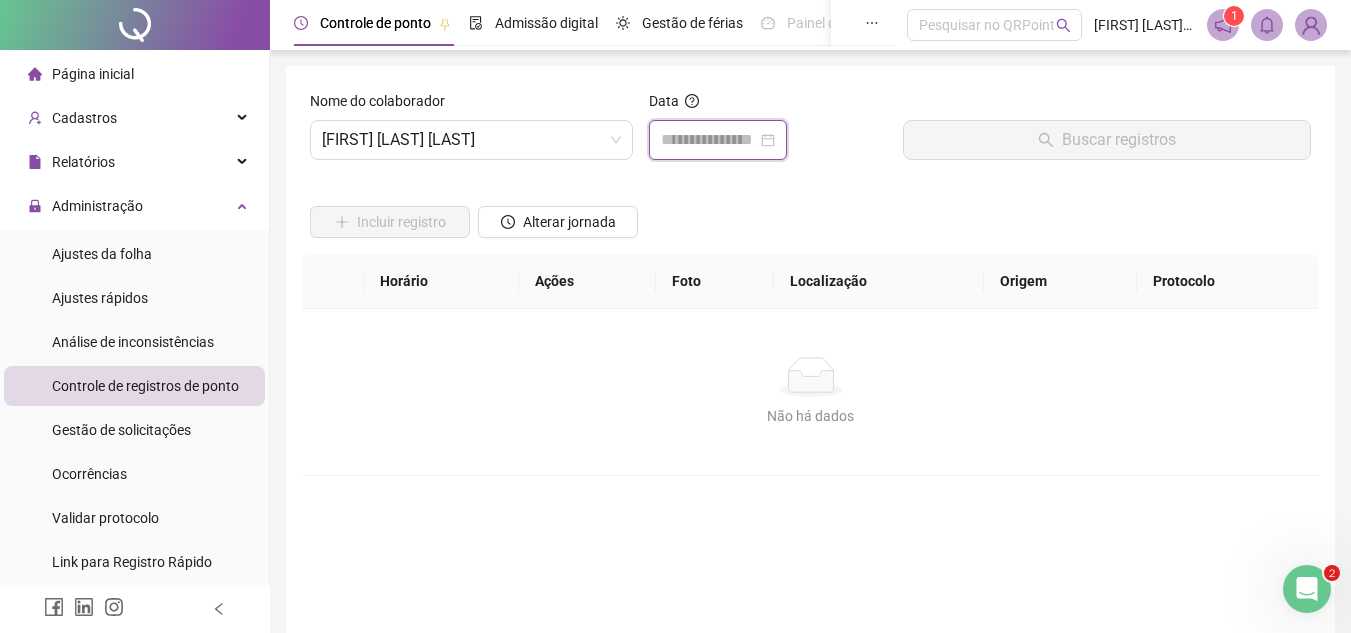 click at bounding box center (709, 140) 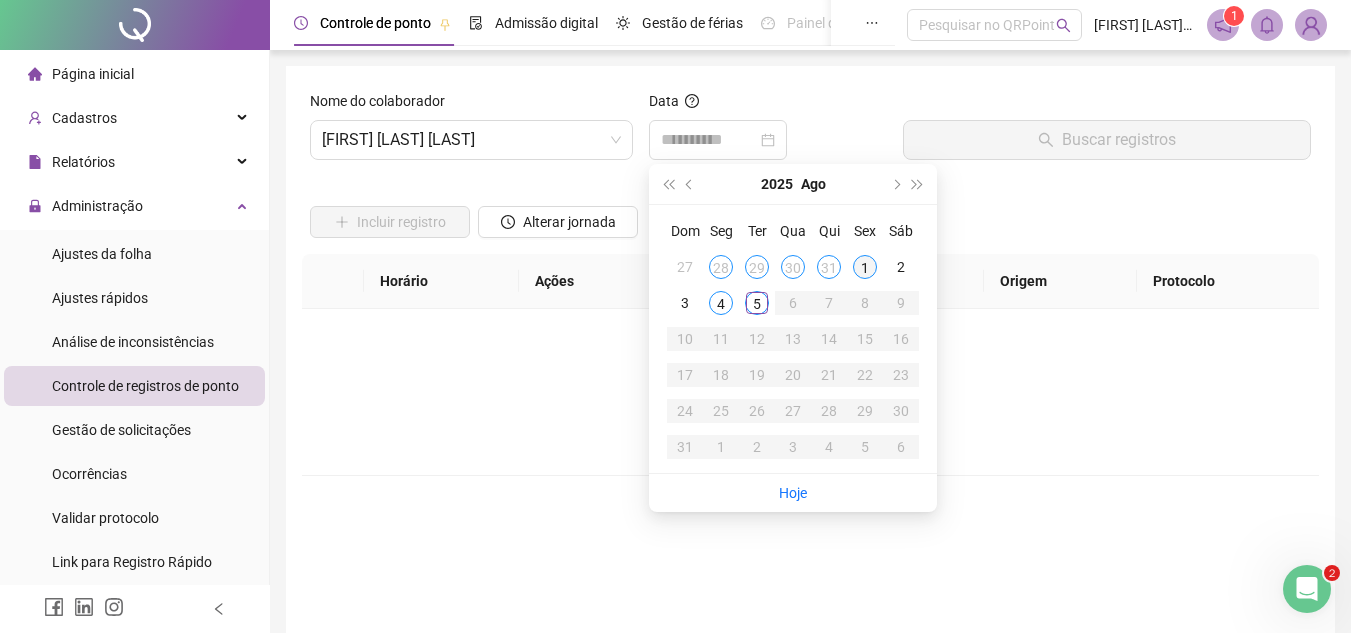 click on "1" at bounding box center [865, 267] 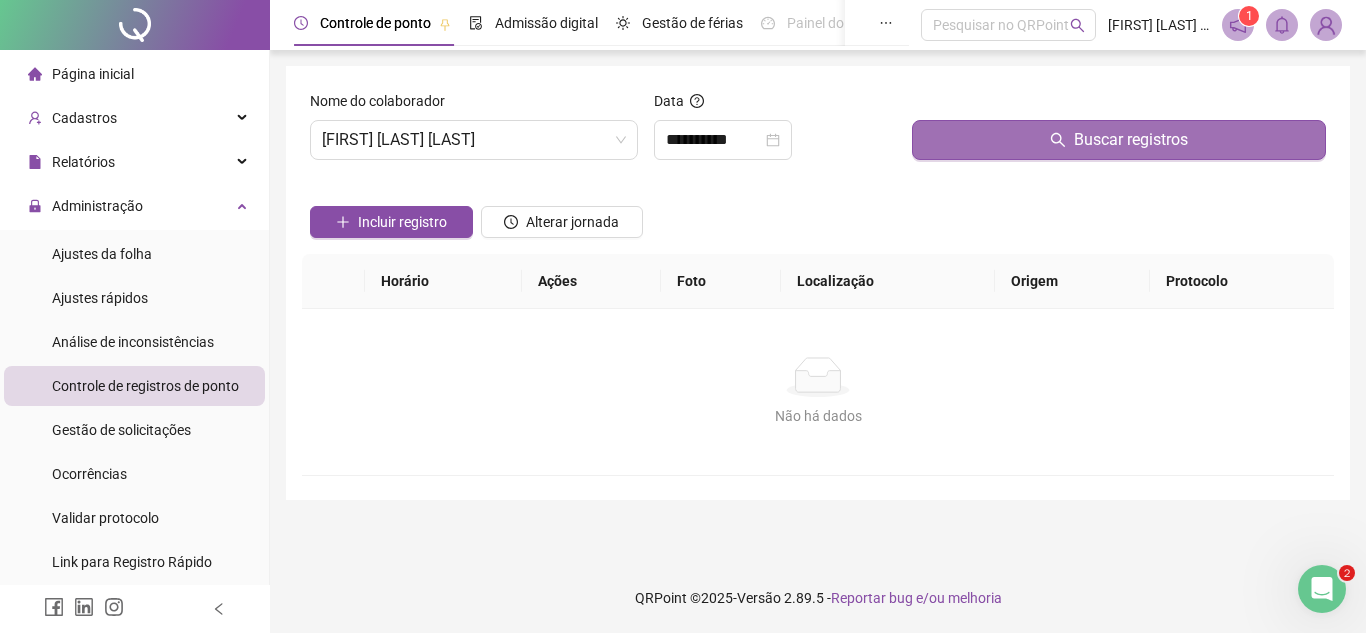 click on "Buscar registros" at bounding box center [1119, 140] 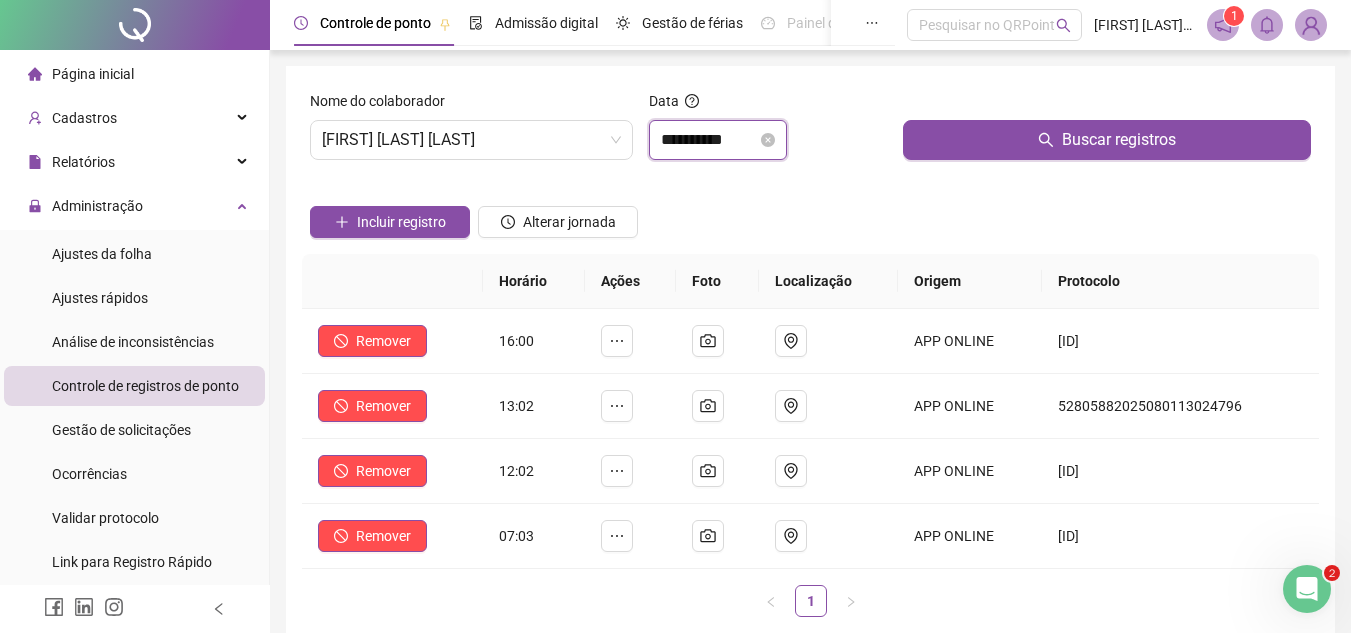 click on "**********" at bounding box center (709, 140) 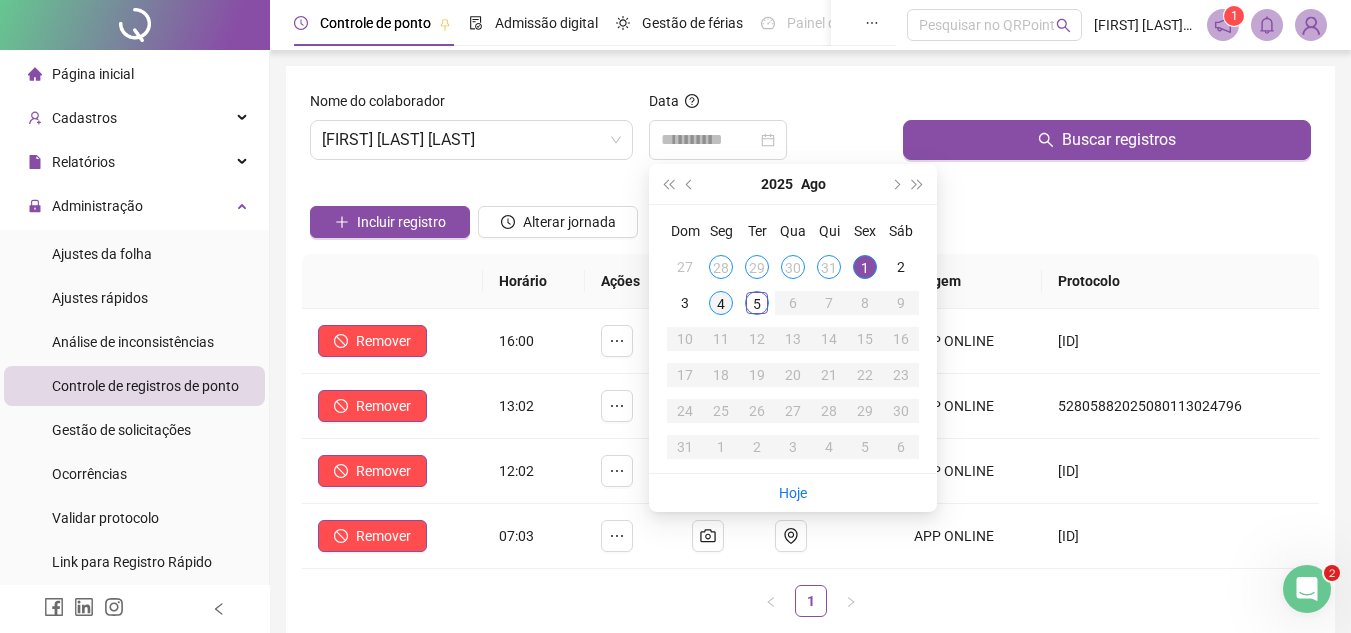 click on "4" at bounding box center (721, 303) 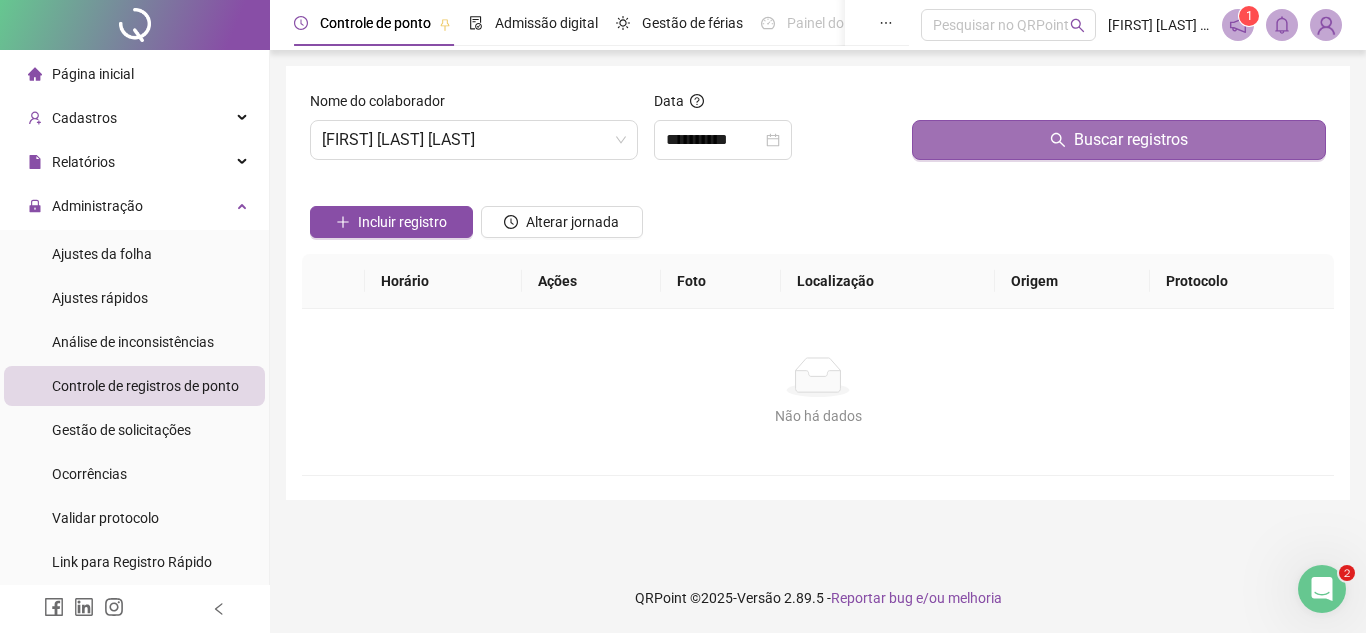 click on "Buscar registros" at bounding box center [1119, 140] 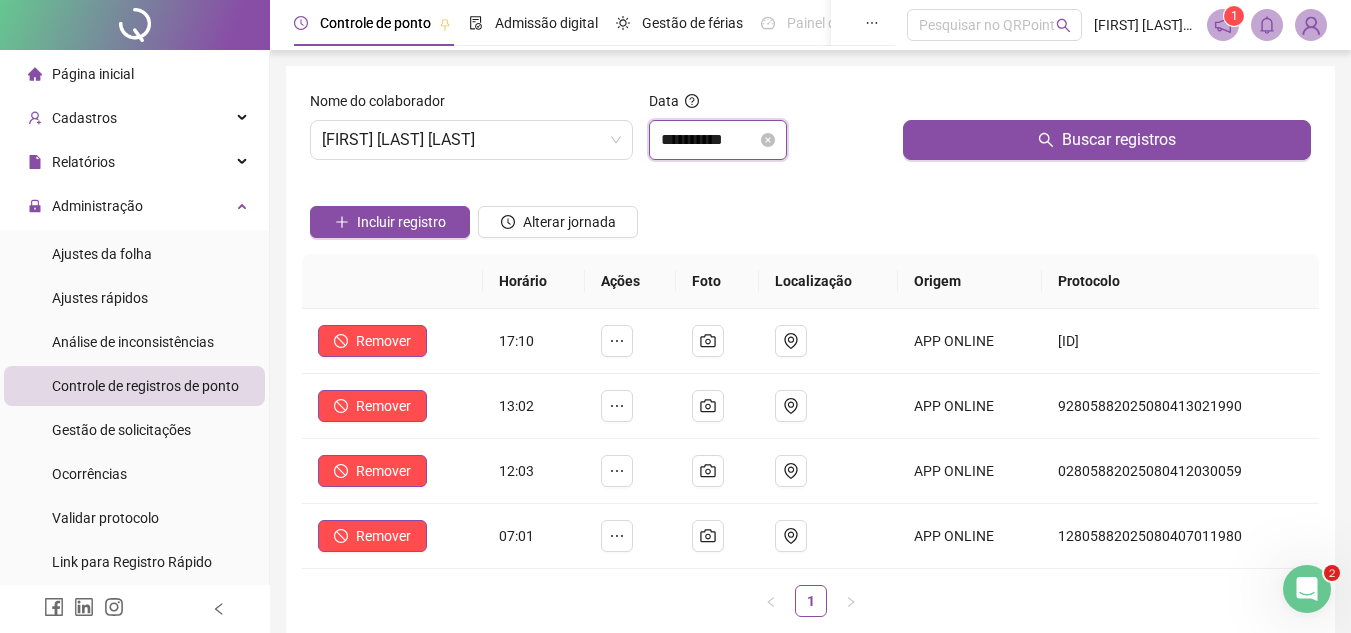 click on "**********" at bounding box center [709, 140] 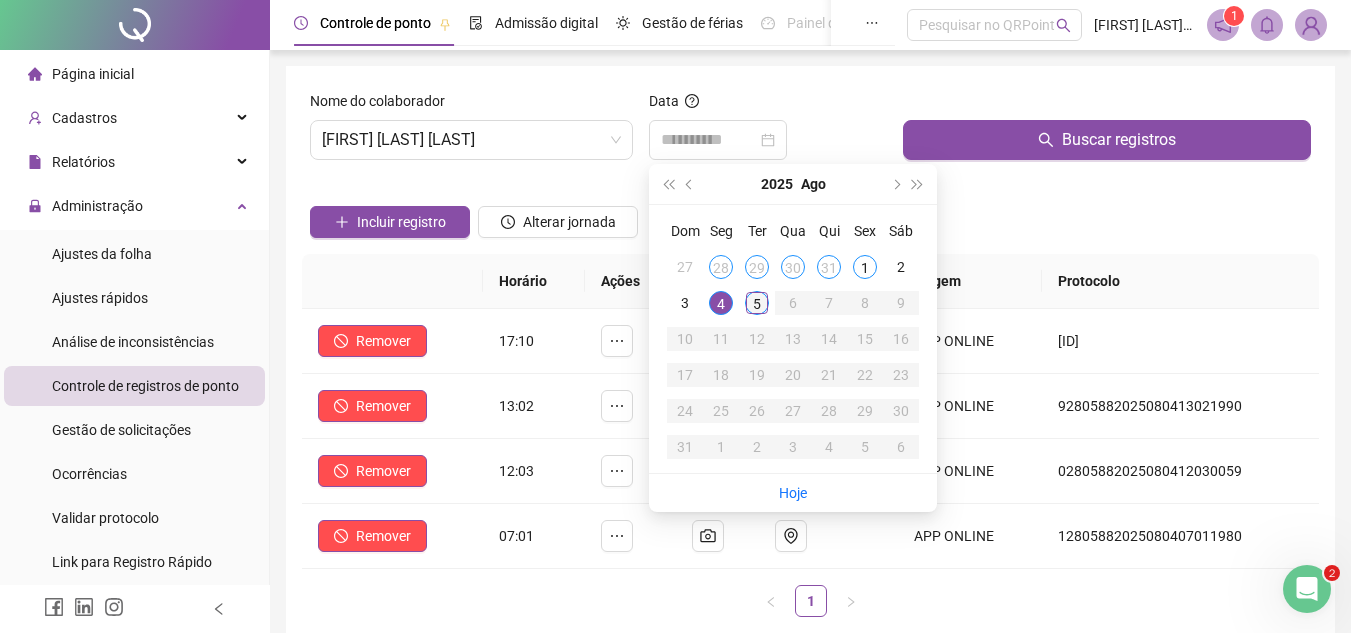 click on "5" at bounding box center (757, 303) 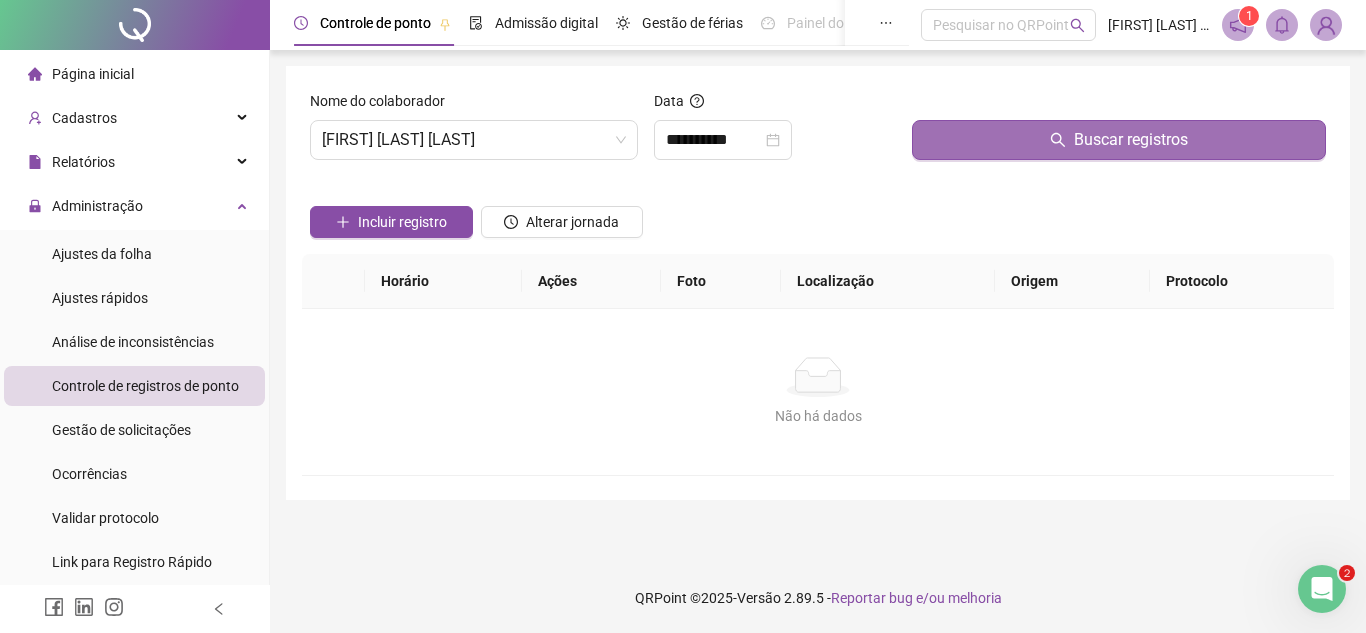 click on "Buscar registros" at bounding box center [1119, 140] 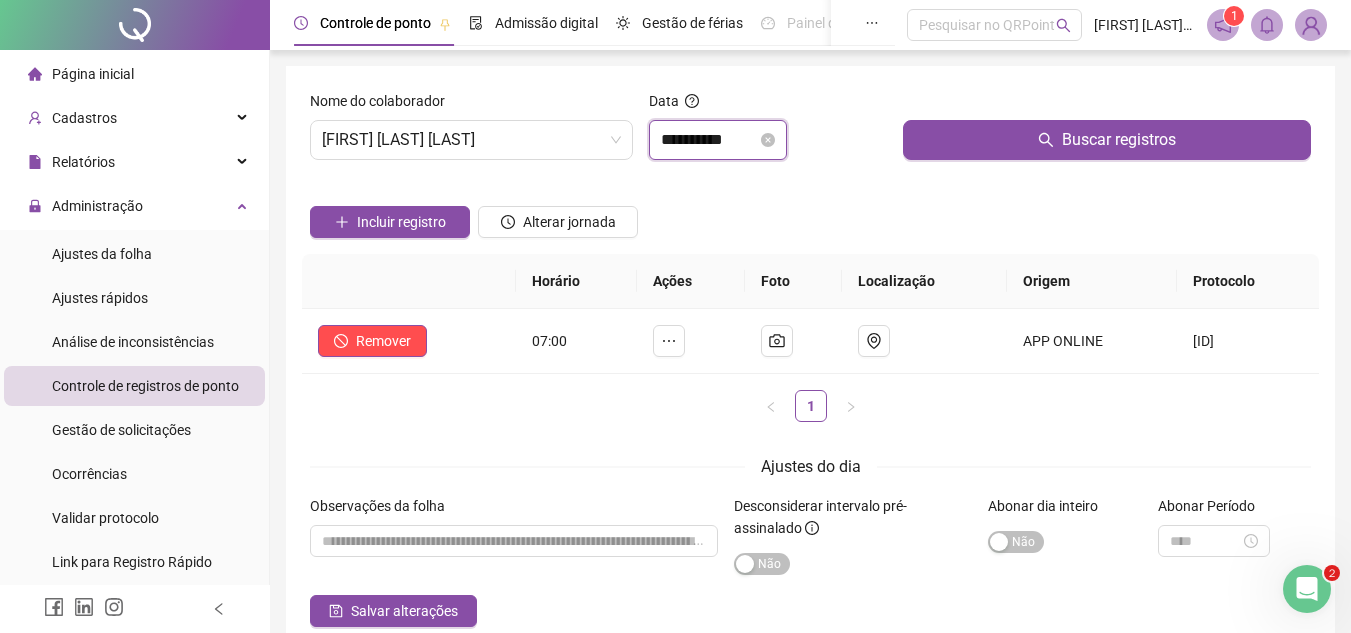 click on "**********" at bounding box center [709, 140] 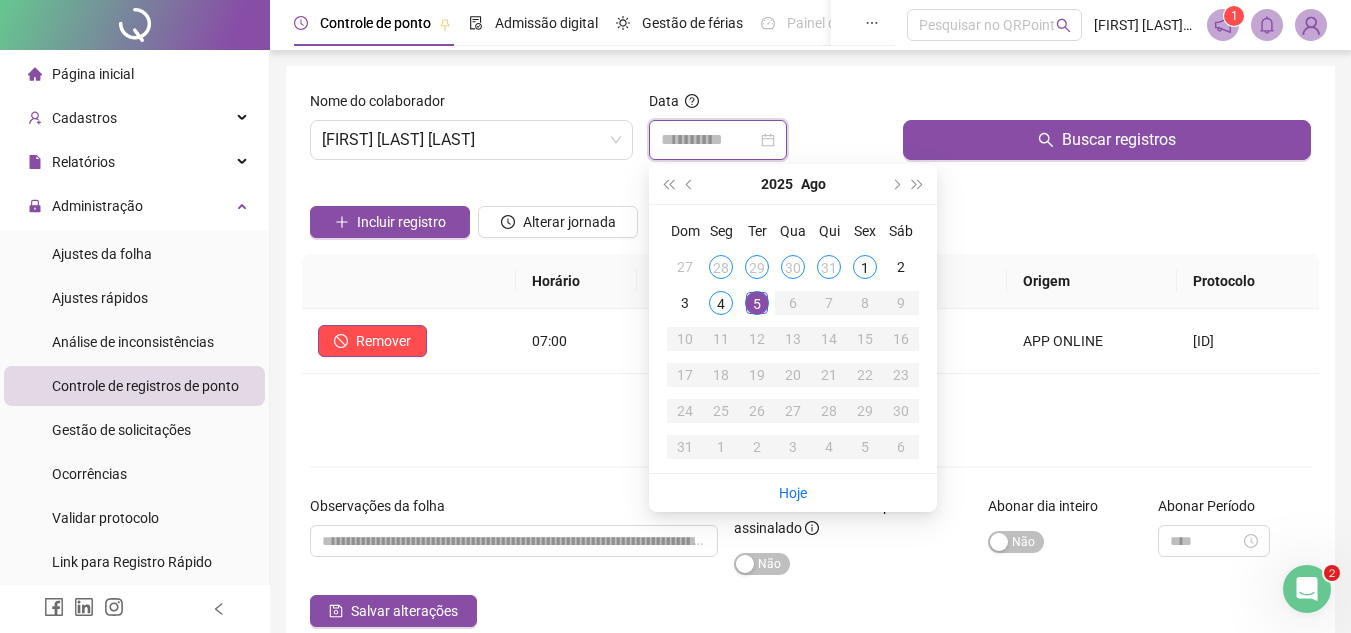 type on "**********" 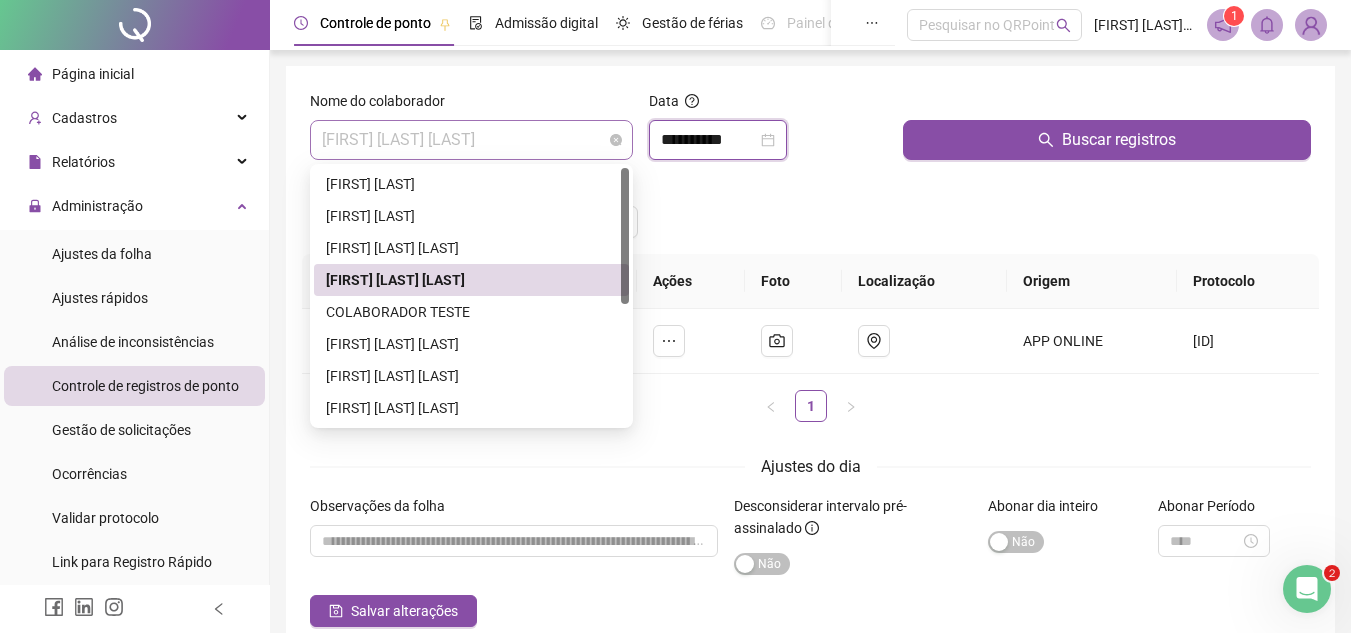 click on "[FIRST] [LAST] [LAST]" at bounding box center [471, 140] 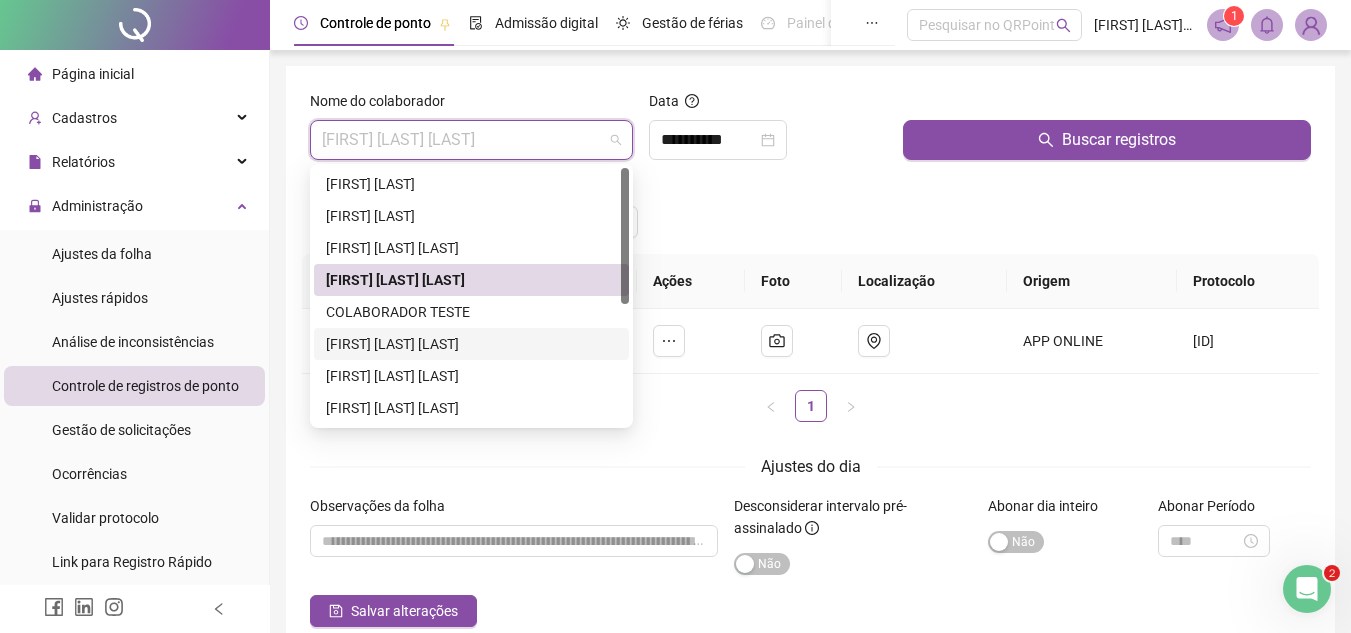 click on "[FIRST] [LAST] [LAST]" at bounding box center (471, 344) 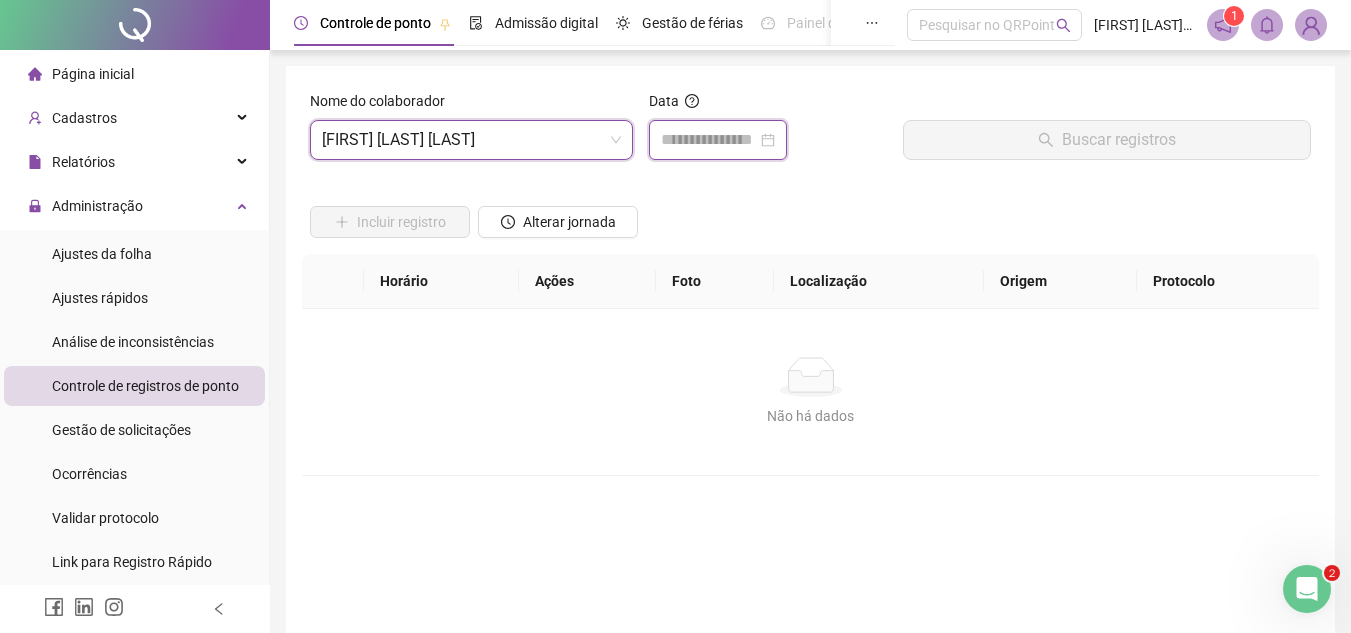 click at bounding box center [709, 140] 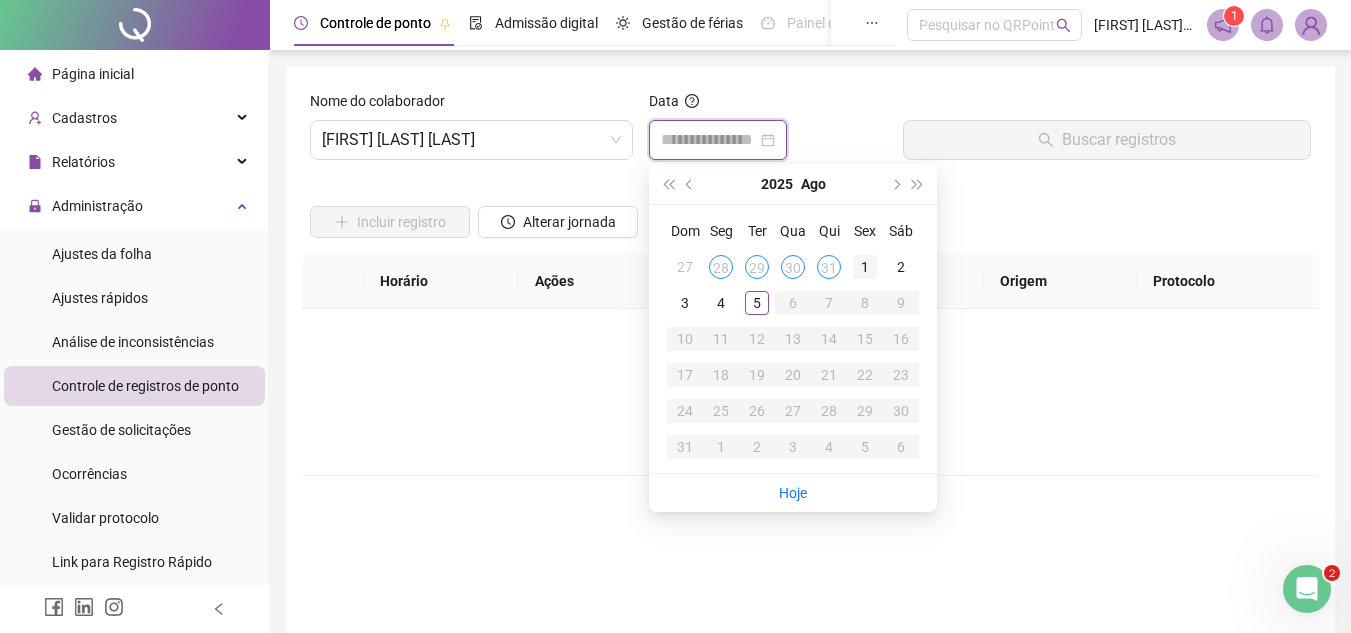 type on "**********" 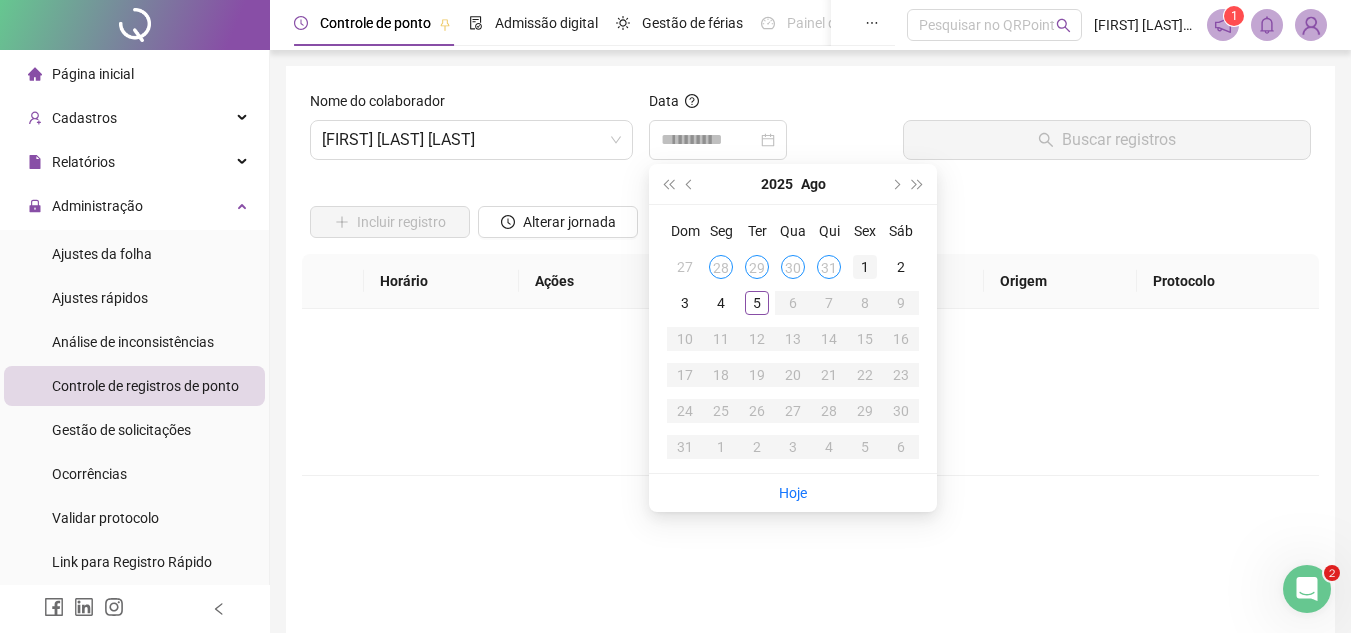 click on "1" at bounding box center (865, 267) 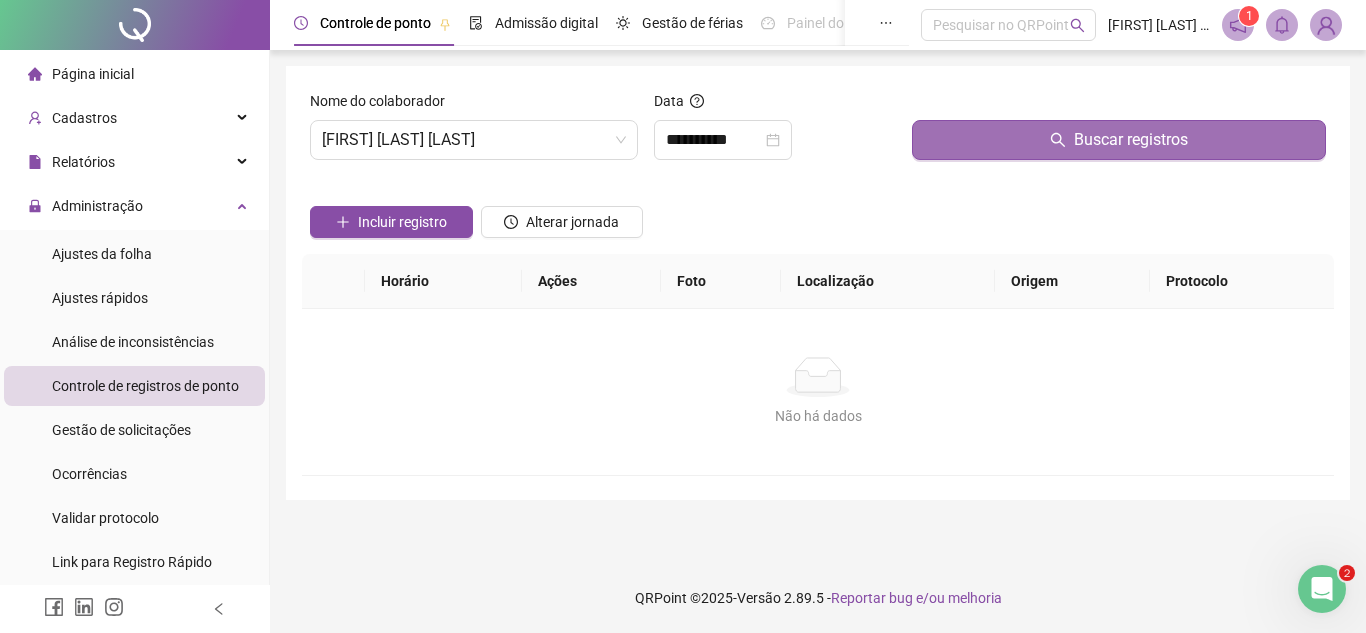 click on "Buscar registros" at bounding box center (1119, 140) 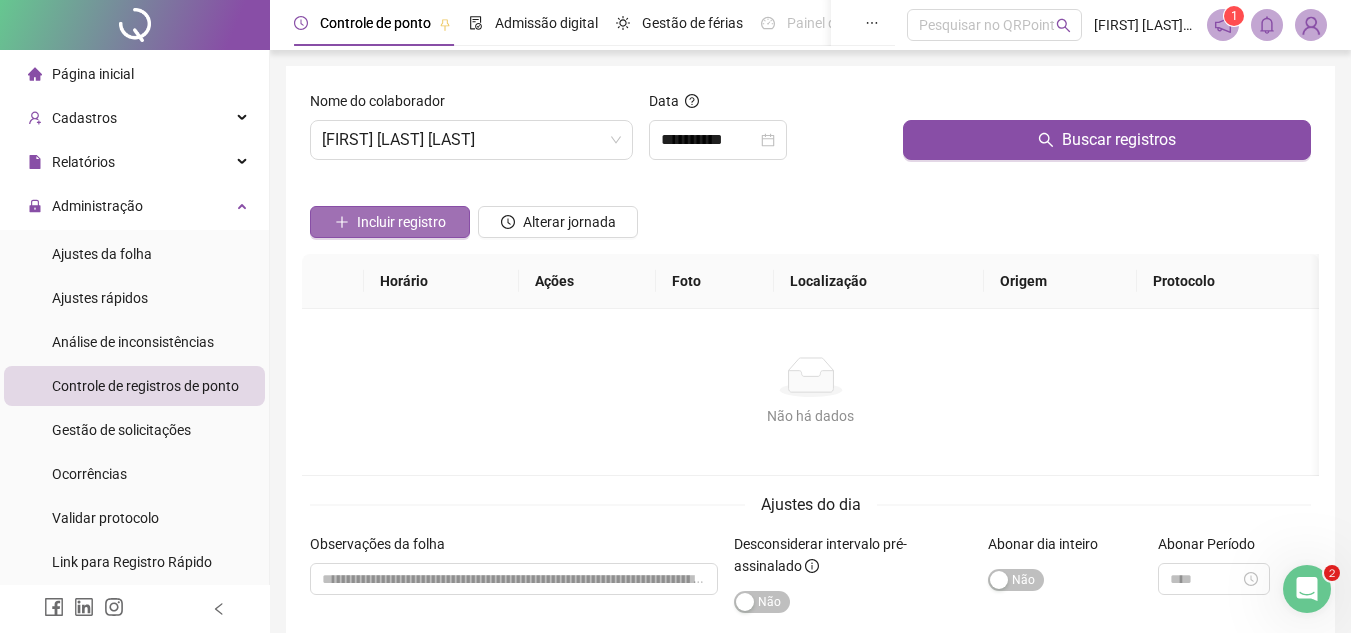 click on "Incluir registro" at bounding box center [401, 222] 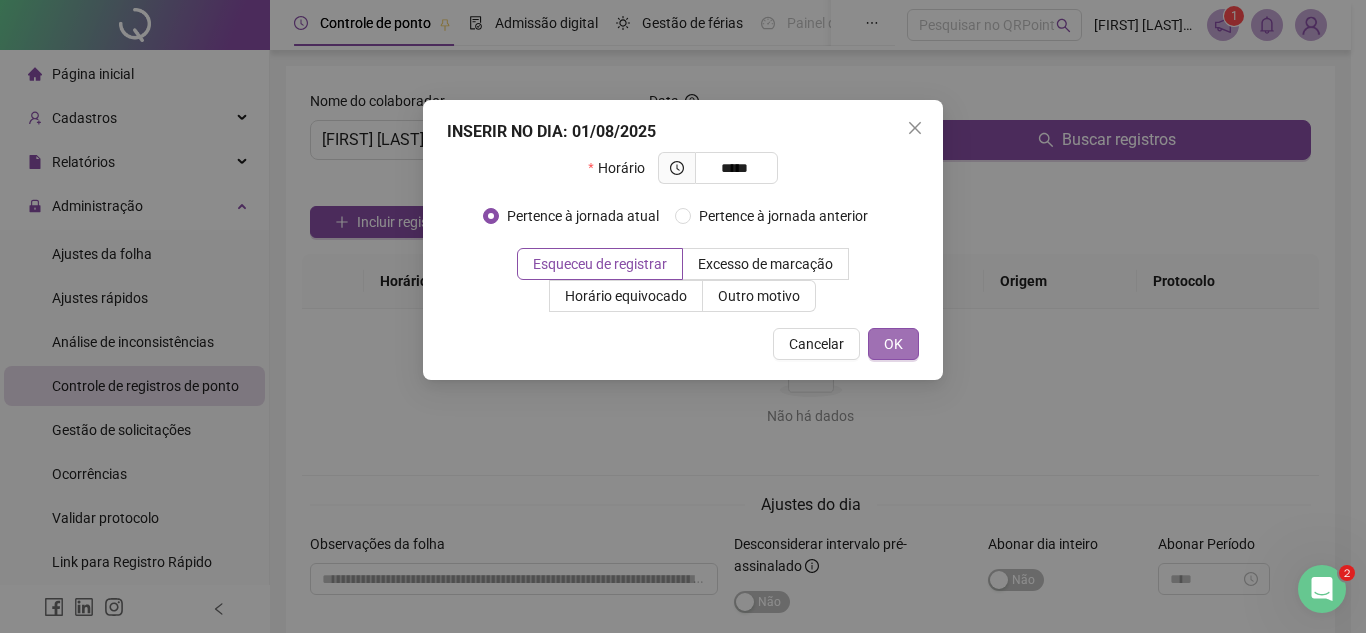 type on "*****" 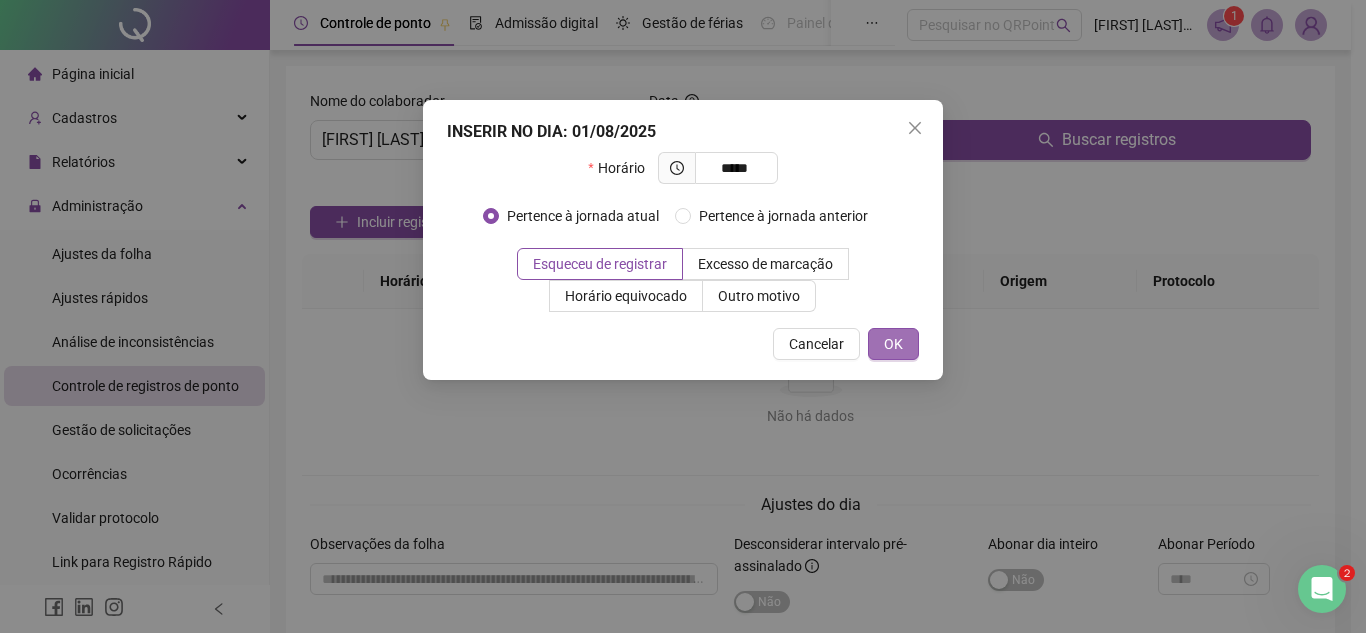 click on "OK" at bounding box center (893, 344) 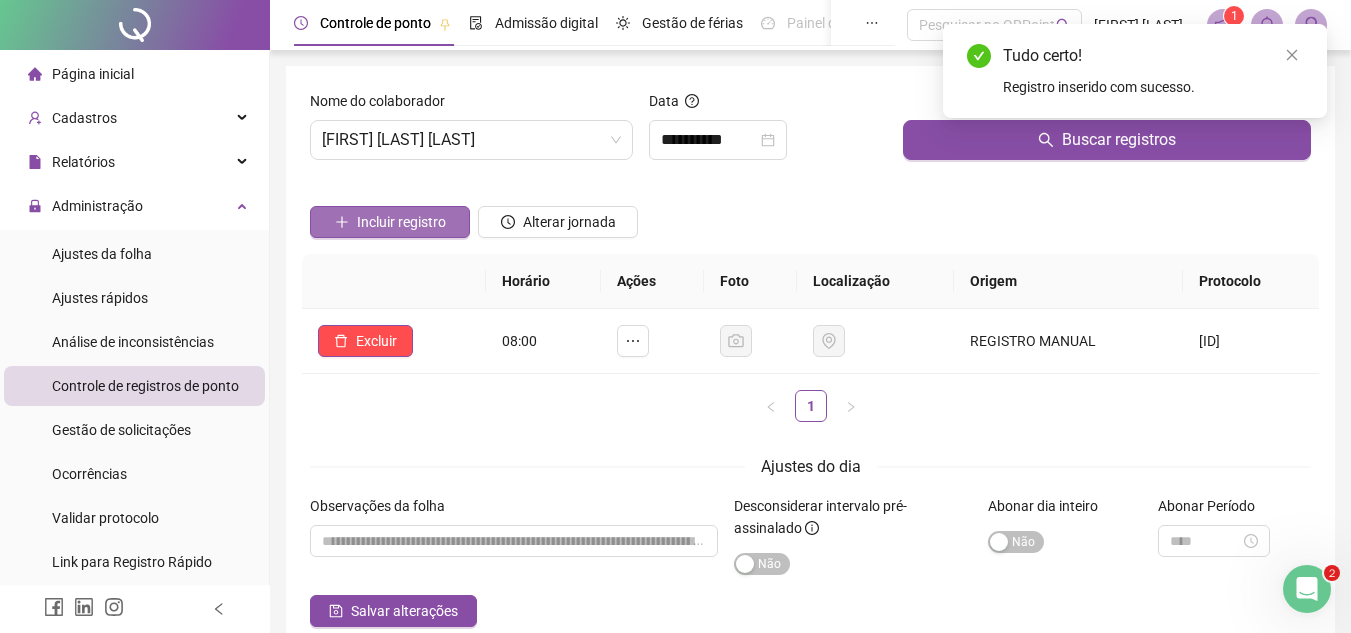 click on "Incluir registro" at bounding box center [401, 222] 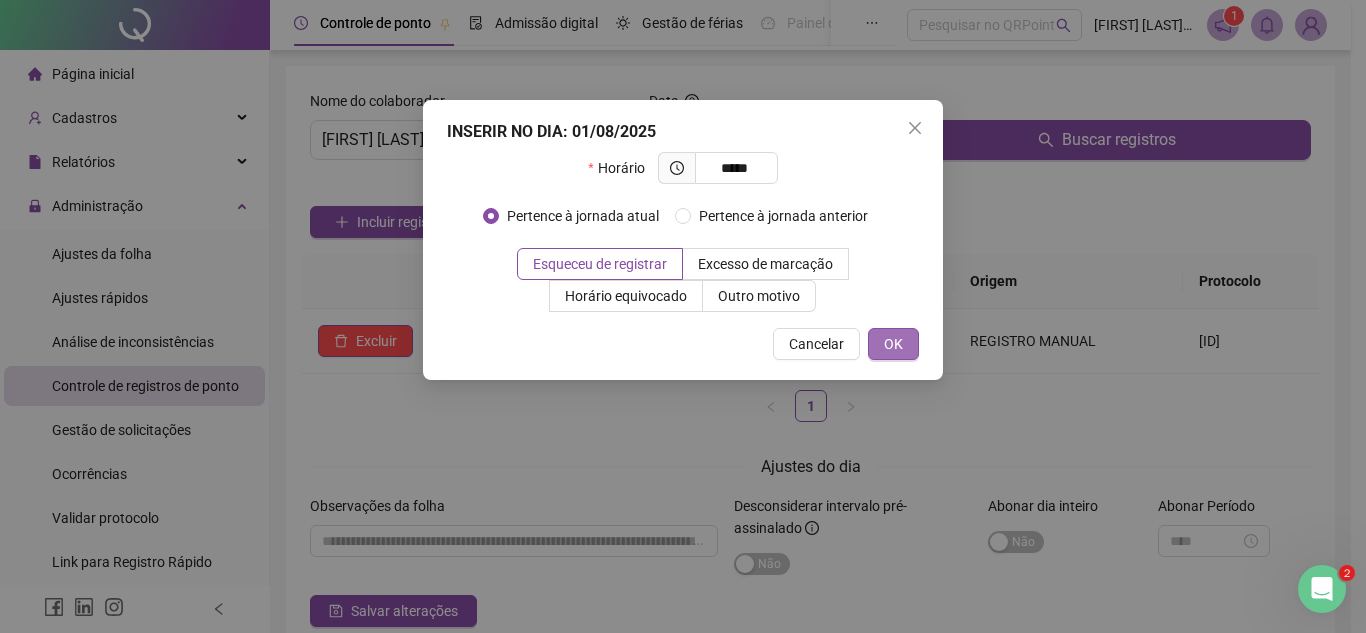 type on "*****" 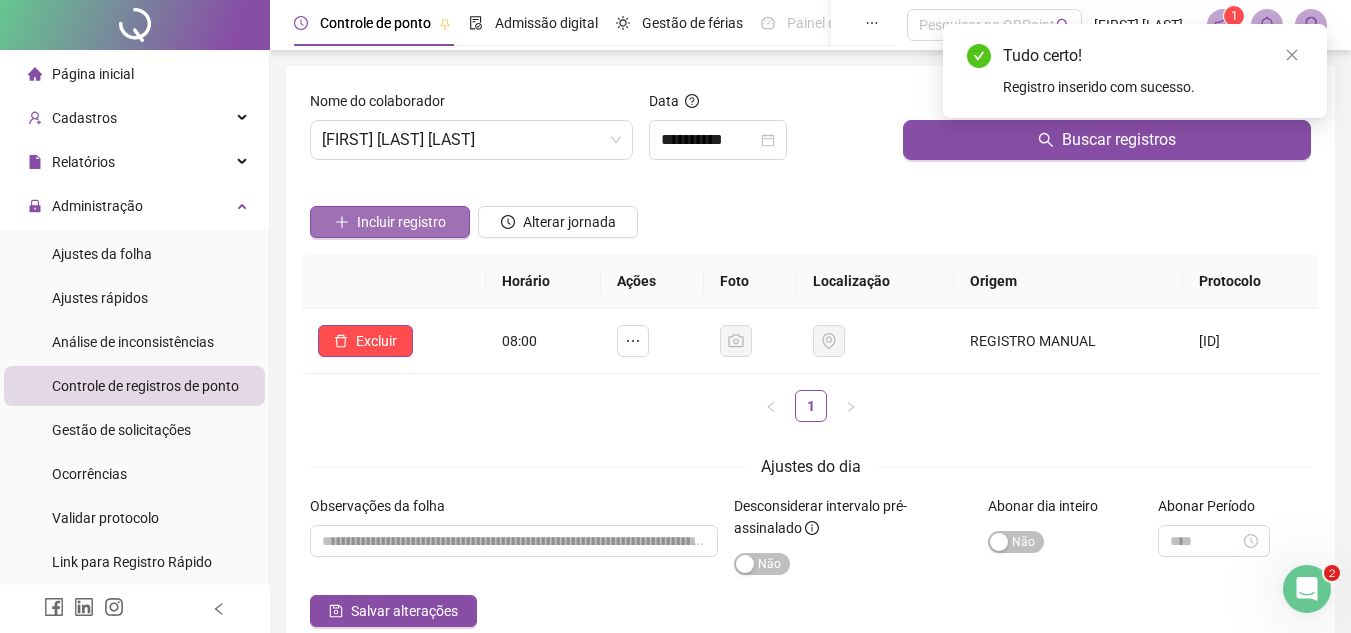 click on "Incluir registro" at bounding box center (401, 222) 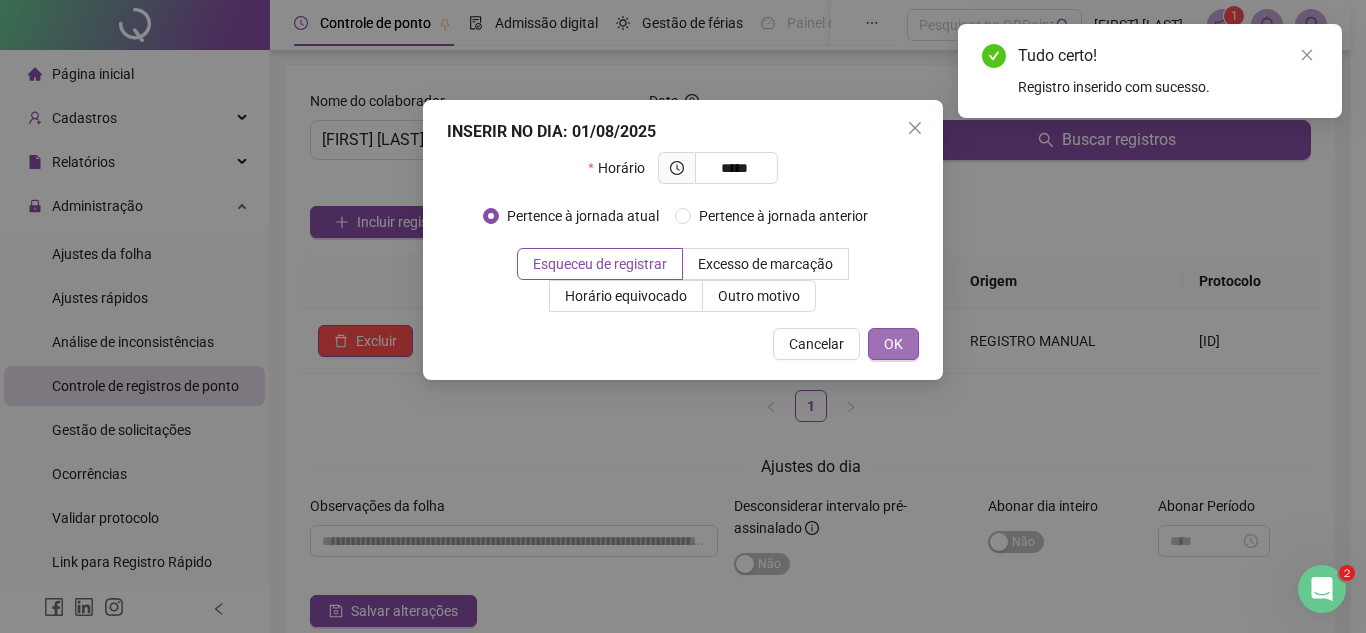 type on "*****" 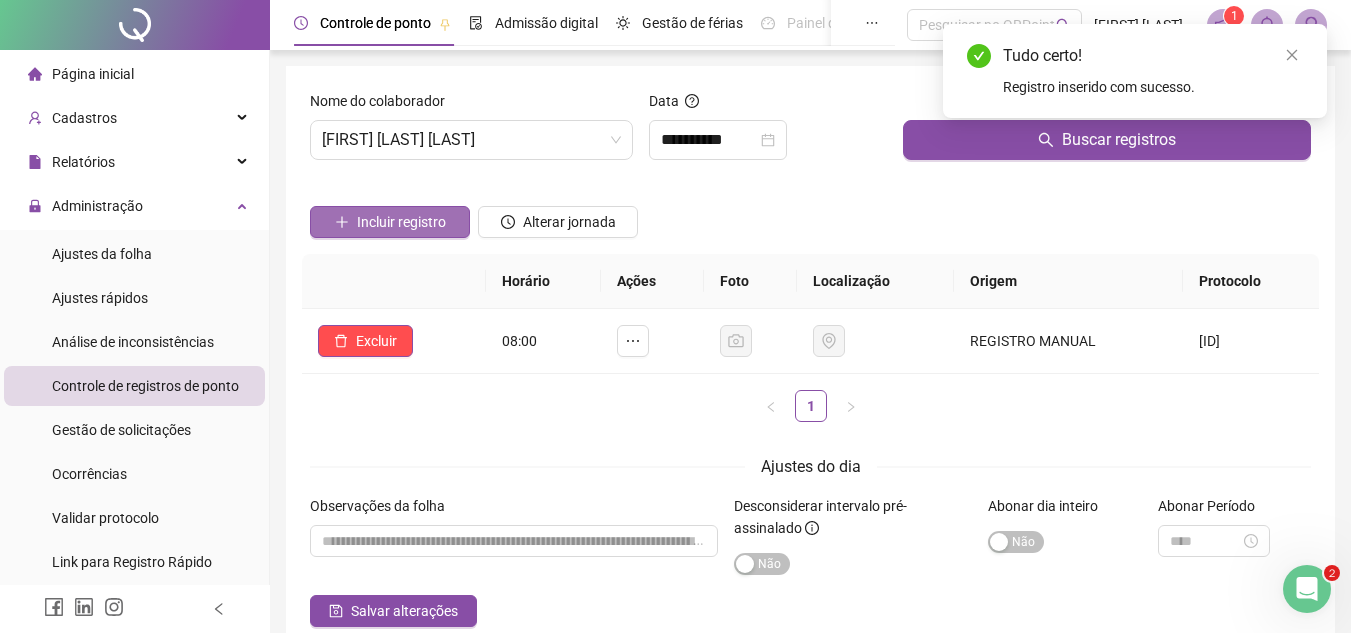 click on "Incluir registro" at bounding box center (401, 222) 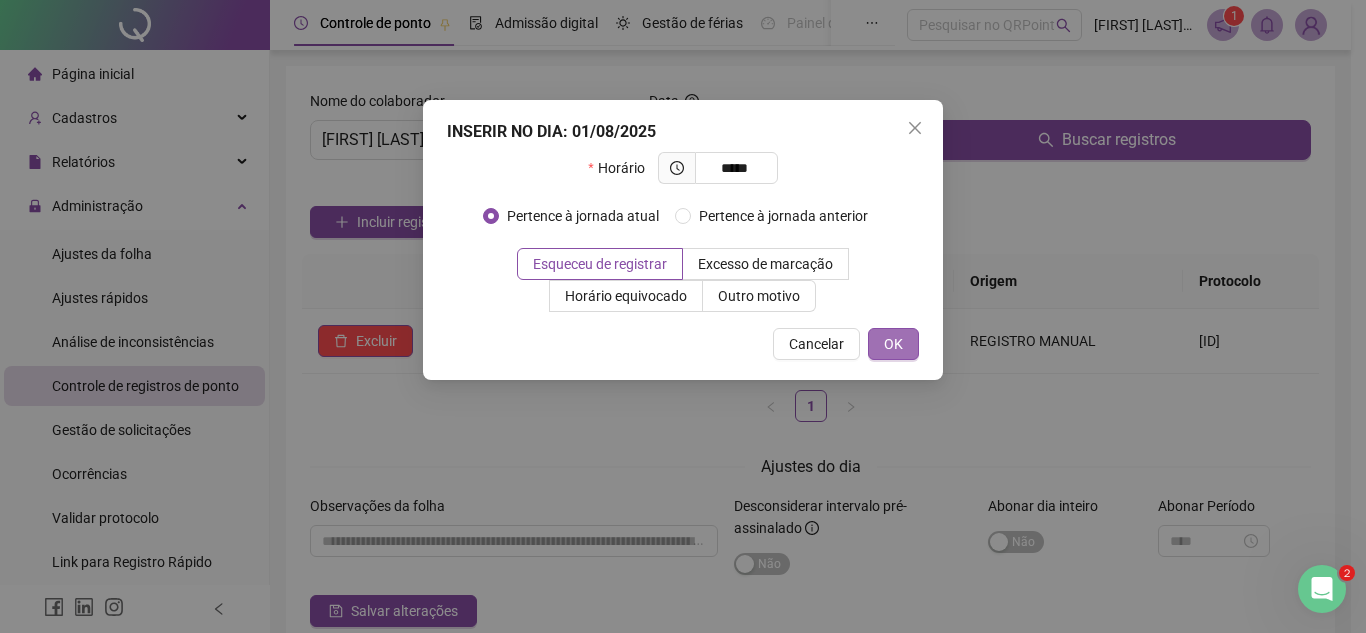 type on "*****" 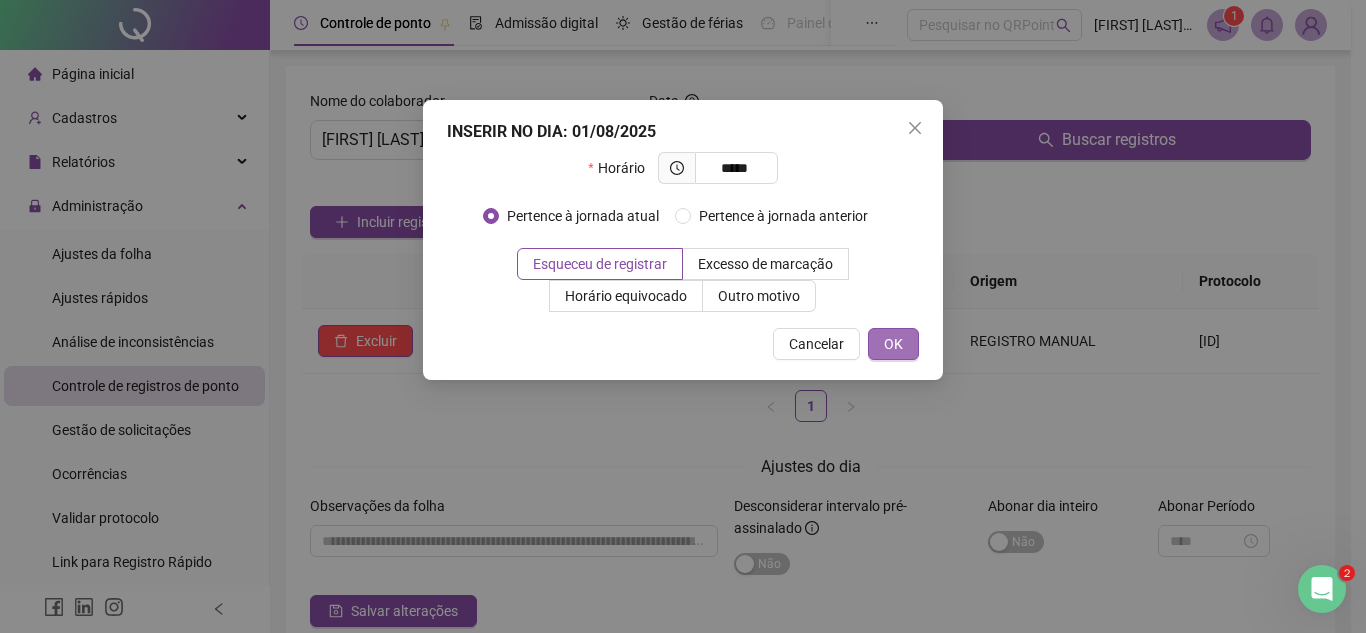 click on "OK" at bounding box center [893, 344] 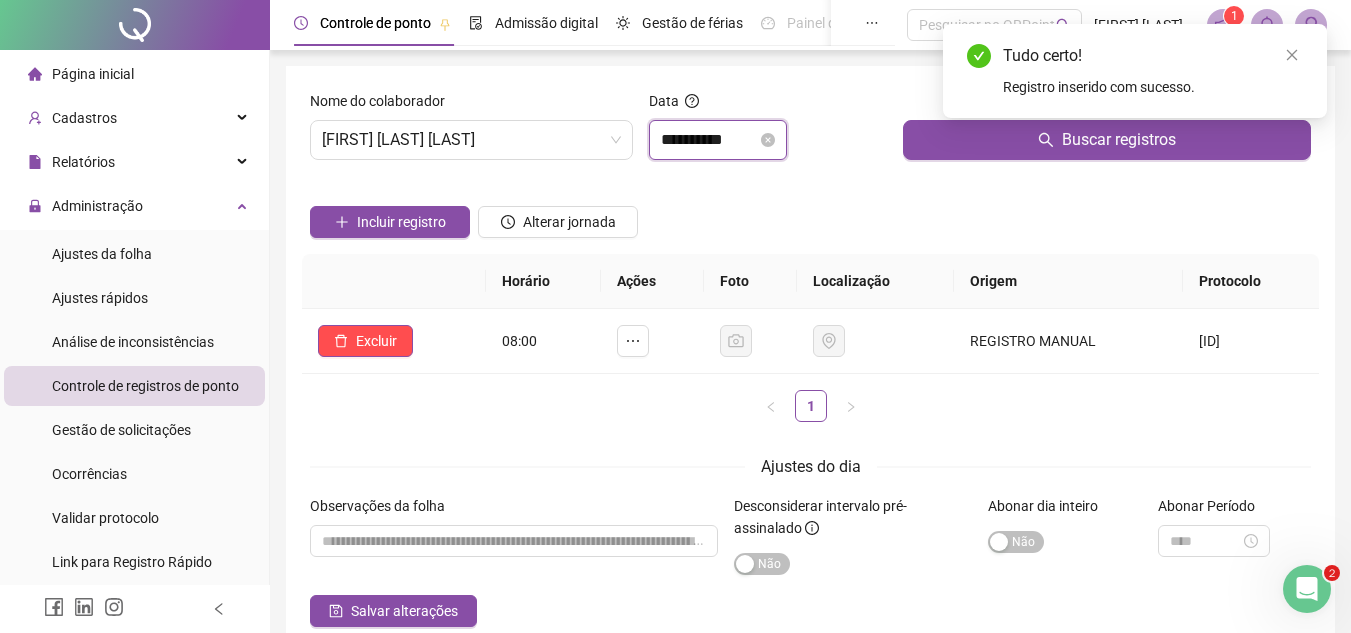 click on "**********" at bounding box center (709, 140) 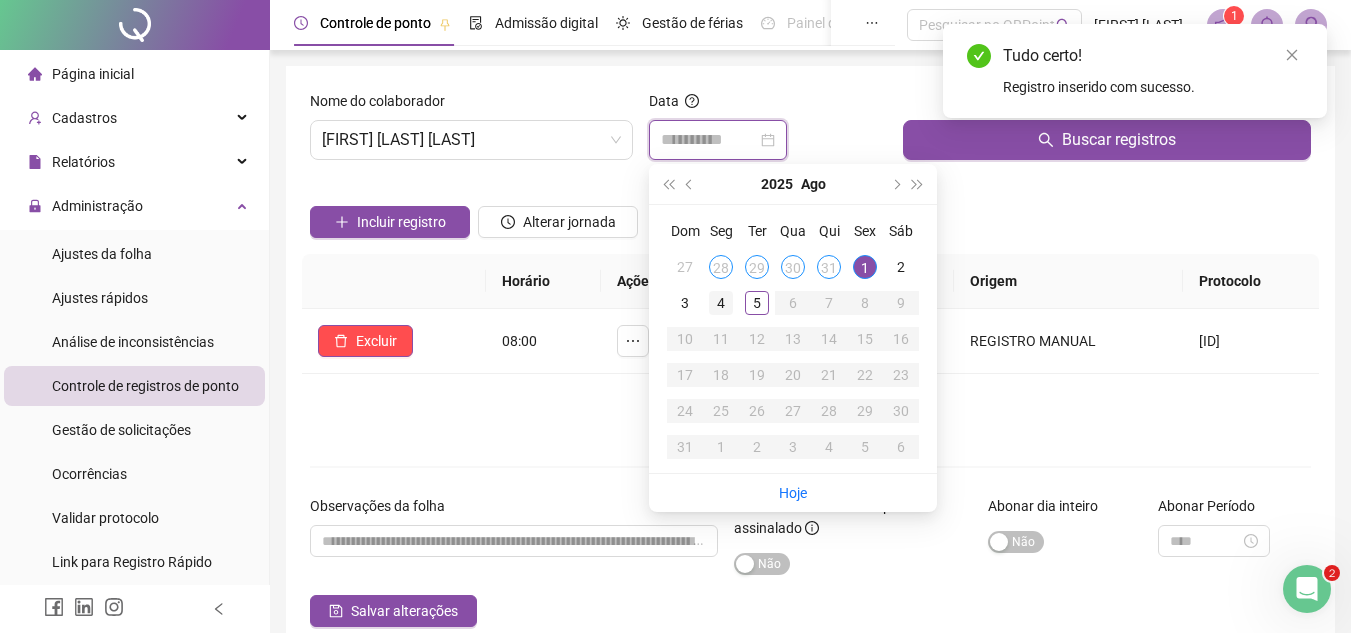 type on "**********" 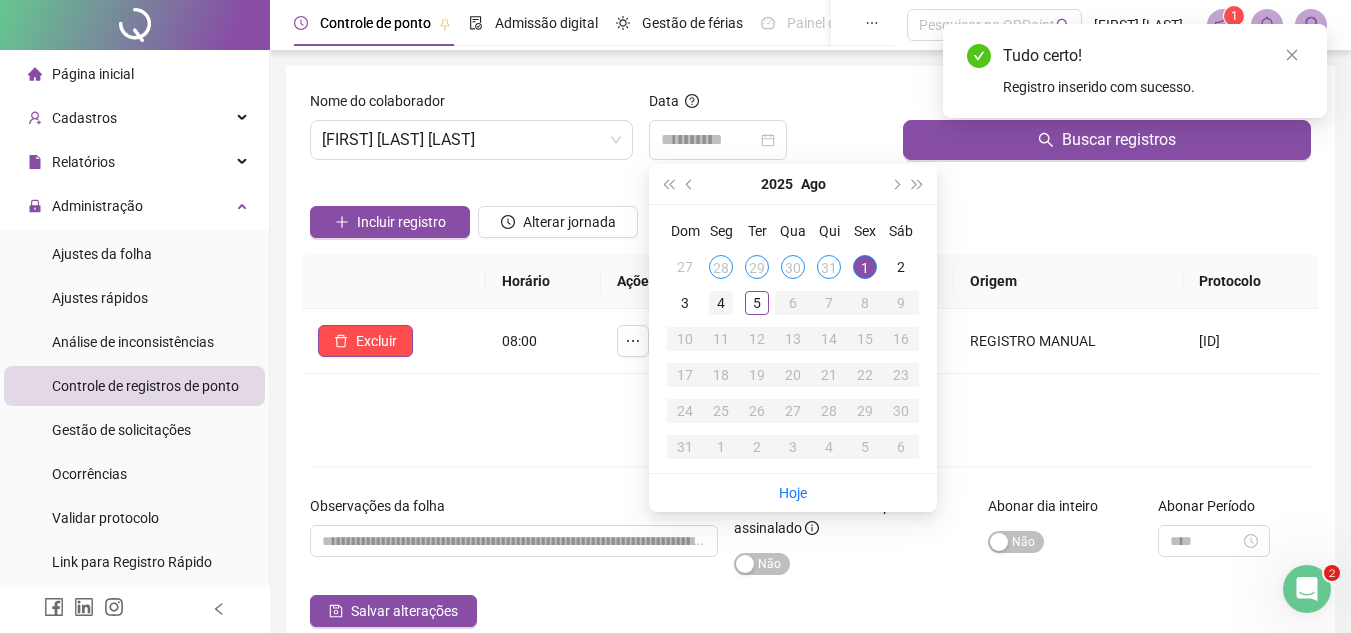 click on "4" at bounding box center (721, 303) 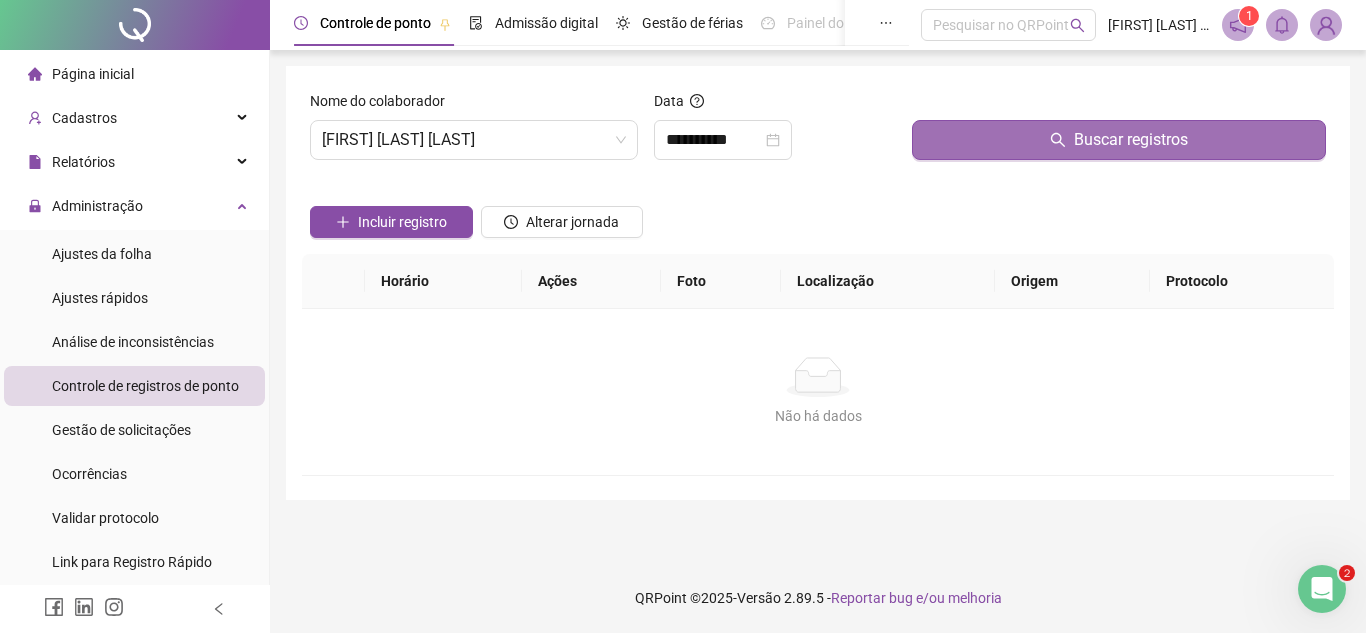 click on "Buscar registros" at bounding box center (1119, 140) 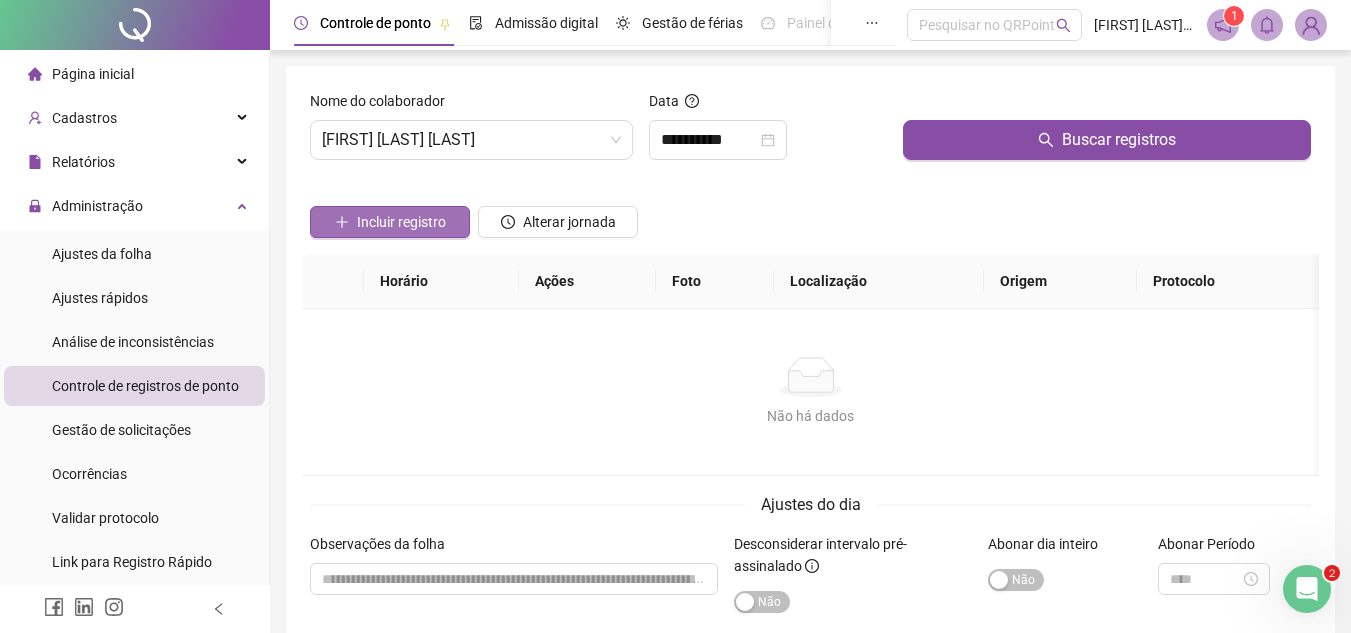 click on "Incluir registro" at bounding box center [401, 222] 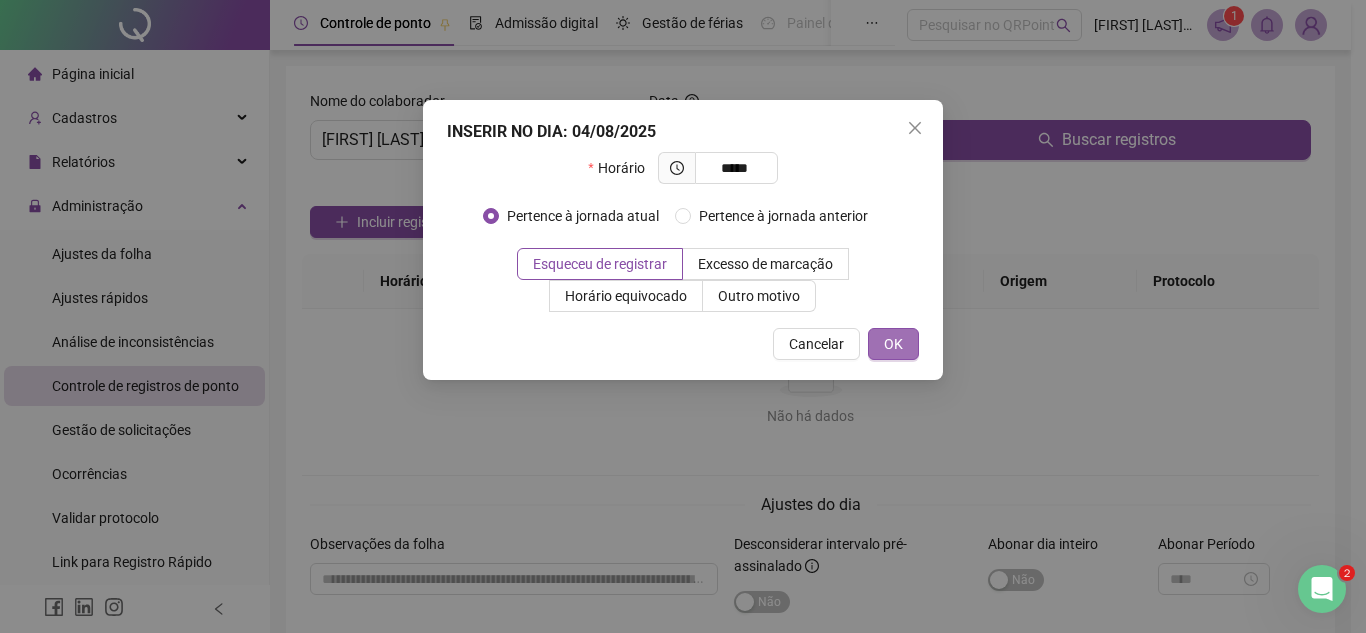 type on "*****" 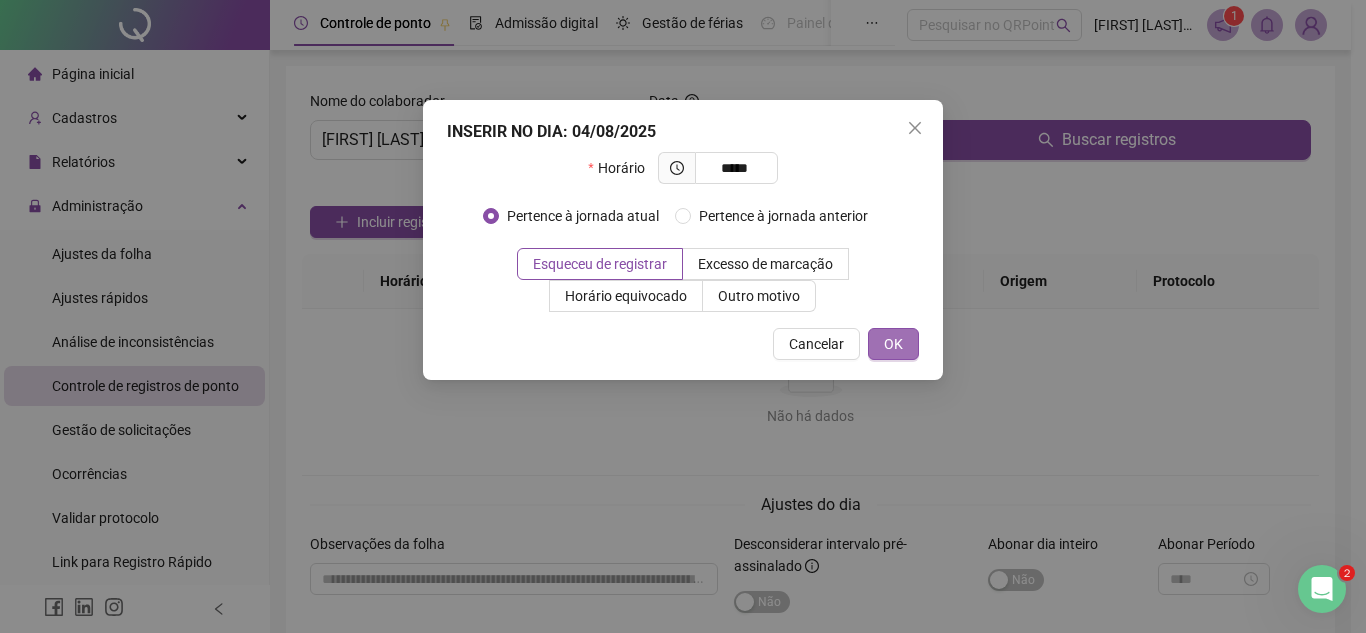 click on "OK" at bounding box center [893, 344] 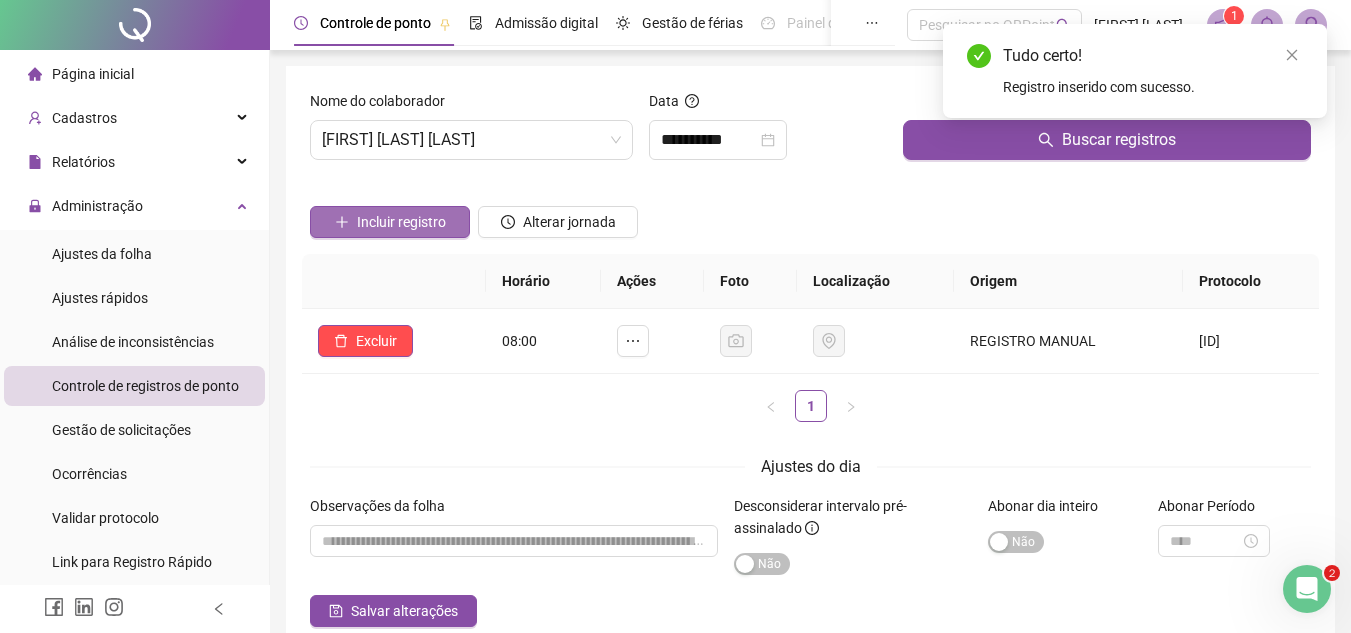 click on "Incluir registro" at bounding box center [401, 222] 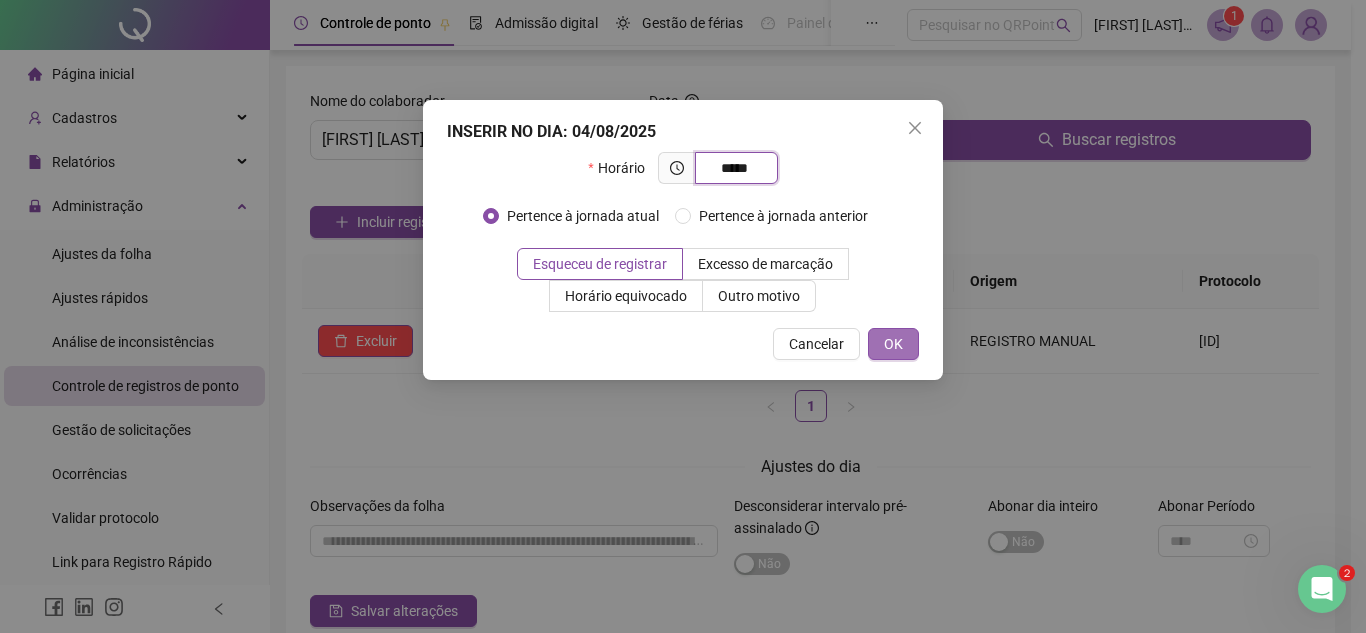 type on "*****" 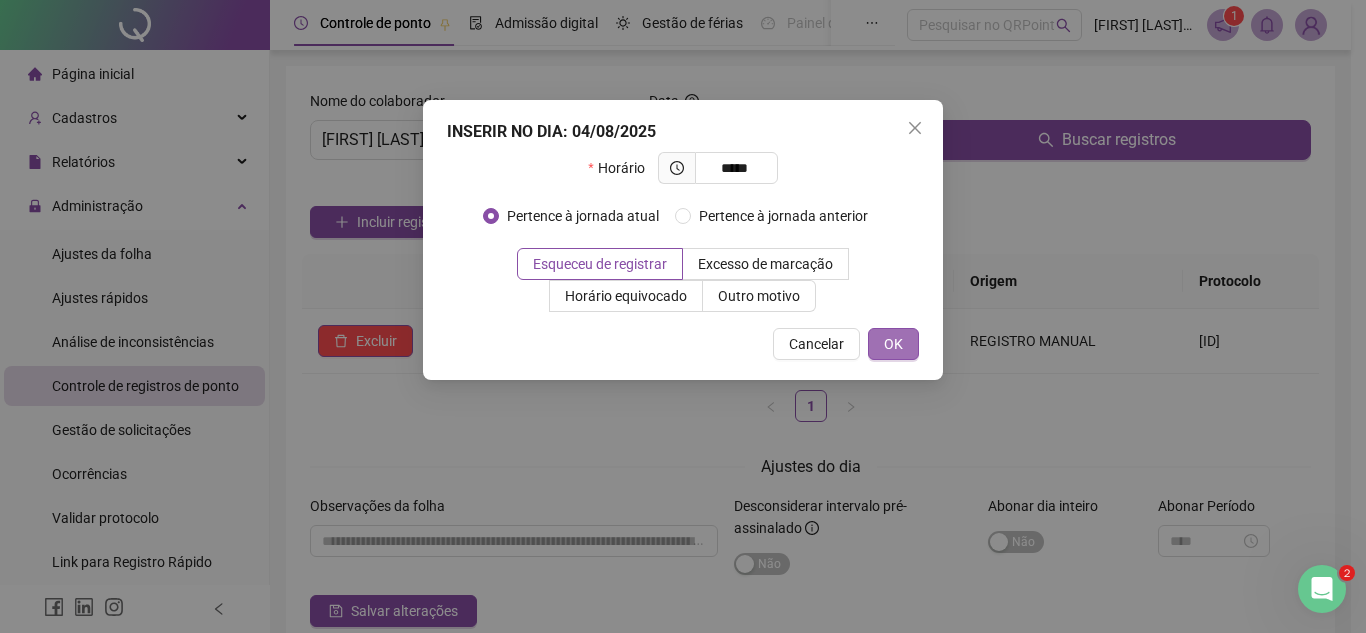 click on "OK" at bounding box center [893, 344] 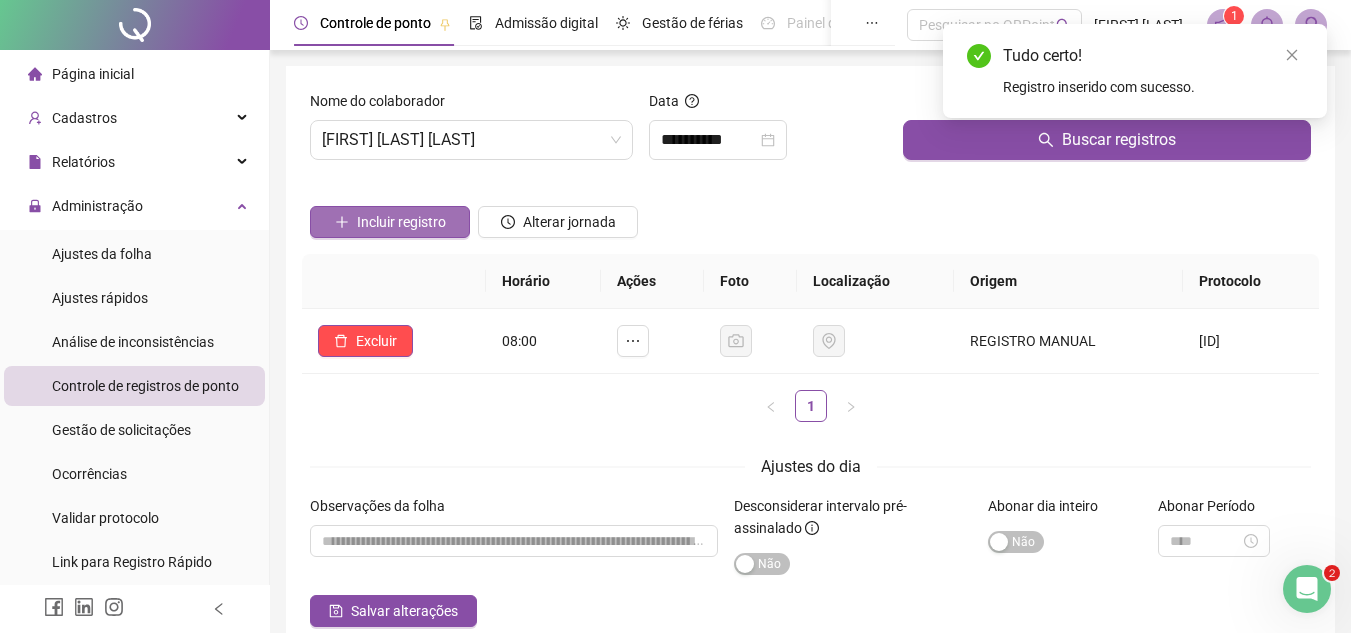 click on "Incluir registro" at bounding box center [401, 222] 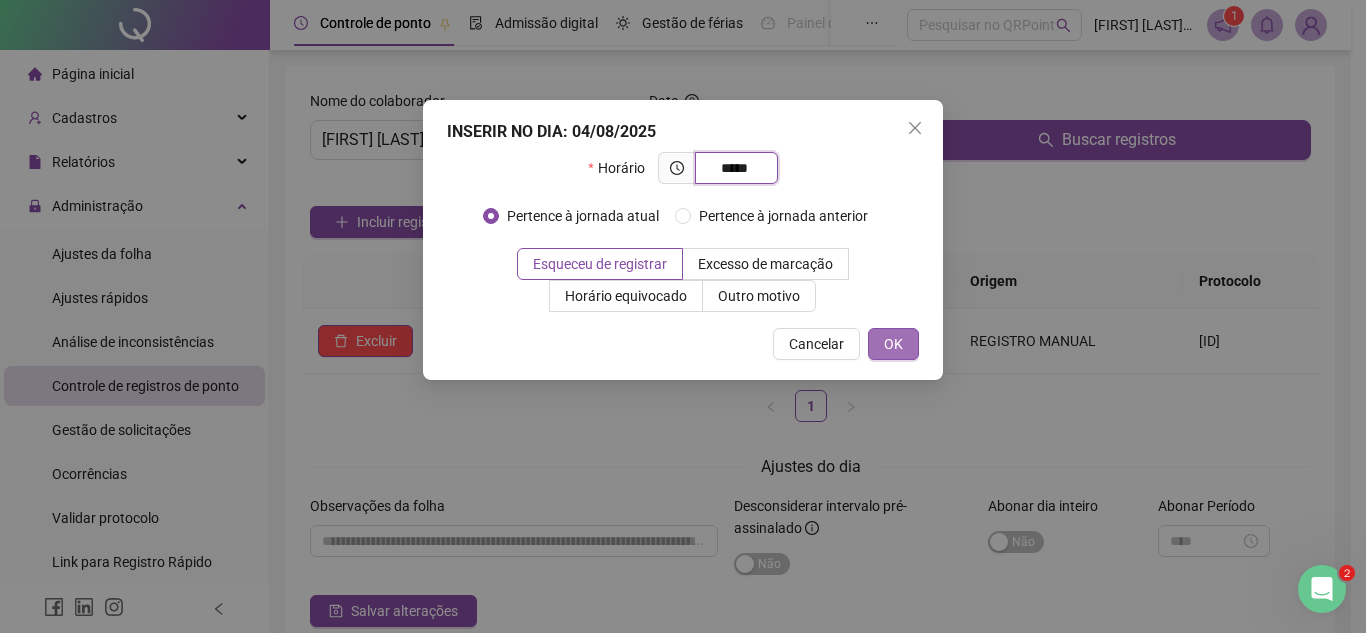 type on "*****" 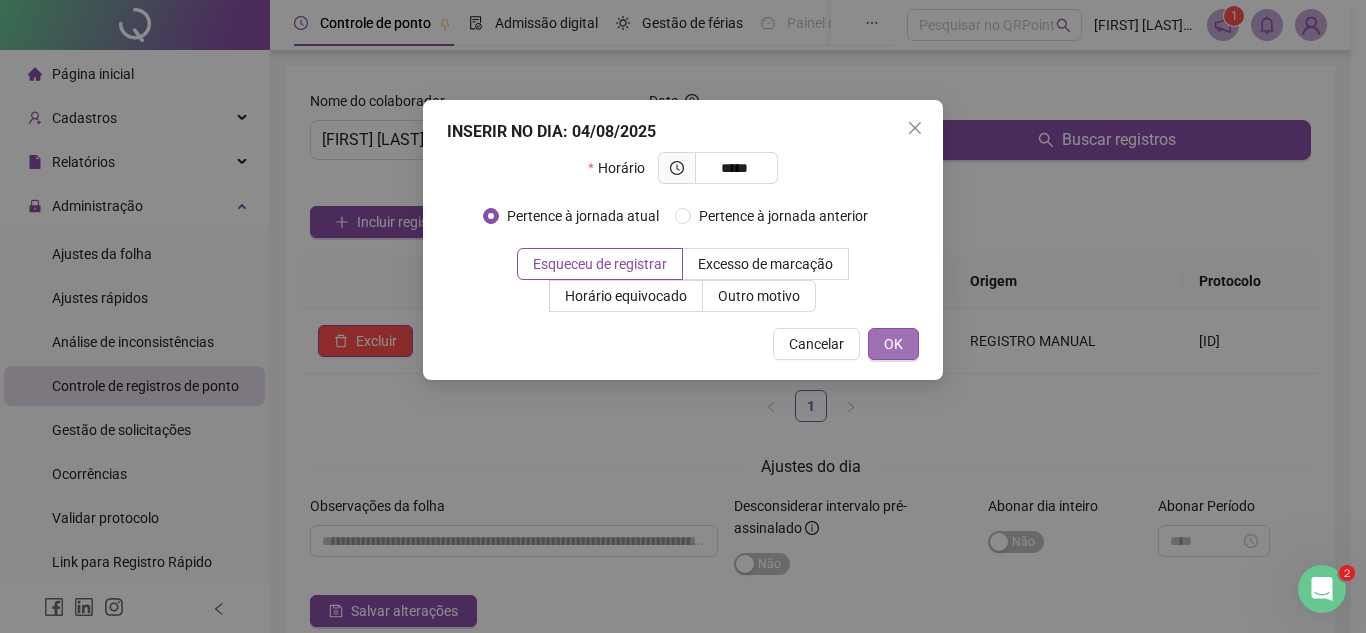 click on "OK" at bounding box center (893, 344) 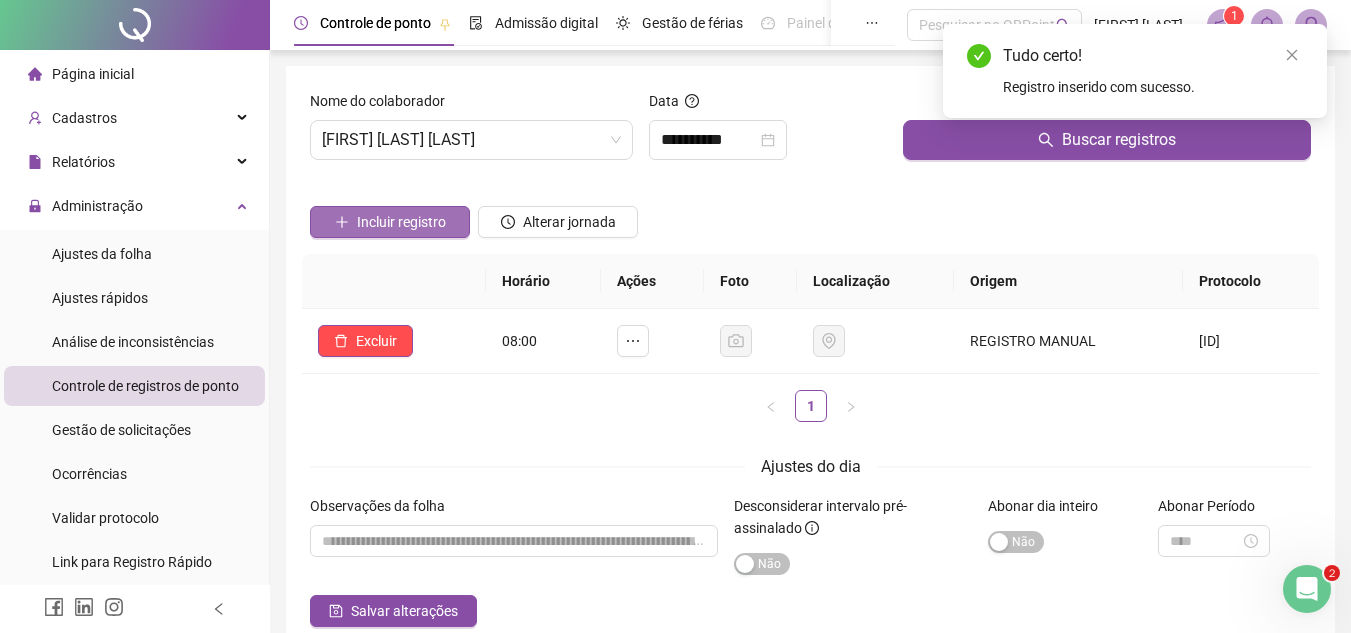 click on "Incluir registro" at bounding box center [401, 222] 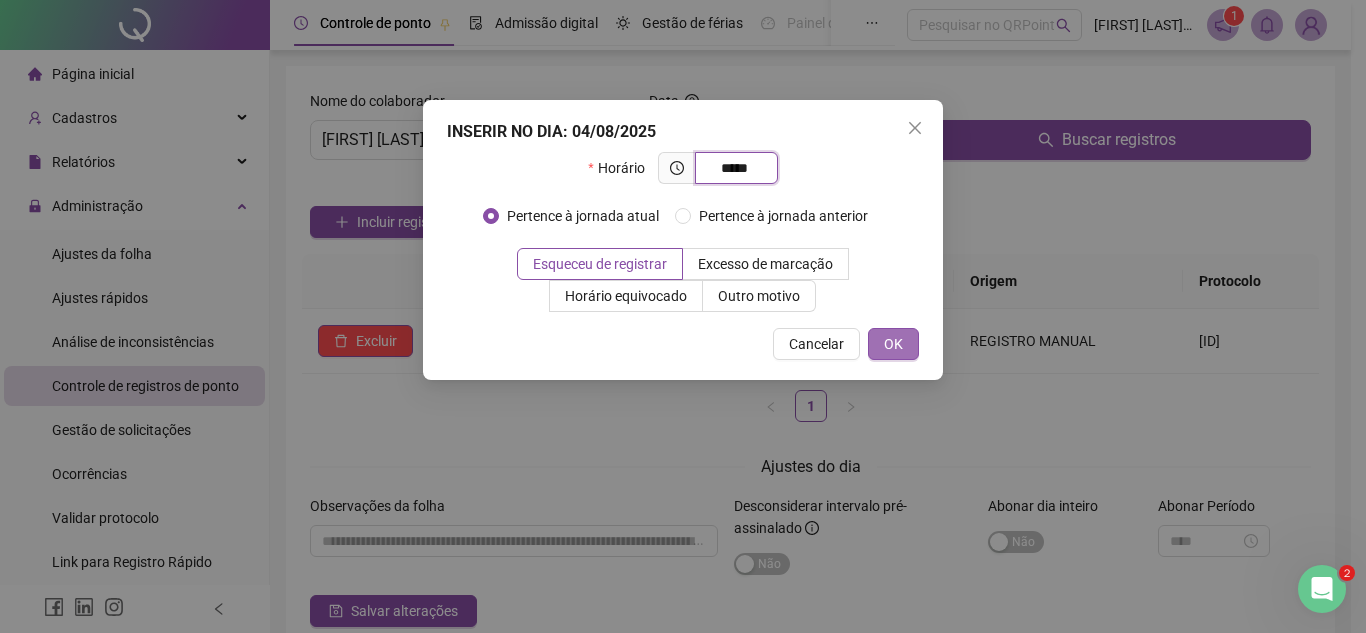type on "*****" 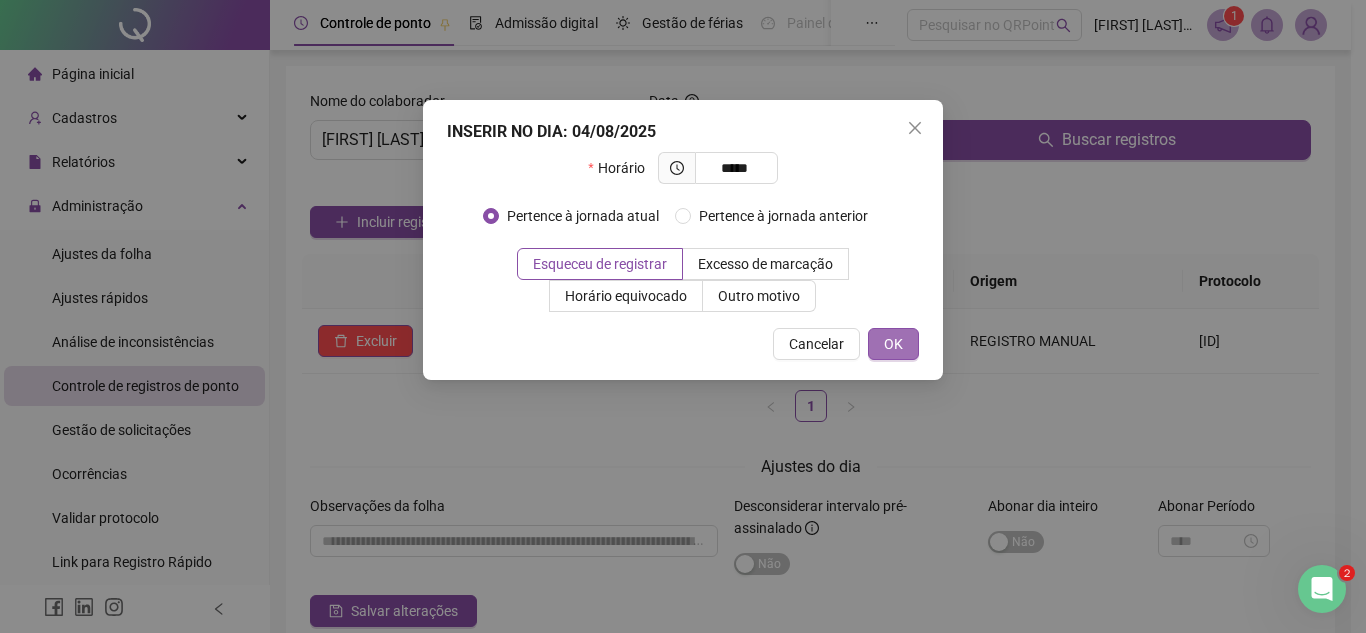 click on "OK" at bounding box center [893, 344] 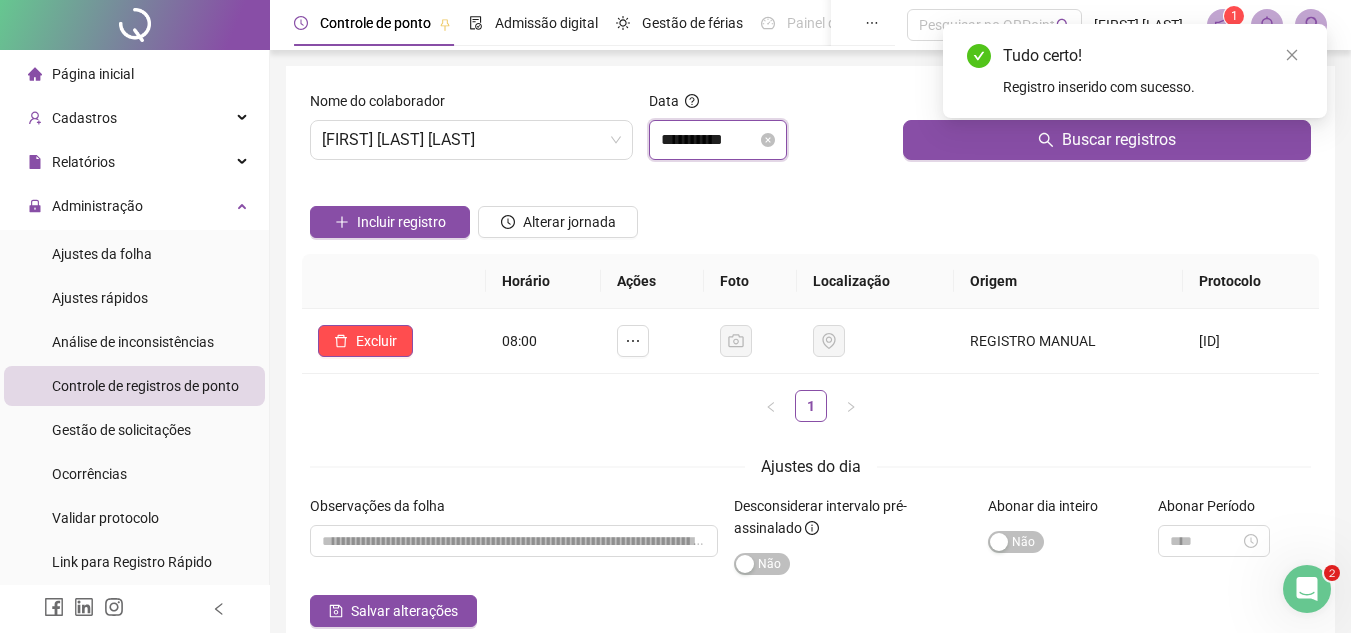 click on "**********" at bounding box center [709, 140] 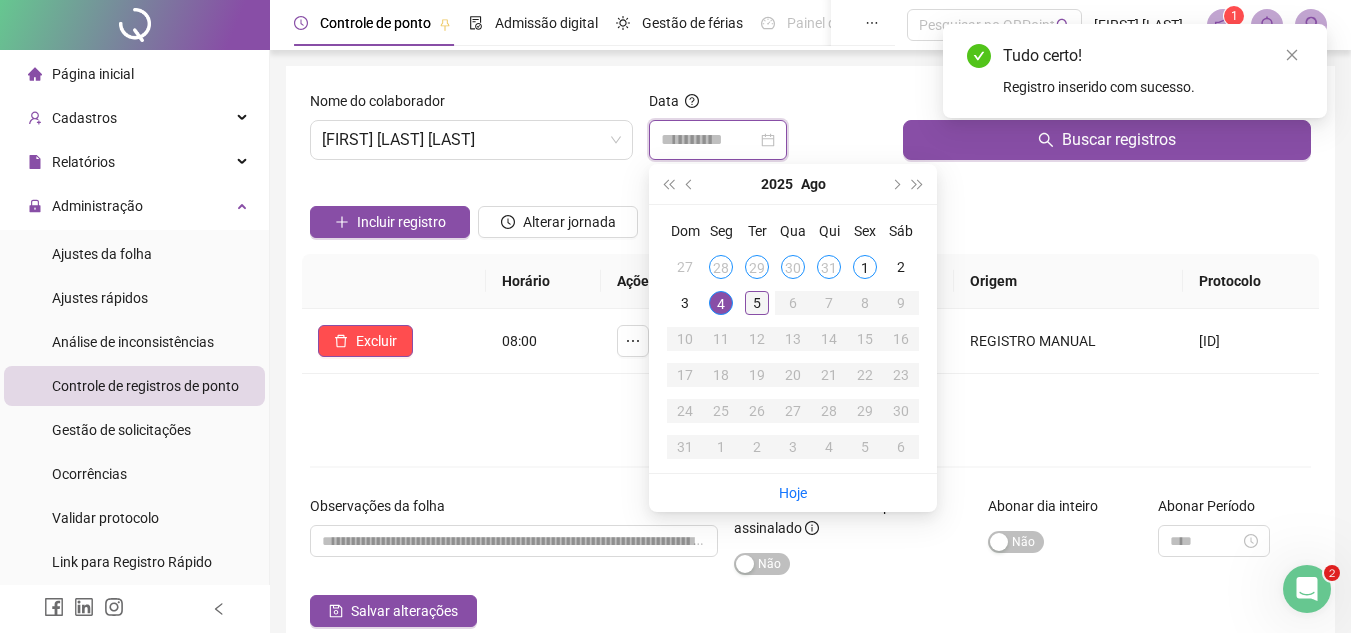 type on "**********" 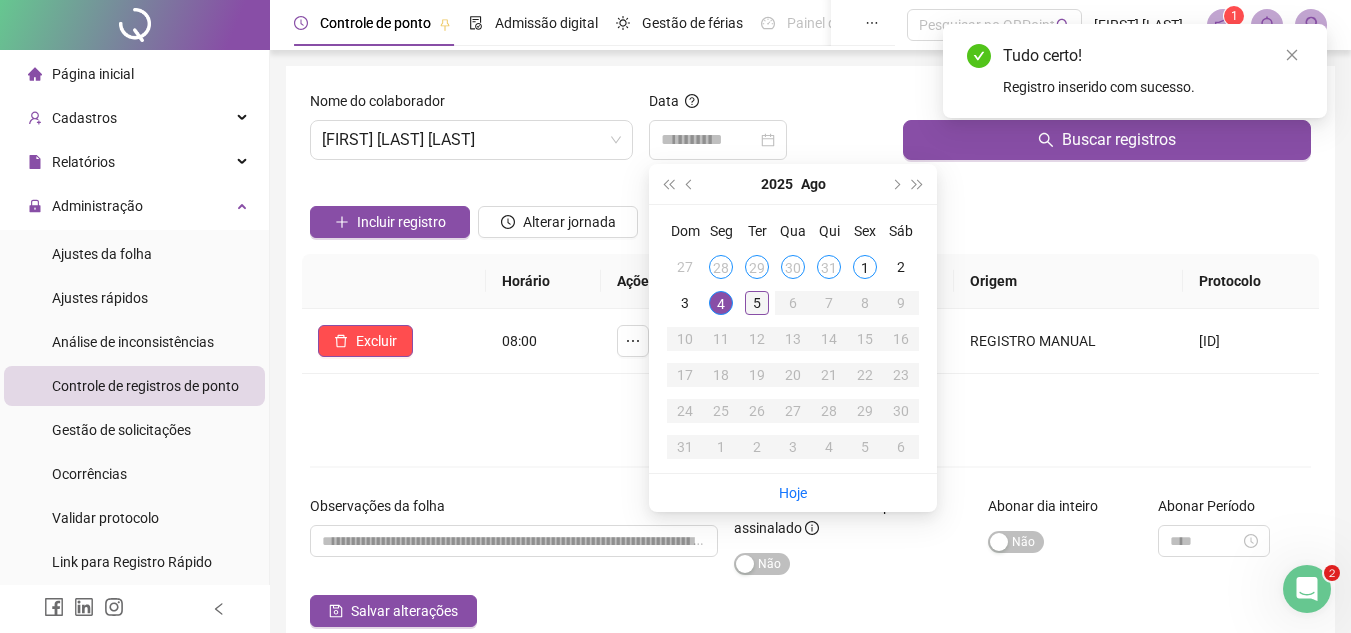 click on "5" at bounding box center (757, 303) 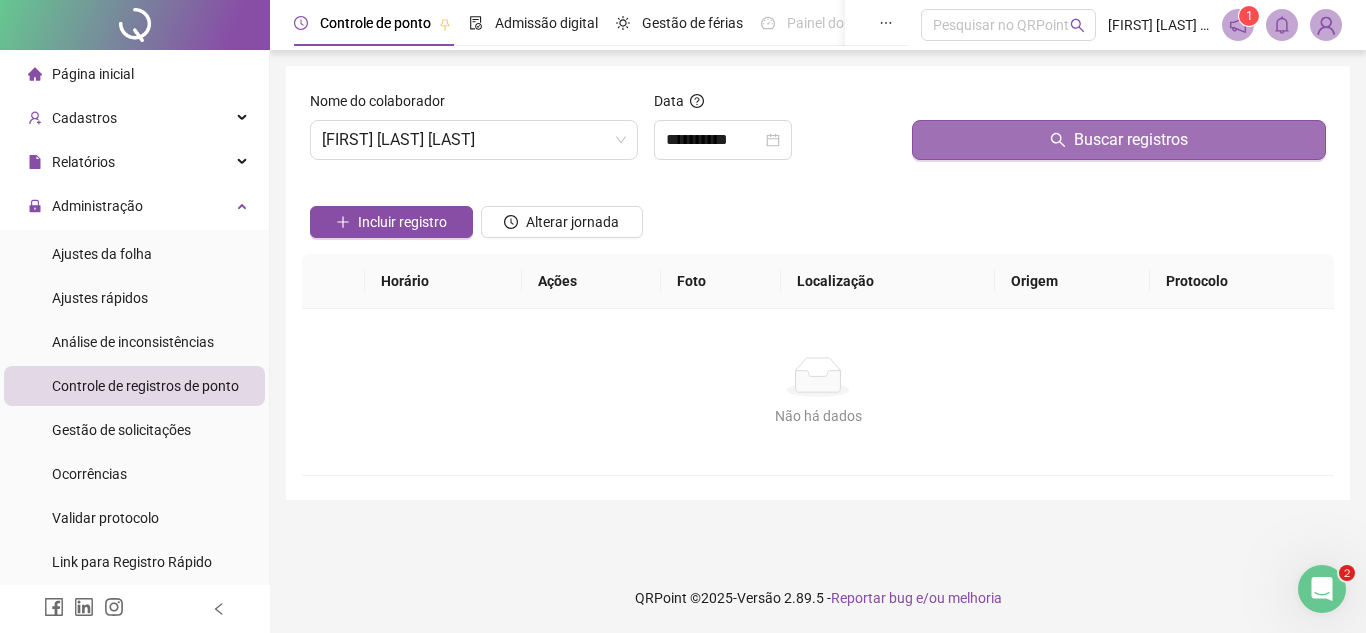 click on "Buscar registros" at bounding box center (1119, 140) 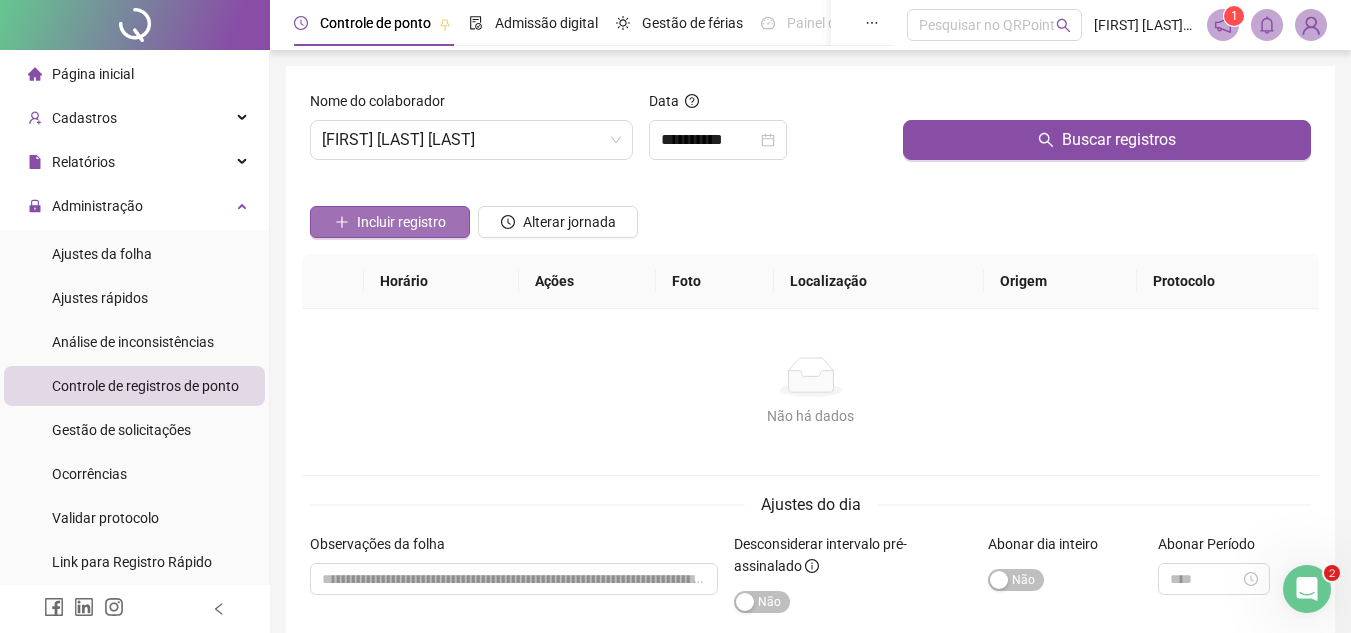 click on "Incluir registro" at bounding box center [401, 222] 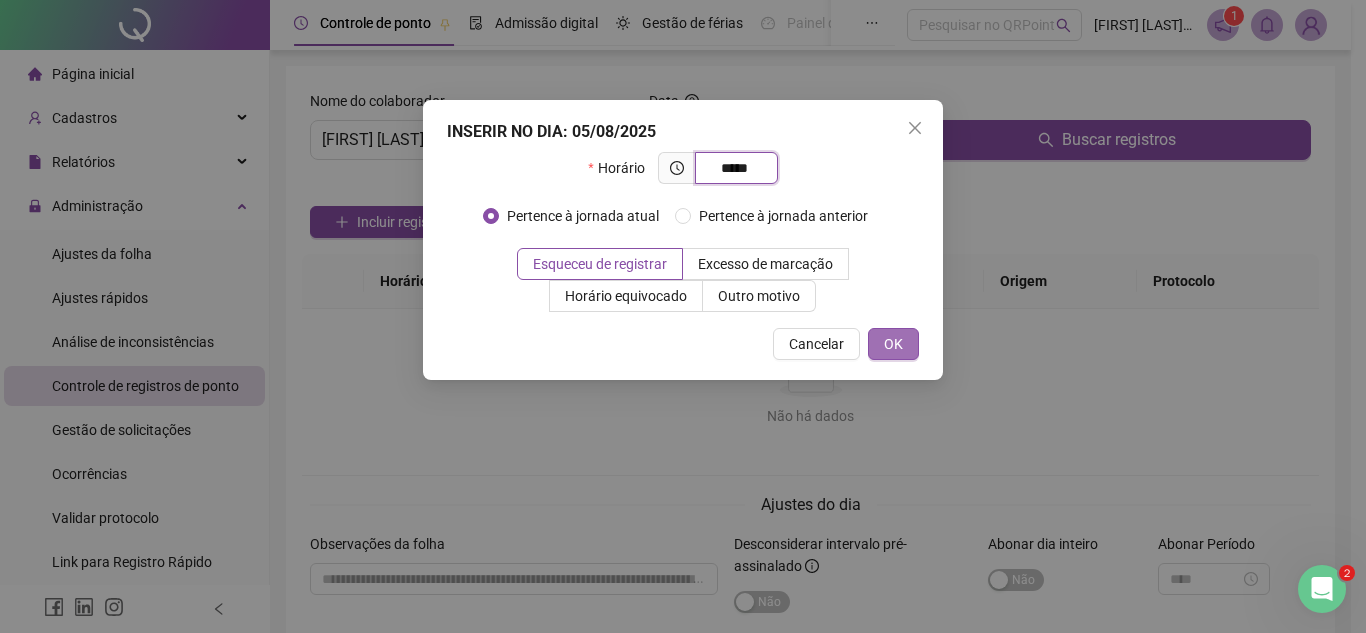 type on "*****" 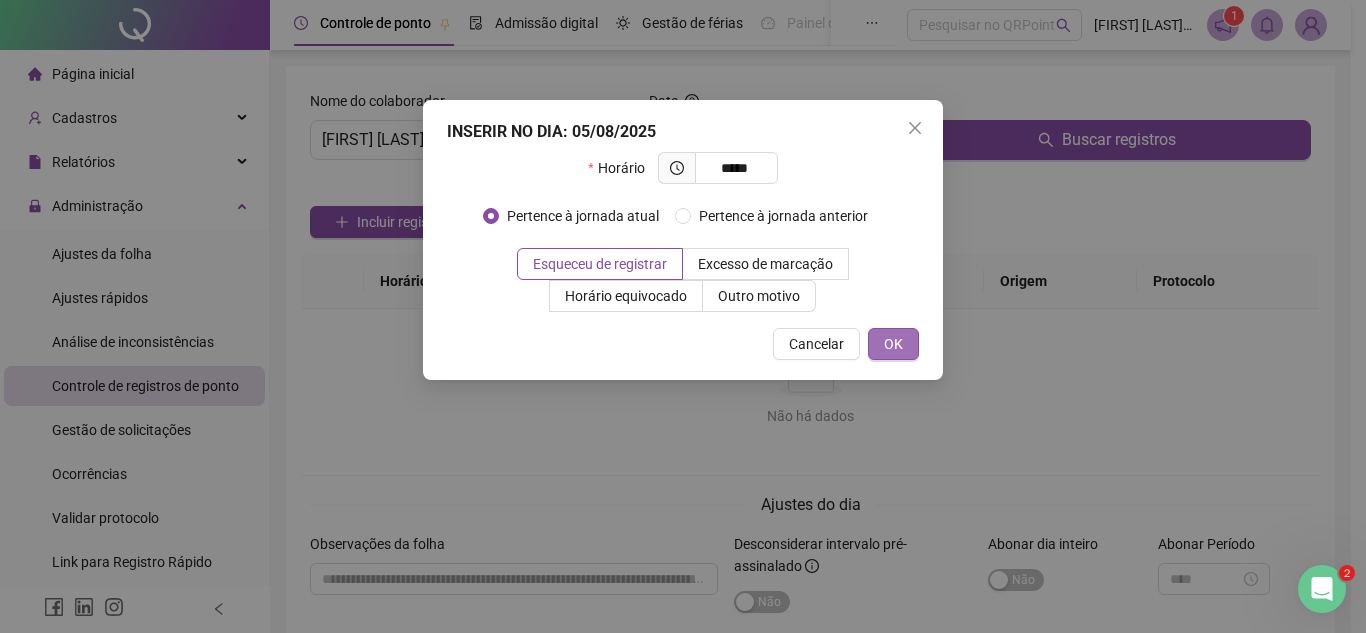 click on "OK" at bounding box center [893, 344] 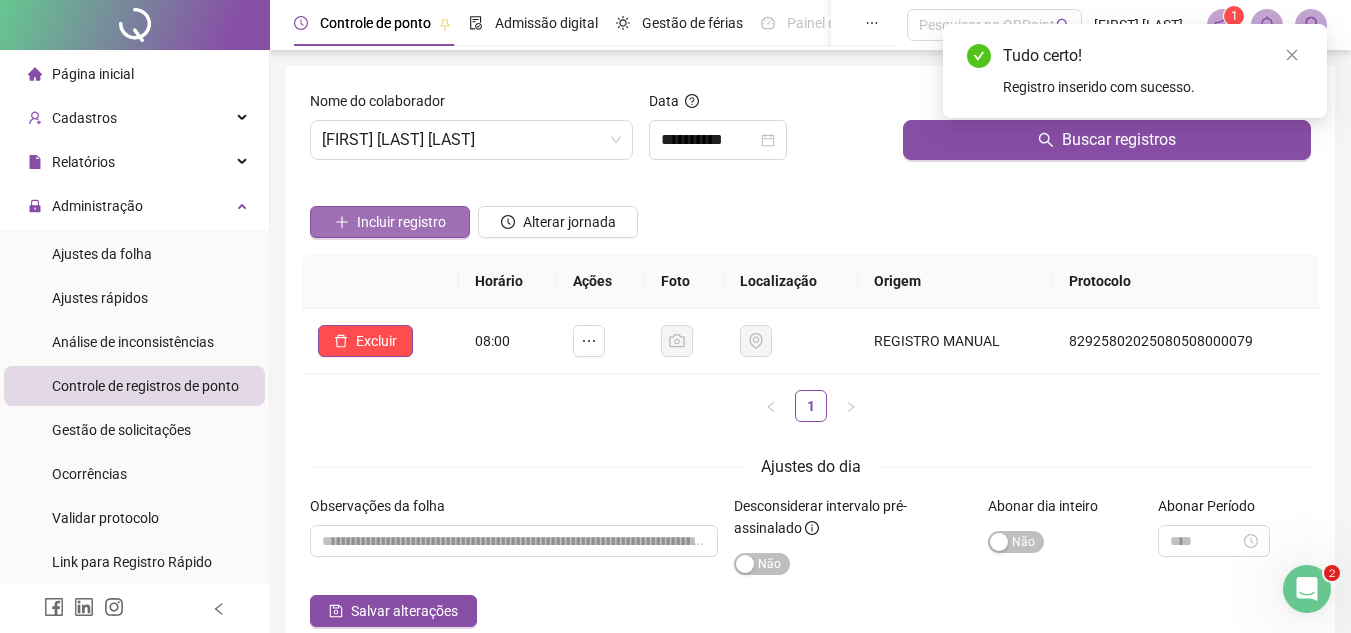 click on "Incluir registro" at bounding box center (401, 222) 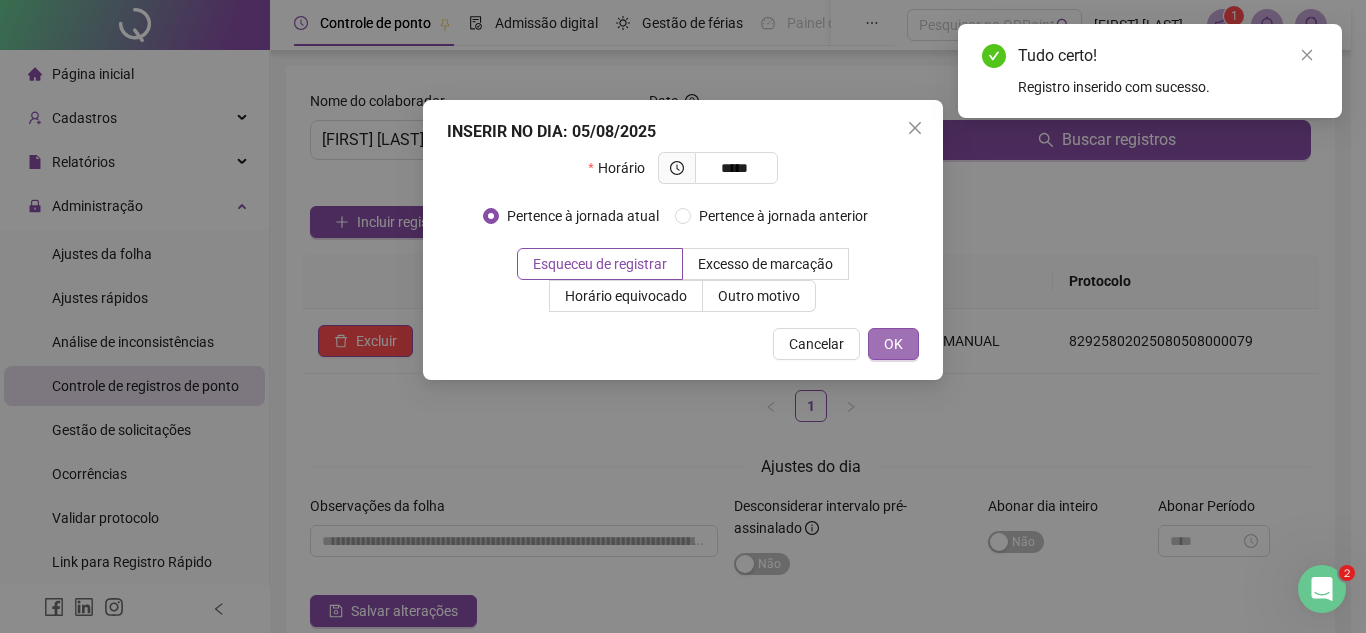 type on "*****" 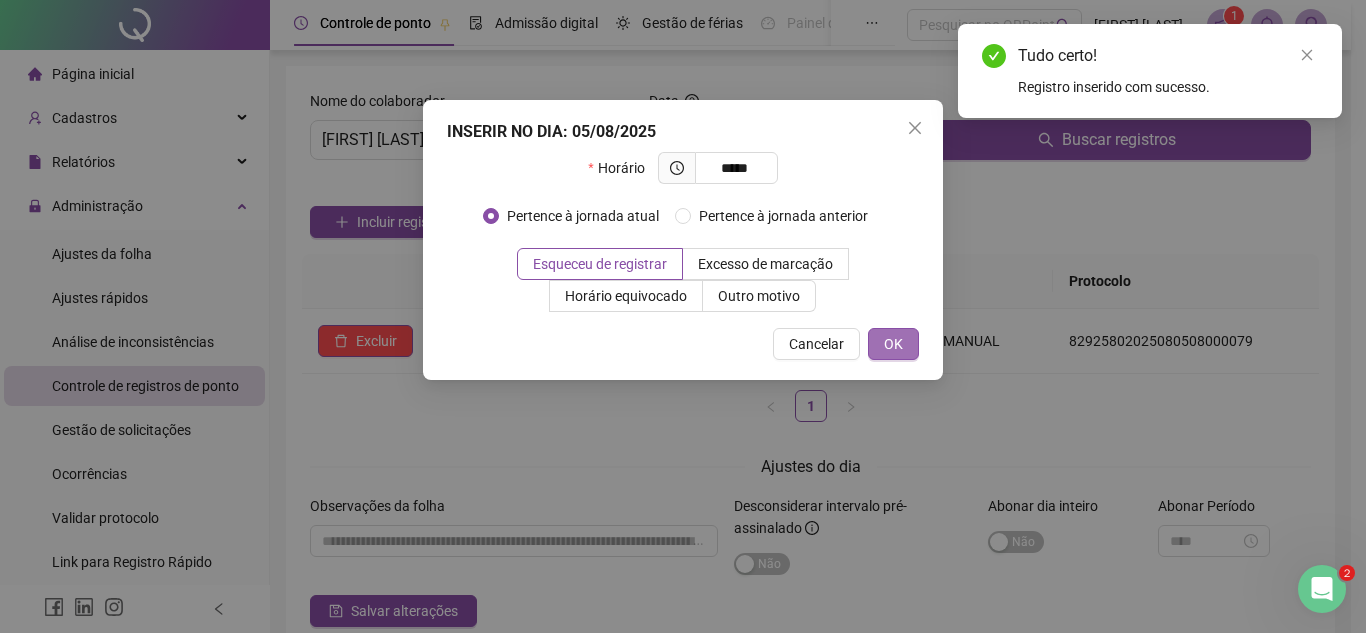 click on "OK" at bounding box center (893, 344) 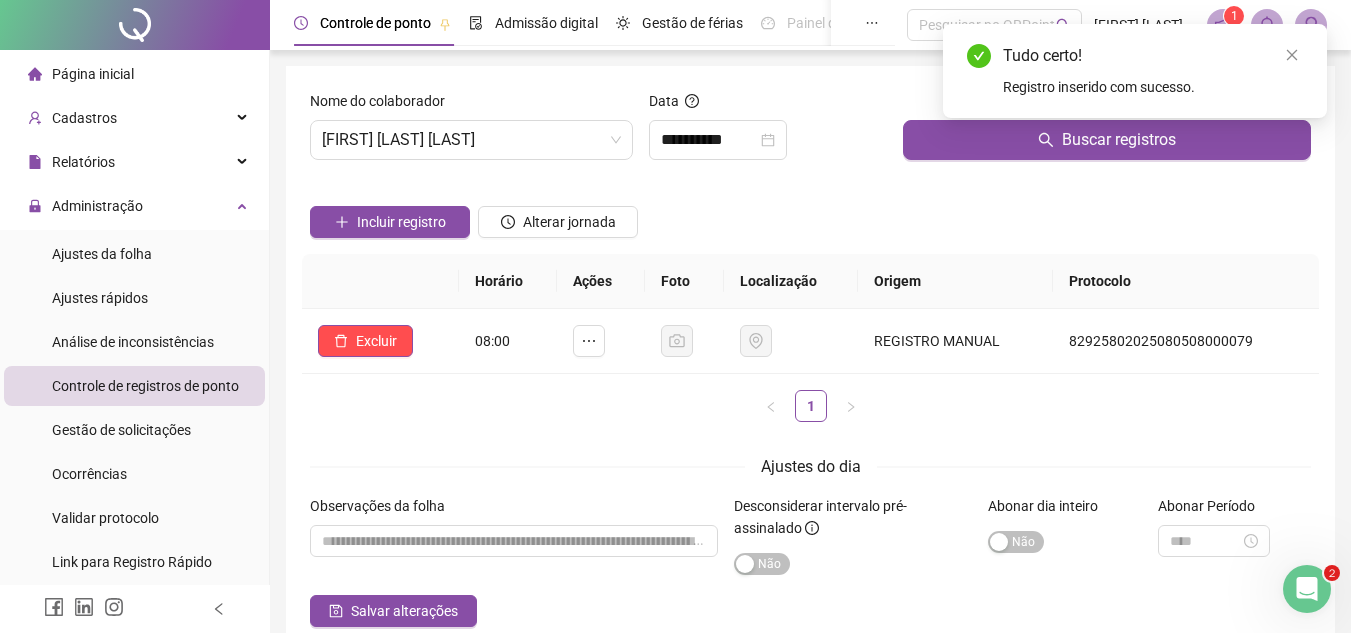 click on "Incluir registro" at bounding box center [401, 222] 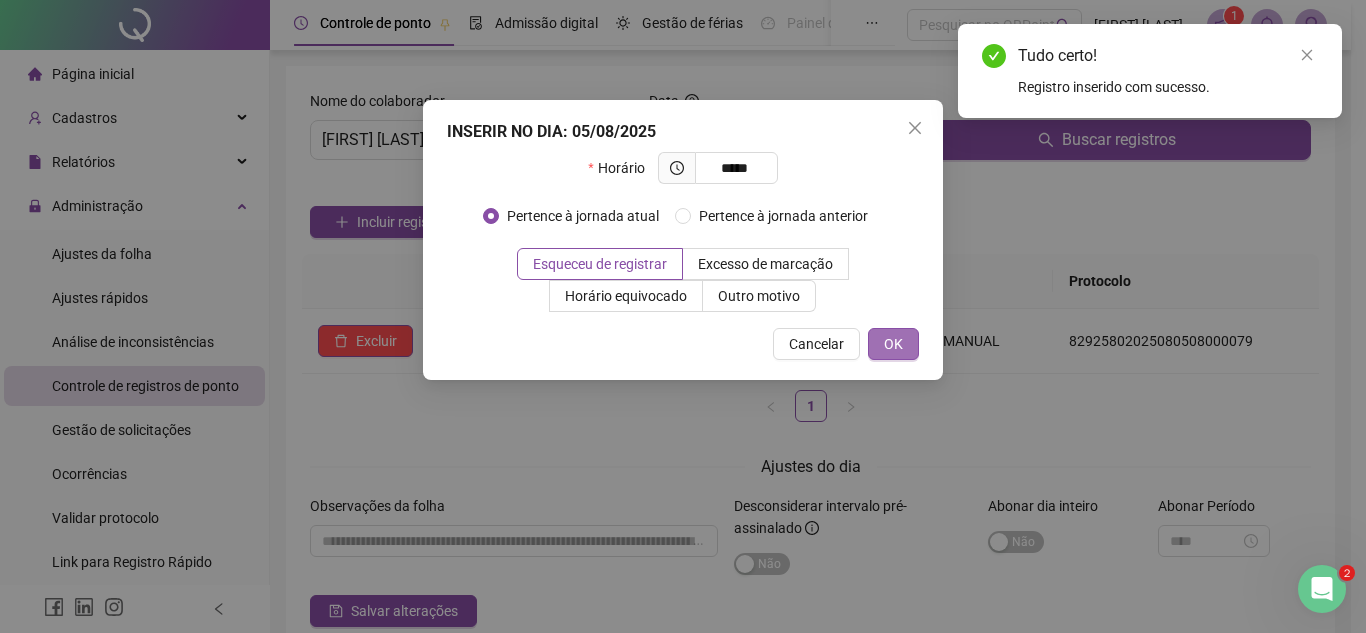 type on "*****" 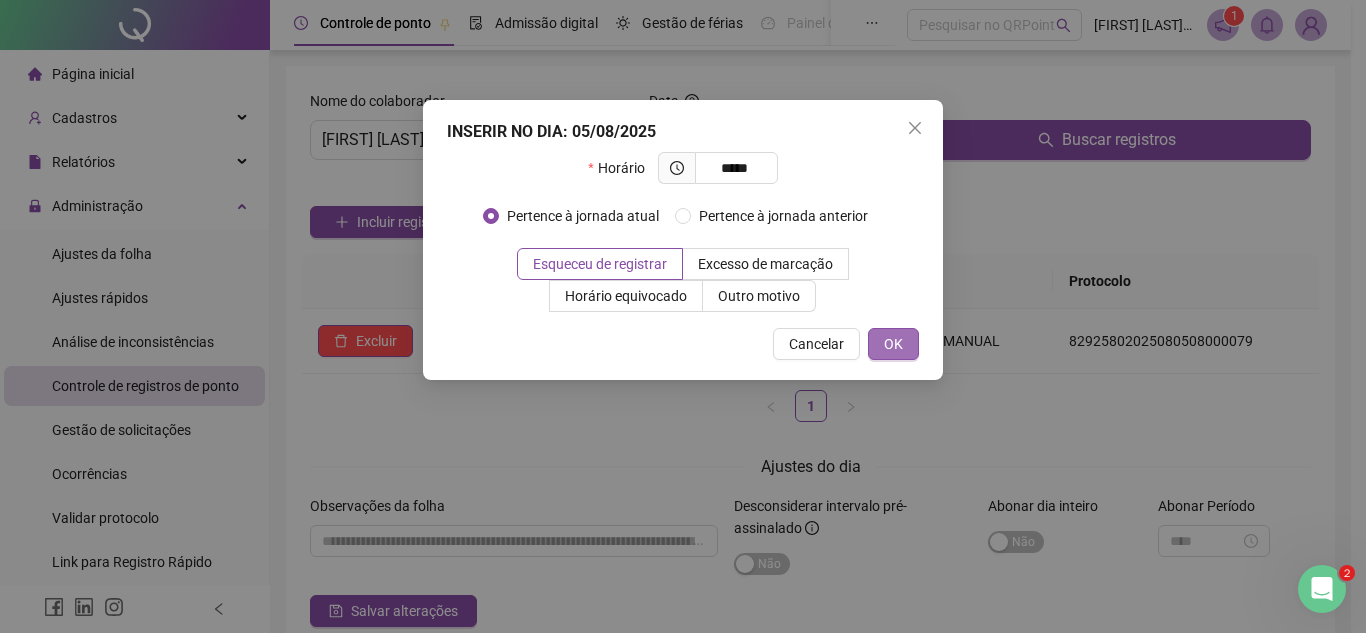 click on "OK" at bounding box center [893, 344] 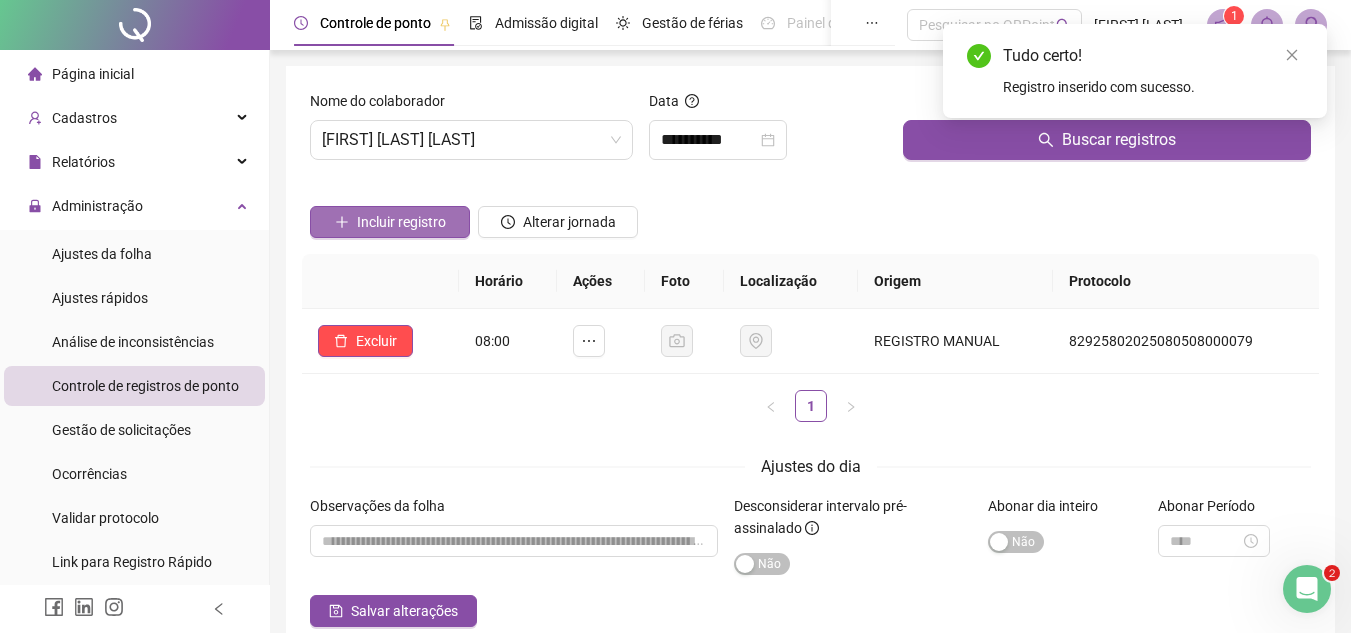 click on "Incluir registro" at bounding box center [390, 222] 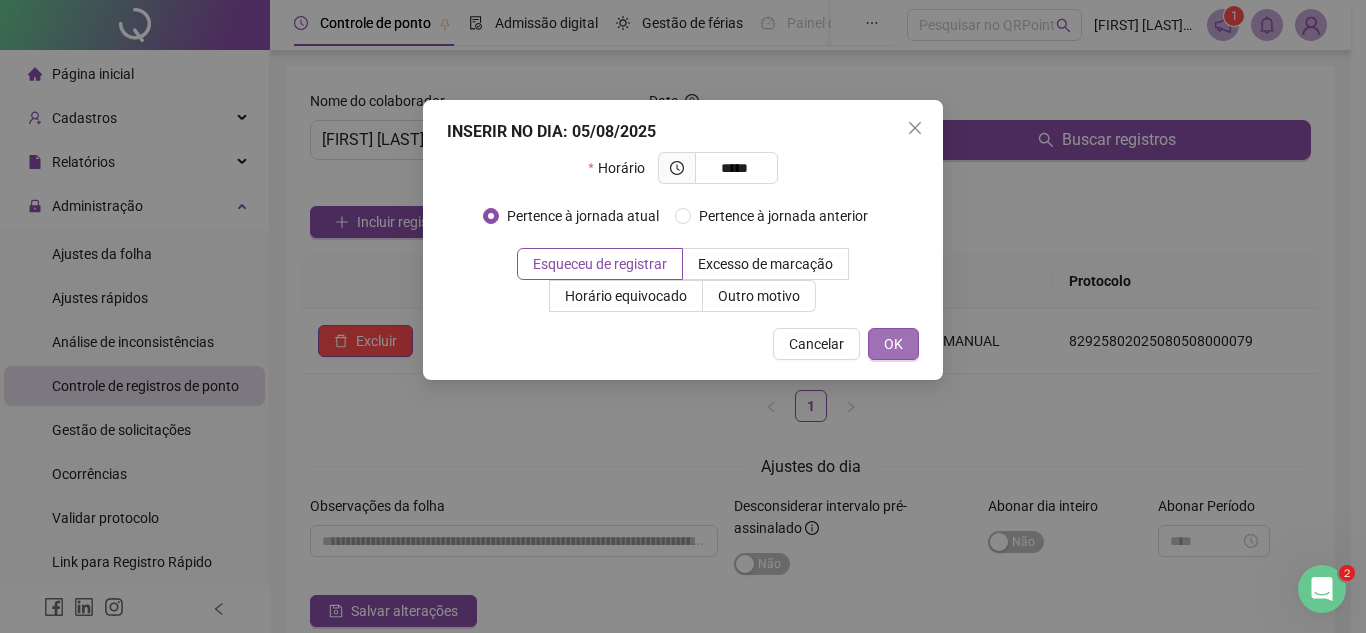 type on "*****" 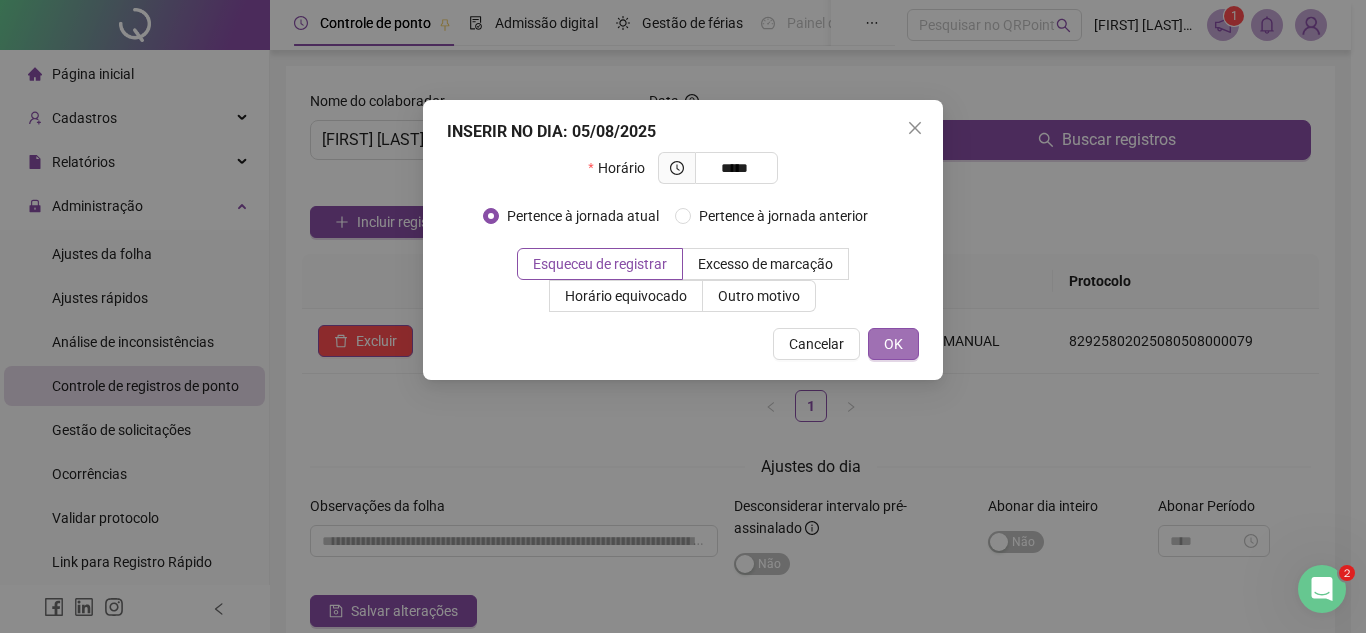click on "OK" at bounding box center [893, 344] 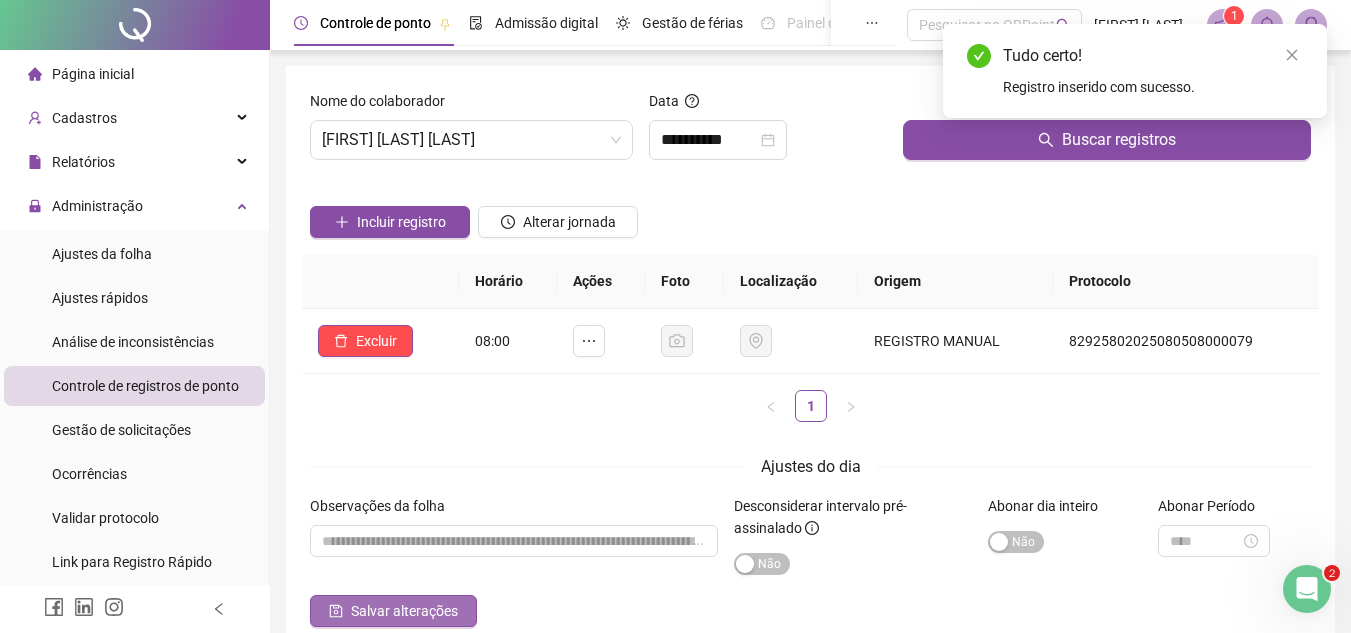 click on "Salvar alterações" at bounding box center [404, 611] 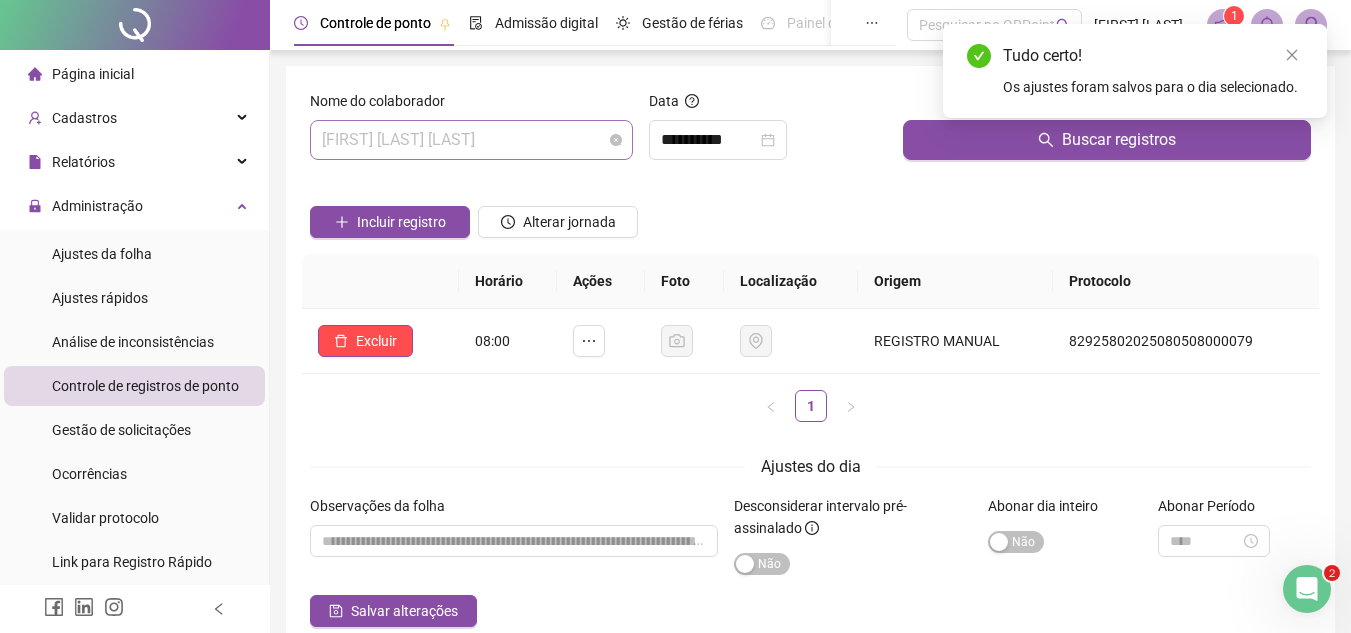 click on "[FIRST] [LAST] [LAST]" at bounding box center (471, 140) 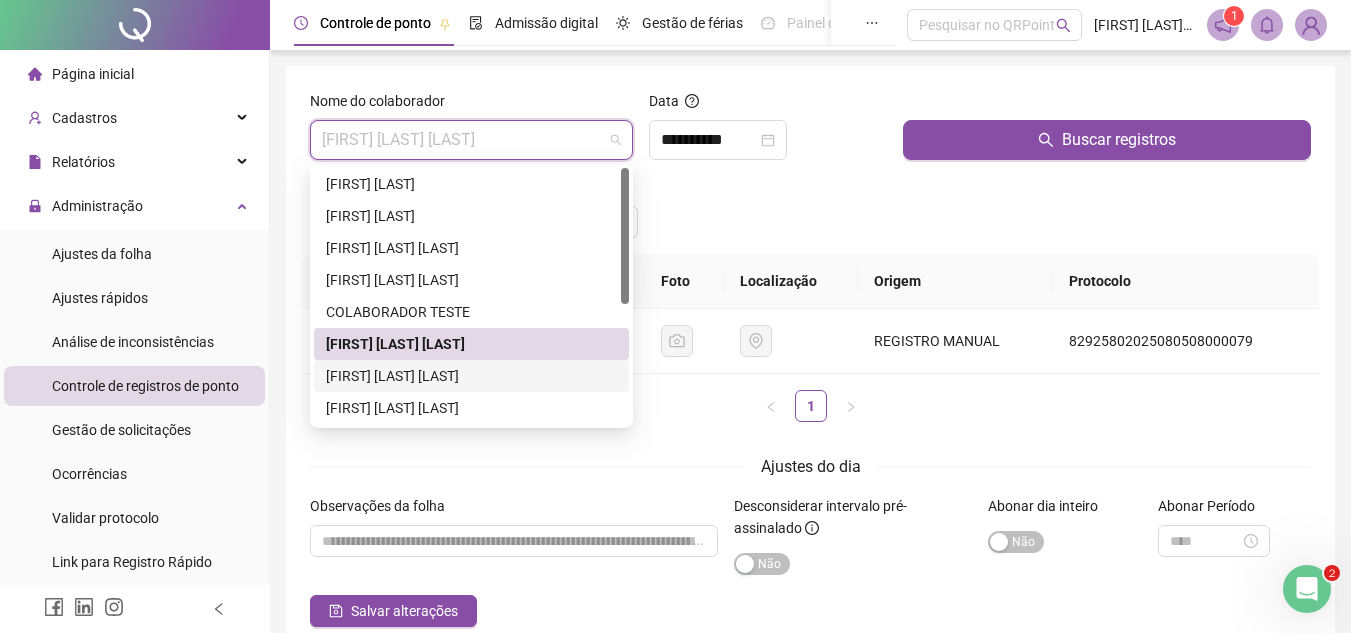 click on "[FIRST] [LAST] [LAST]" at bounding box center (471, 376) 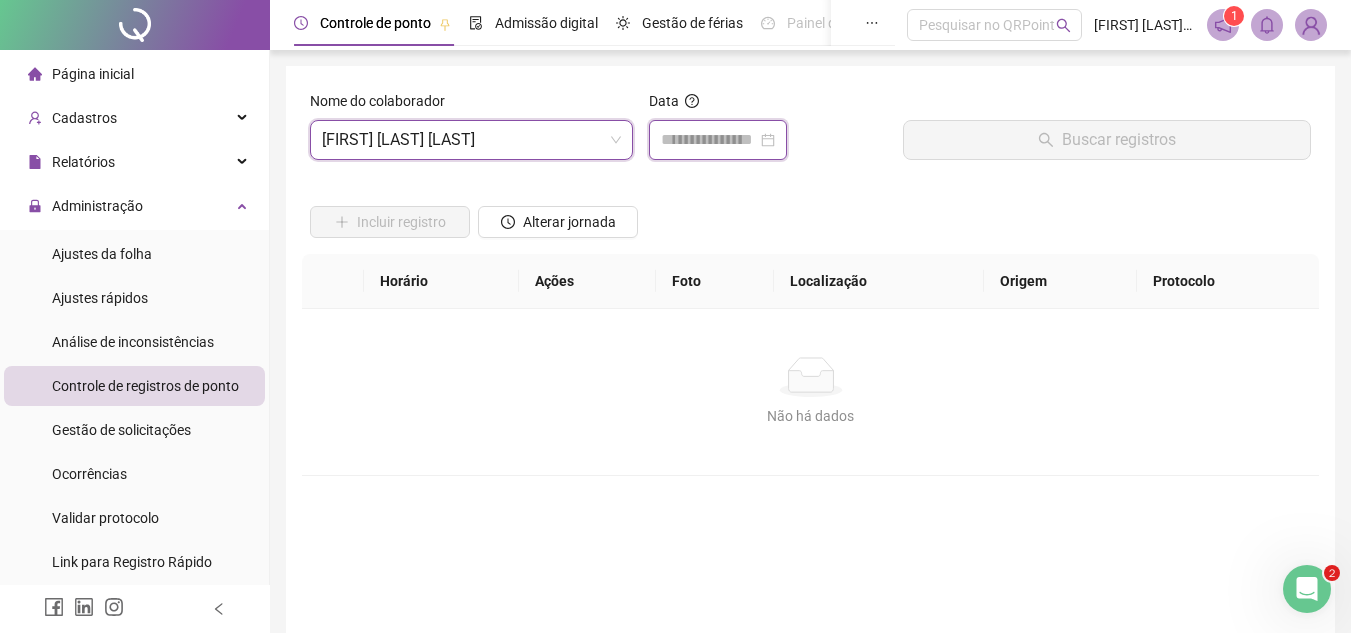 click at bounding box center [709, 140] 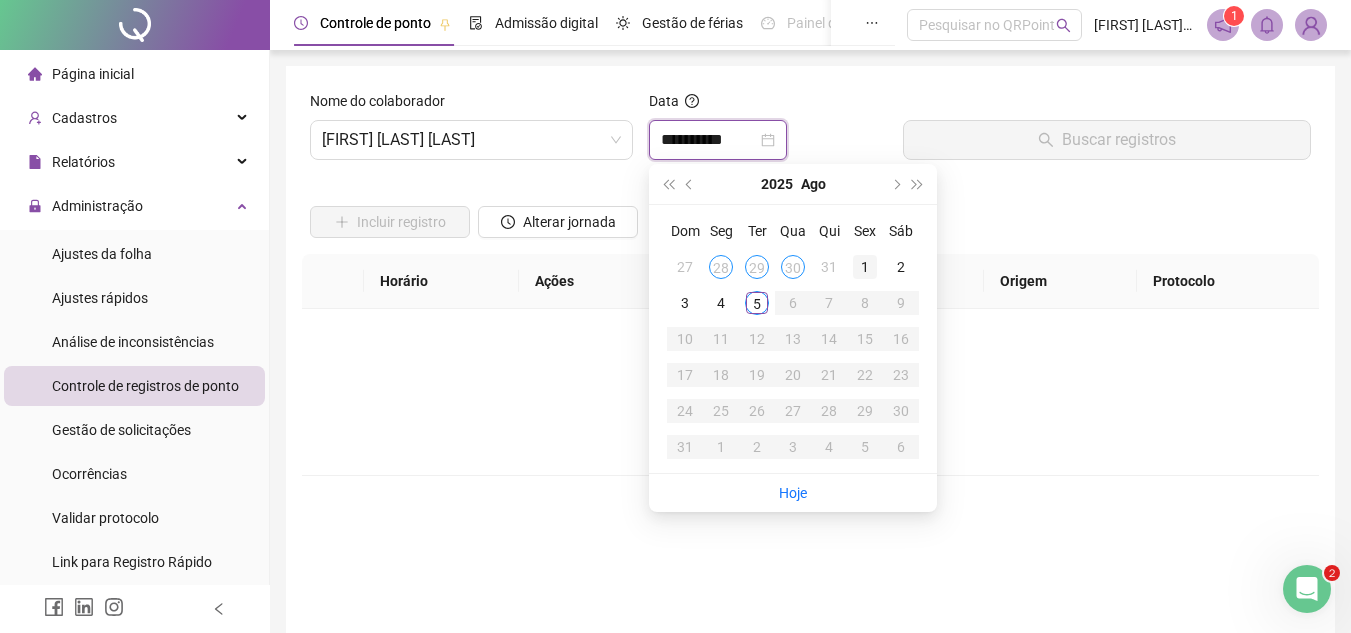 type on "**********" 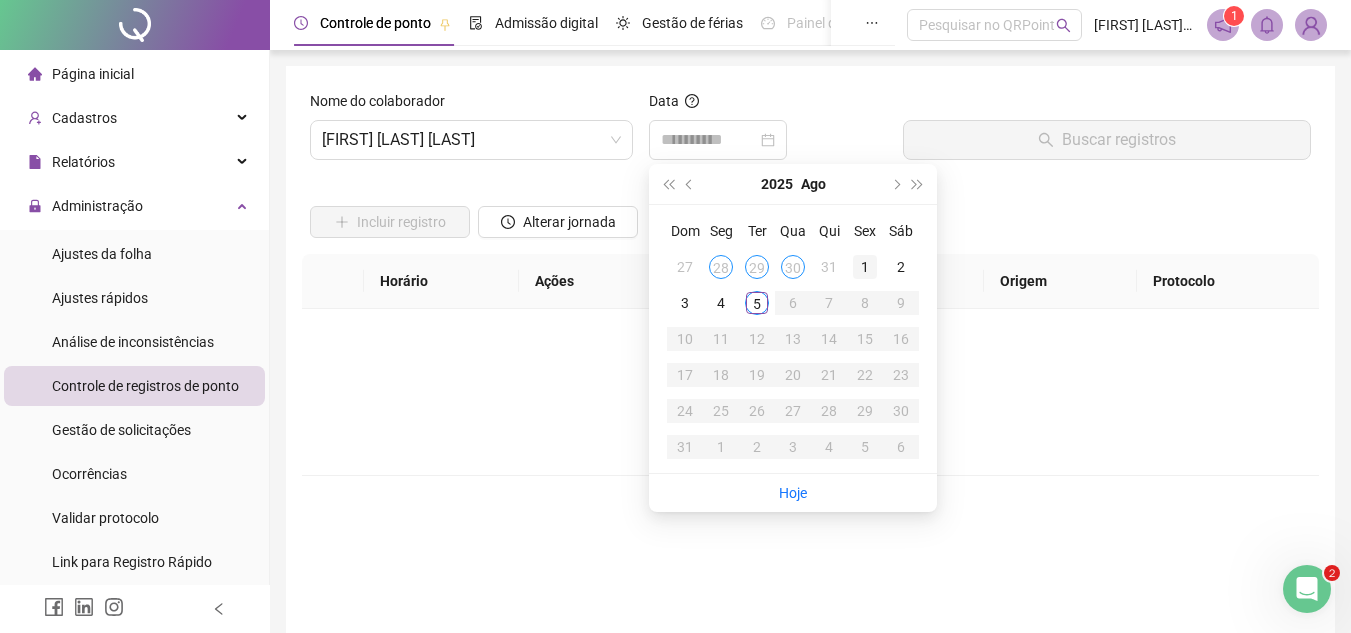 click on "1" at bounding box center (865, 267) 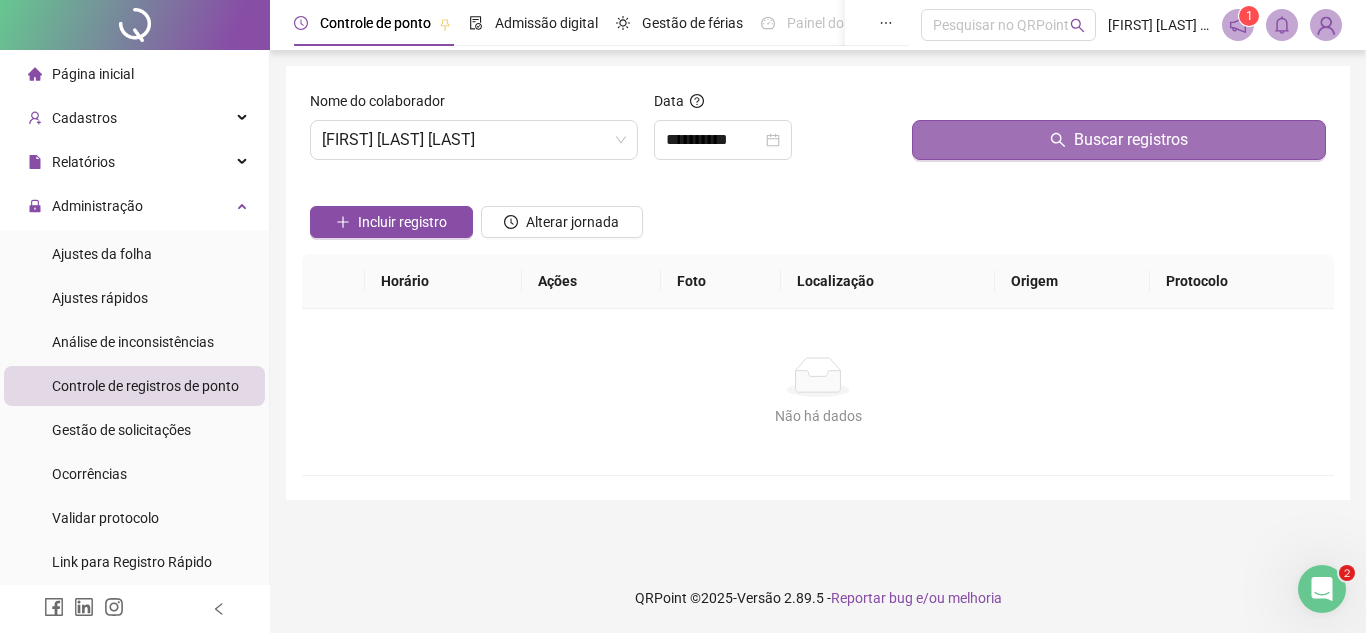 click on "Buscar registros" at bounding box center (1119, 140) 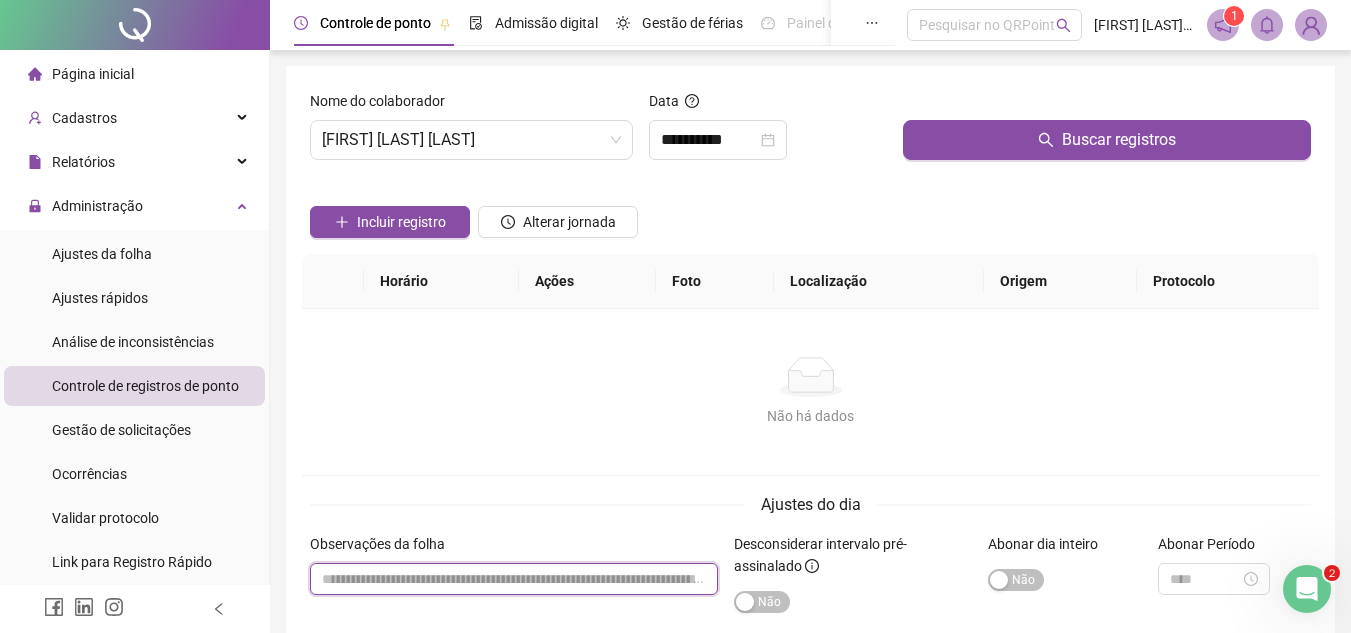 click at bounding box center (514, 579) 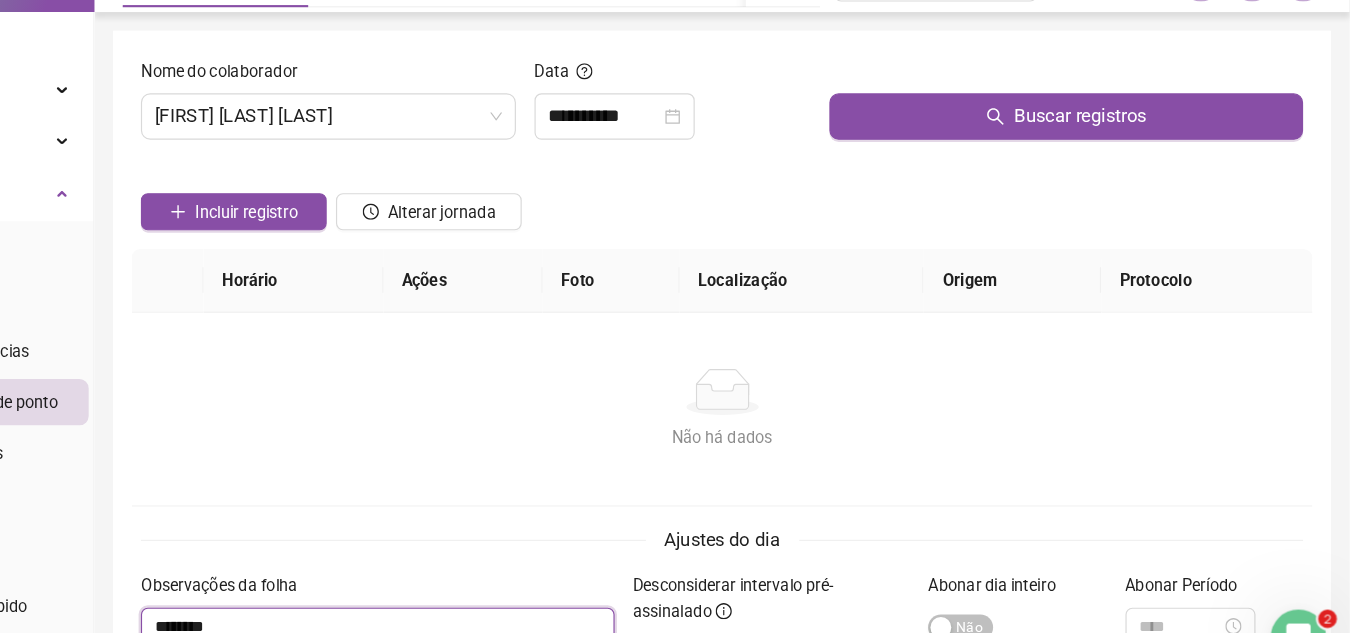 scroll, scrollTop: 0, scrollLeft: 0, axis: both 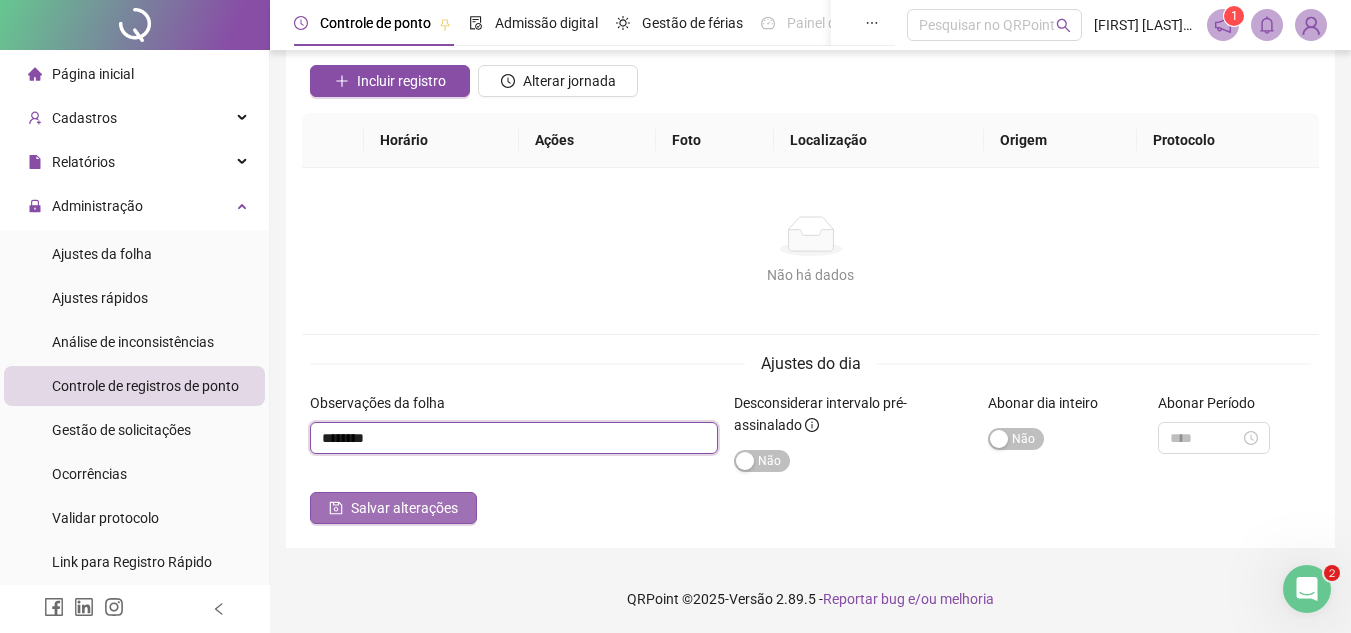 type on "********" 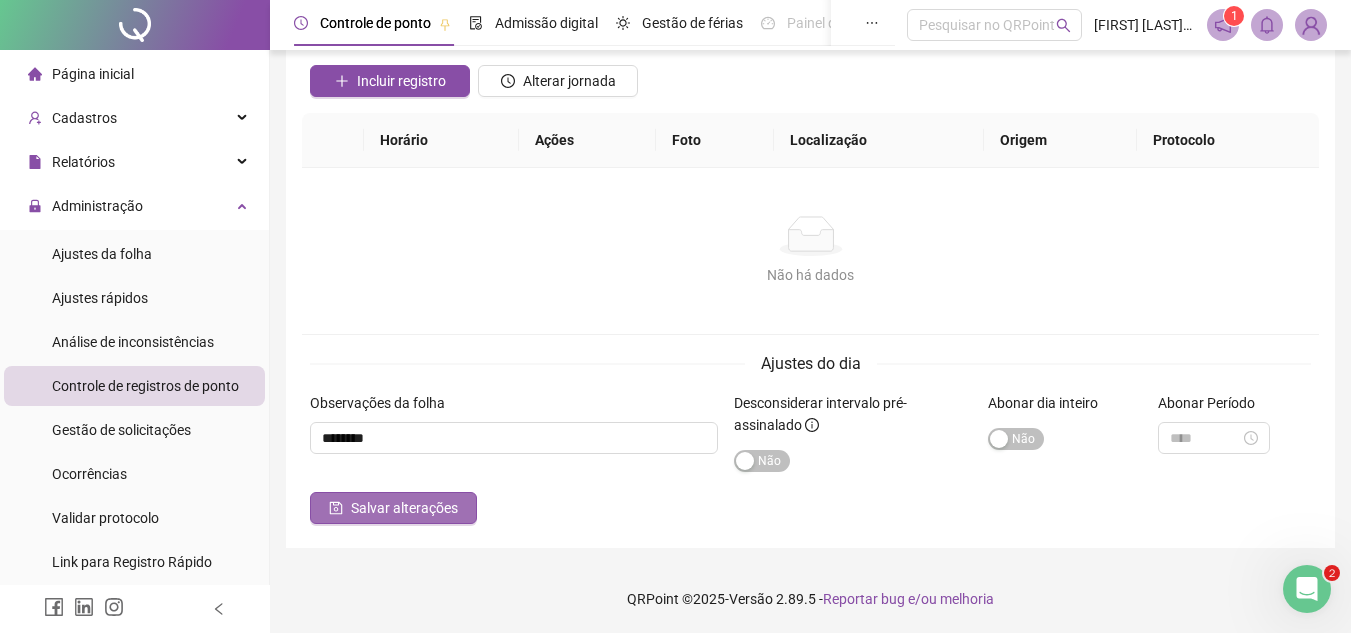 click on "Salvar alterações" at bounding box center [404, 508] 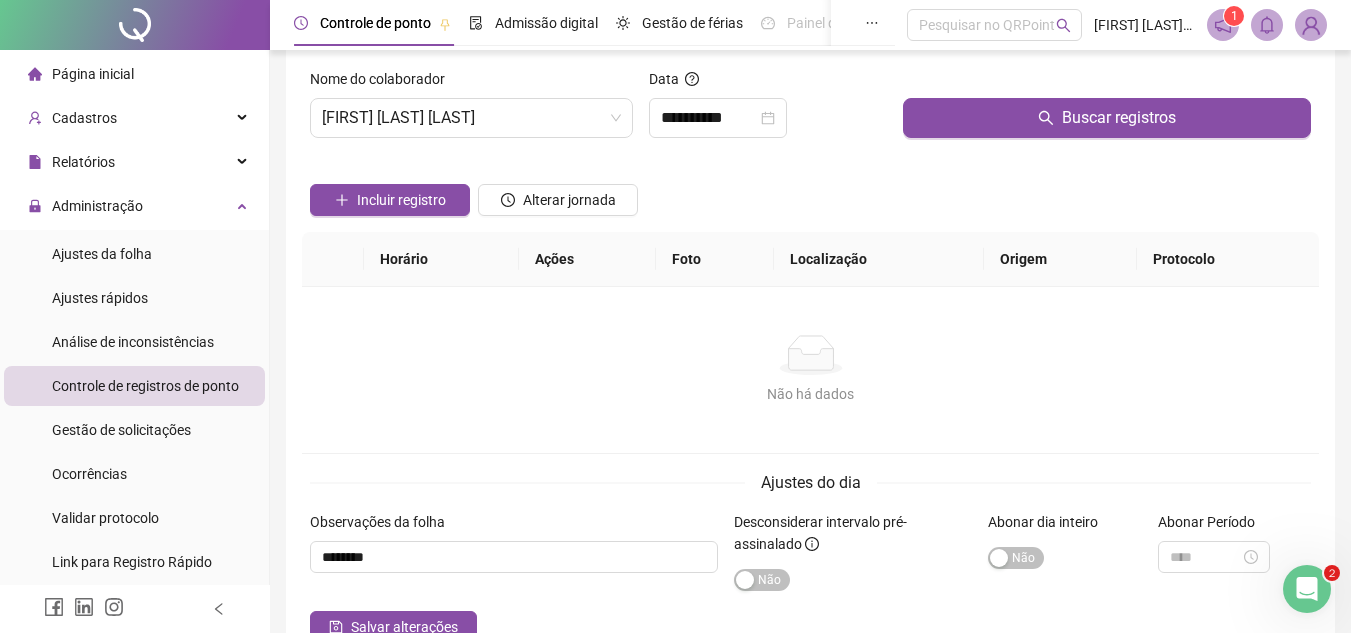 scroll, scrollTop: 25, scrollLeft: 0, axis: vertical 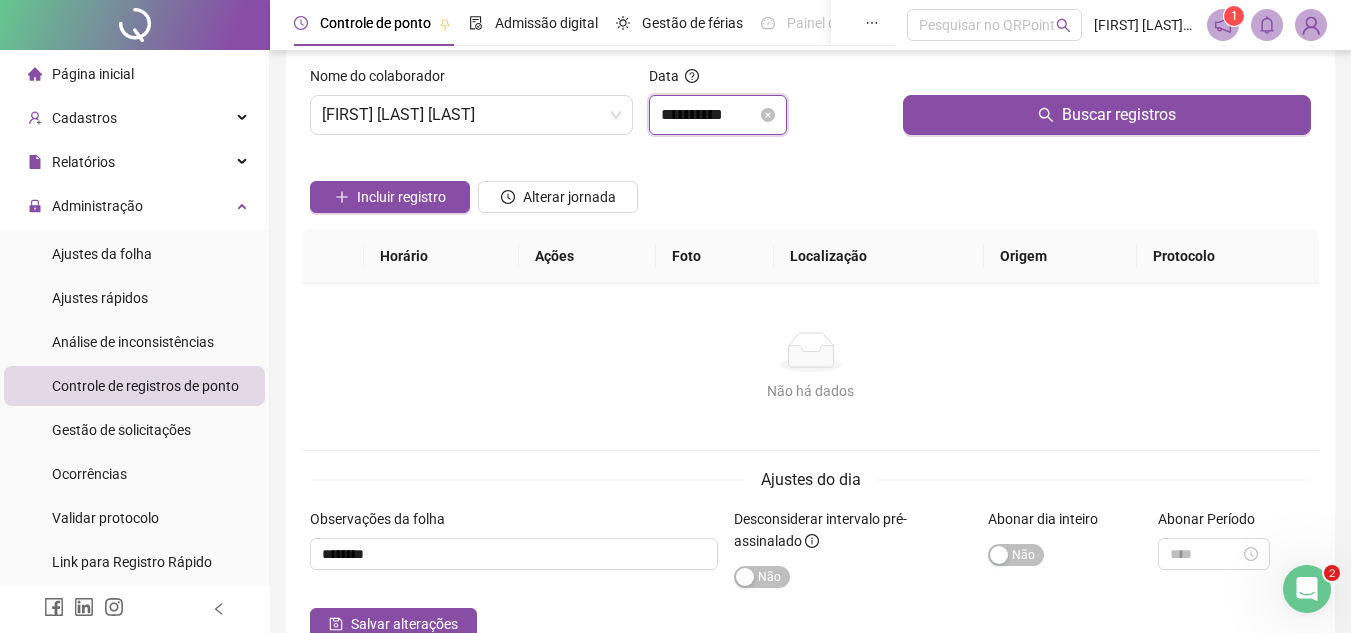 click on "**********" at bounding box center [709, 115] 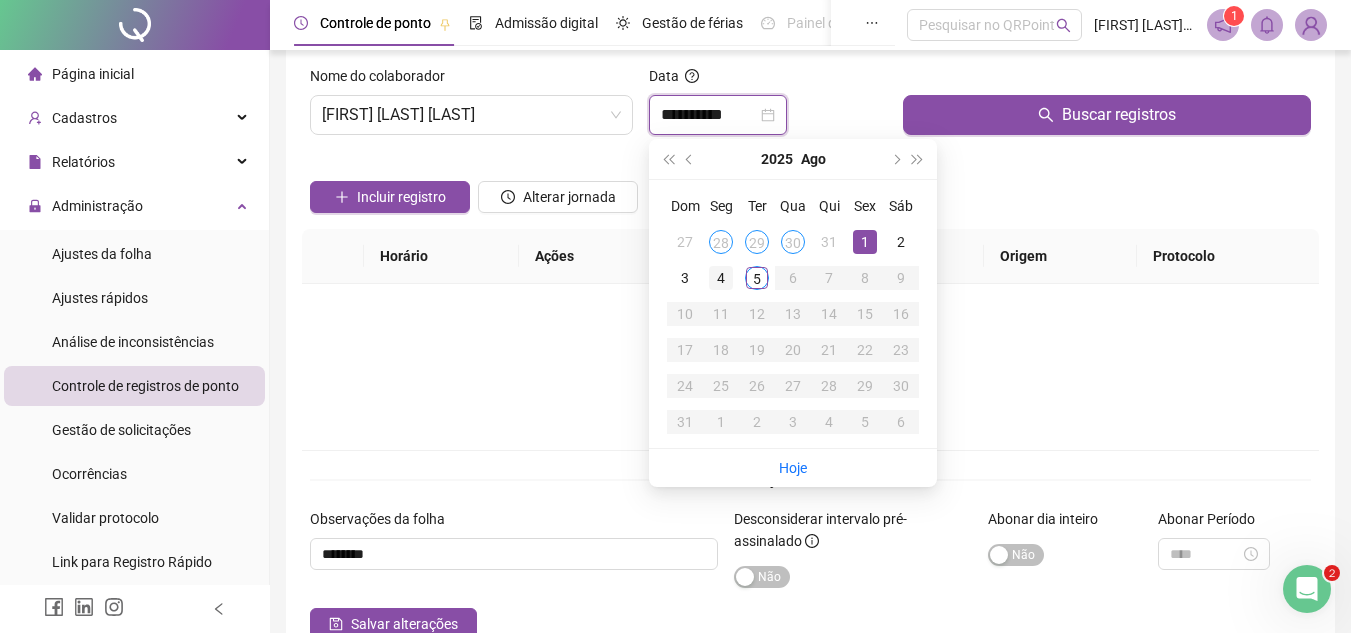 type on "**********" 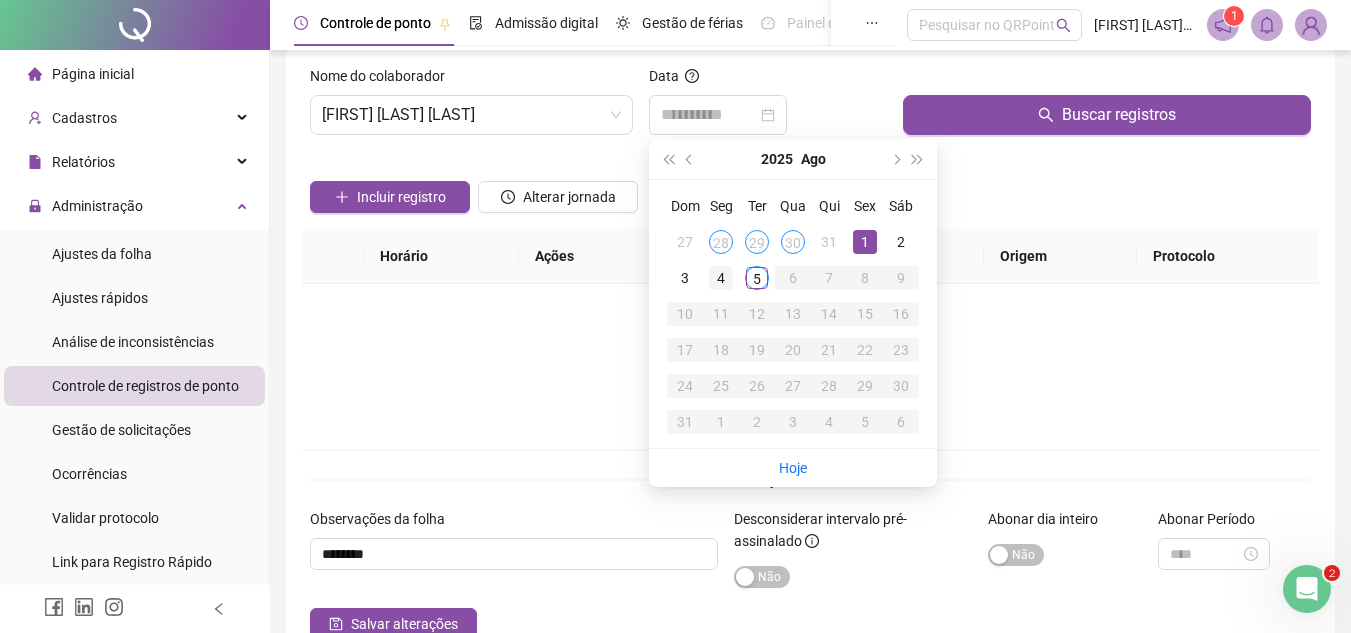 click on "4" at bounding box center [721, 278] 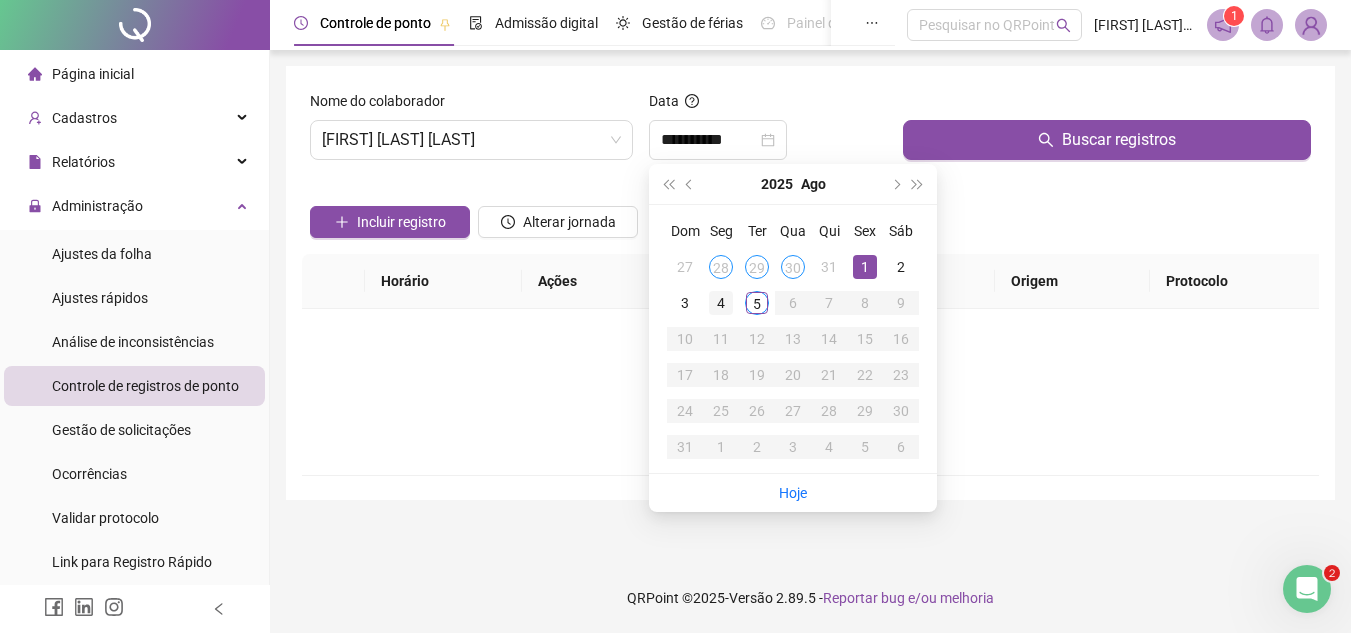 scroll, scrollTop: 0, scrollLeft: 0, axis: both 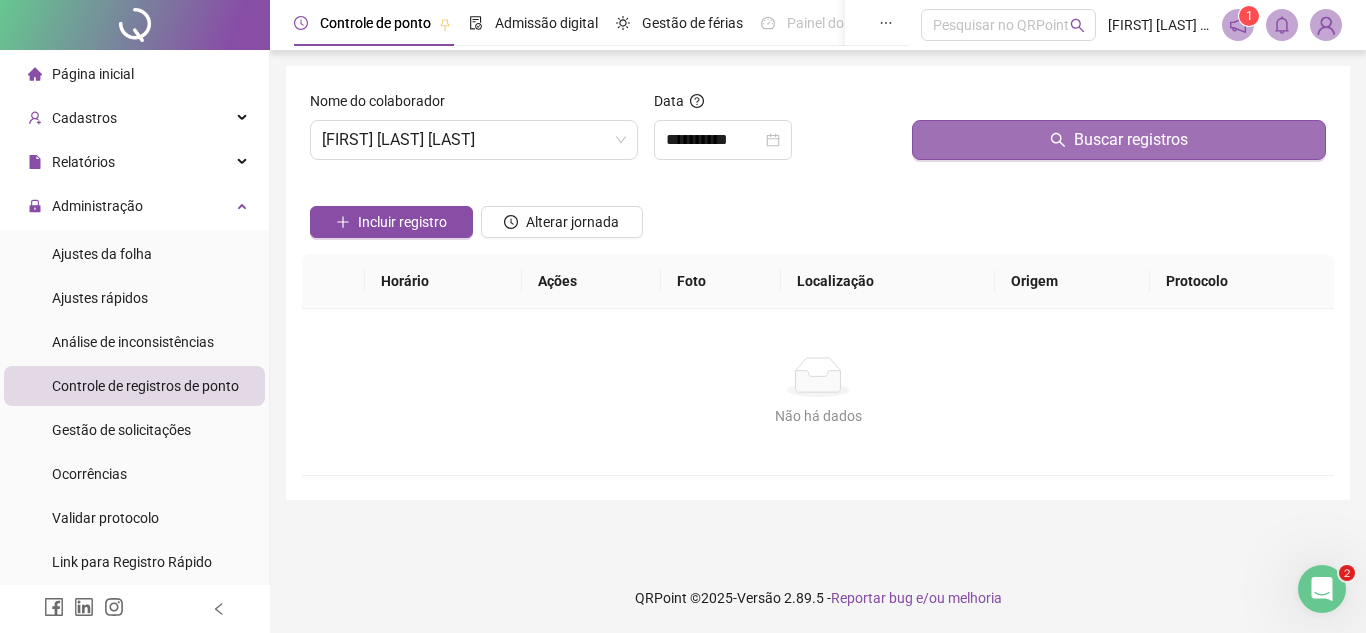 click on "Buscar registros" at bounding box center [1119, 140] 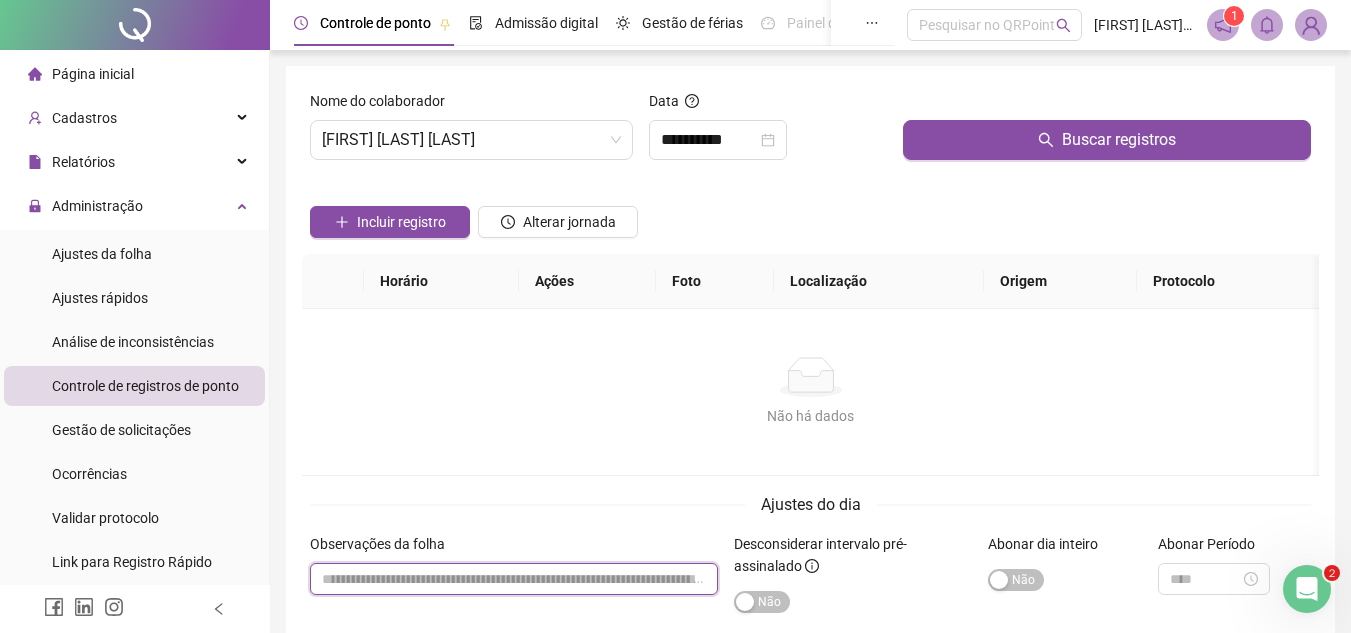 click at bounding box center (514, 579) 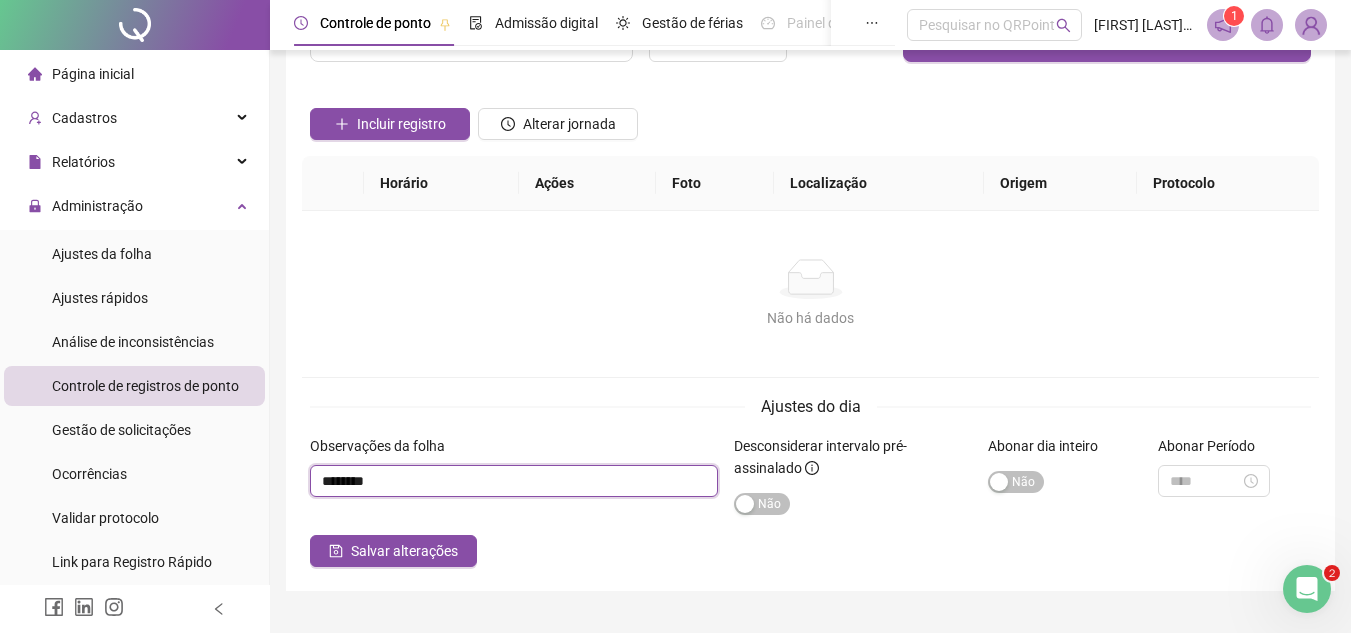 scroll, scrollTop: 120, scrollLeft: 0, axis: vertical 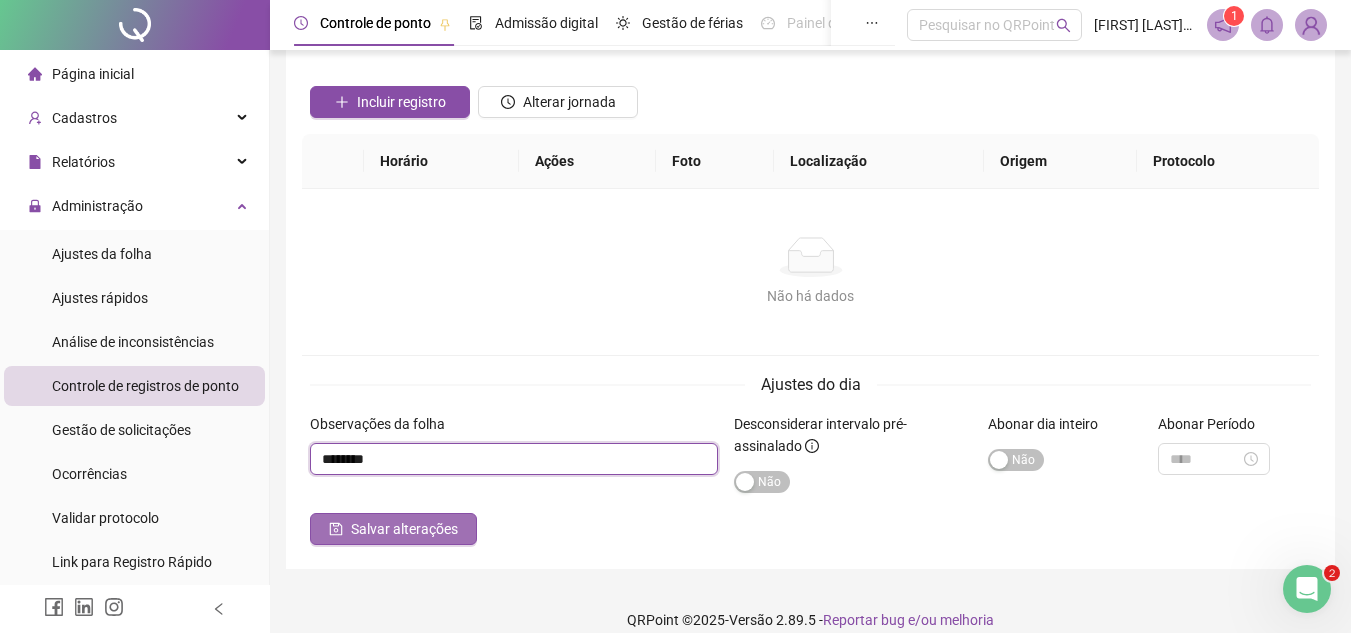 type on "********" 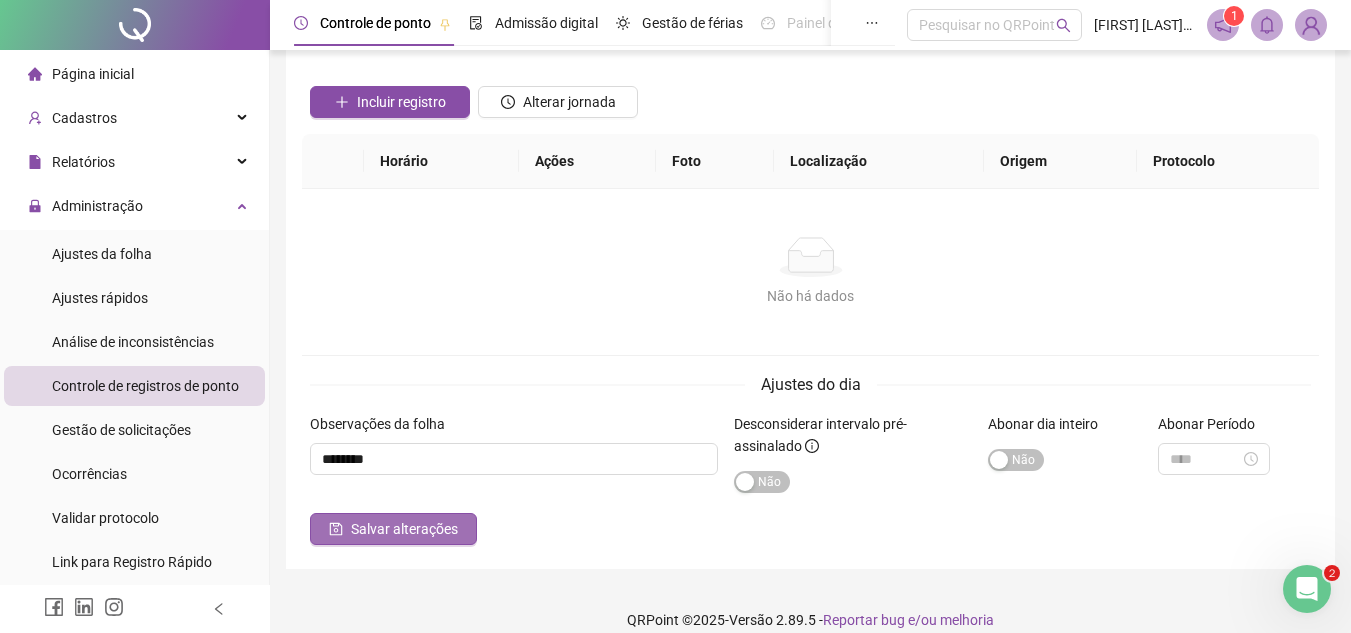 click on "Salvar alterações" at bounding box center (404, 529) 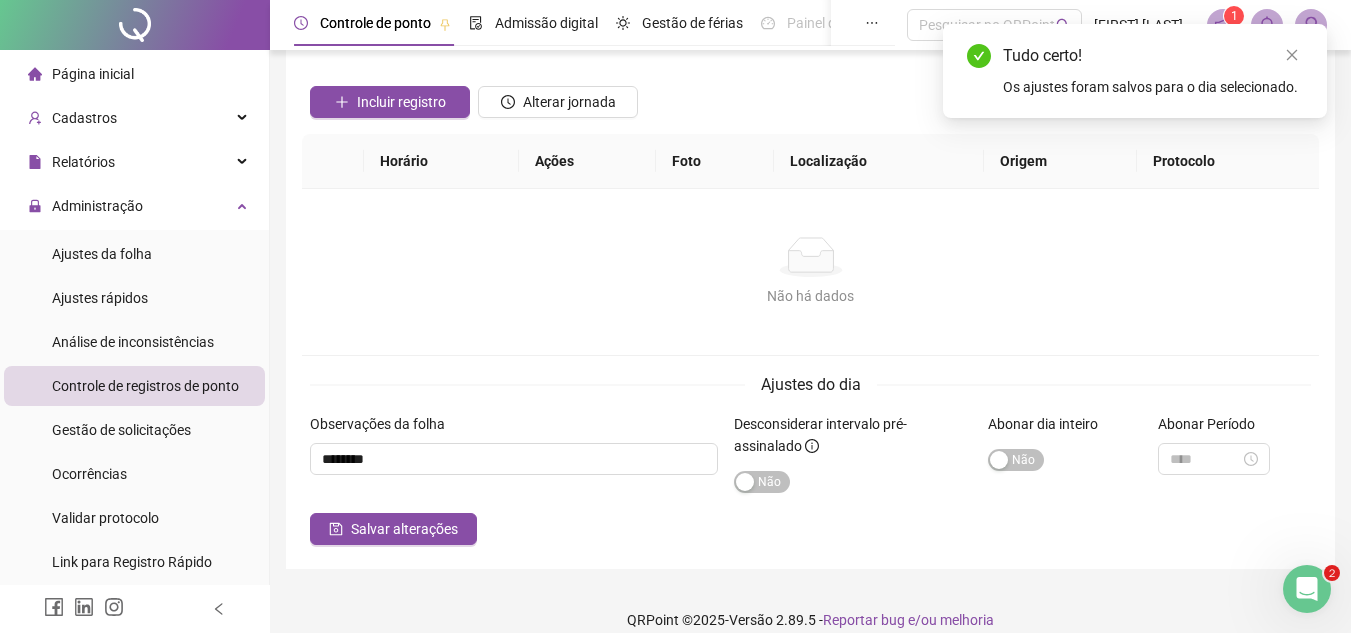 scroll, scrollTop: 8, scrollLeft: 0, axis: vertical 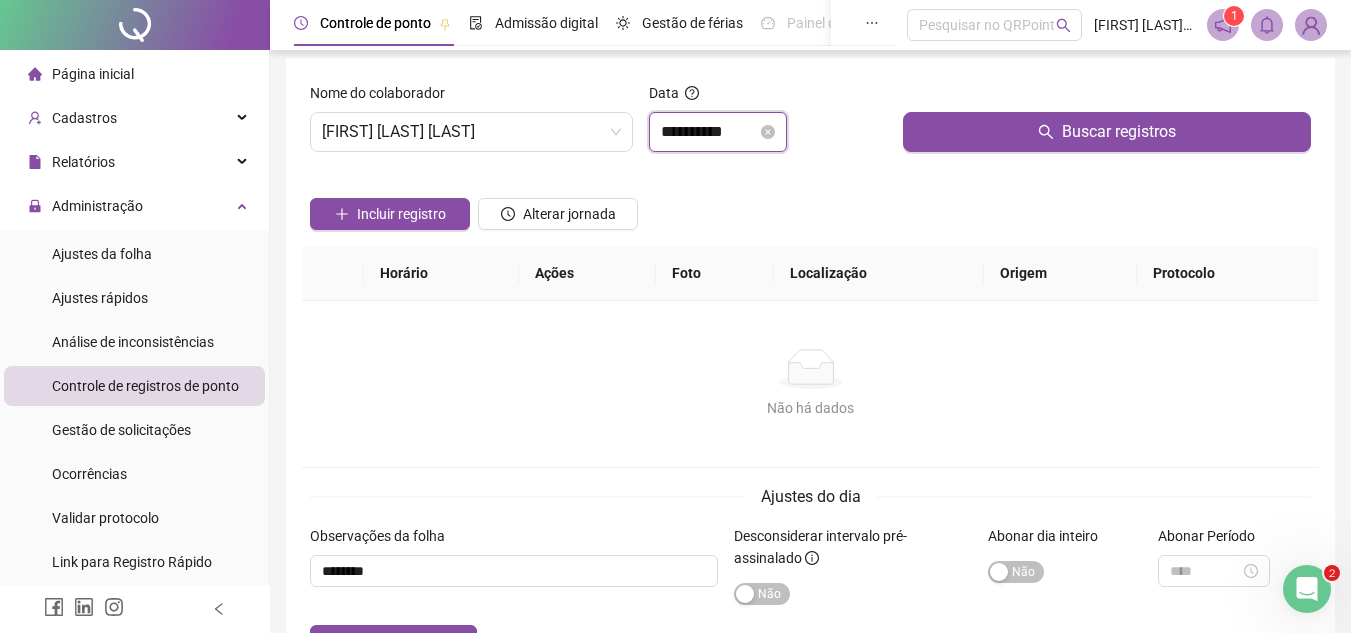 click on "**********" at bounding box center (709, 132) 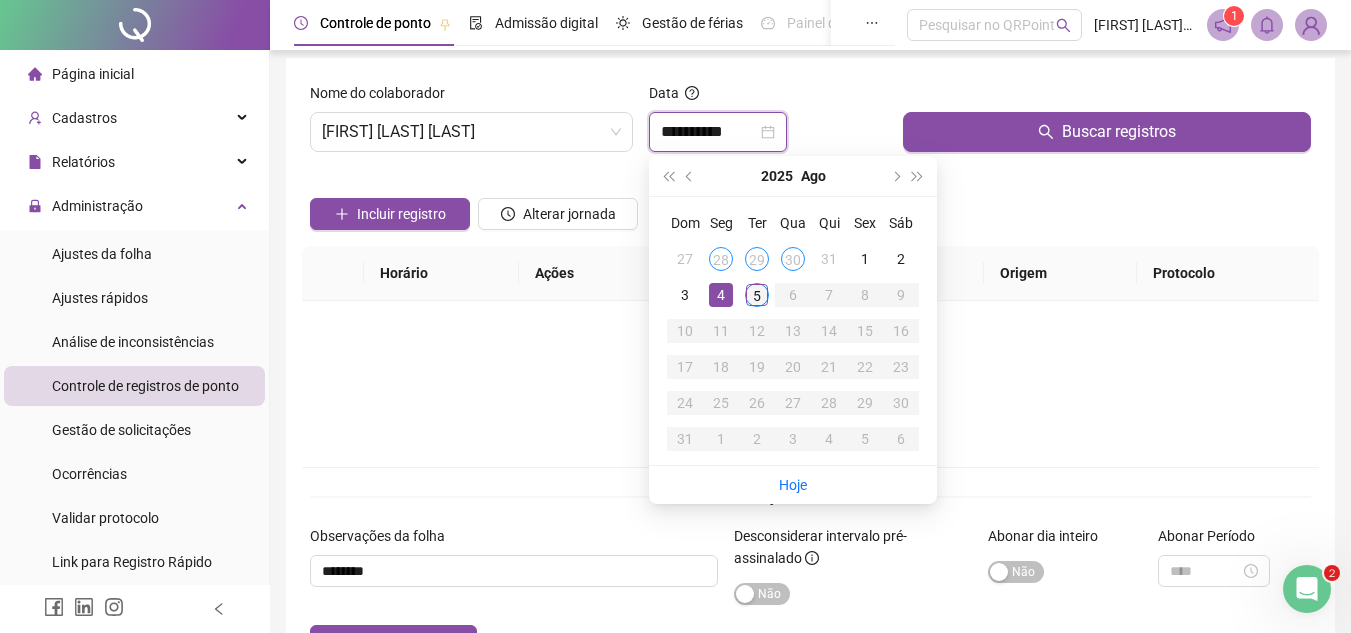 type on "**********" 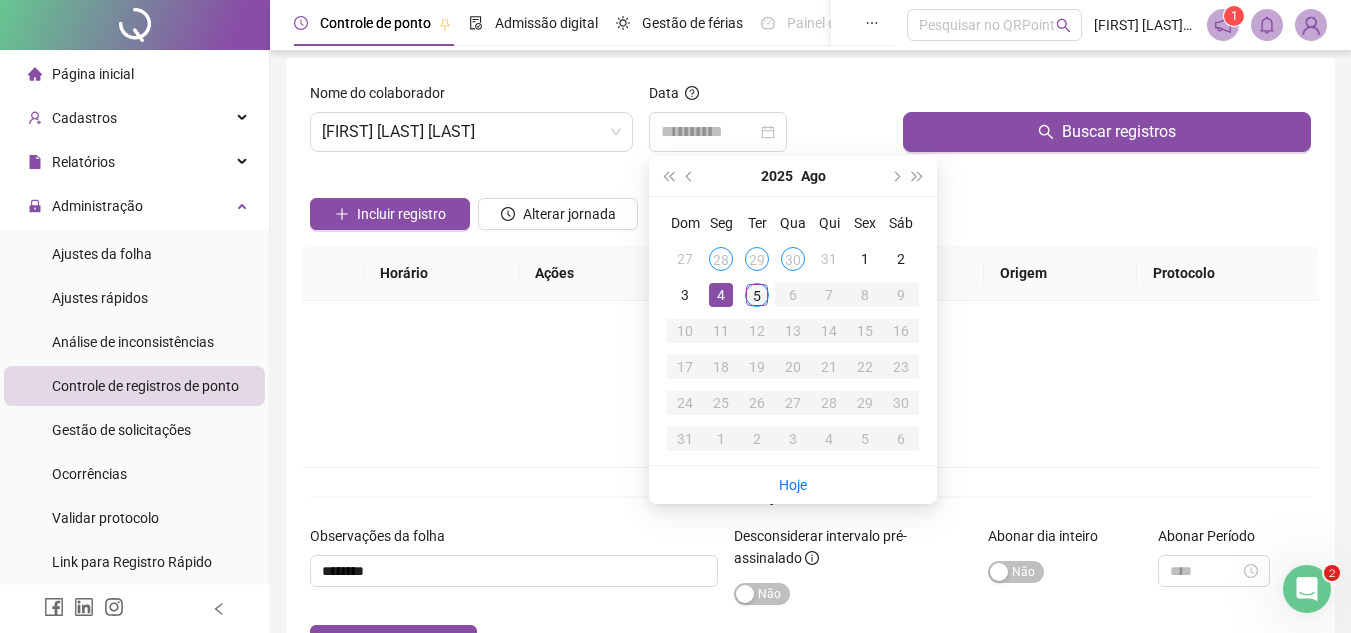 click on "5" at bounding box center (757, 295) 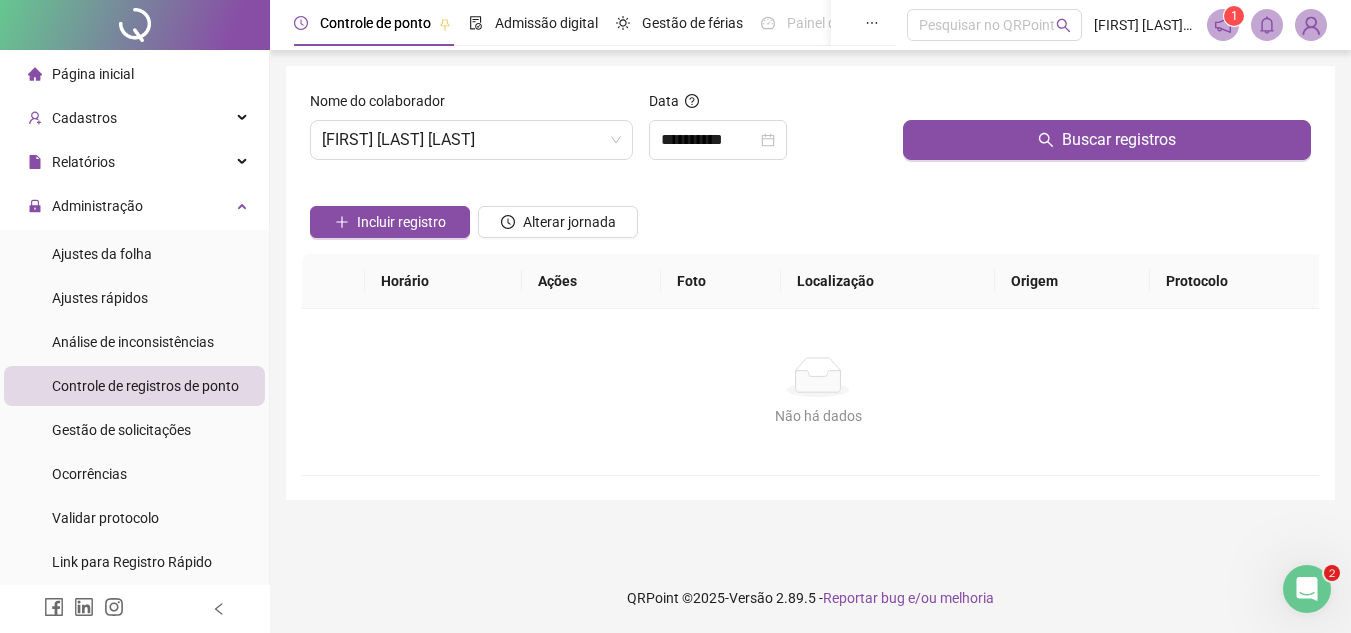 scroll, scrollTop: 0, scrollLeft: 0, axis: both 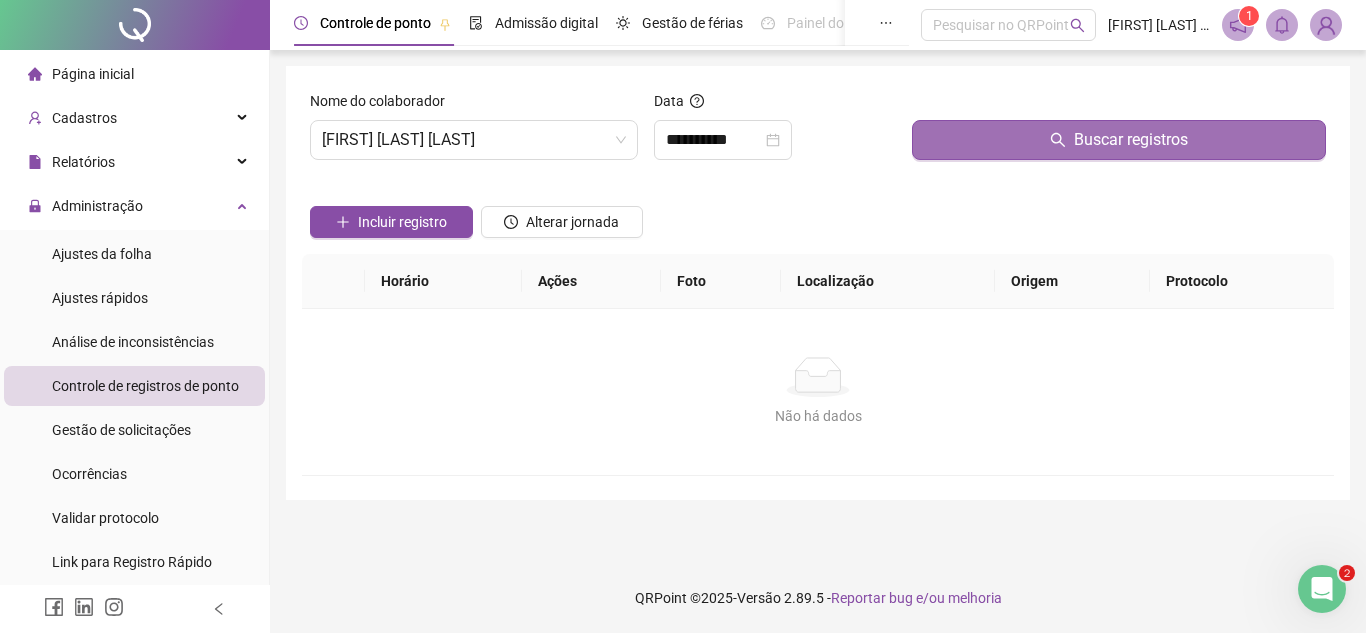 click on "Buscar registros" at bounding box center [1131, 140] 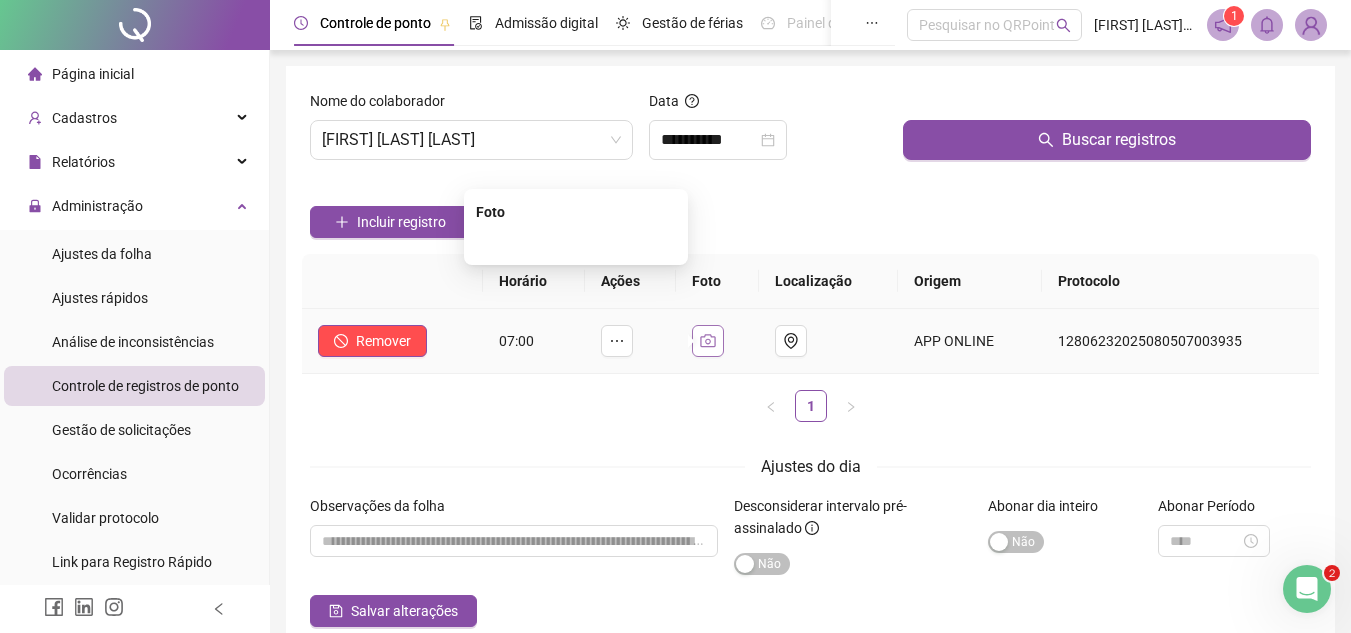 click 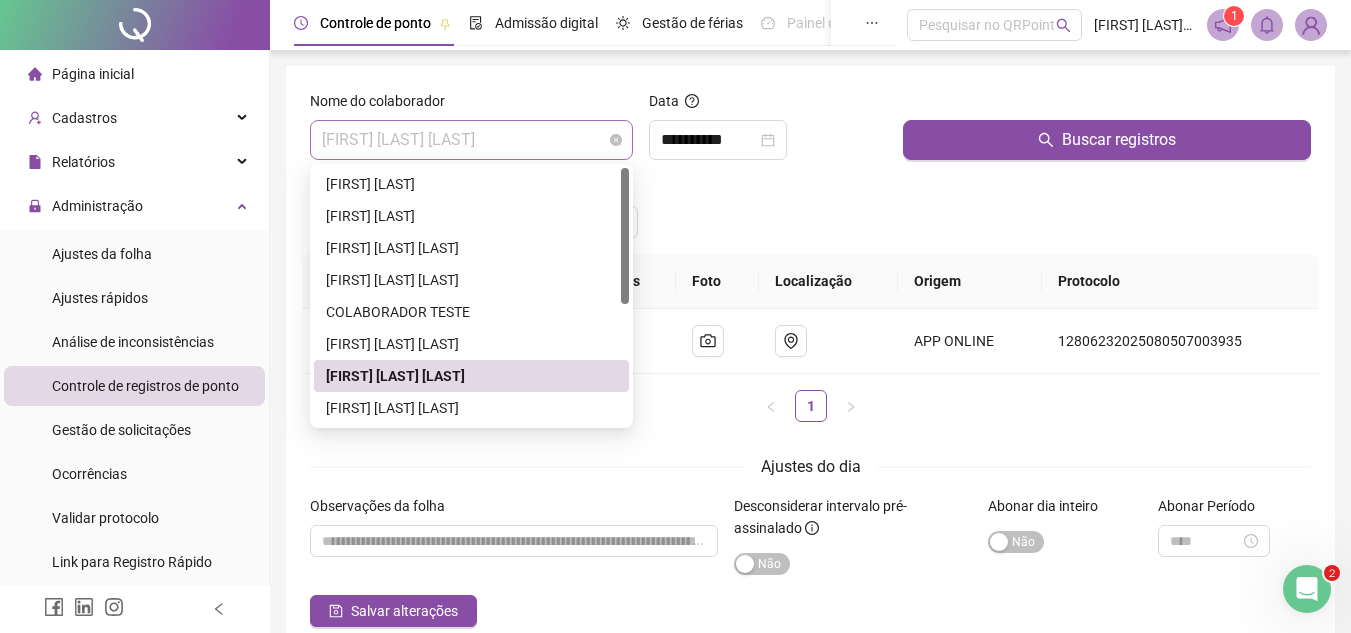 click on "[FIRST] [LAST] [LAST]" at bounding box center [471, 140] 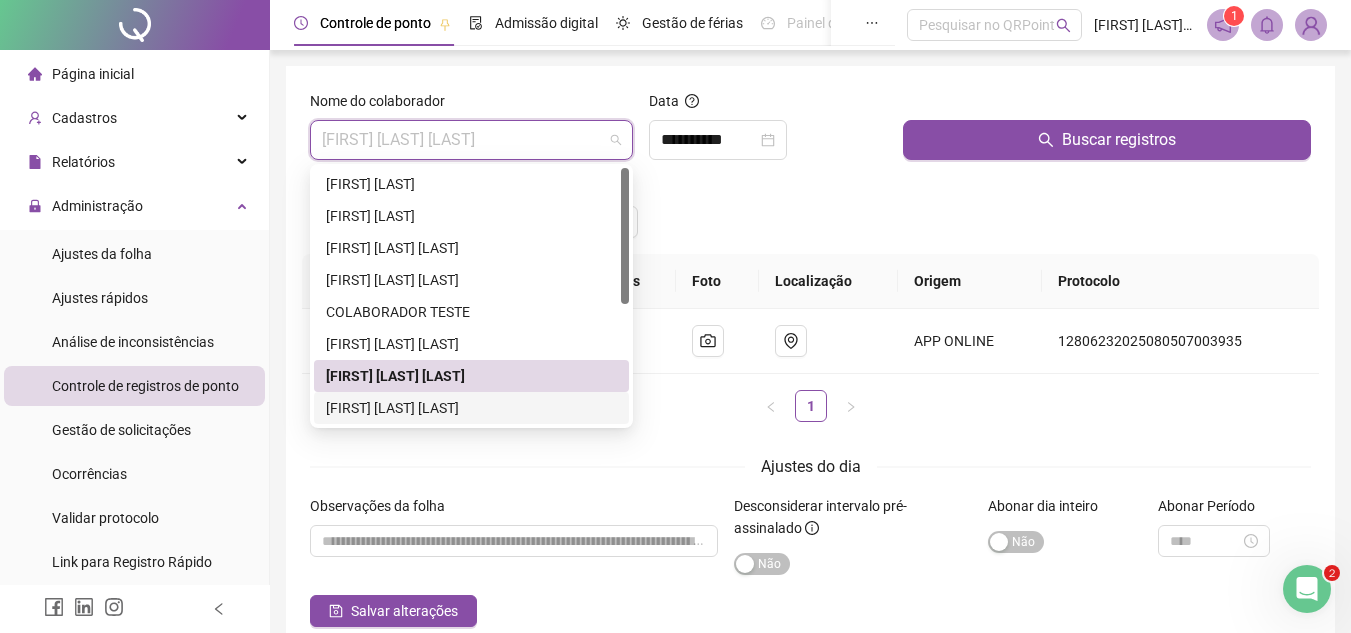 click on "[FIRST] [LAST] [LAST]" at bounding box center (471, 408) 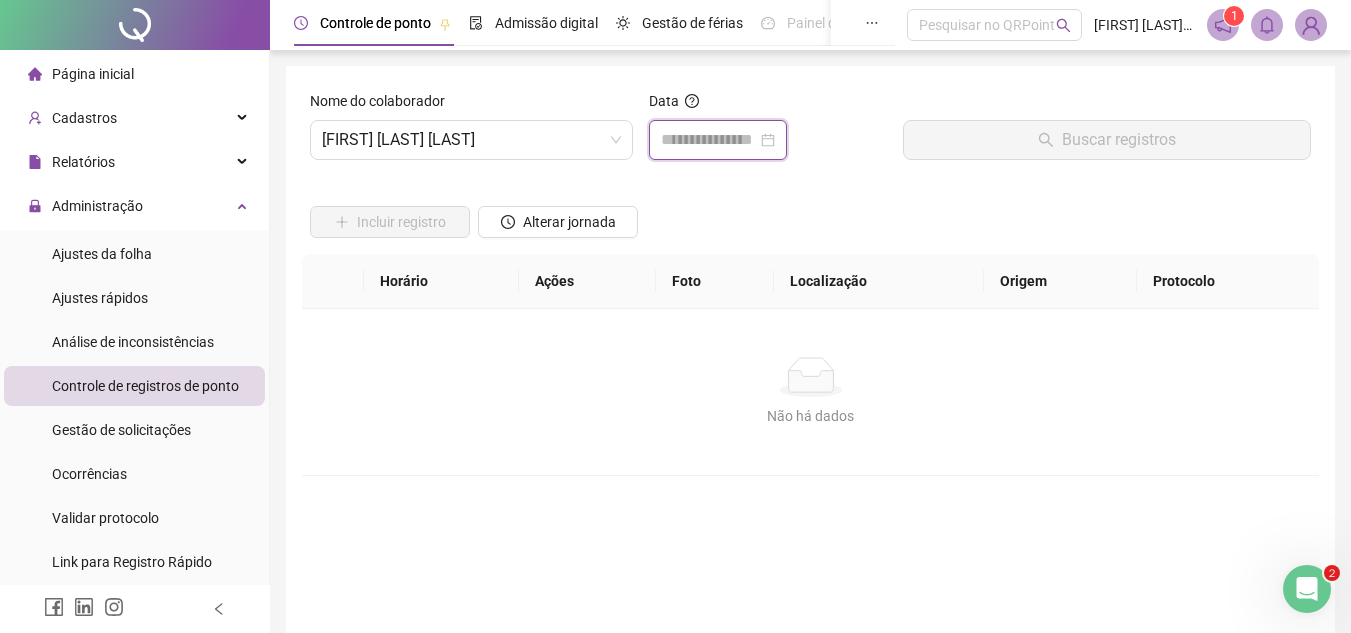 click at bounding box center [709, 140] 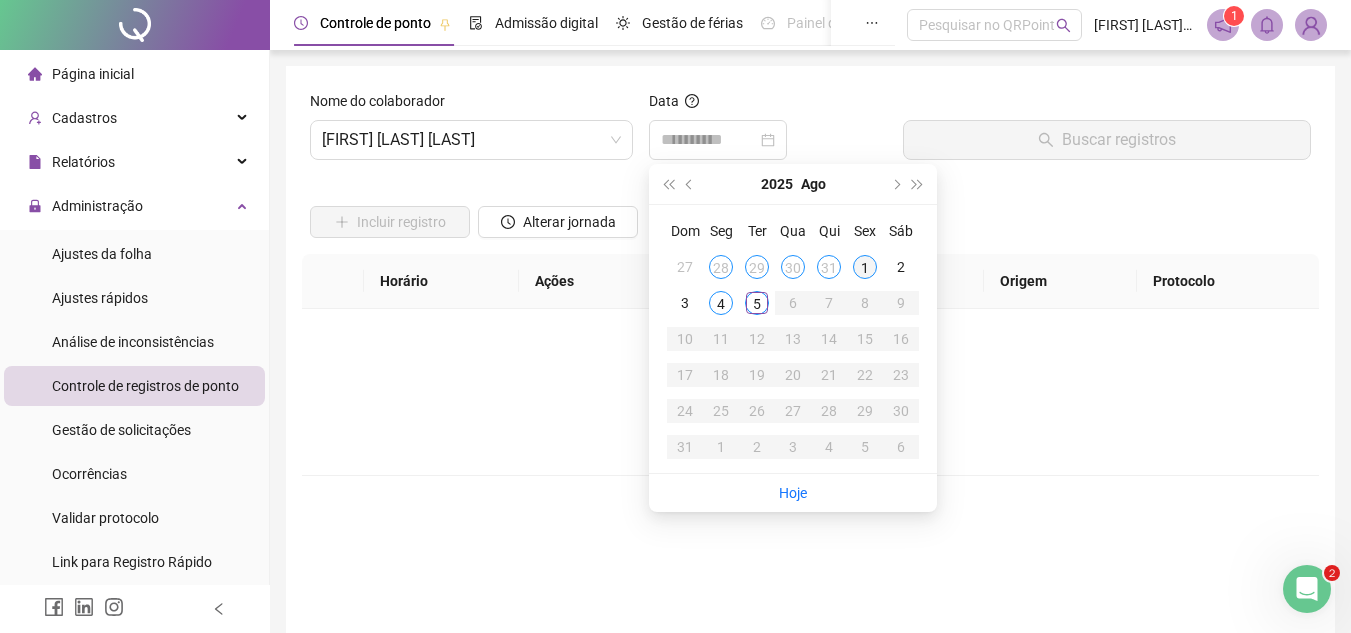 click on "1" at bounding box center [865, 267] 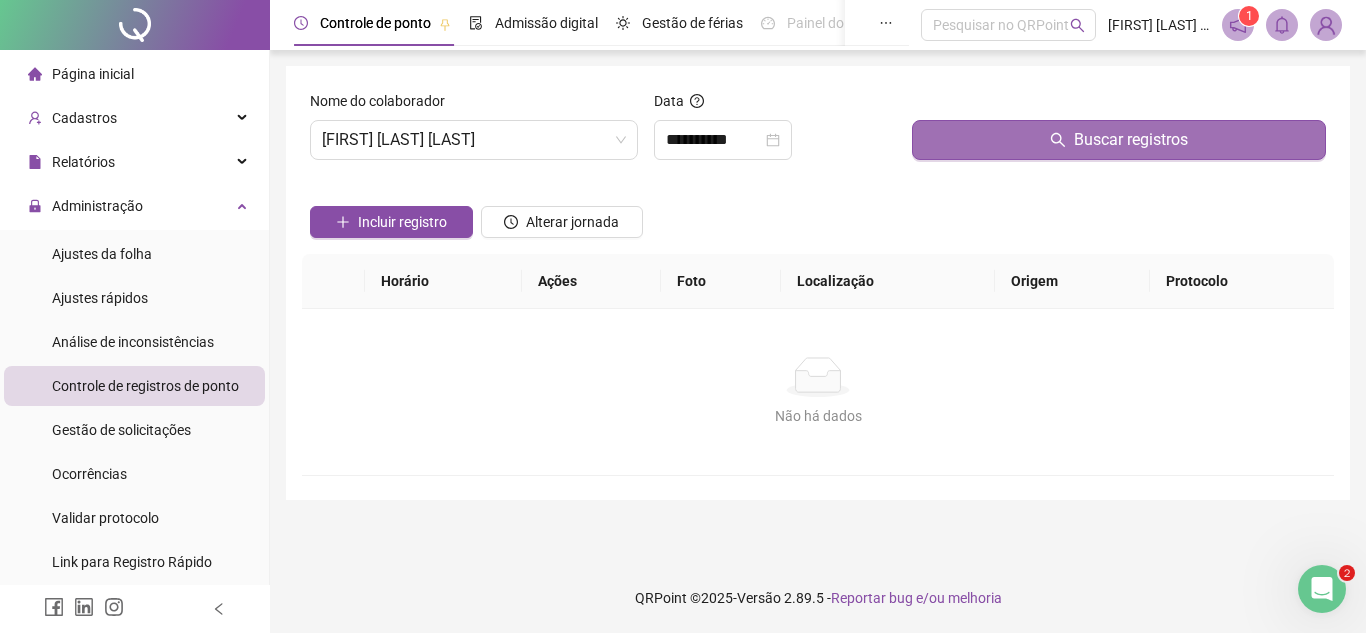 click on "Buscar registros" at bounding box center (1119, 140) 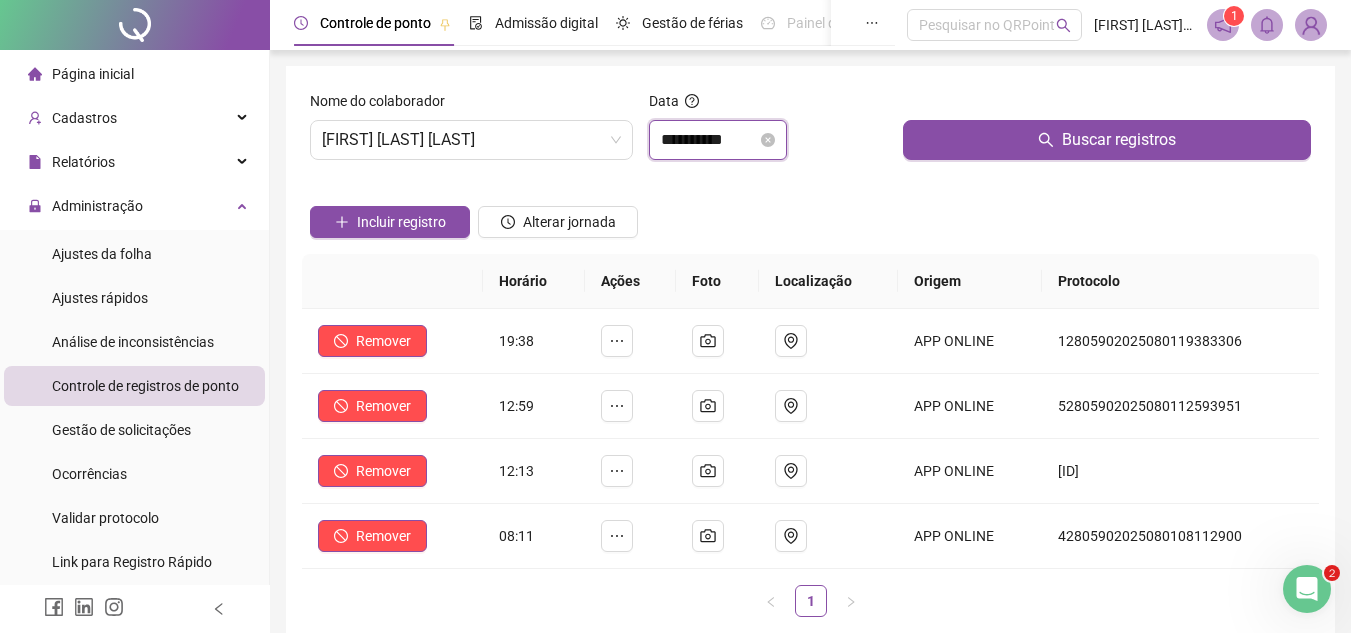 click on "**********" at bounding box center [709, 140] 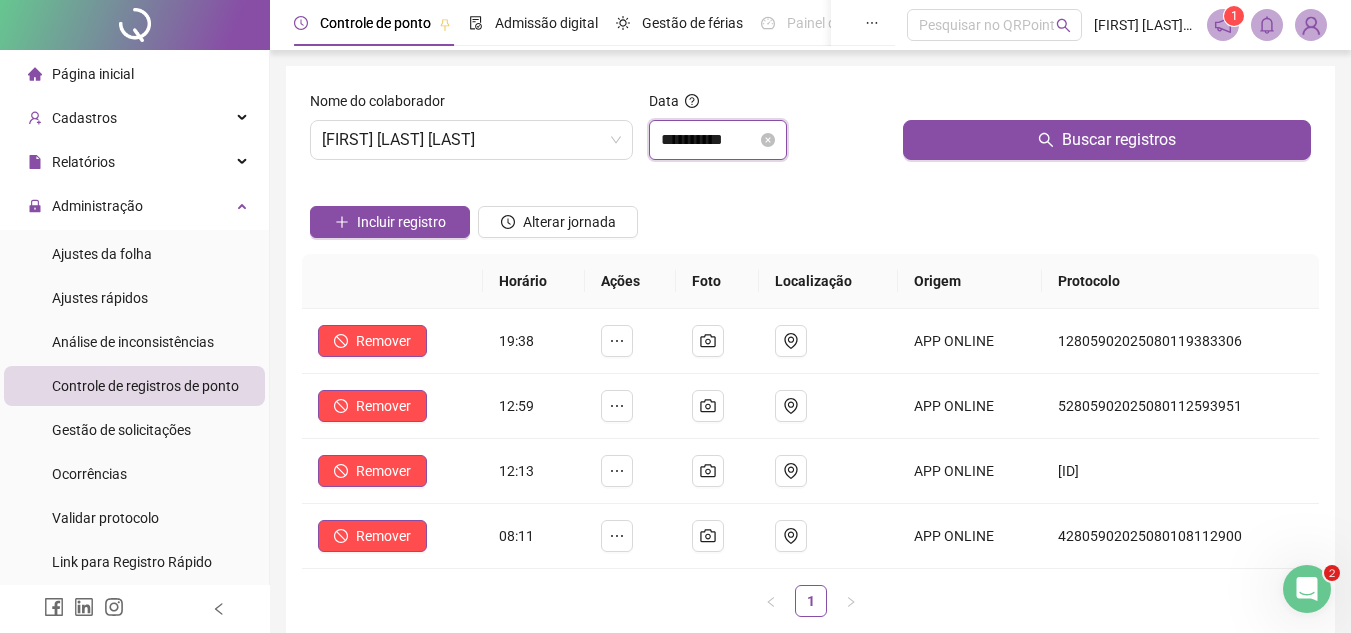 click on "**********" at bounding box center (709, 140) 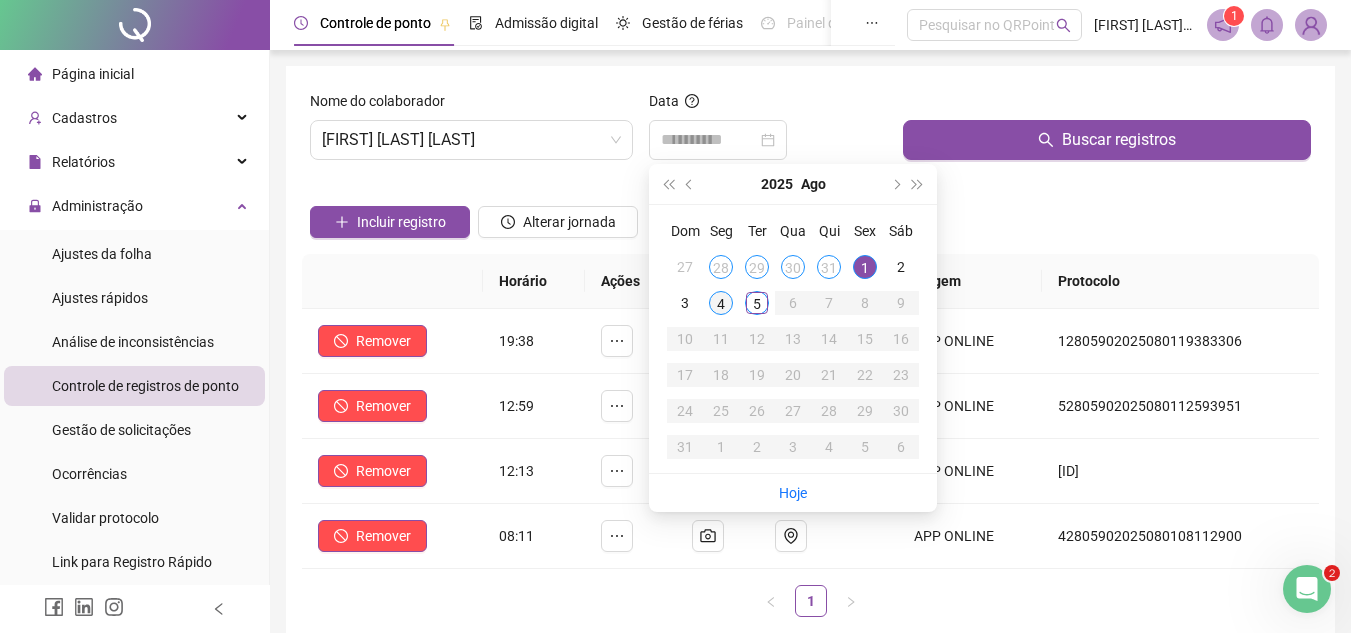 click on "4" at bounding box center [721, 303] 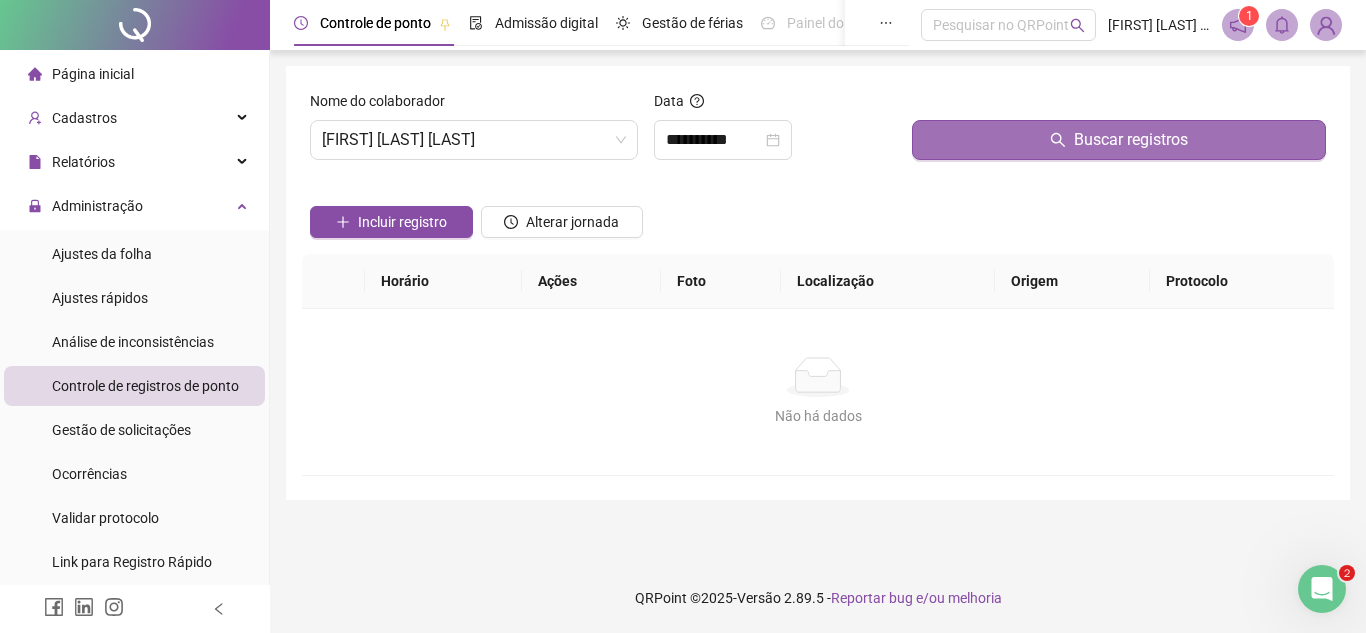 click on "Buscar registros" at bounding box center (1119, 140) 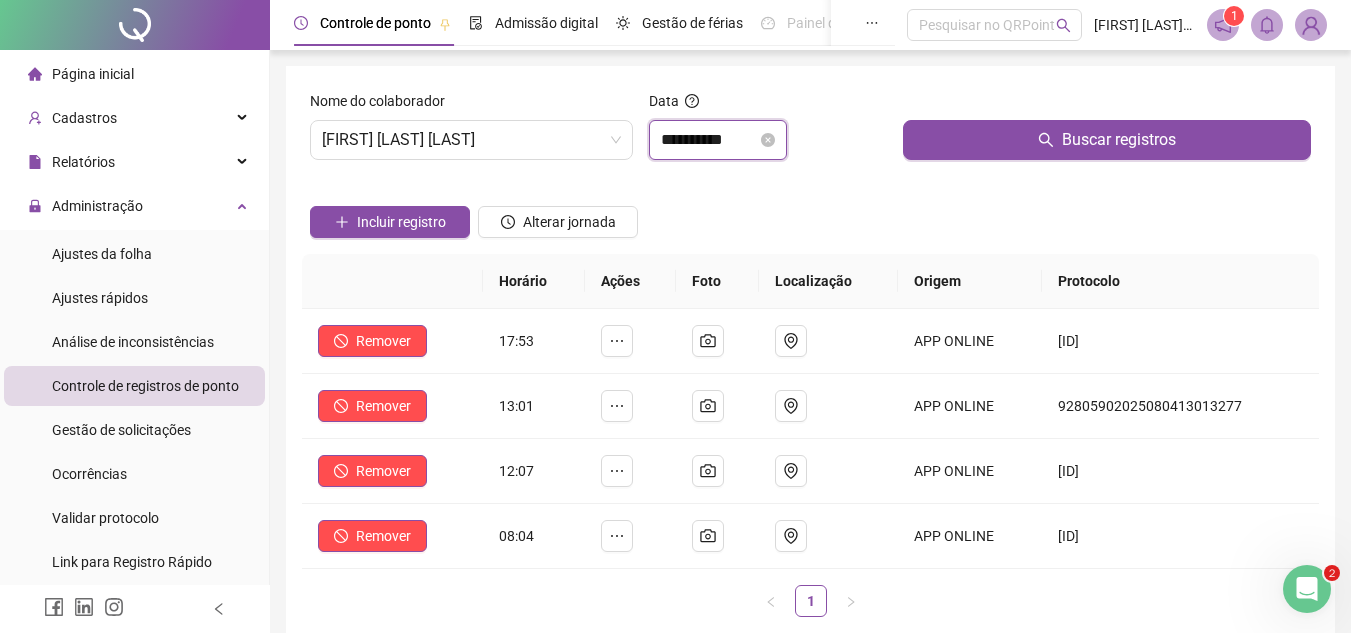 click on "**********" at bounding box center (709, 140) 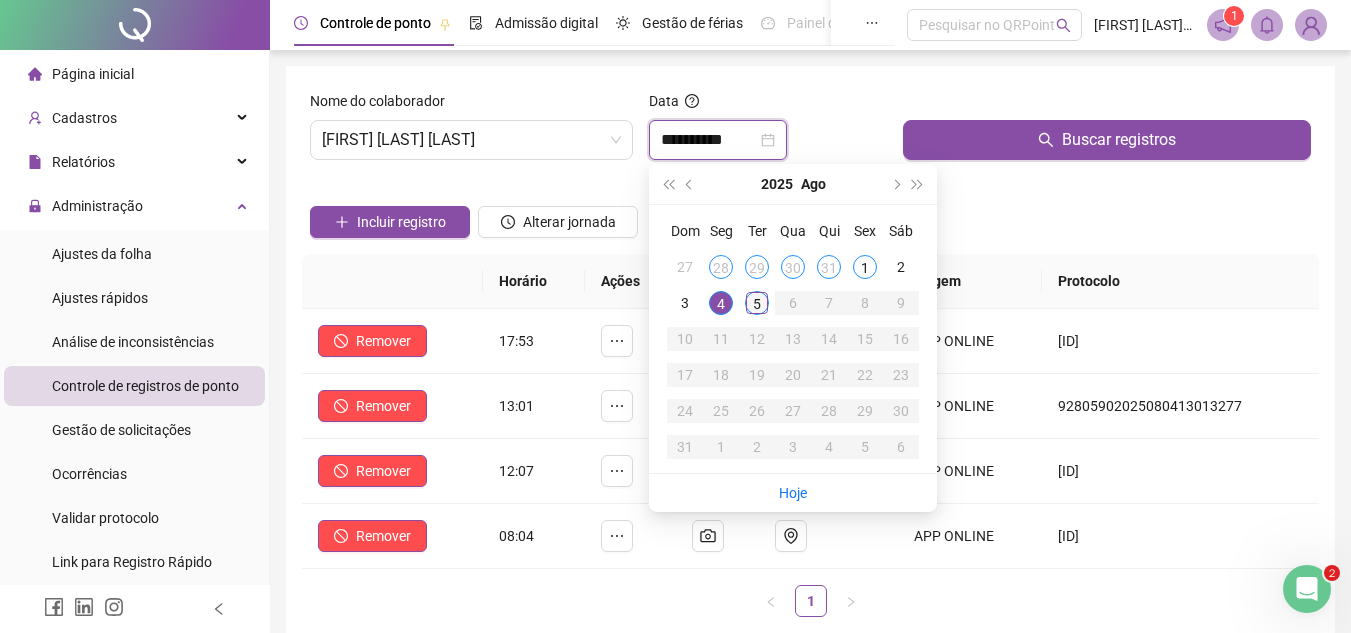 type on "**********" 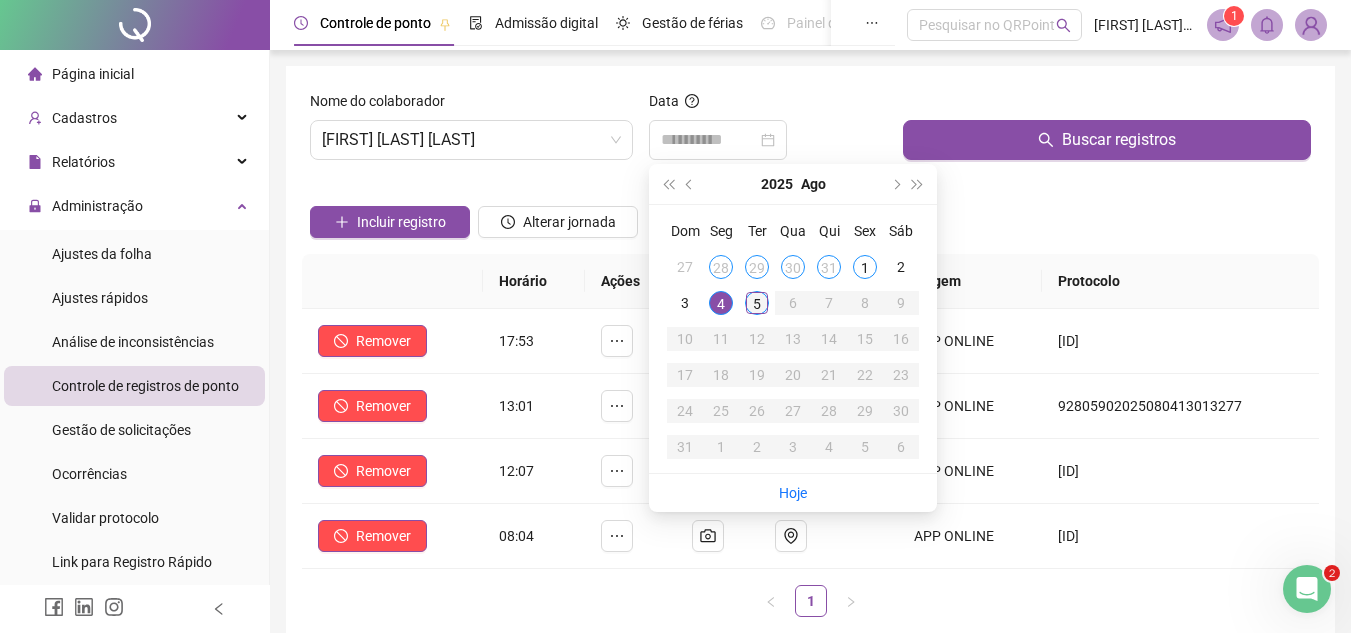 click on "5" at bounding box center [757, 303] 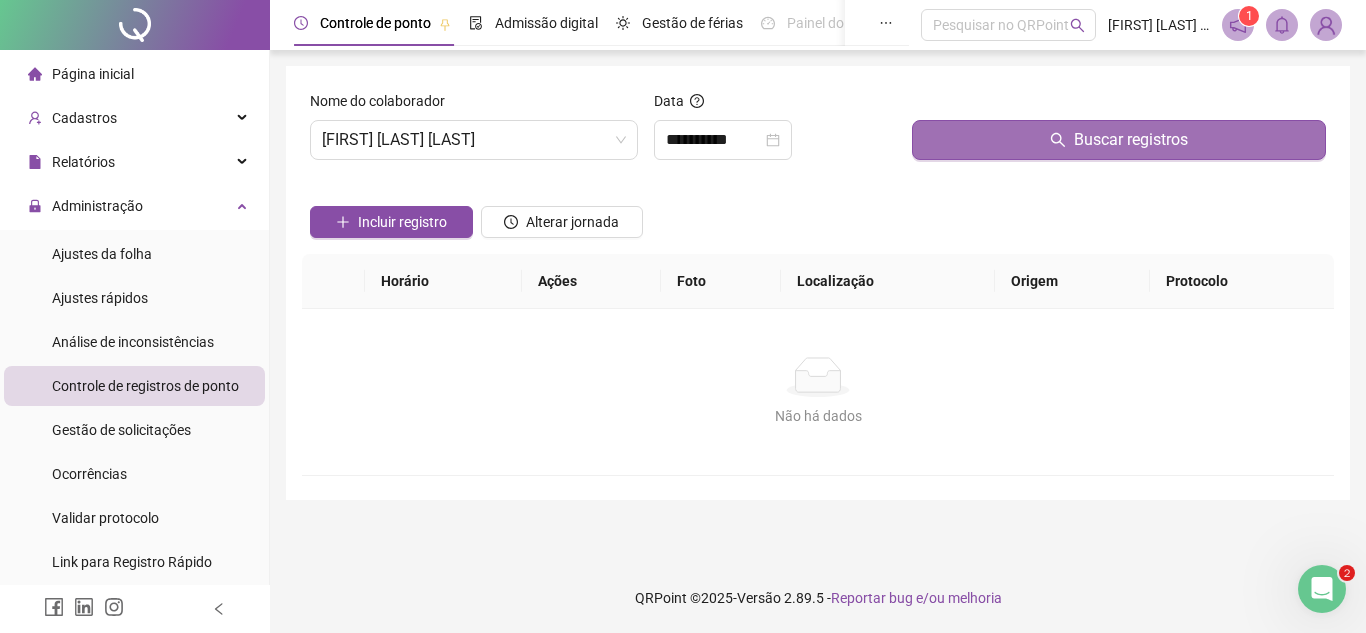 click on "Buscar registros" at bounding box center [1119, 140] 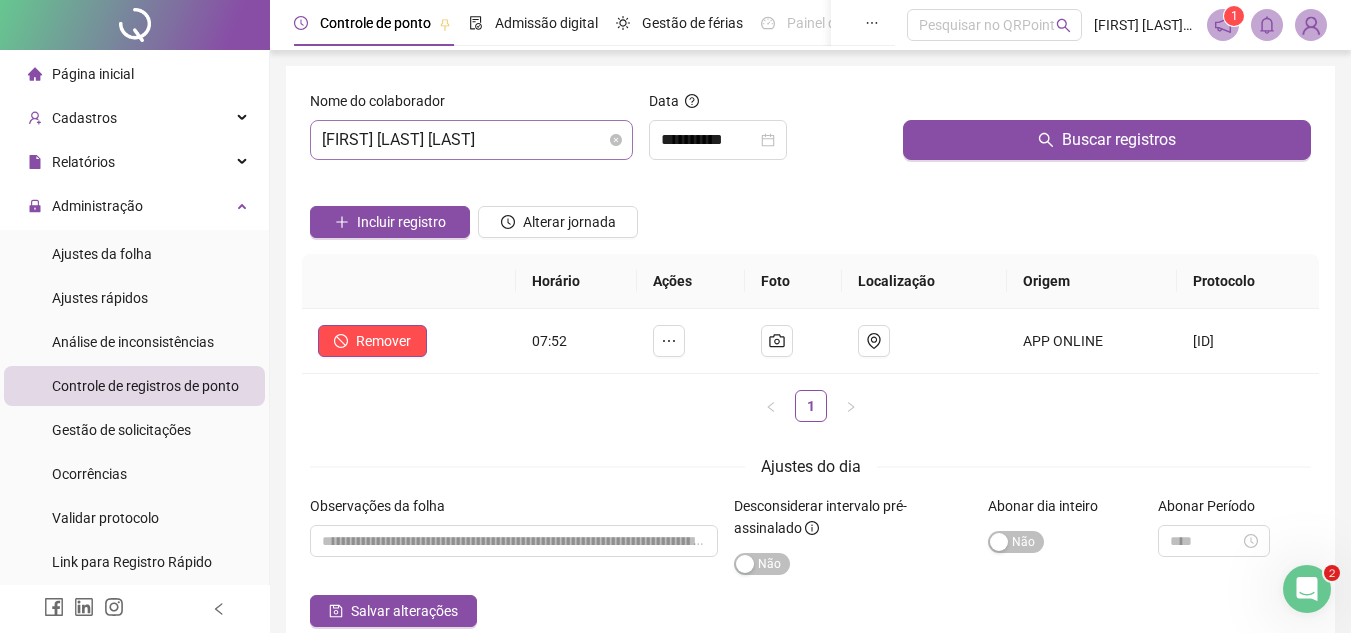 drag, startPoint x: 614, startPoint y: 435, endPoint x: 631, endPoint y: 143, distance: 292.49445 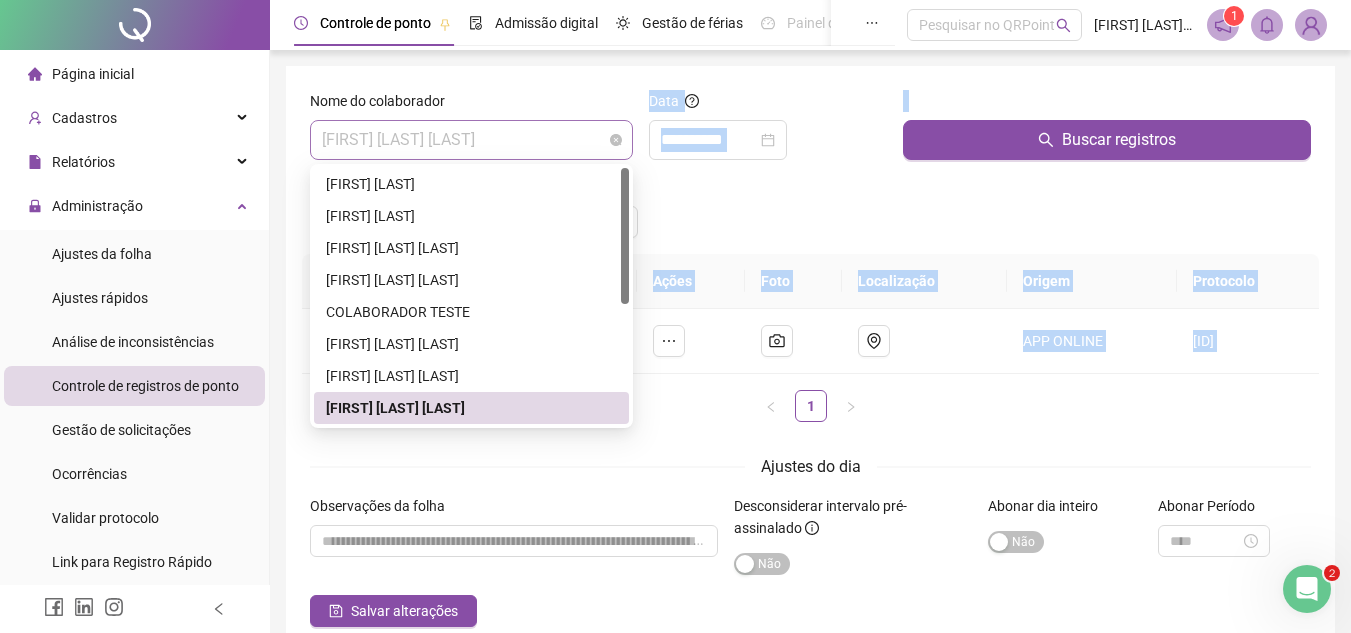 click on "[FIRST] [LAST] [LAST]" at bounding box center [471, 140] 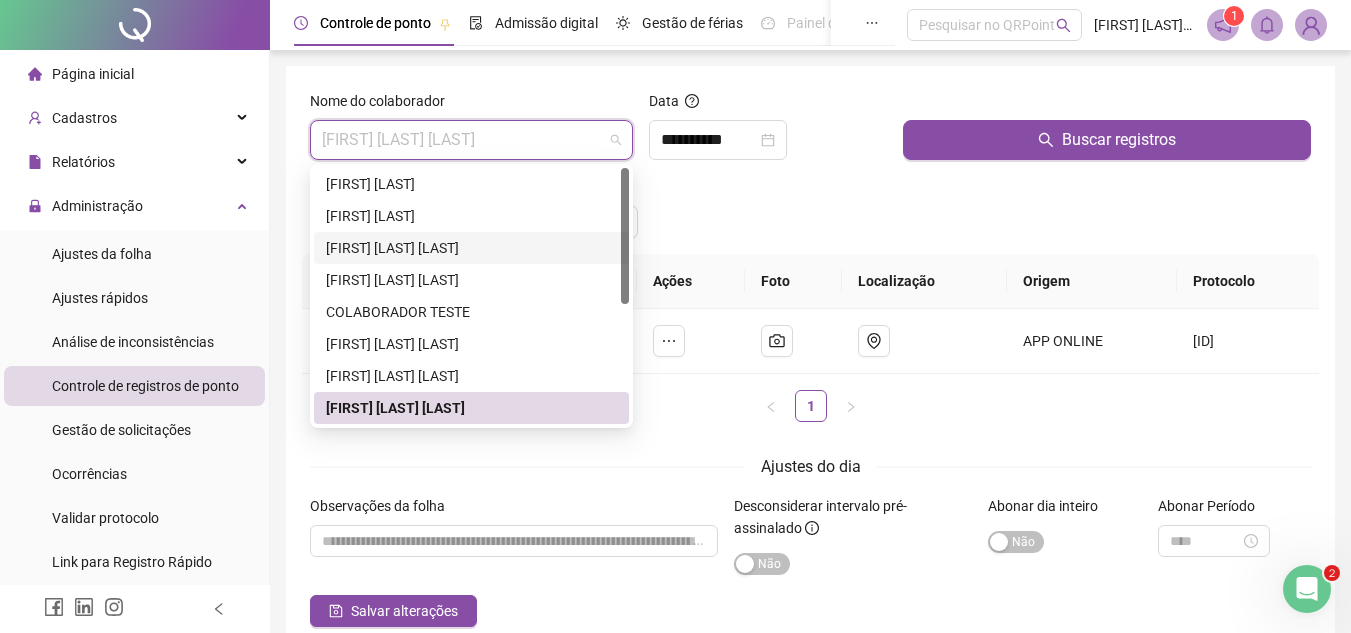 click on "[FIRST] [LAST] [LAST]" at bounding box center [471, 248] 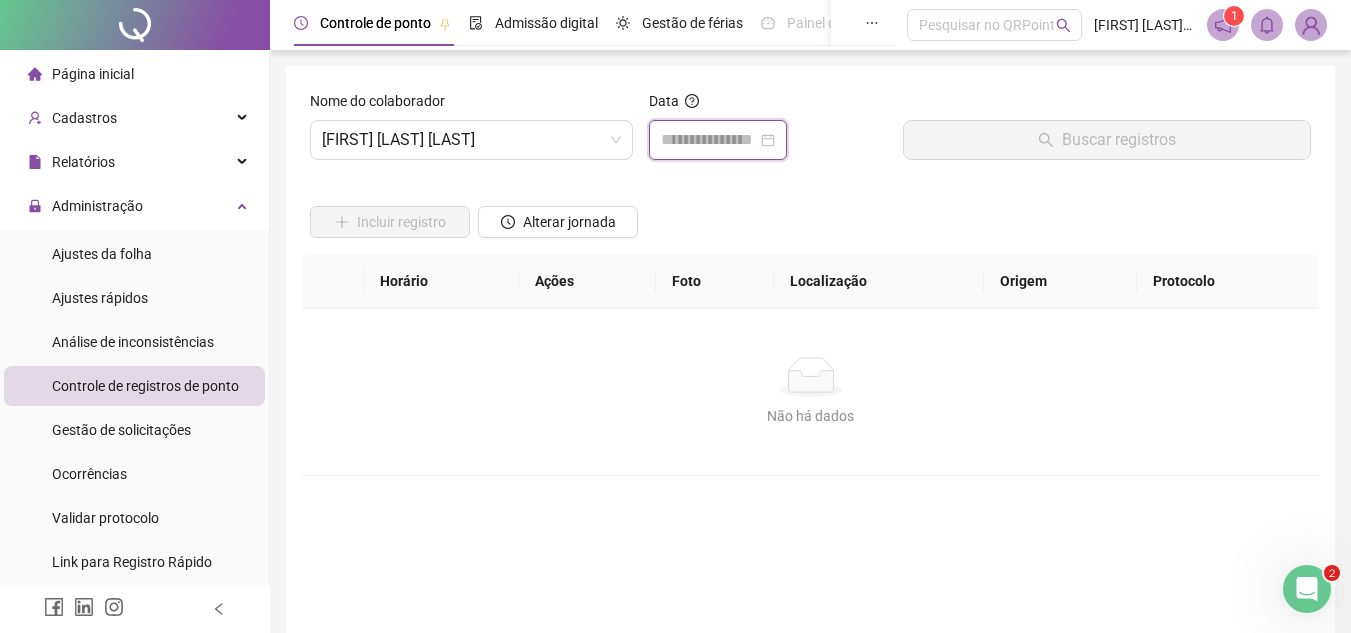 click at bounding box center [709, 140] 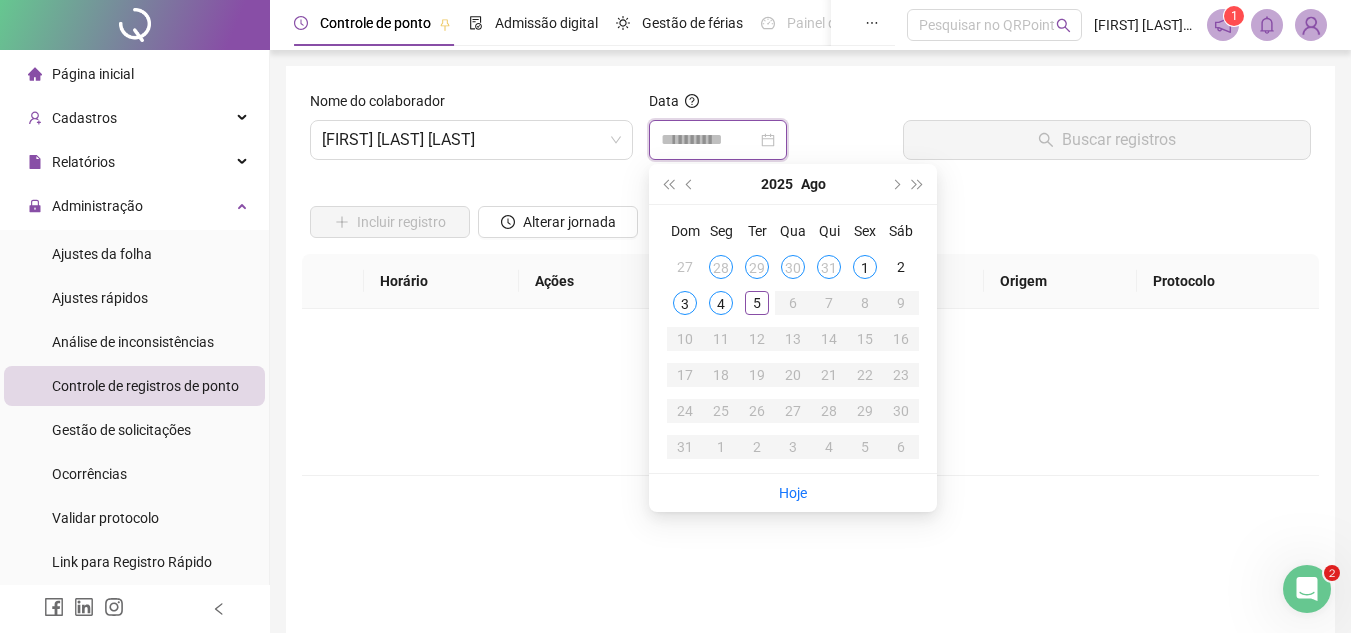 type on "**********" 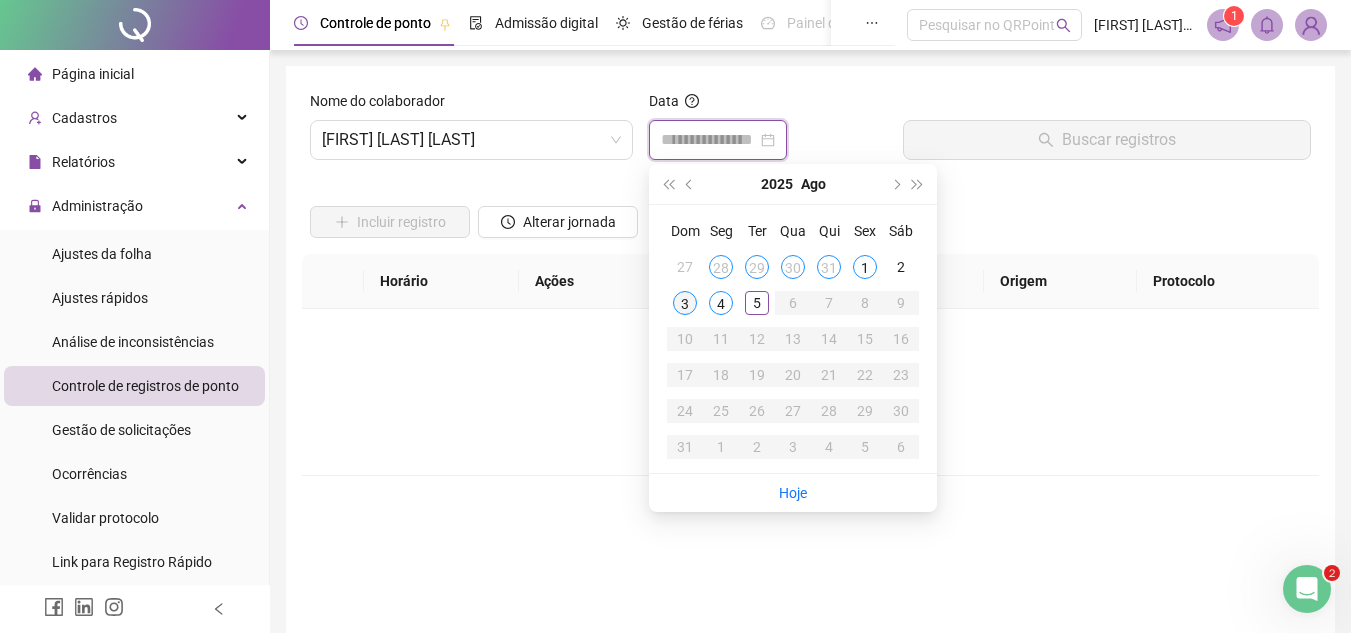 type on "**********" 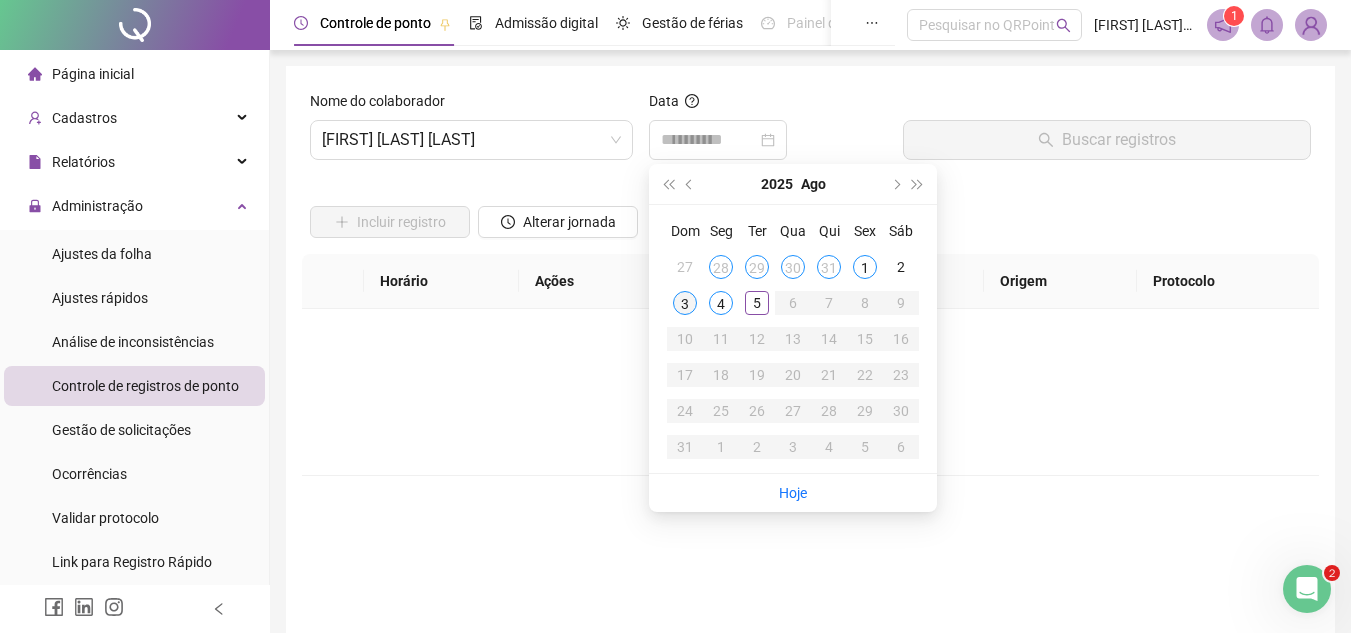 click on "3" at bounding box center (685, 303) 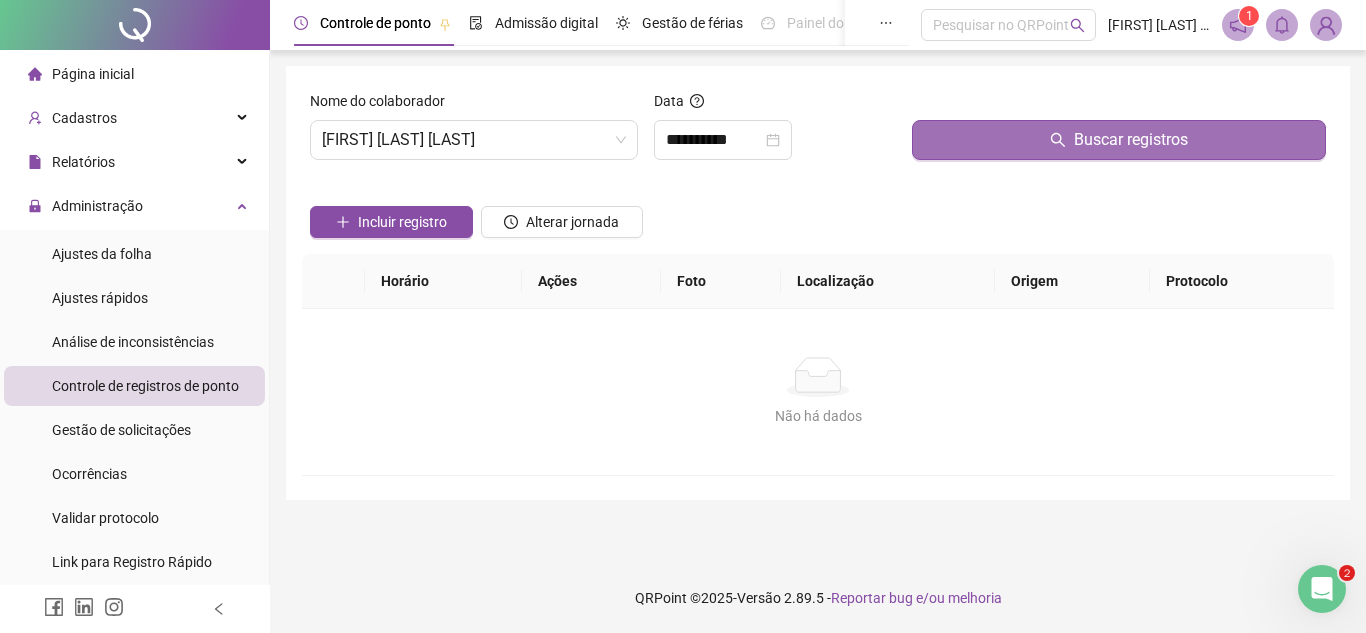 click on "Buscar registros" at bounding box center (1119, 140) 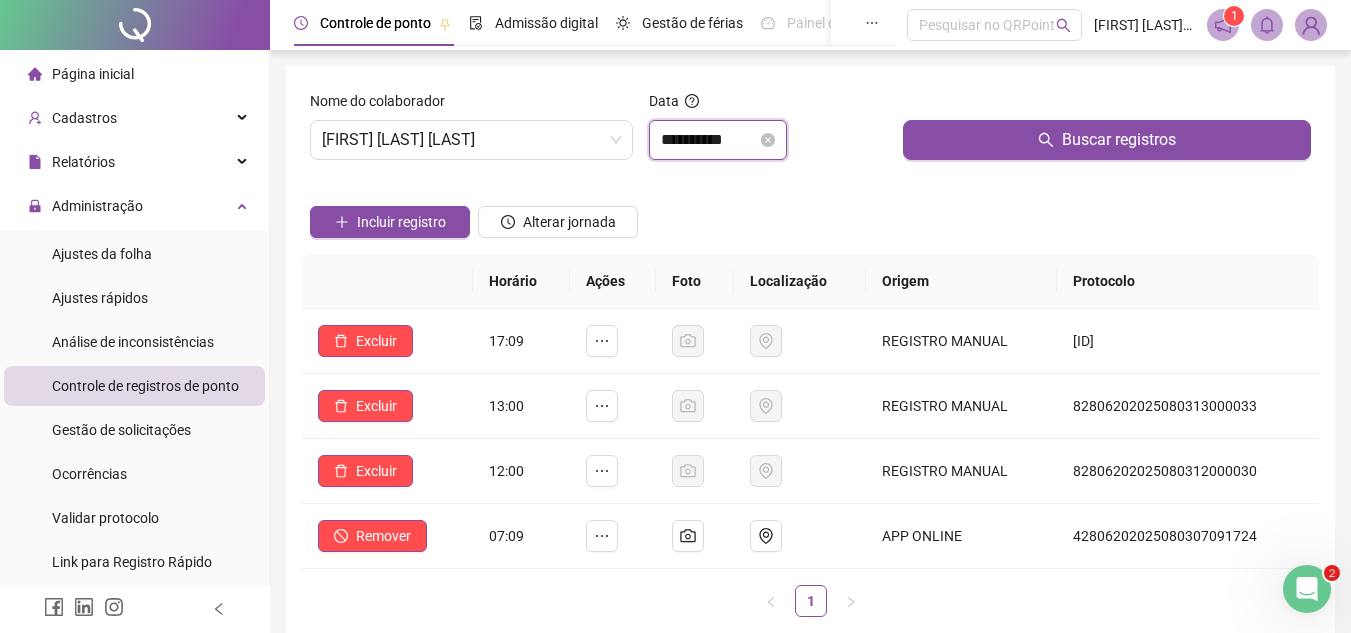 click on "**********" at bounding box center [709, 140] 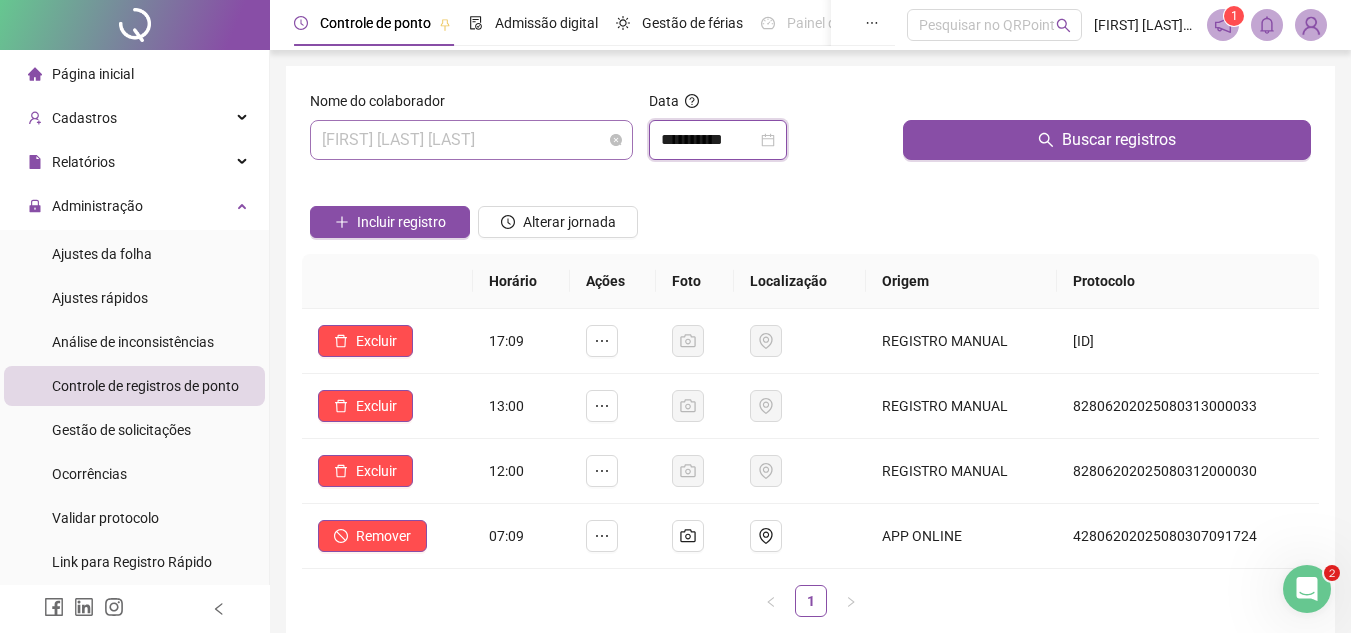 click on "[FIRST] [LAST] [LAST]" at bounding box center [471, 140] 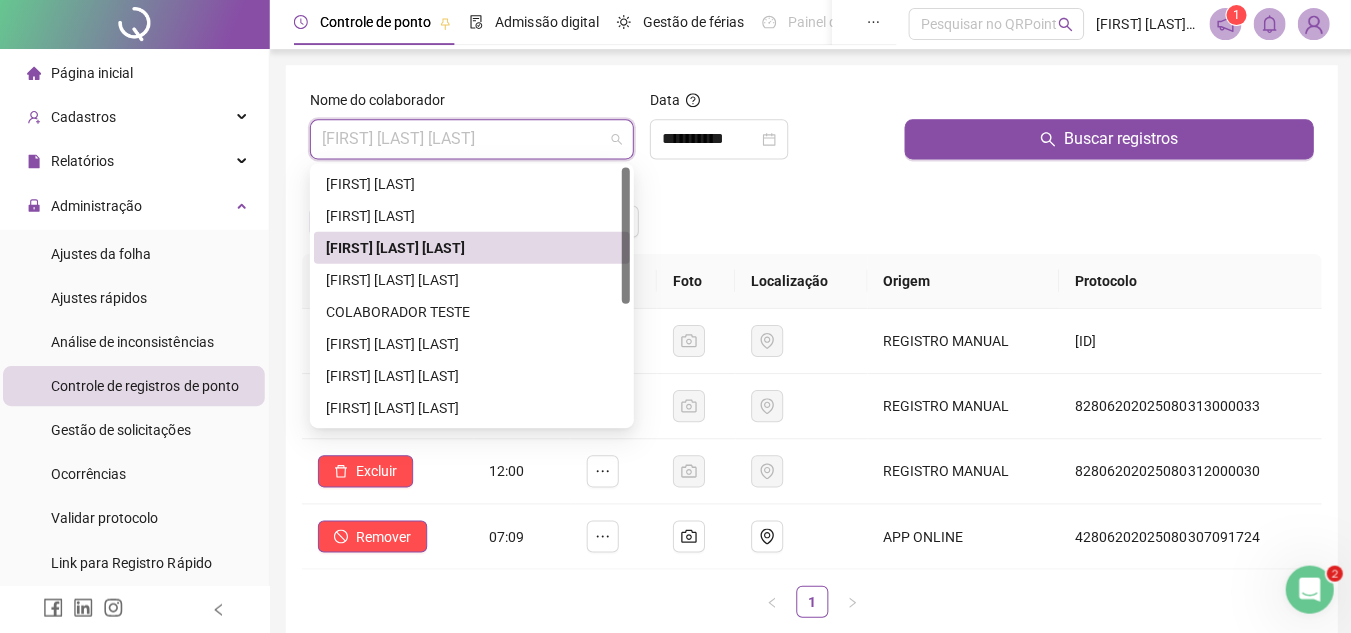 scroll, scrollTop: 0, scrollLeft: 0, axis: both 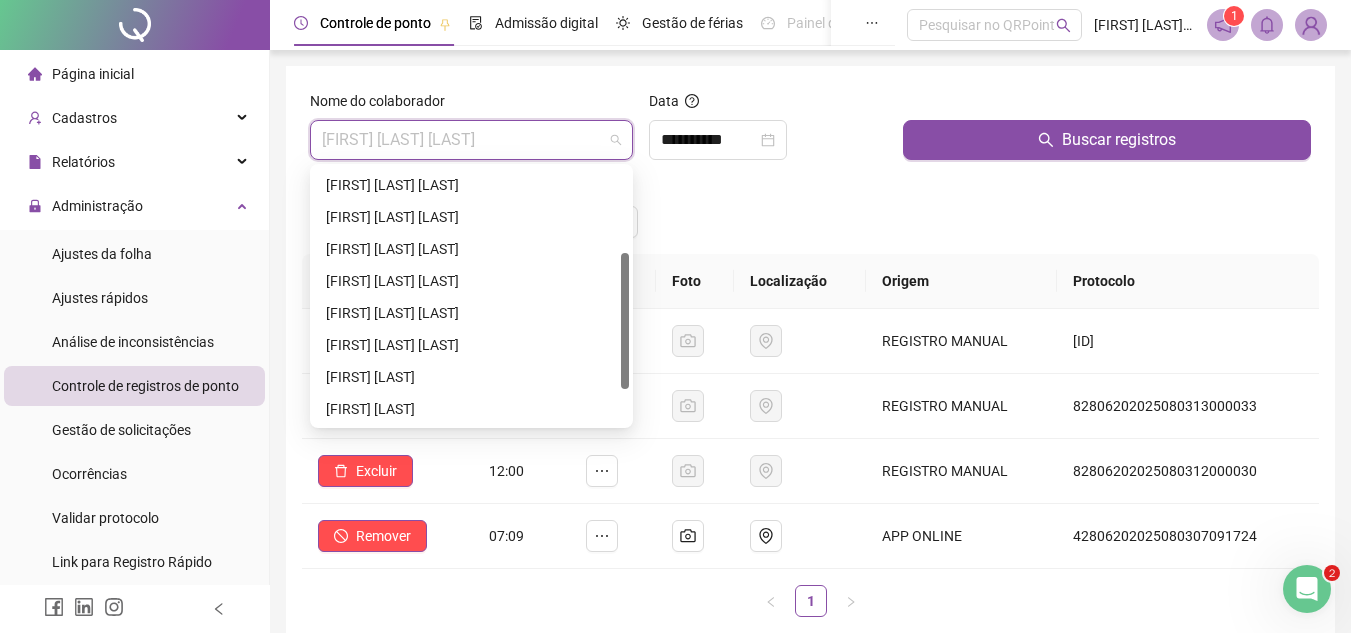 drag, startPoint x: 624, startPoint y: 217, endPoint x: 628, endPoint y: 301, distance: 84.095184 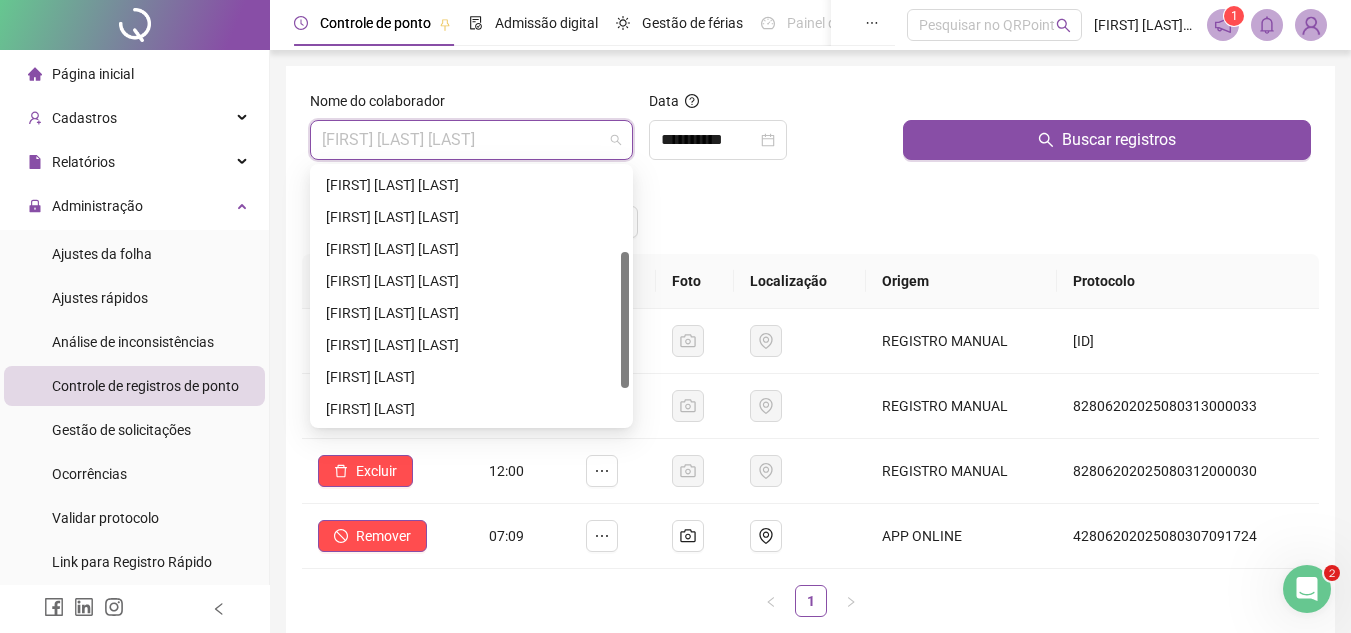 scroll, scrollTop: 157, scrollLeft: 0, axis: vertical 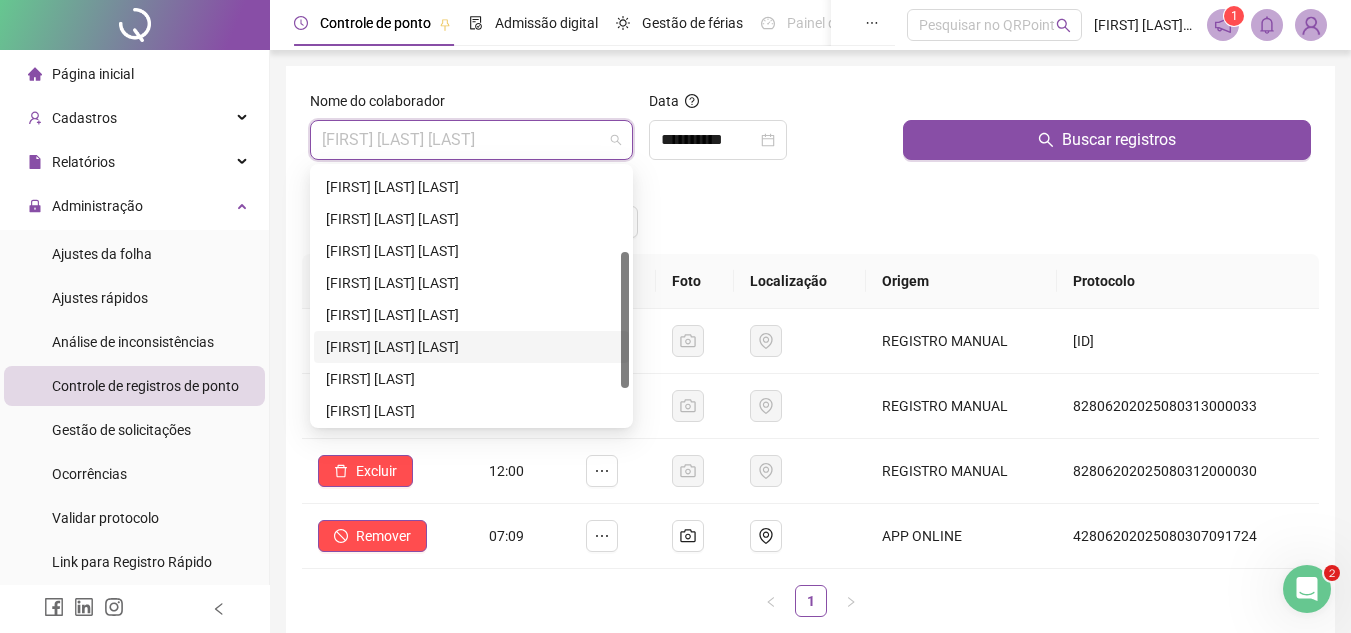 click on "[FIRST] [LAST] [LAST]" at bounding box center [471, 347] 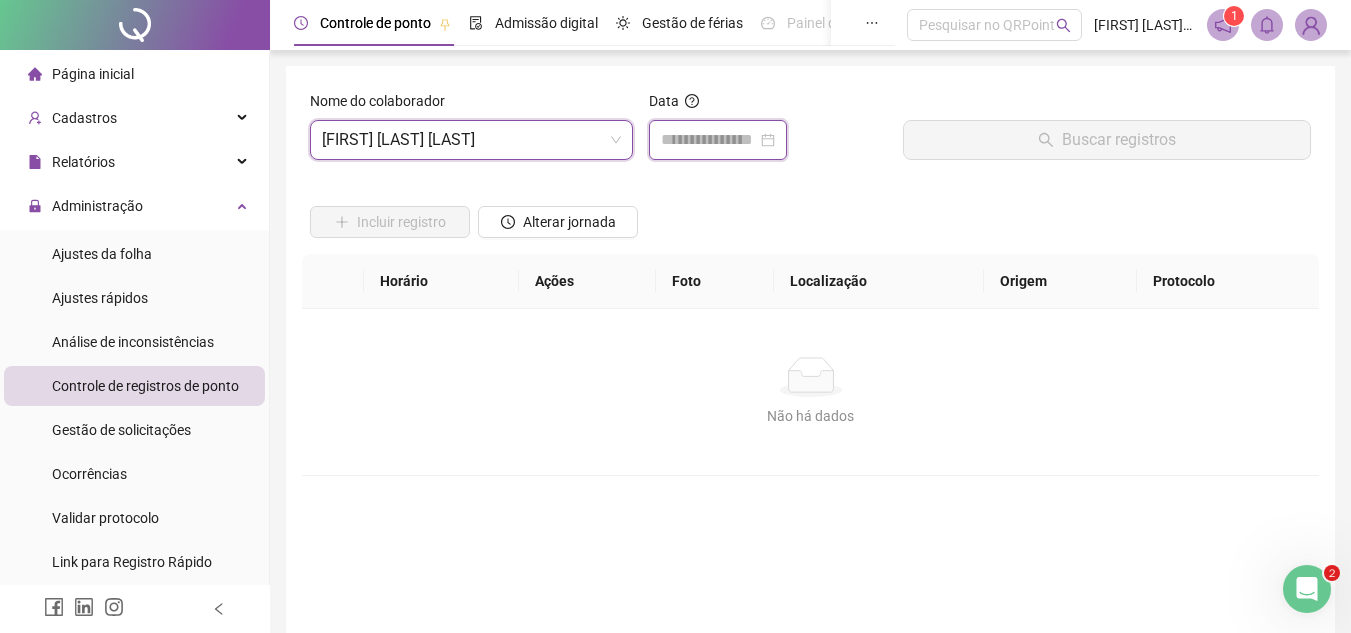 click at bounding box center [709, 140] 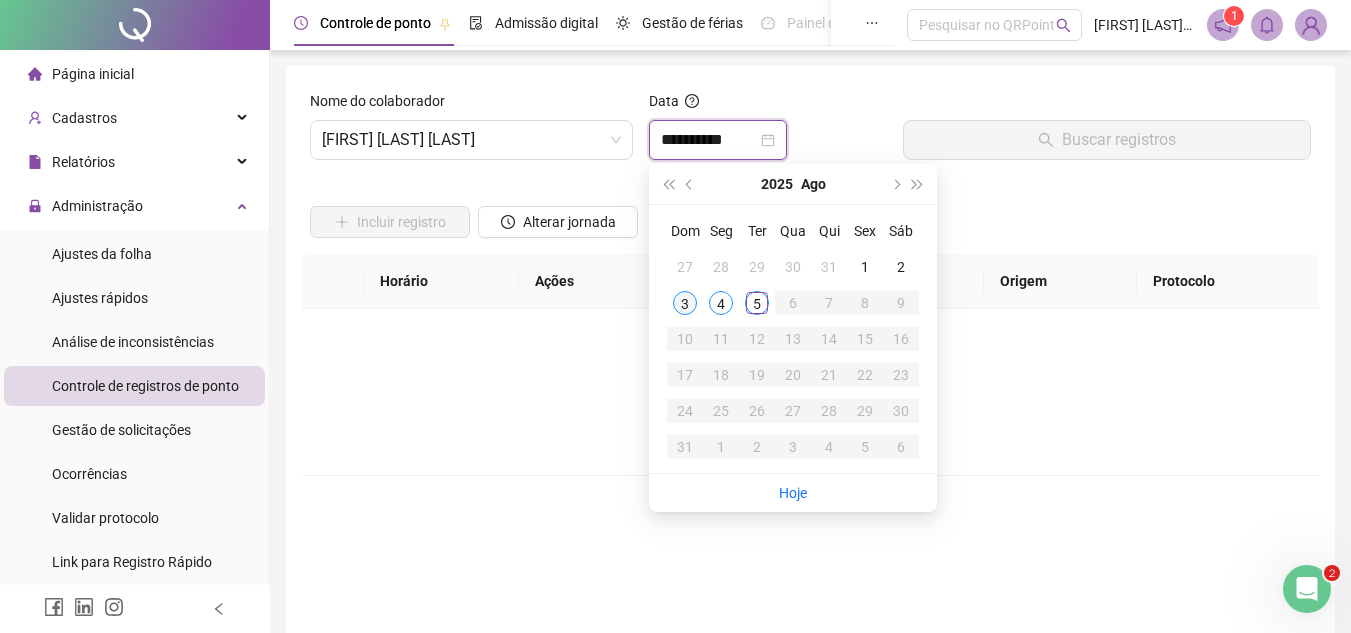 type on "**********" 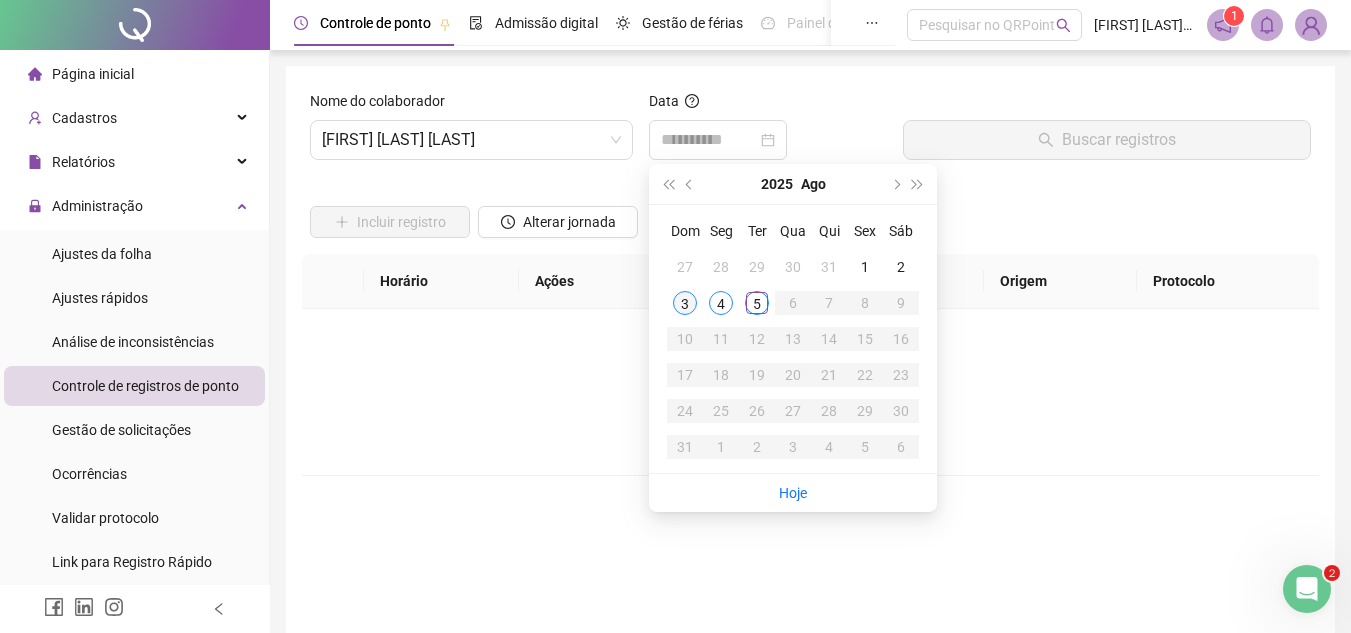 click on "3" at bounding box center [685, 303] 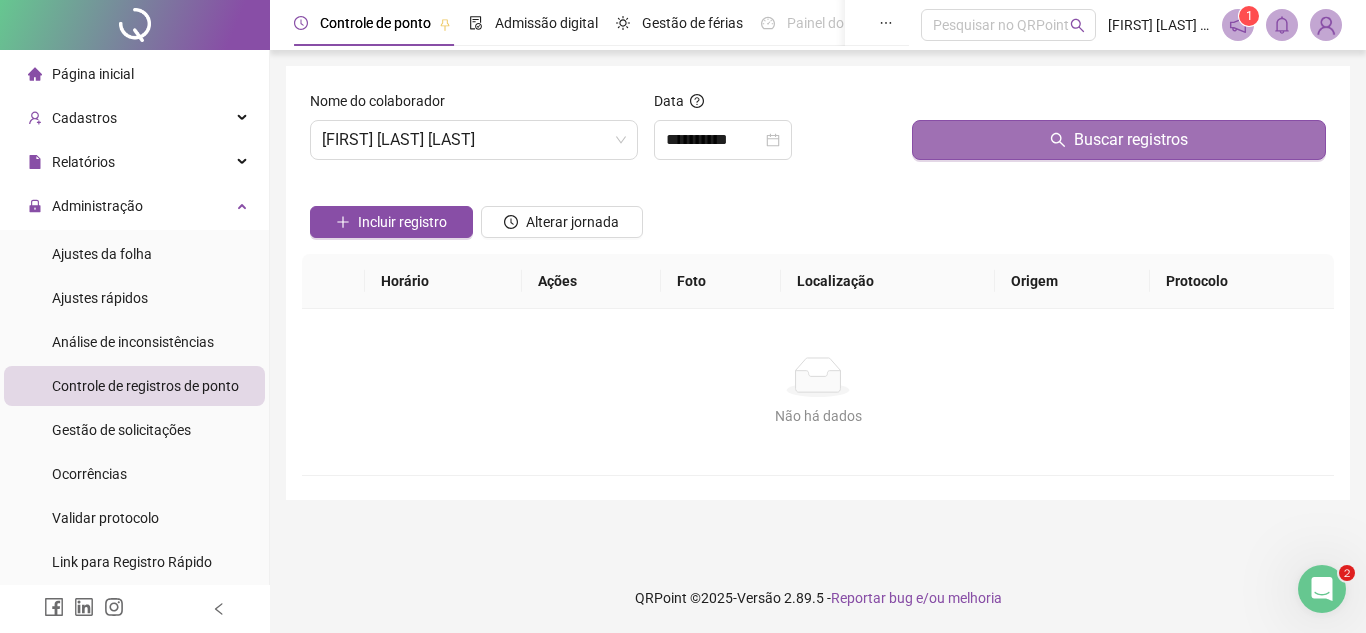 click on "Buscar registros" at bounding box center (1119, 140) 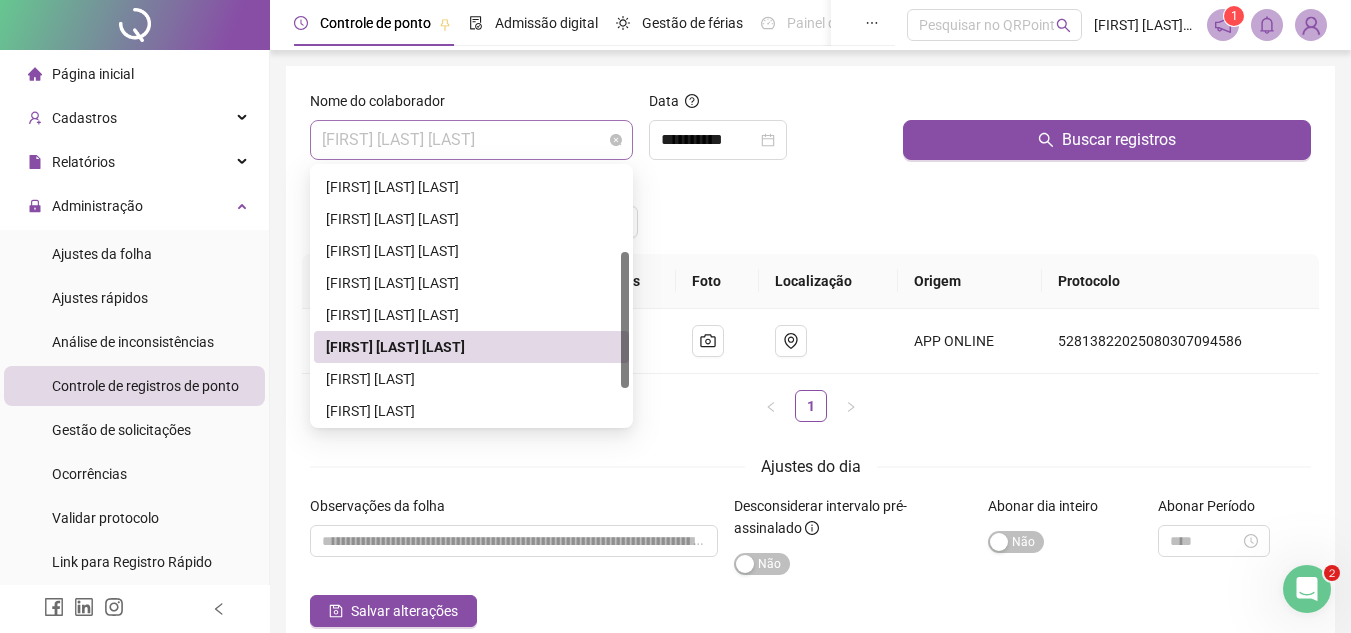 click on "[FIRST] [LAST] [LAST]" at bounding box center [471, 140] 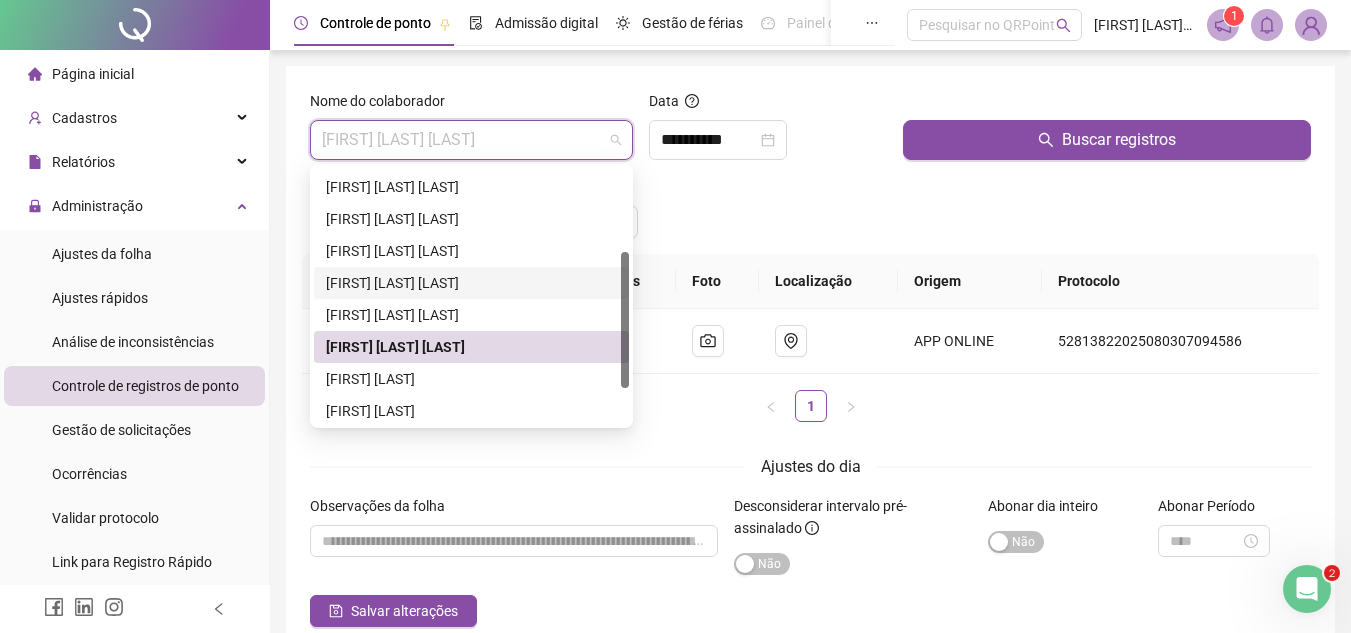 click on "[FIRST] [LAST] [LAST]" at bounding box center [471, 283] 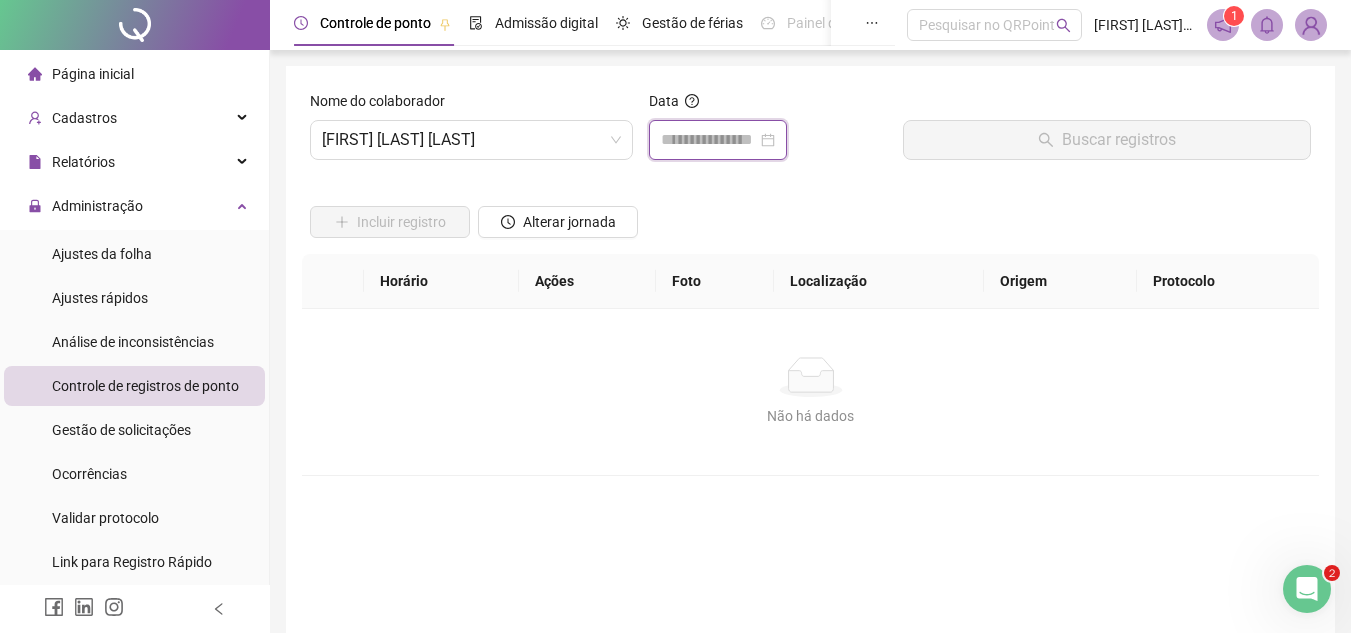 click at bounding box center [709, 140] 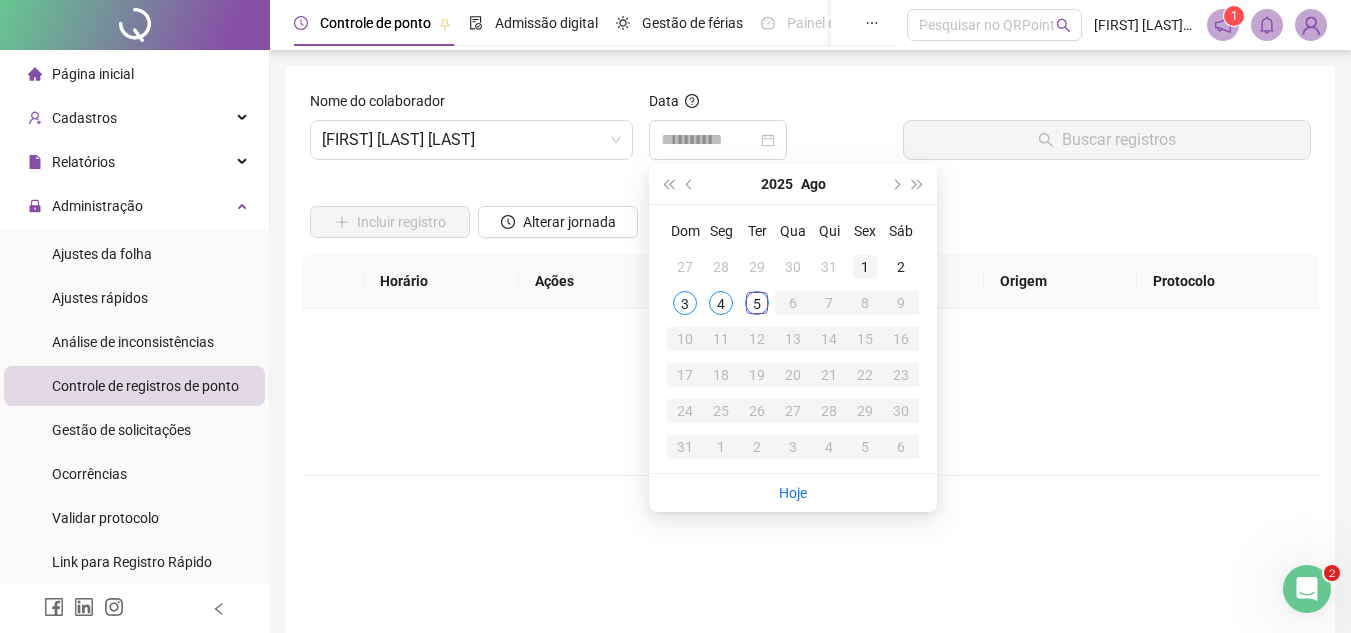 click on "1" at bounding box center (865, 267) 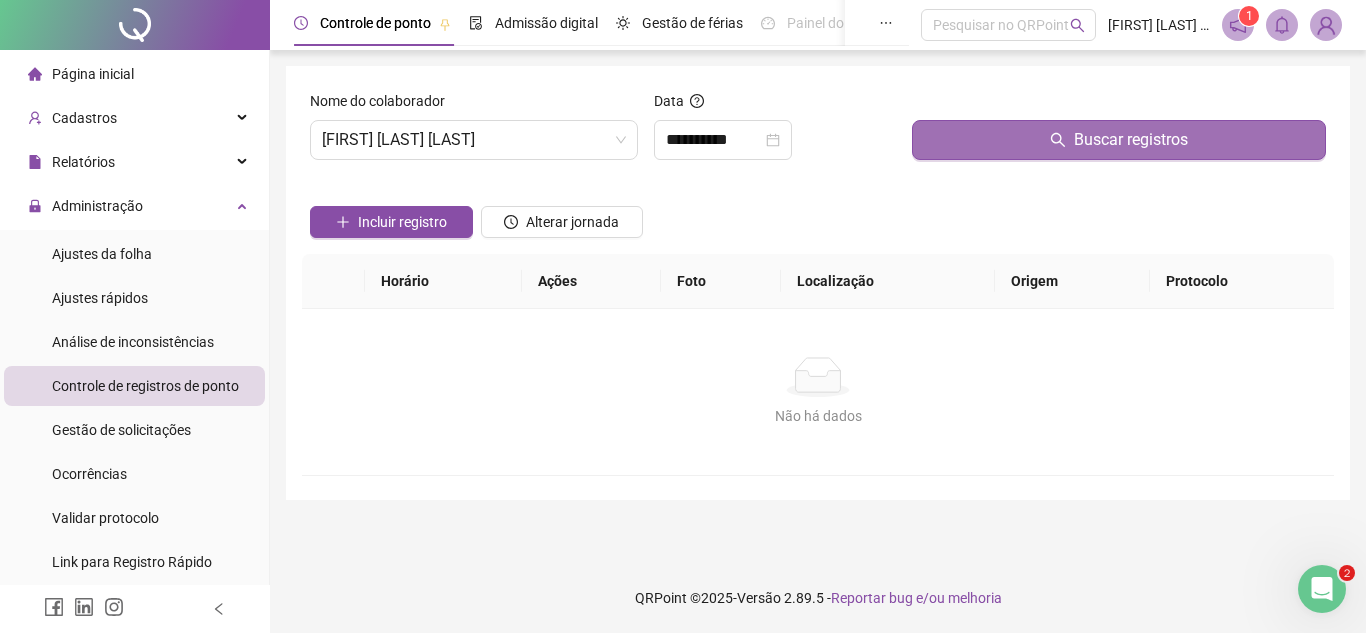 click on "Buscar registros" at bounding box center [1119, 140] 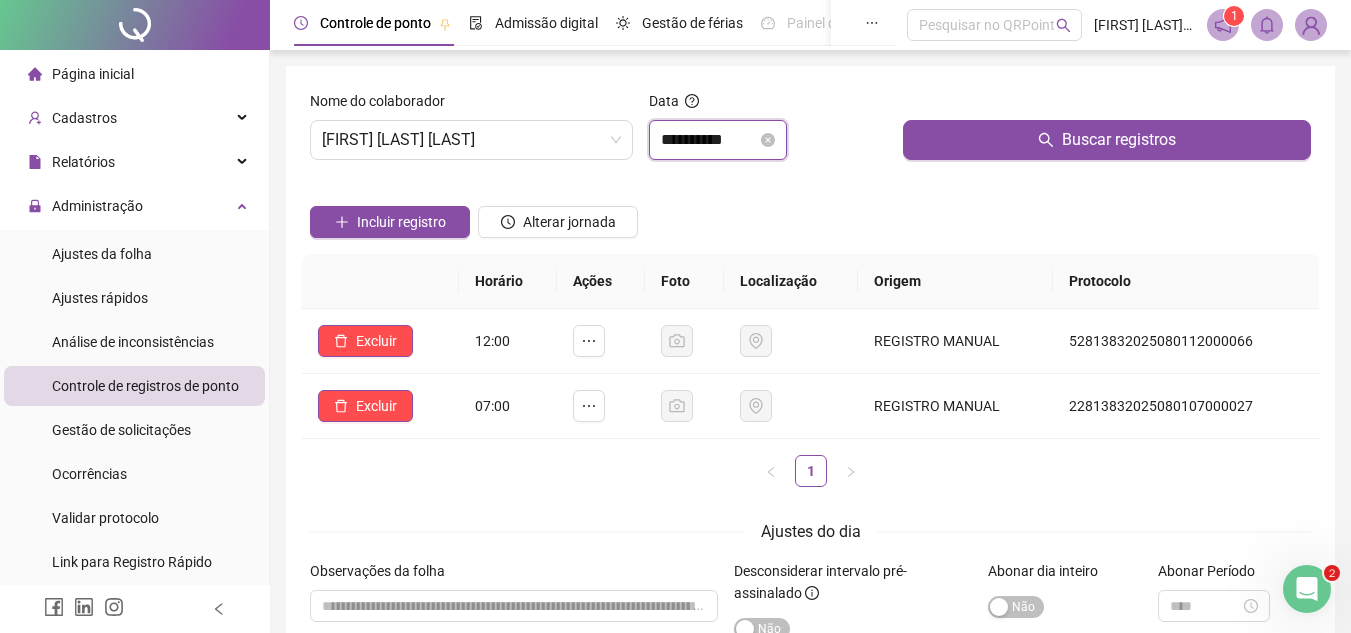click on "**********" at bounding box center [709, 140] 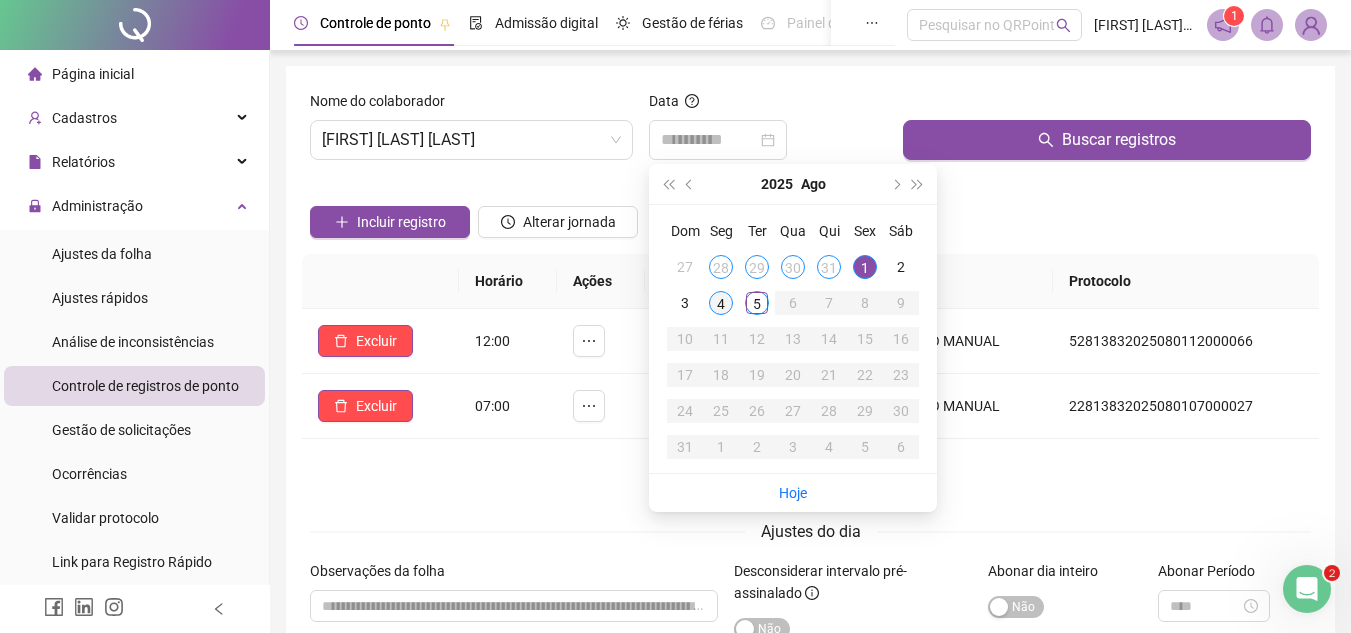 click on "4" at bounding box center (721, 303) 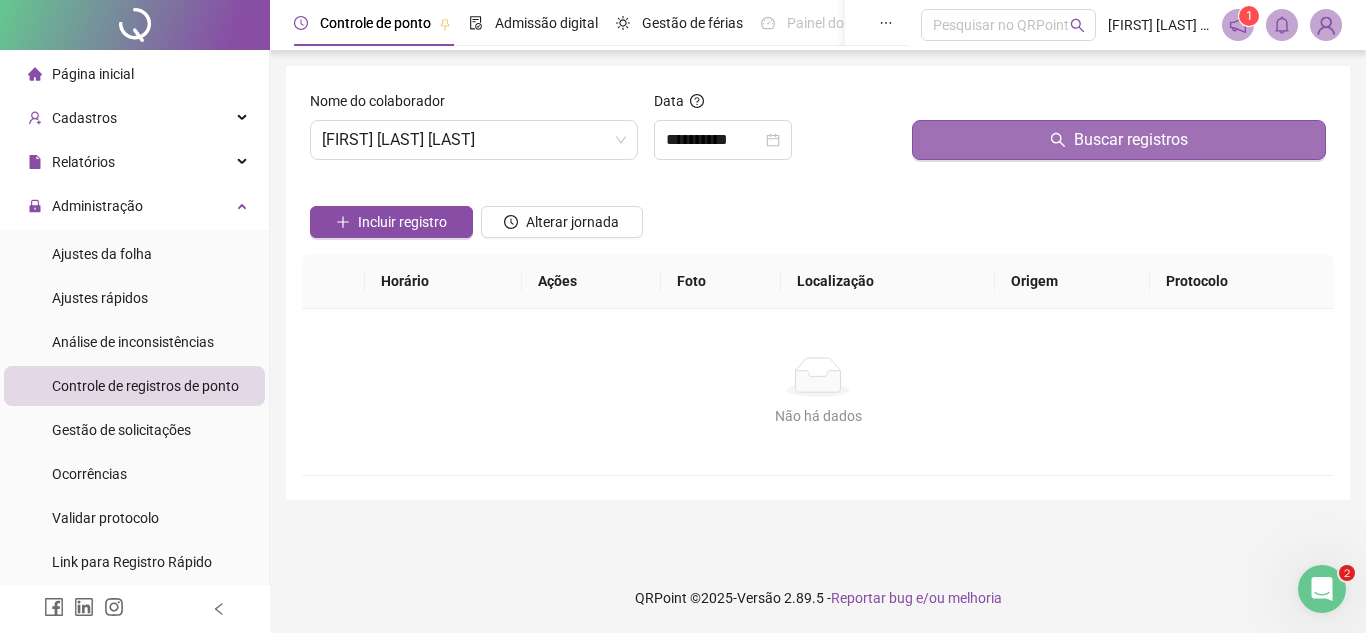 click on "Buscar registros" at bounding box center (1119, 140) 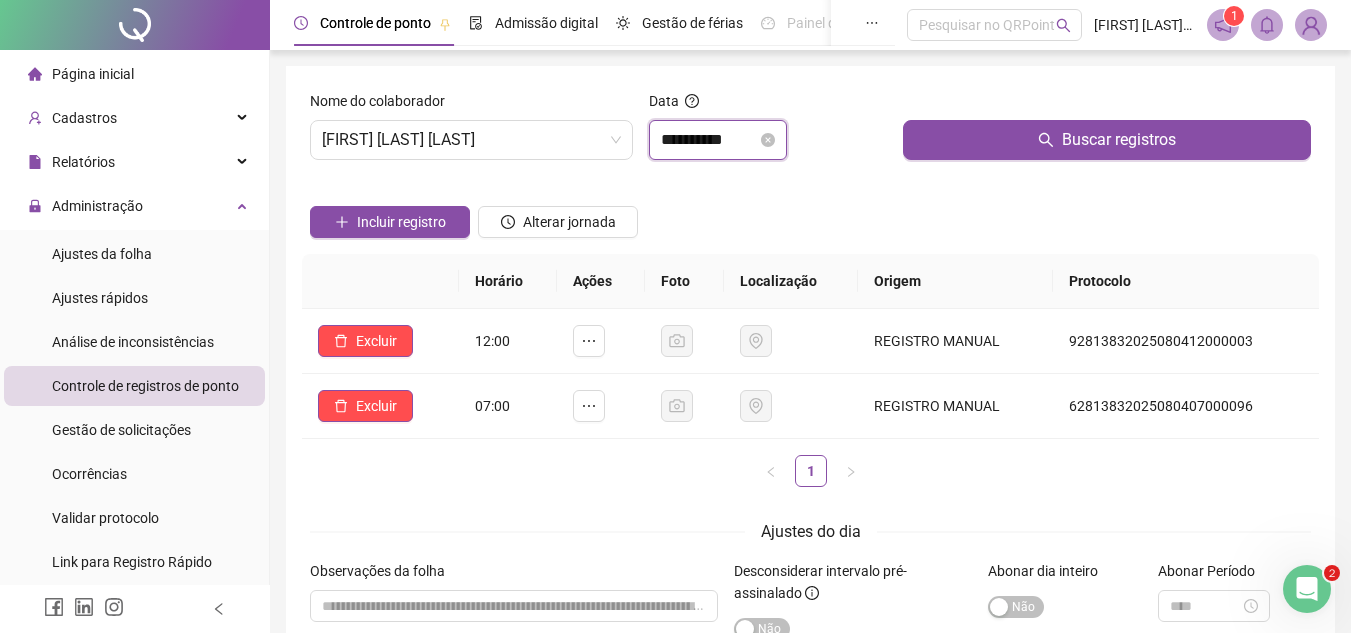 click on "**********" at bounding box center [709, 140] 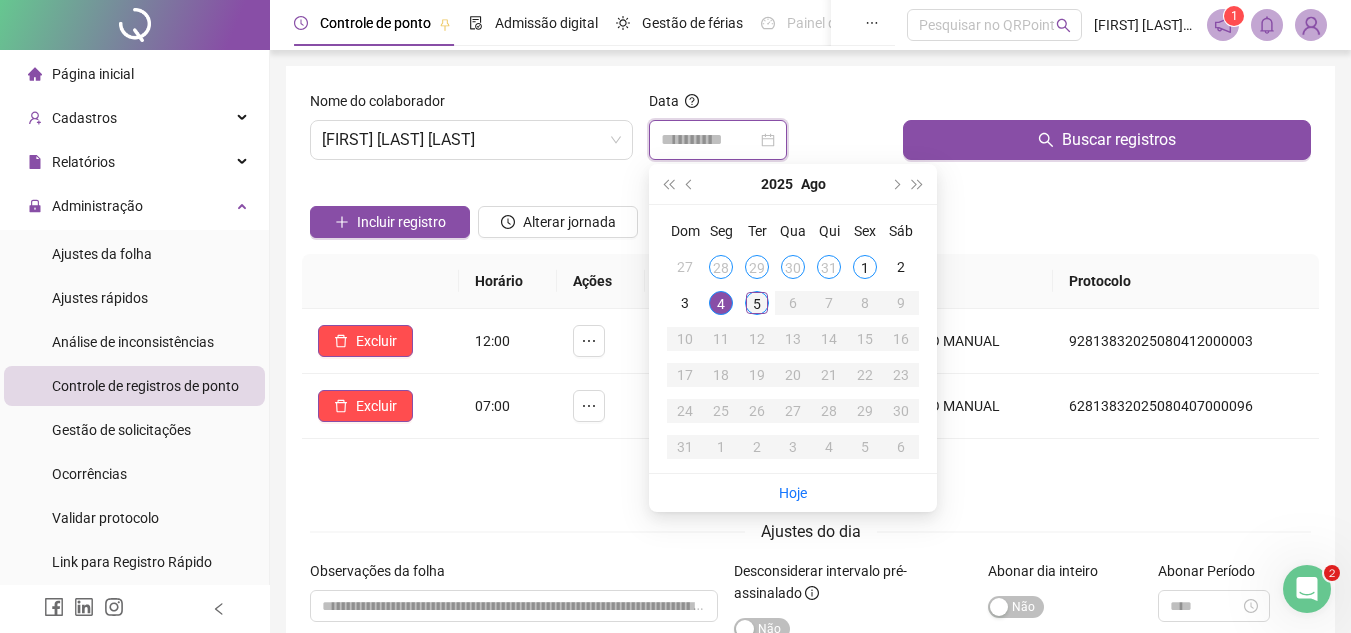 type on "**********" 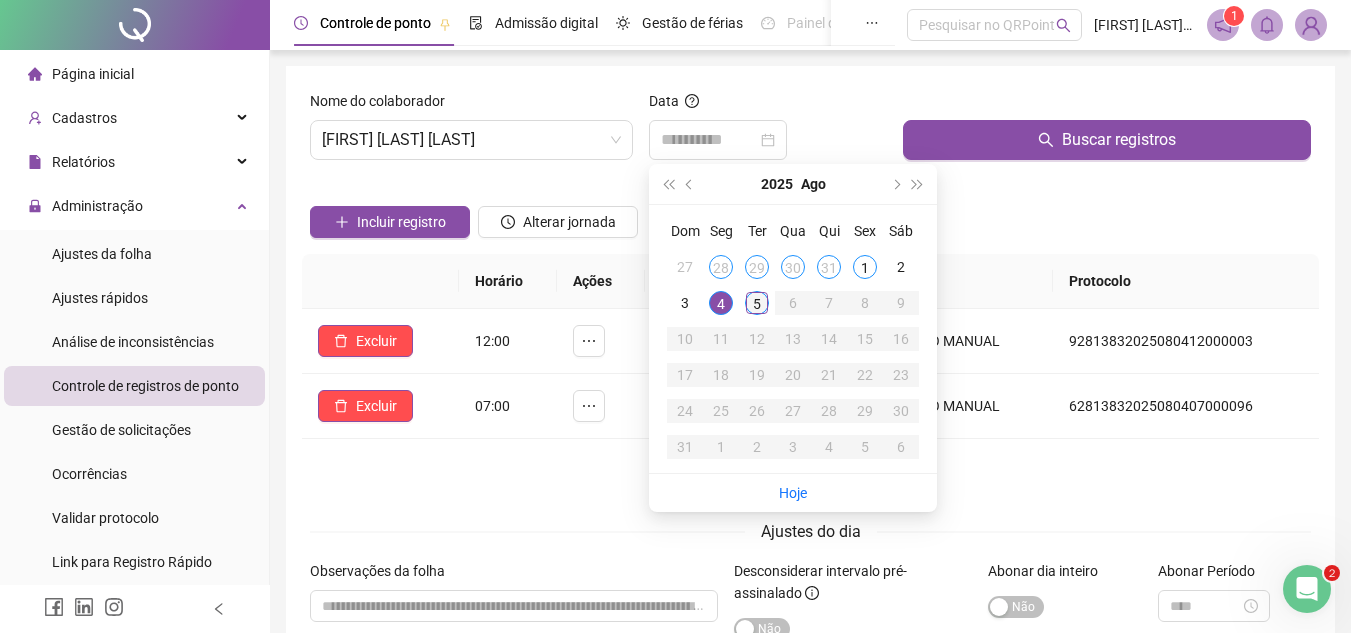 click on "5" at bounding box center (757, 303) 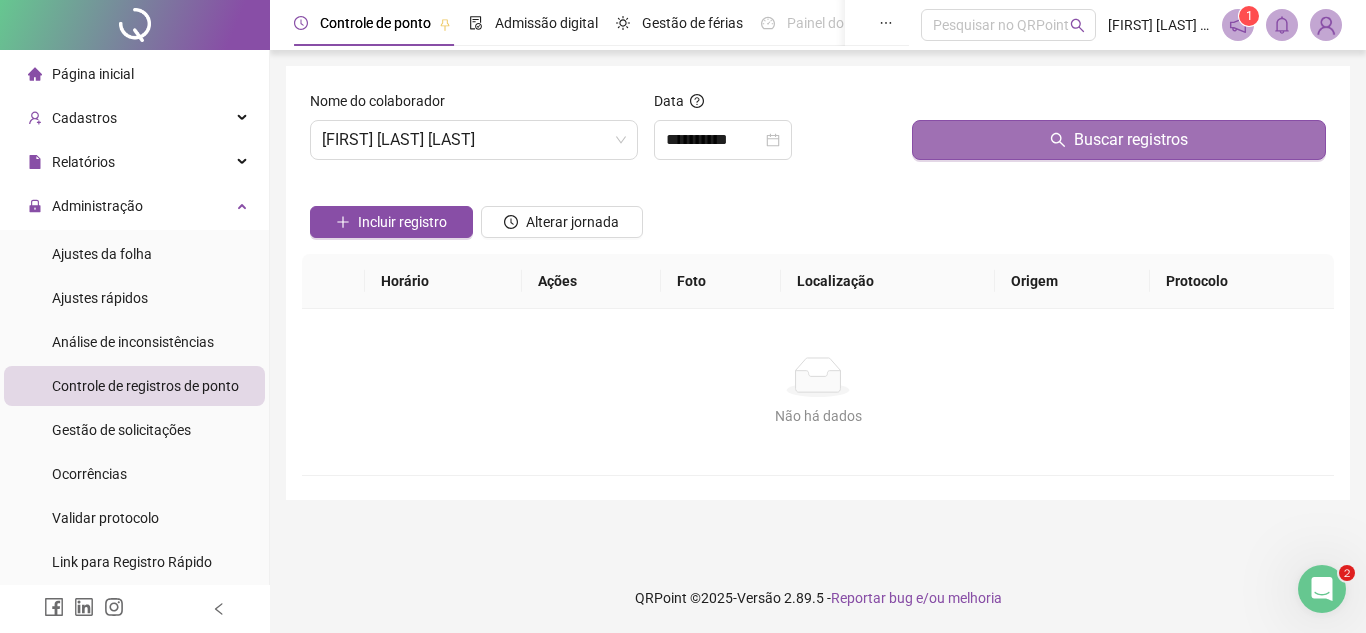 click on "Buscar registros" at bounding box center (1119, 140) 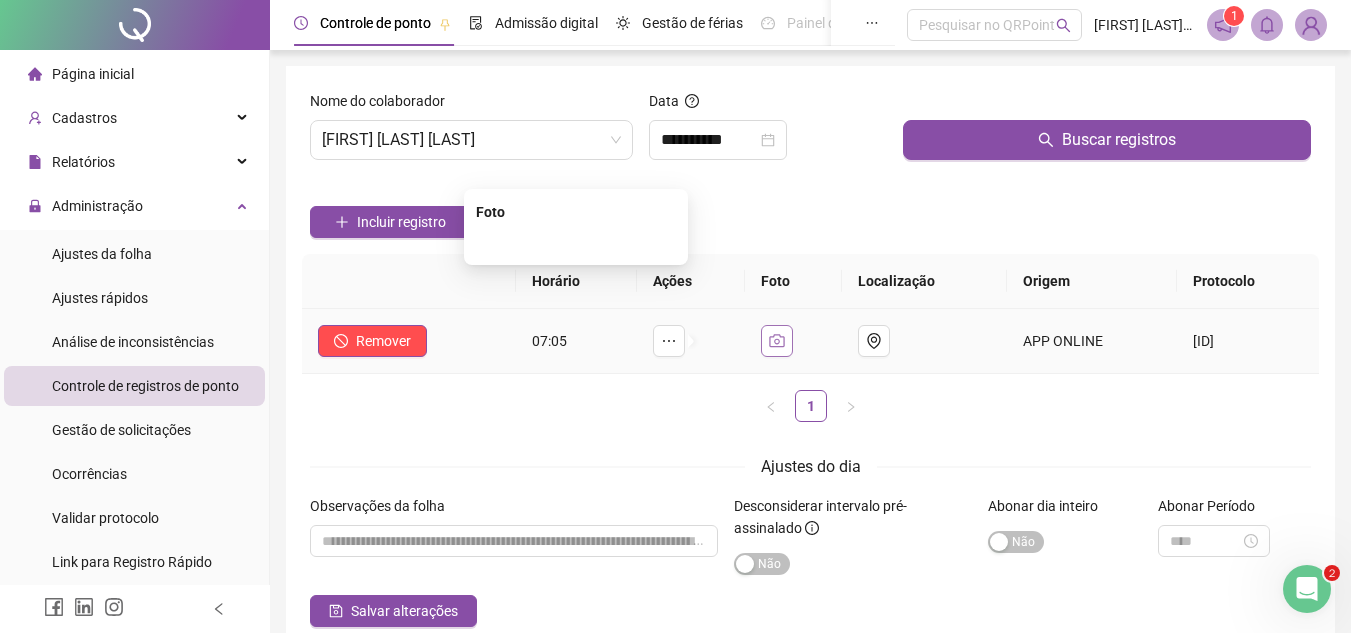 click 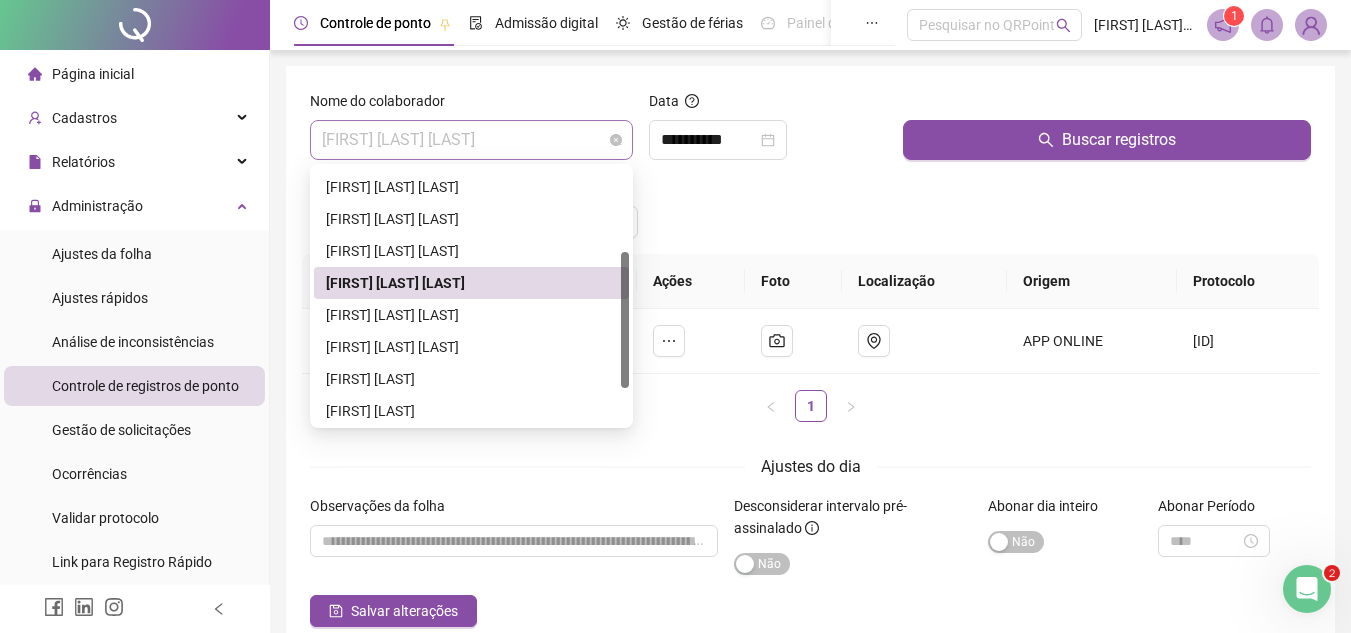 click on "[FIRST] [LAST] [LAST]" at bounding box center (471, 140) 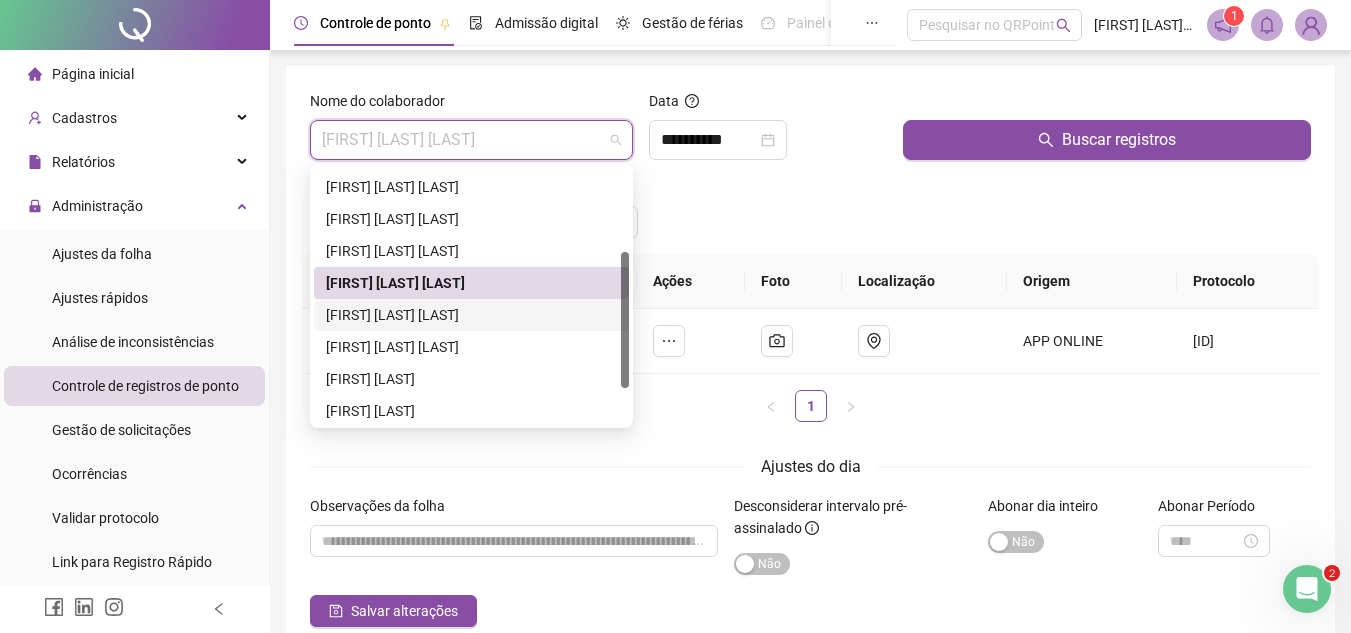 click on "[FIRST] [LAST] [LAST]" at bounding box center (471, 315) 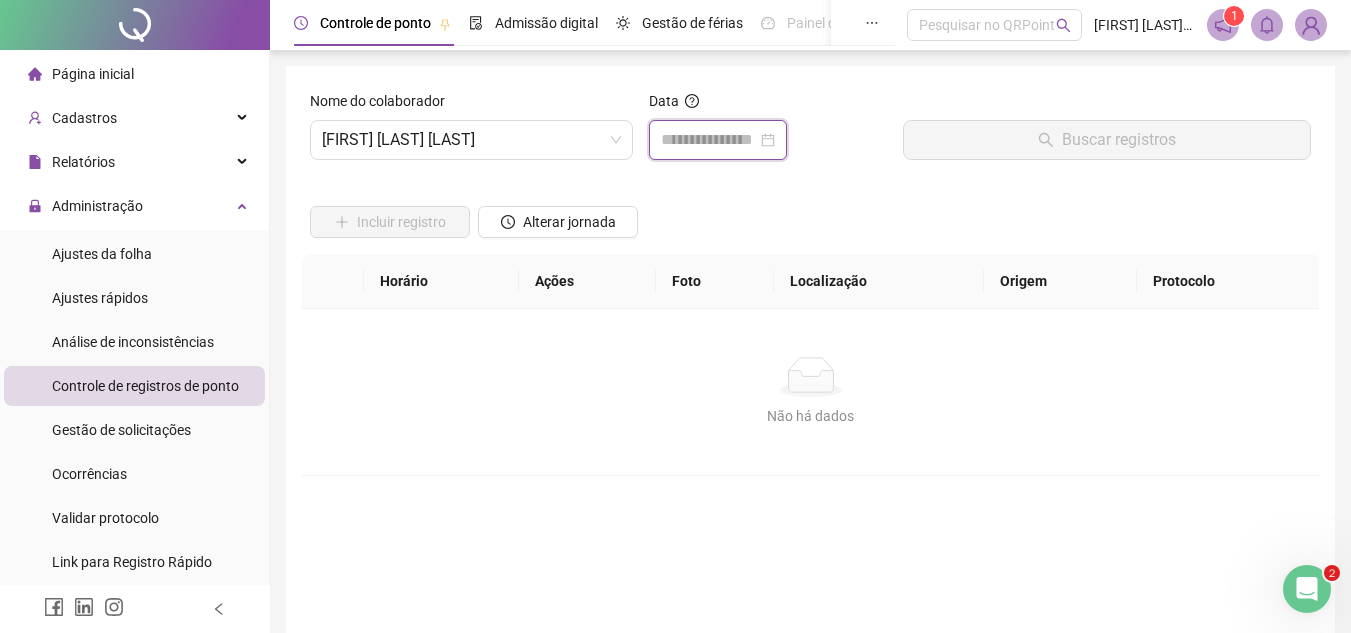 click at bounding box center [709, 140] 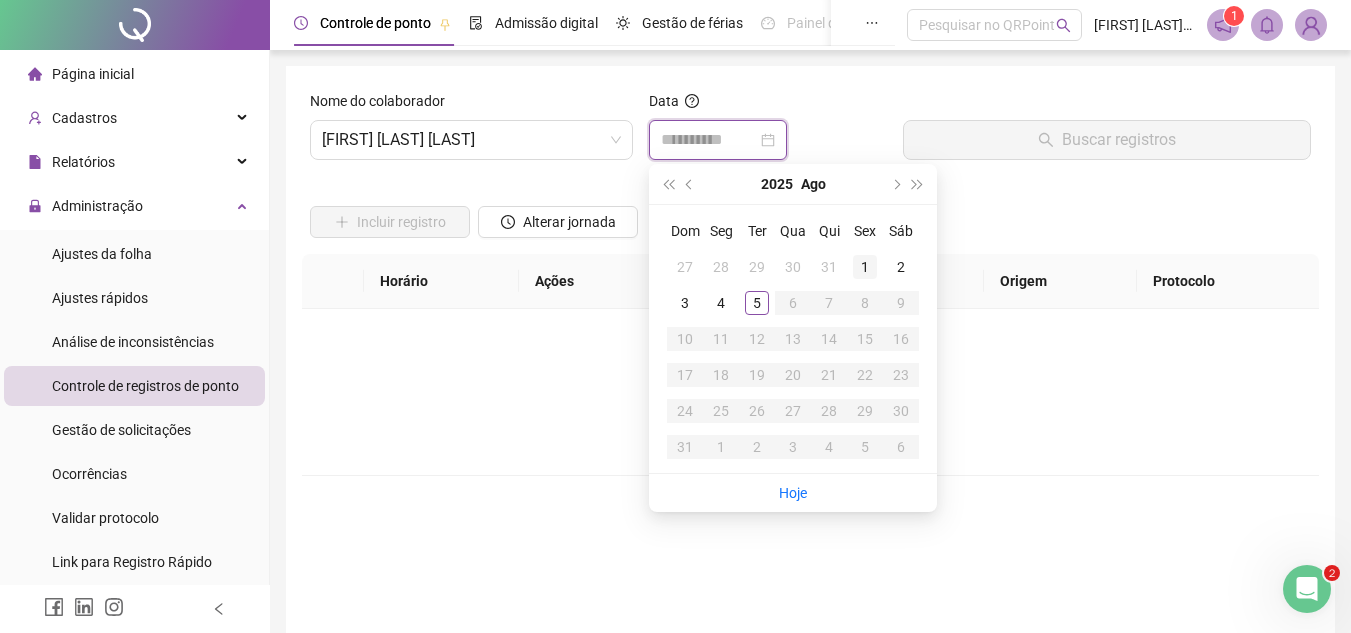 type on "**********" 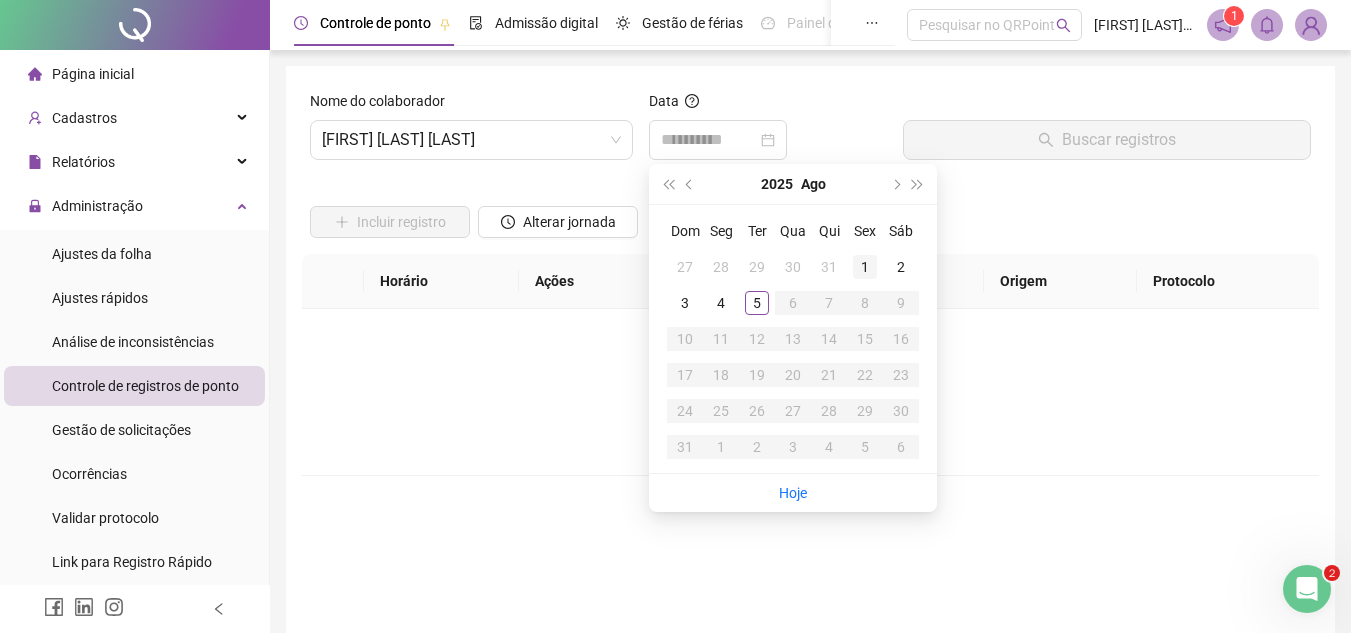 click on "1" at bounding box center (865, 267) 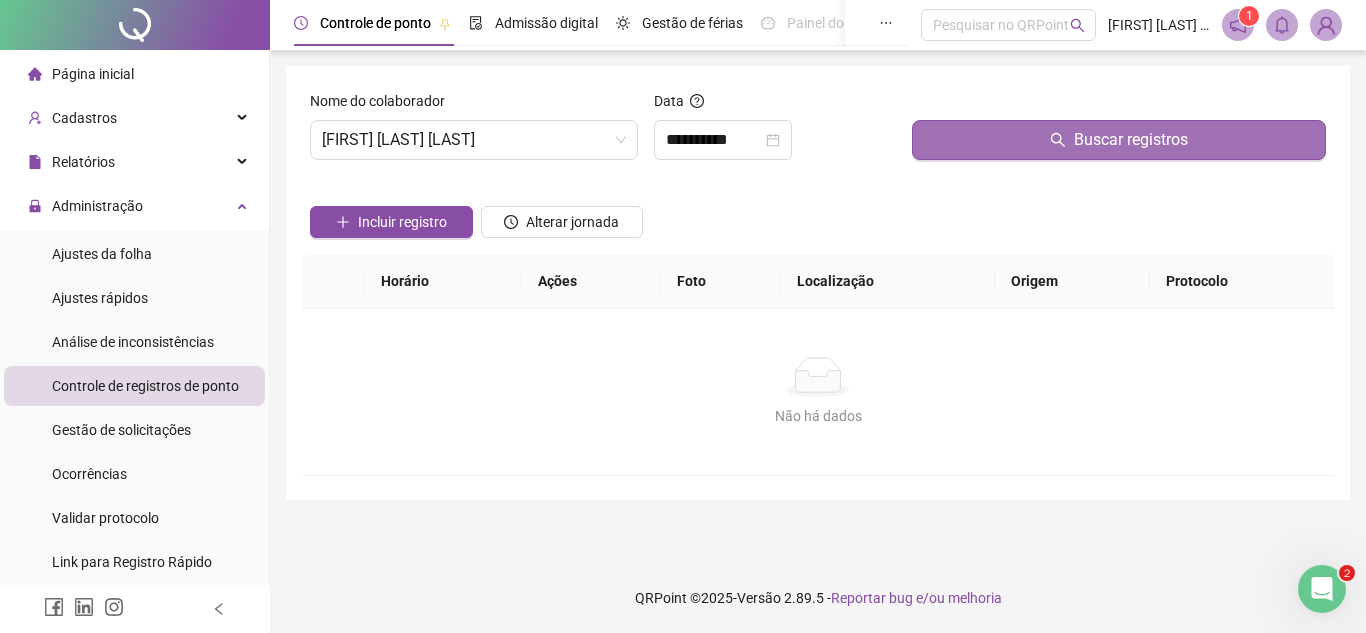 click on "Buscar registros" at bounding box center [1119, 140] 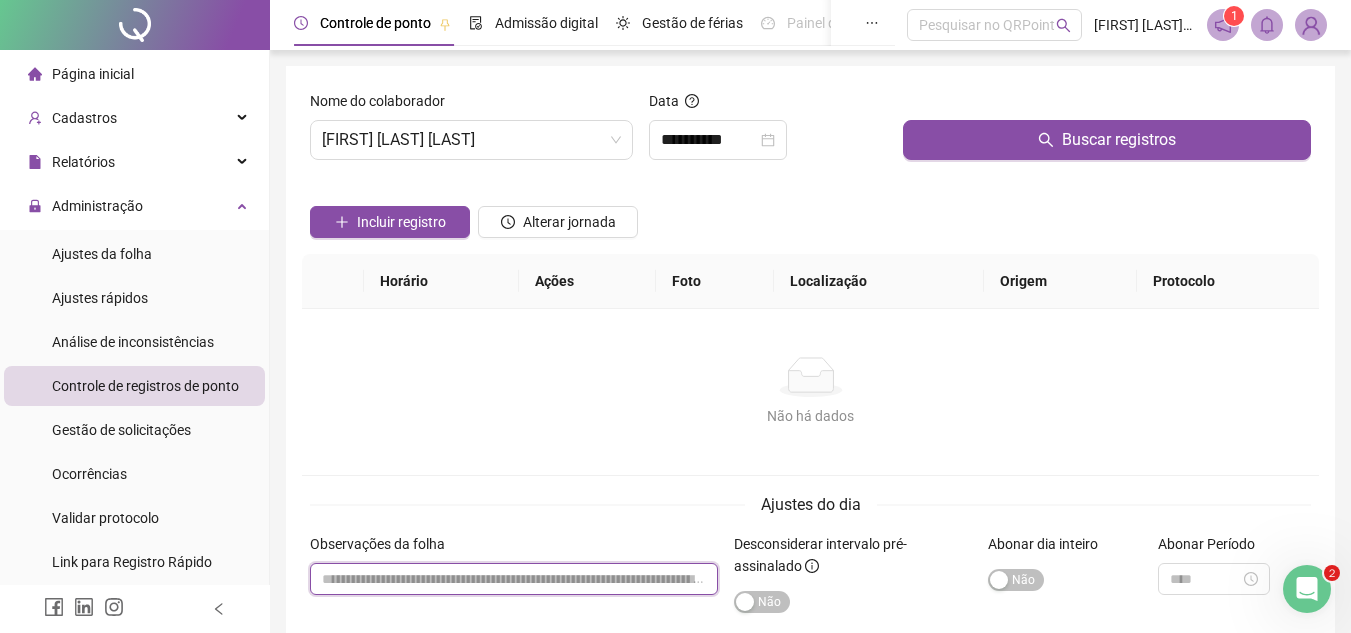 click at bounding box center [514, 579] 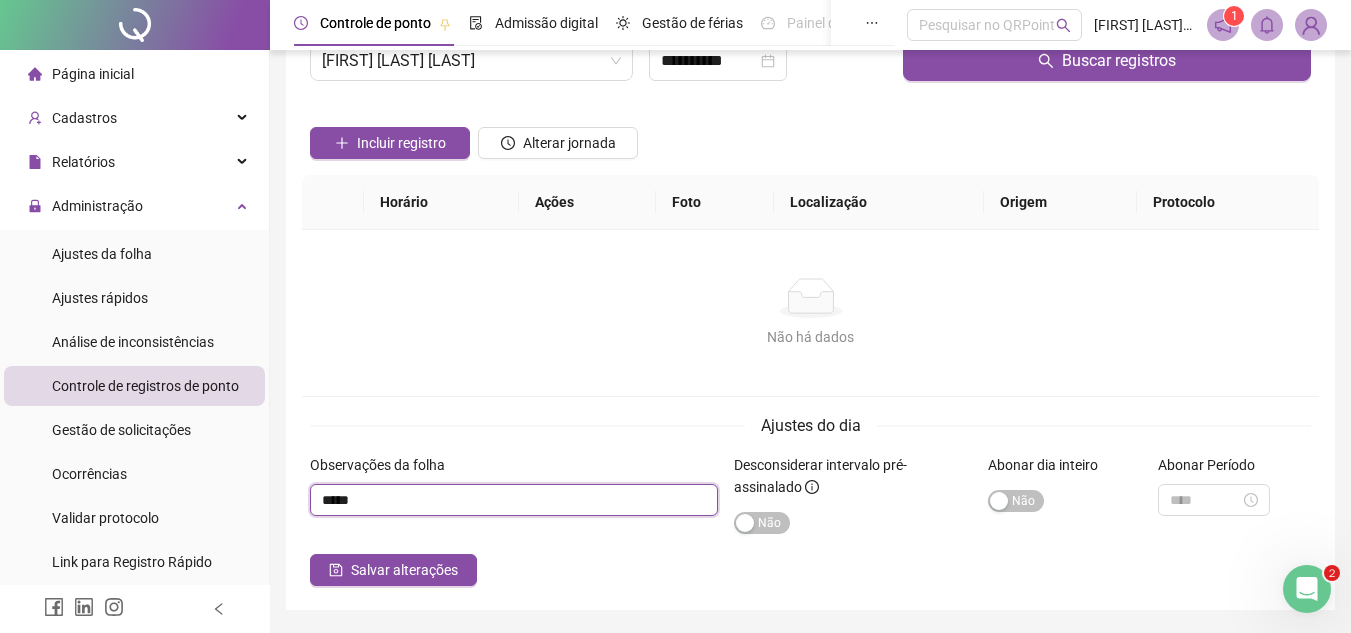 scroll, scrollTop: 83, scrollLeft: 0, axis: vertical 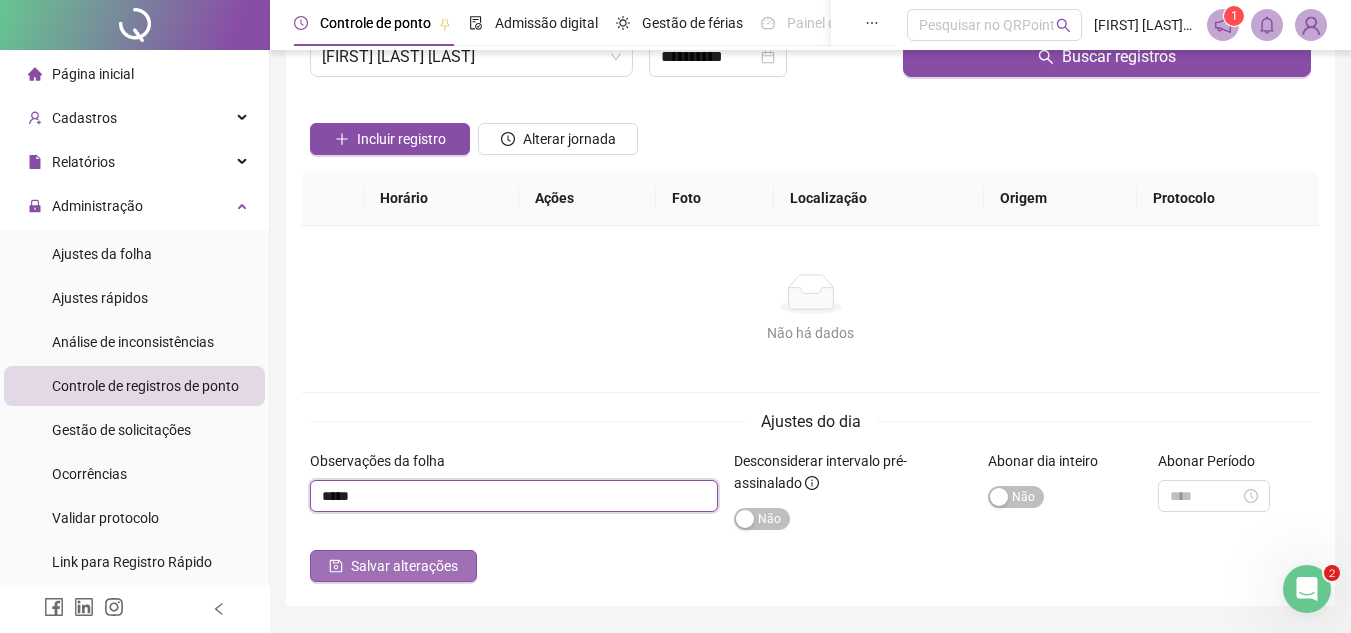 type on "*****" 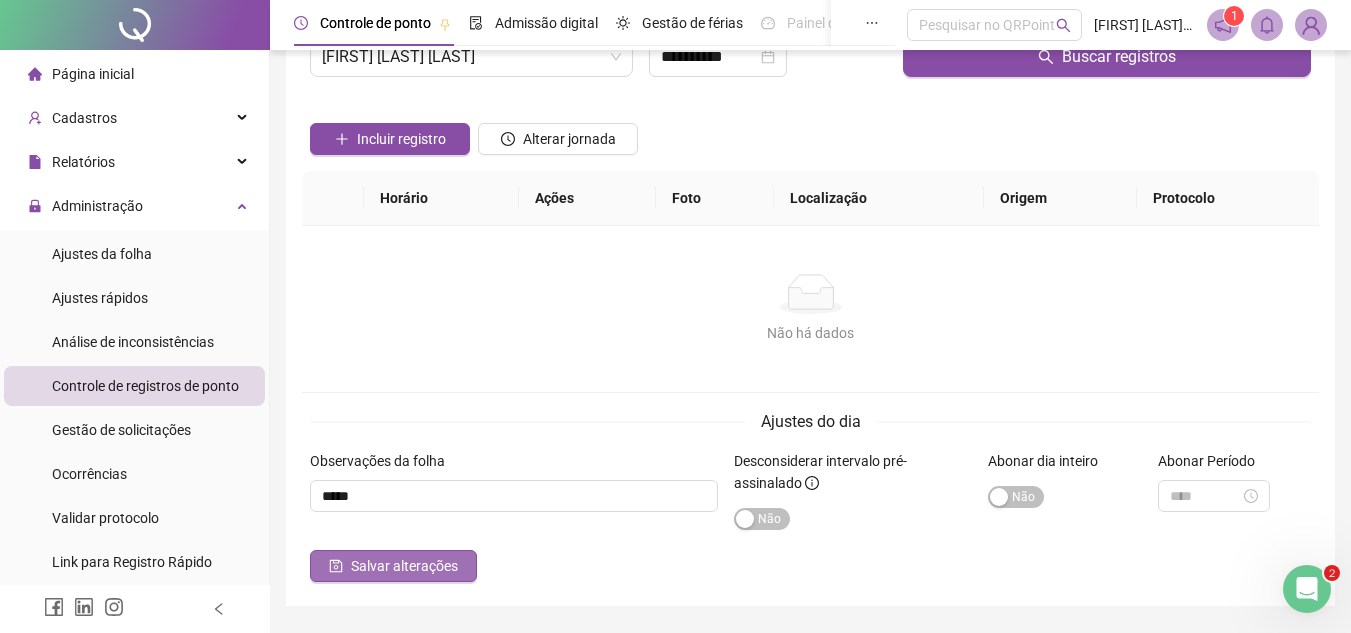 click on "Salvar alterações" at bounding box center (404, 566) 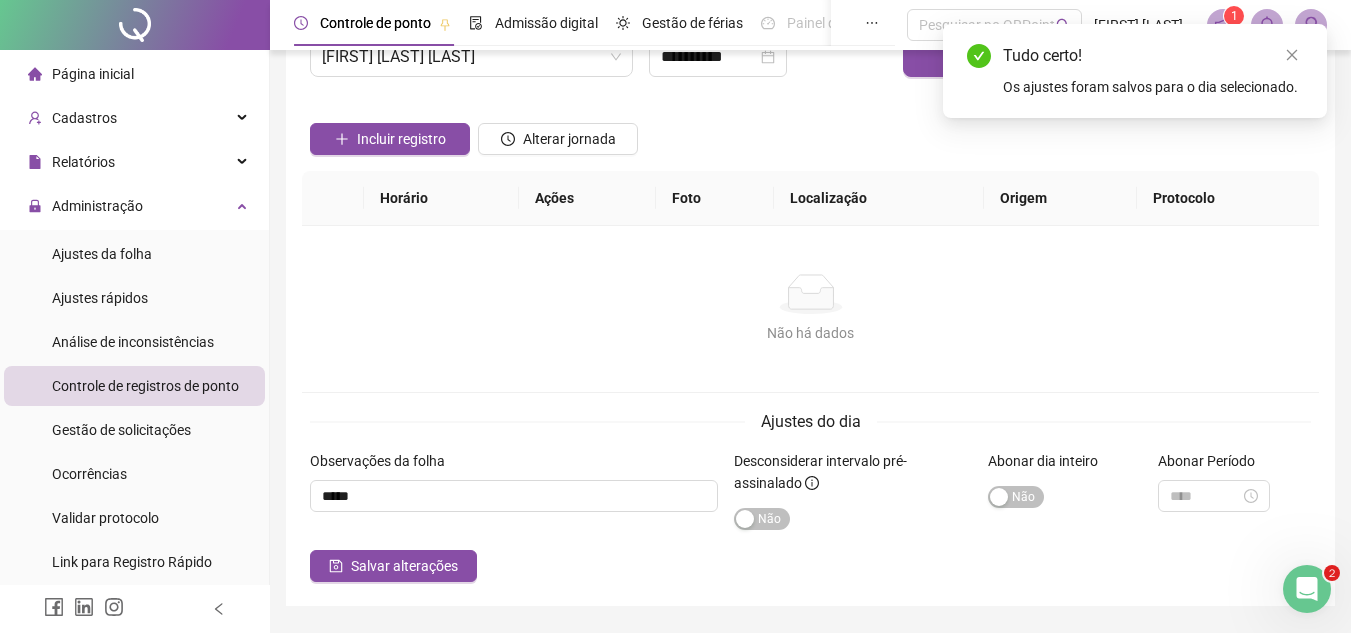 scroll, scrollTop: 0, scrollLeft: 0, axis: both 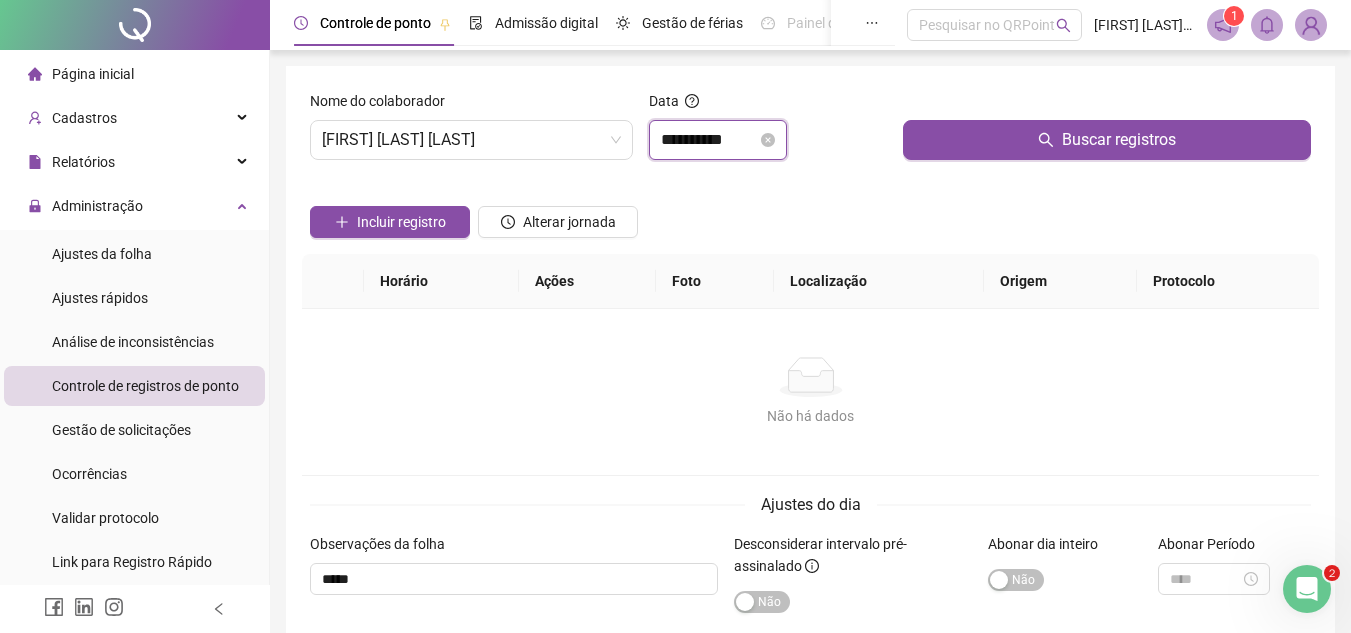 click on "**********" at bounding box center (709, 140) 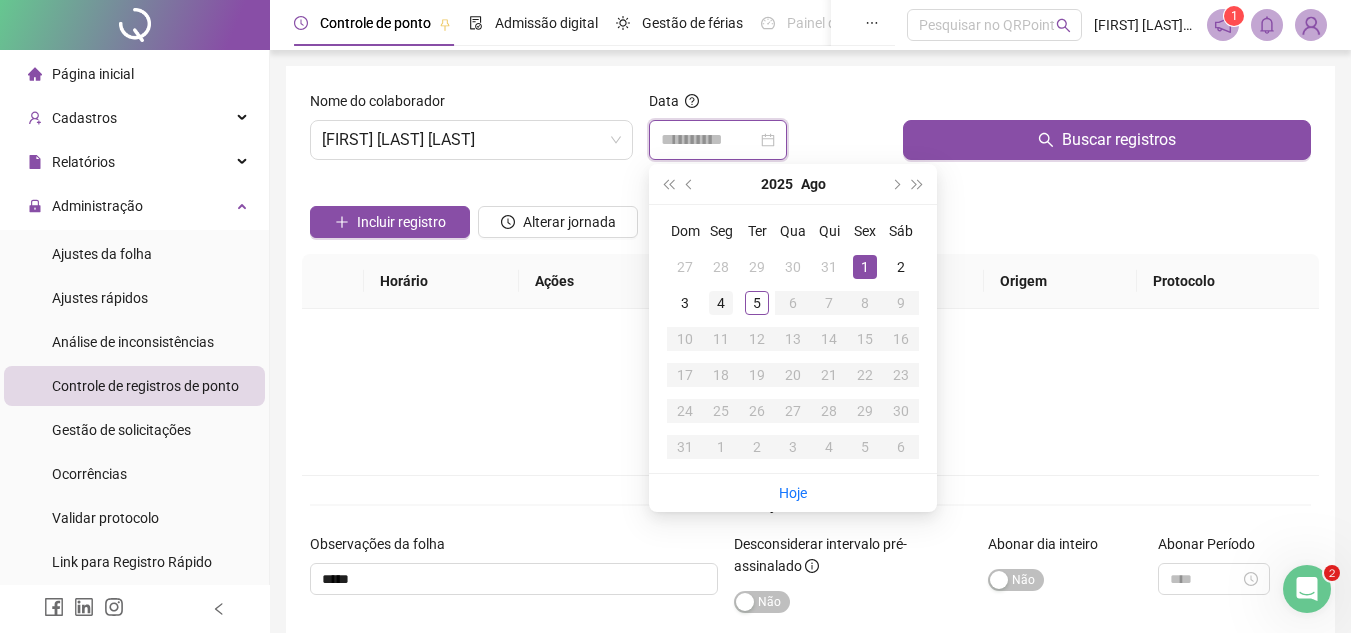 type on "**********" 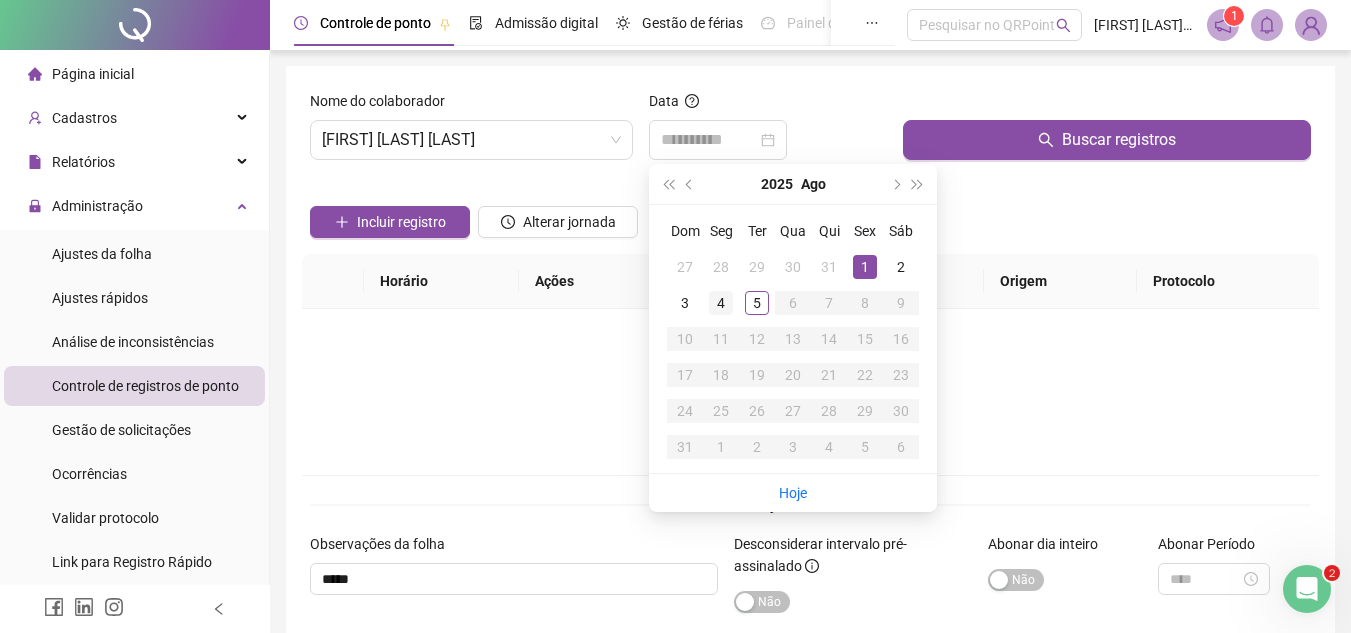 click on "4" at bounding box center [721, 303] 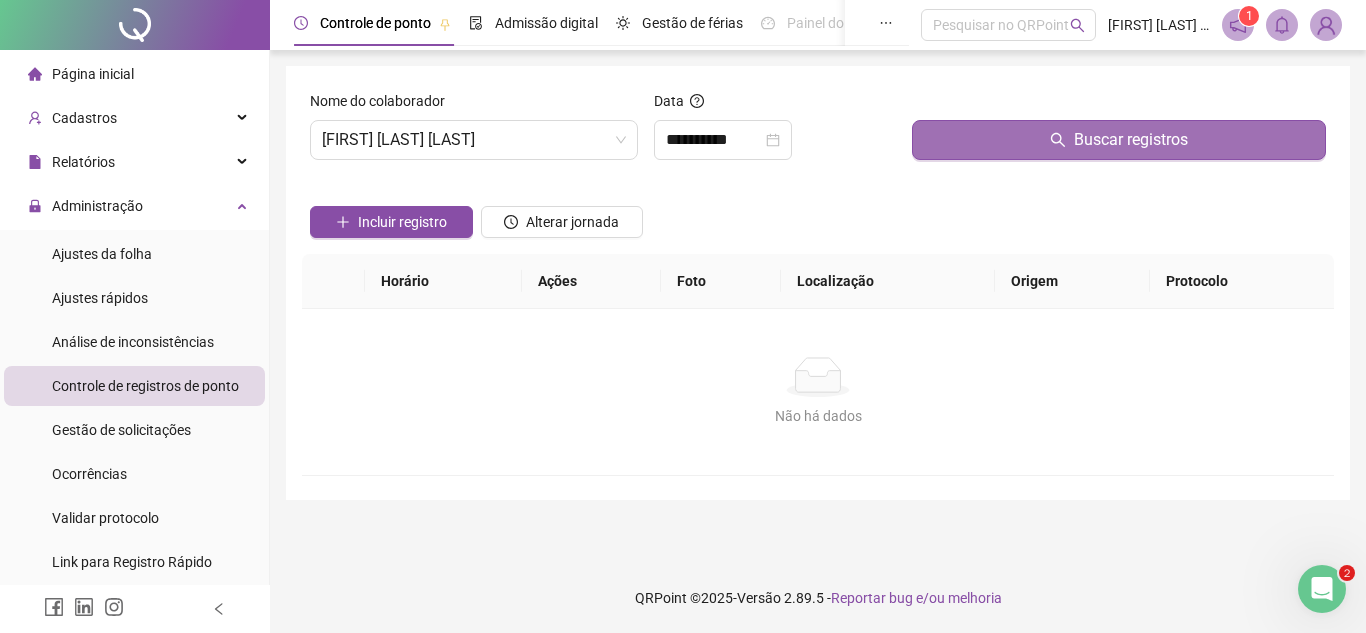 click on "Buscar registros" at bounding box center (1119, 140) 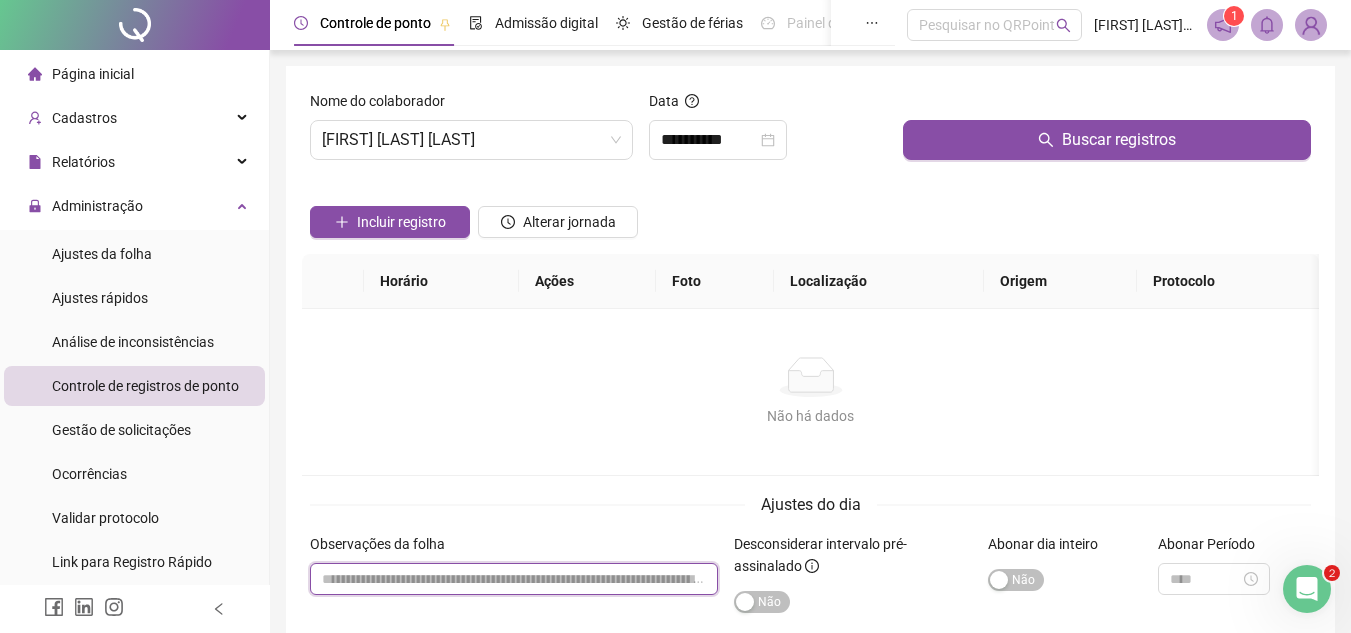 click at bounding box center (514, 579) 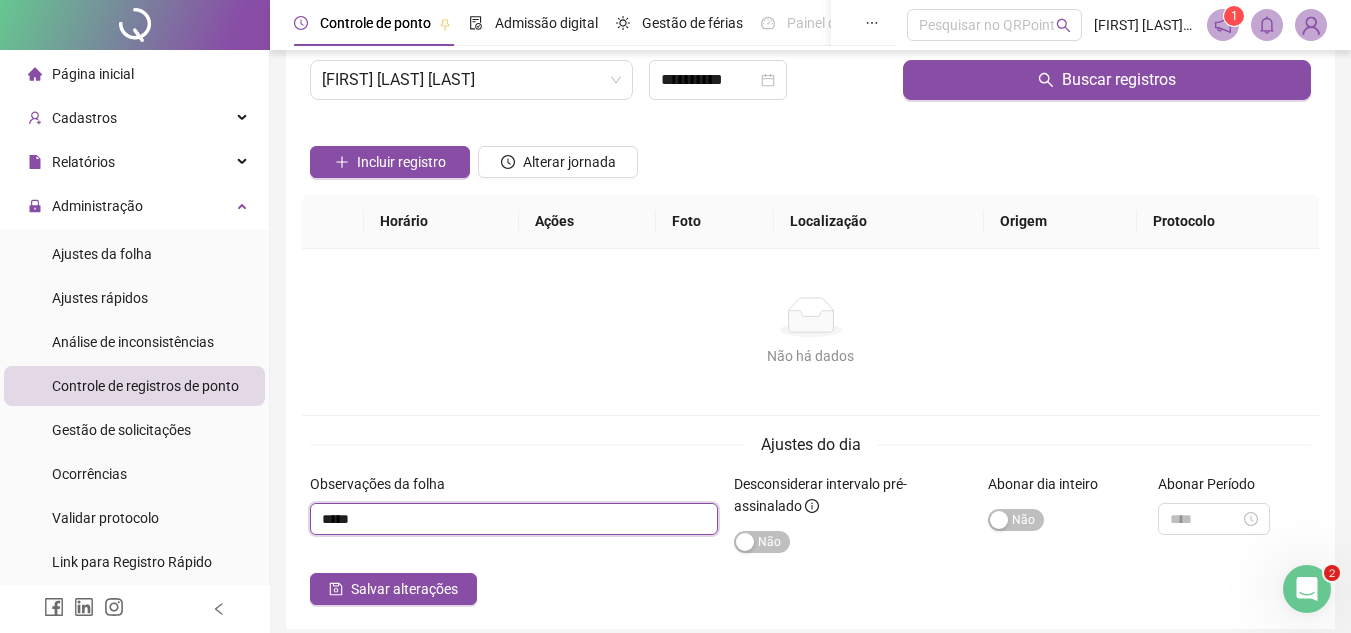 scroll, scrollTop: 142, scrollLeft: 0, axis: vertical 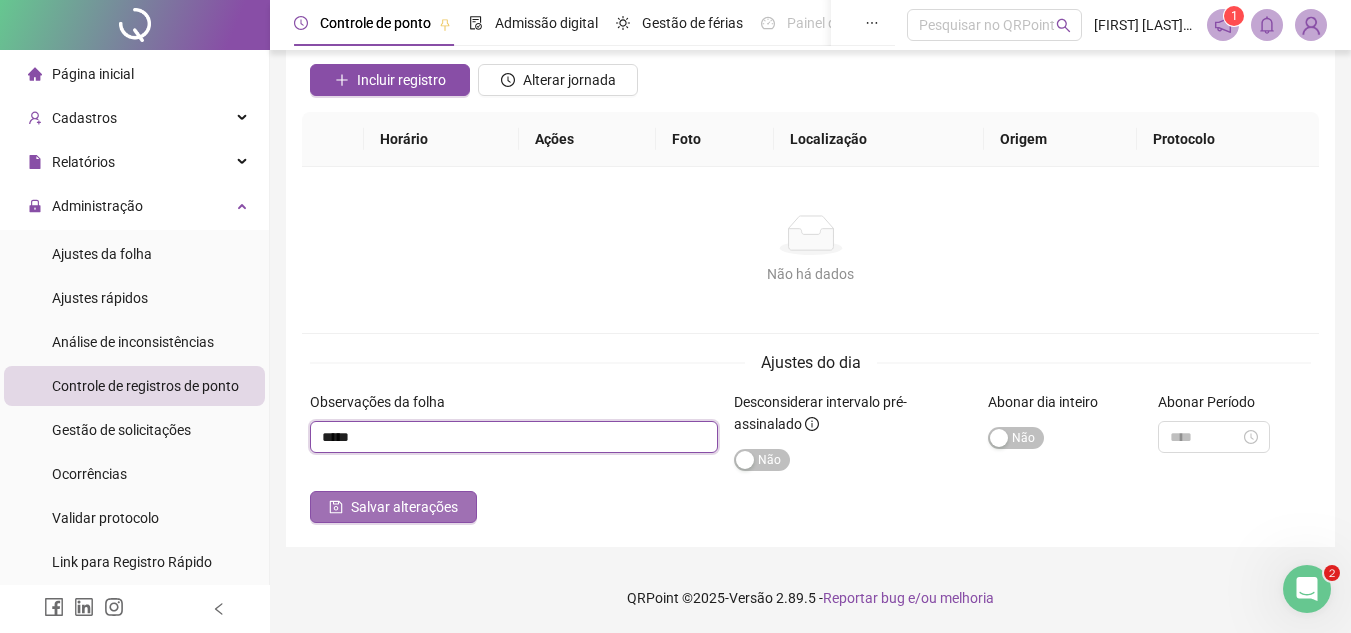 type on "*****" 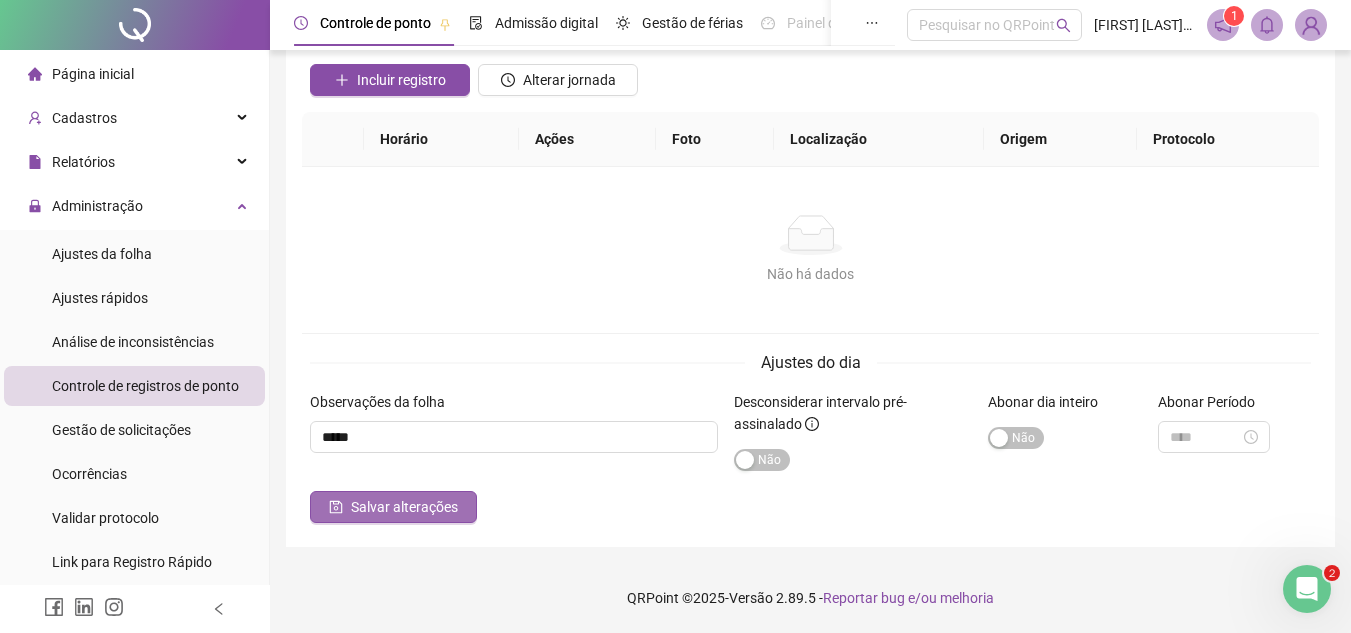 click on "Salvar alterações" at bounding box center [404, 507] 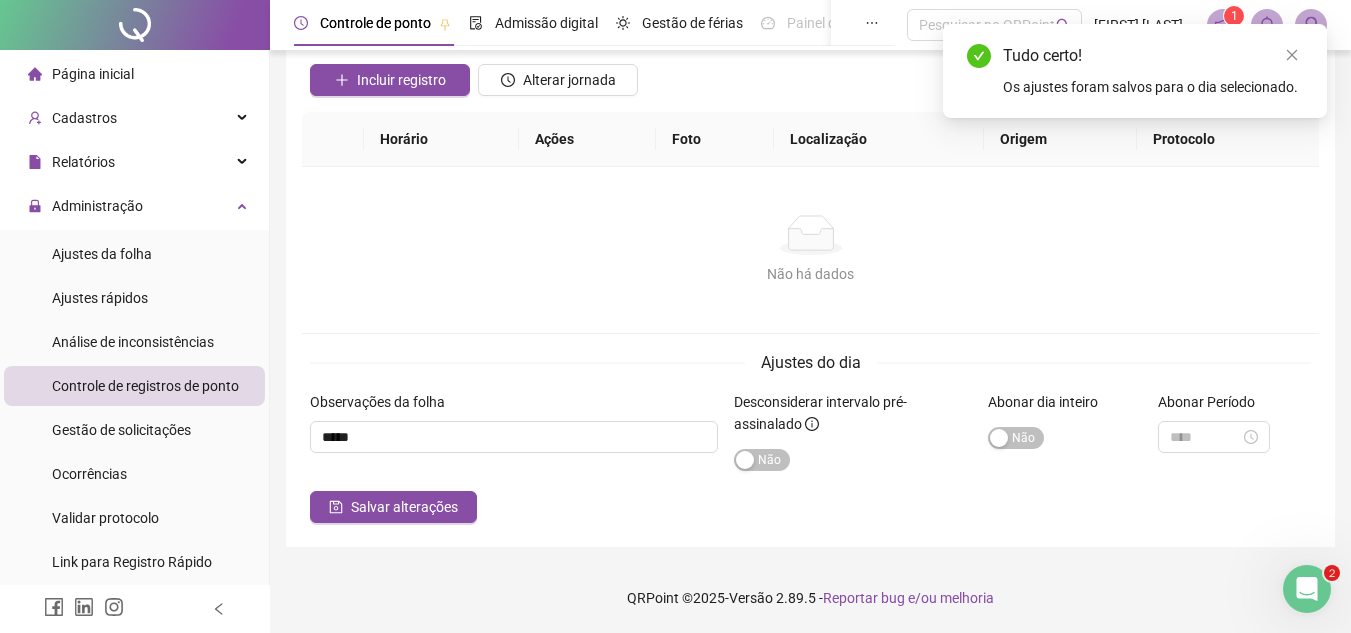 scroll, scrollTop: 0, scrollLeft: 0, axis: both 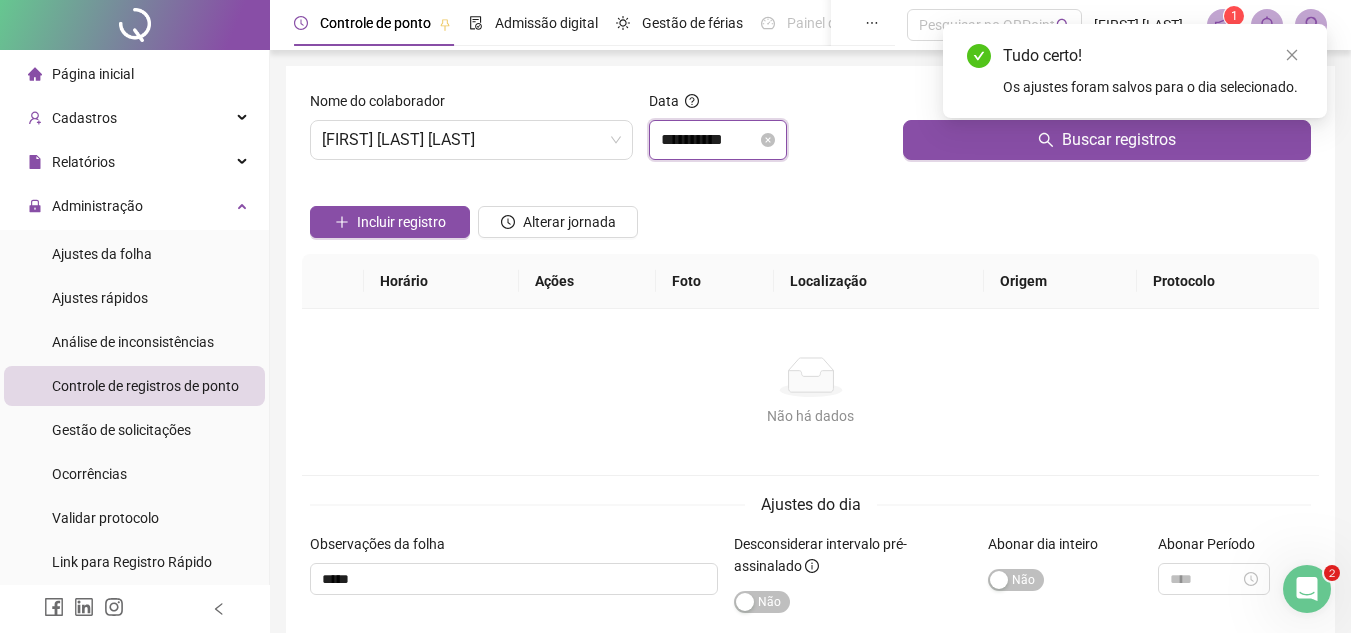 click on "**********" at bounding box center (709, 140) 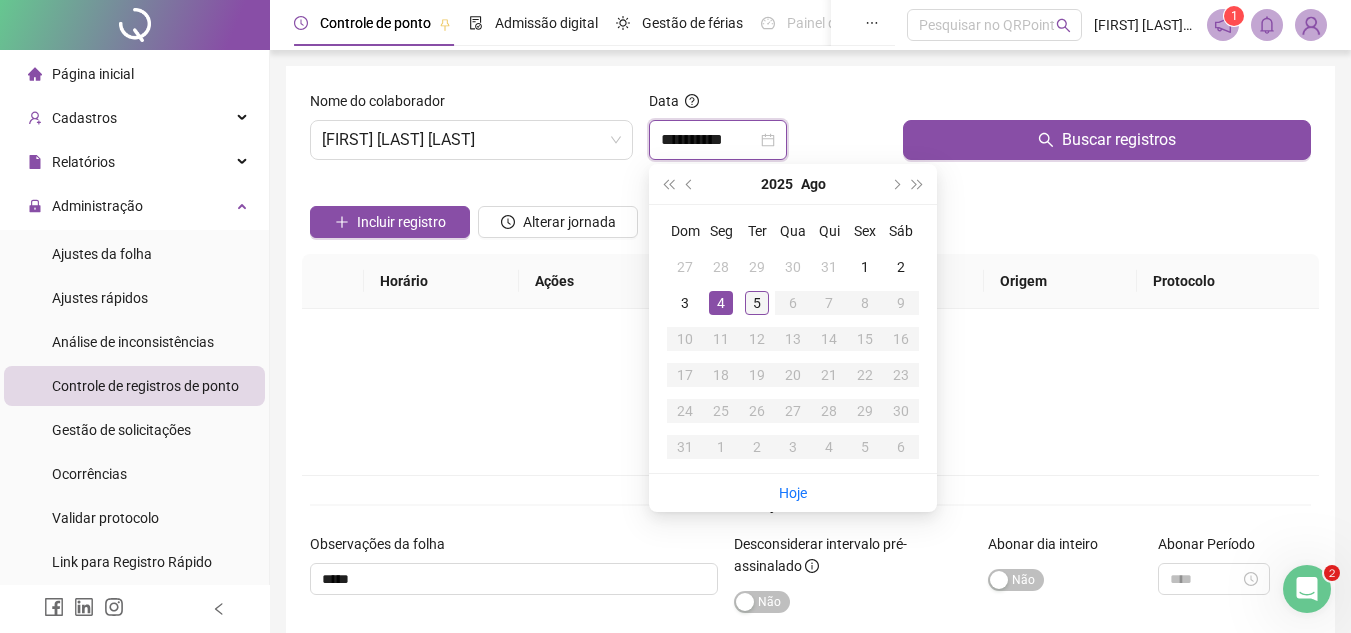 type on "**********" 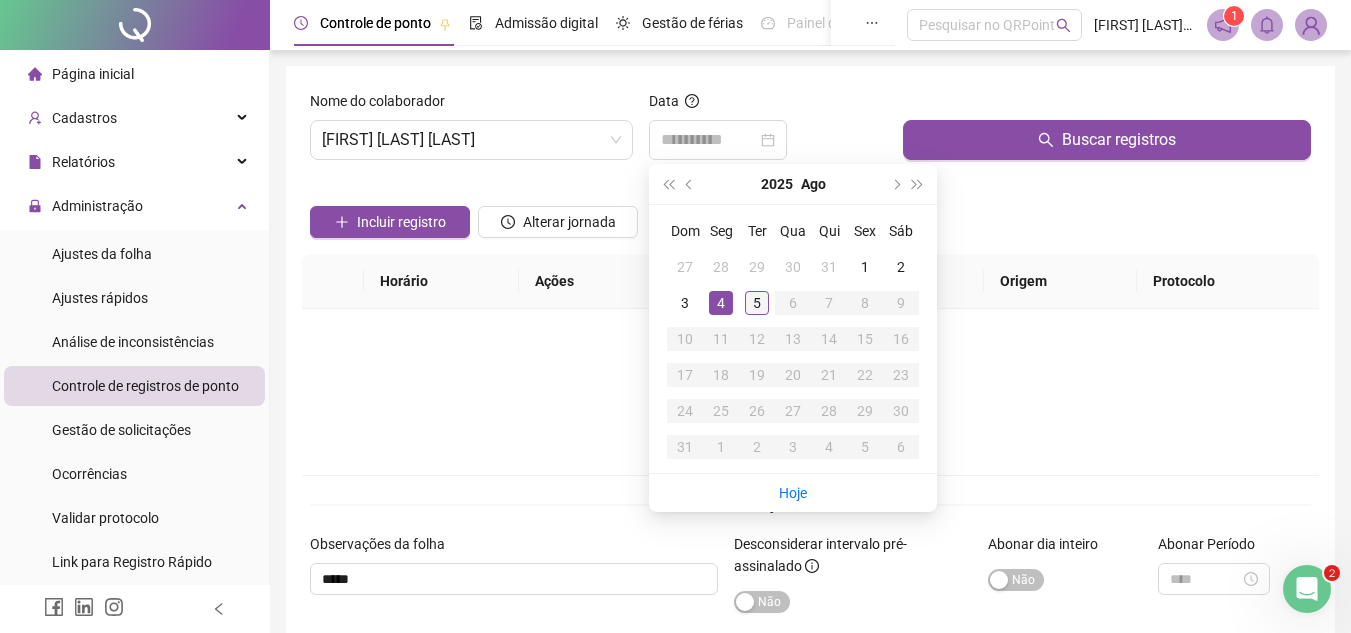 click on "5" at bounding box center [757, 303] 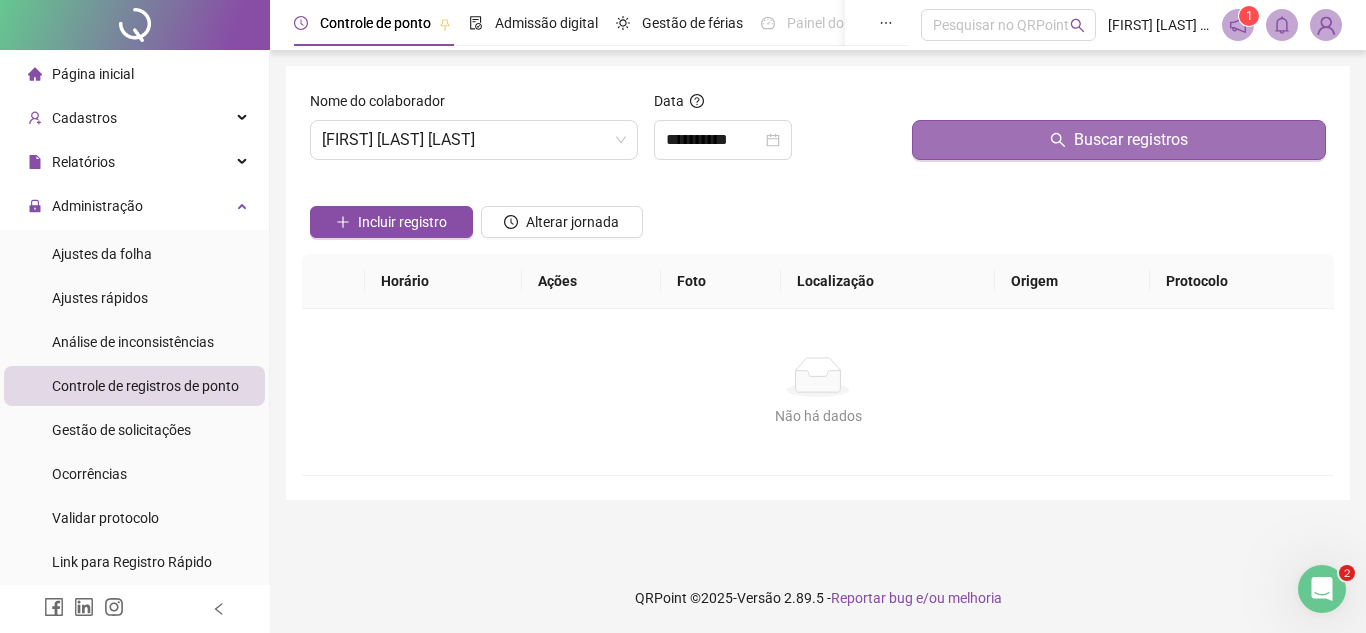 click on "Buscar registros" at bounding box center (1119, 140) 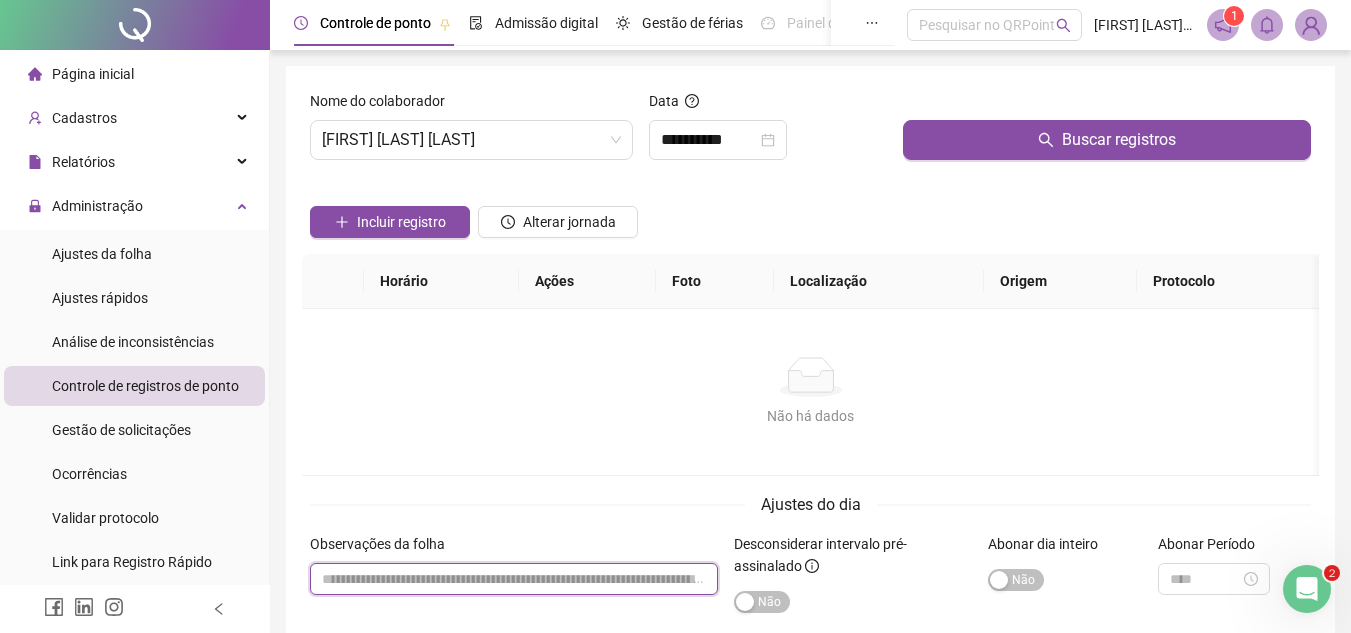 click at bounding box center [514, 579] 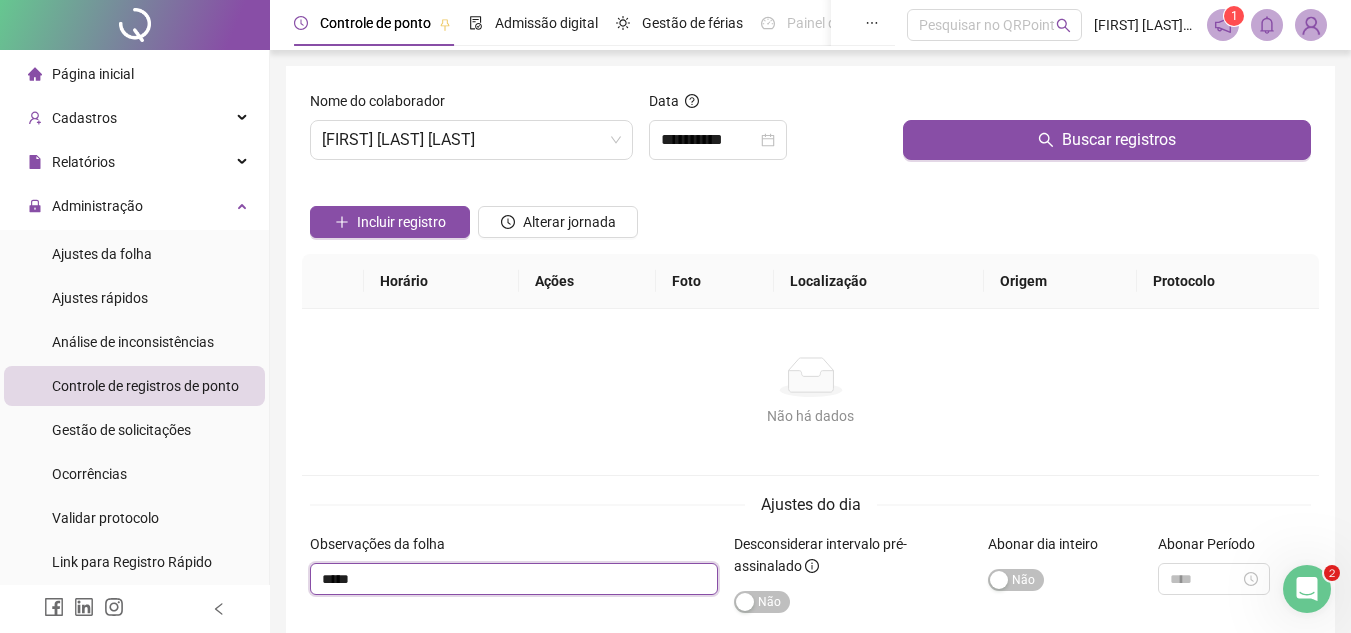 scroll, scrollTop: 142, scrollLeft: 0, axis: vertical 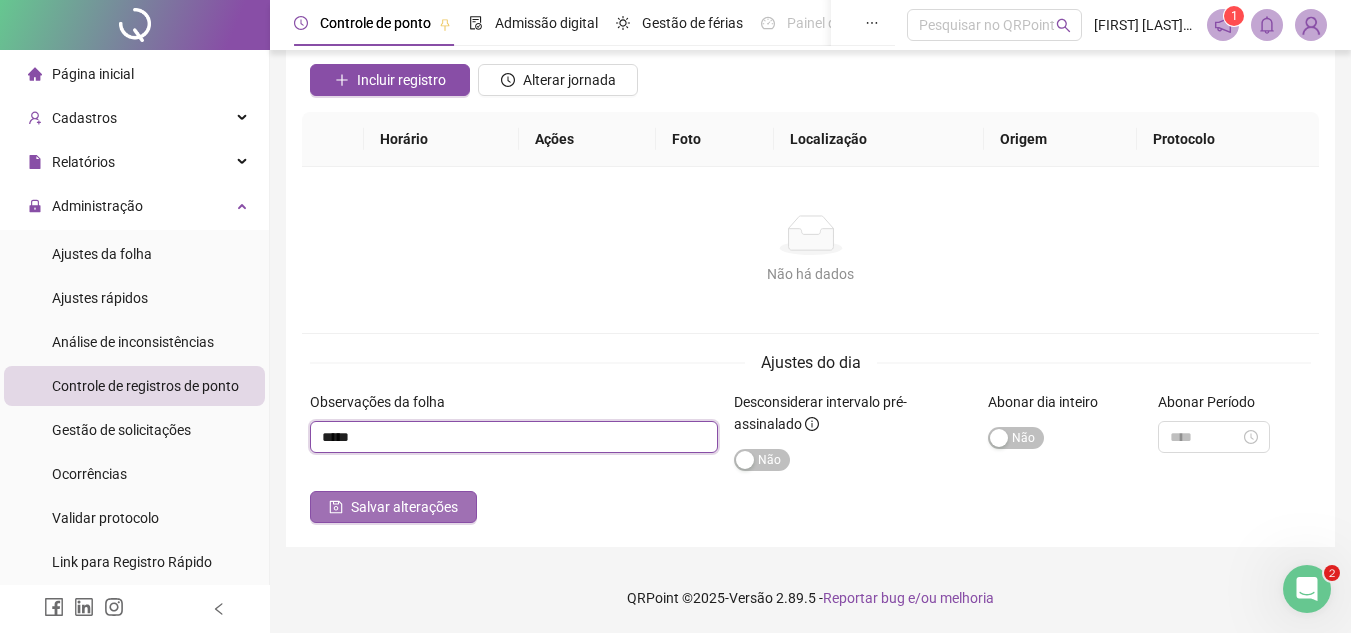 type on "*****" 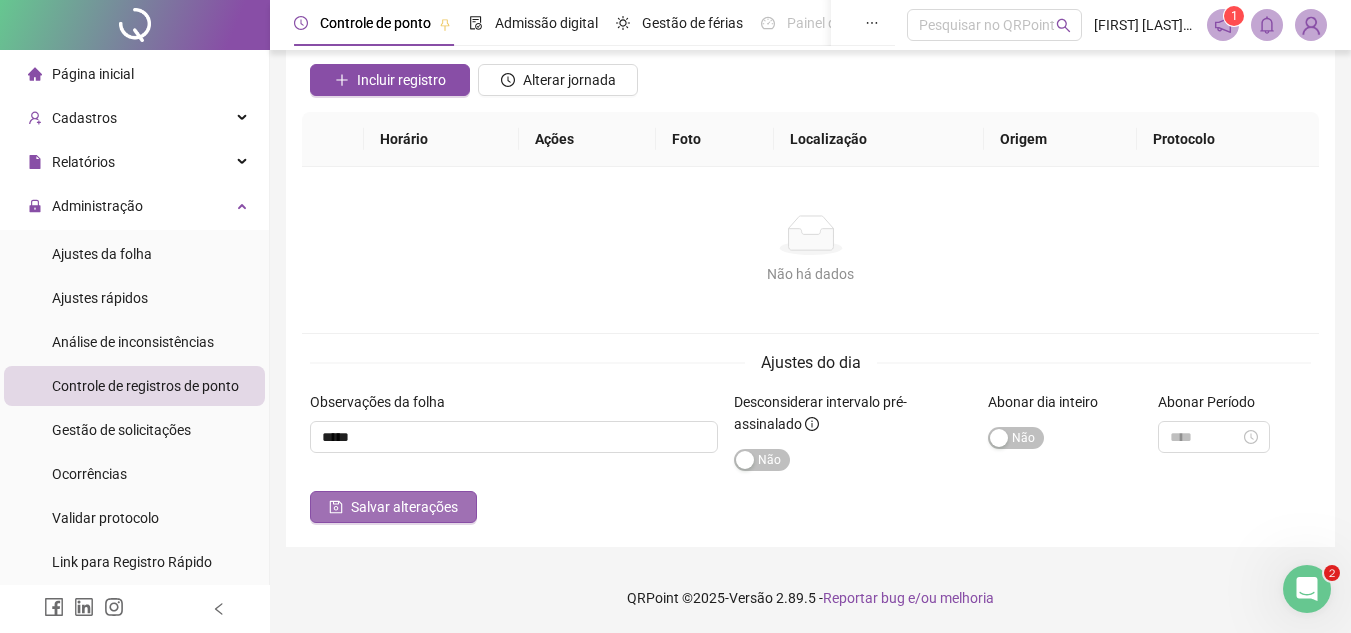 click on "Salvar alterações" at bounding box center (404, 507) 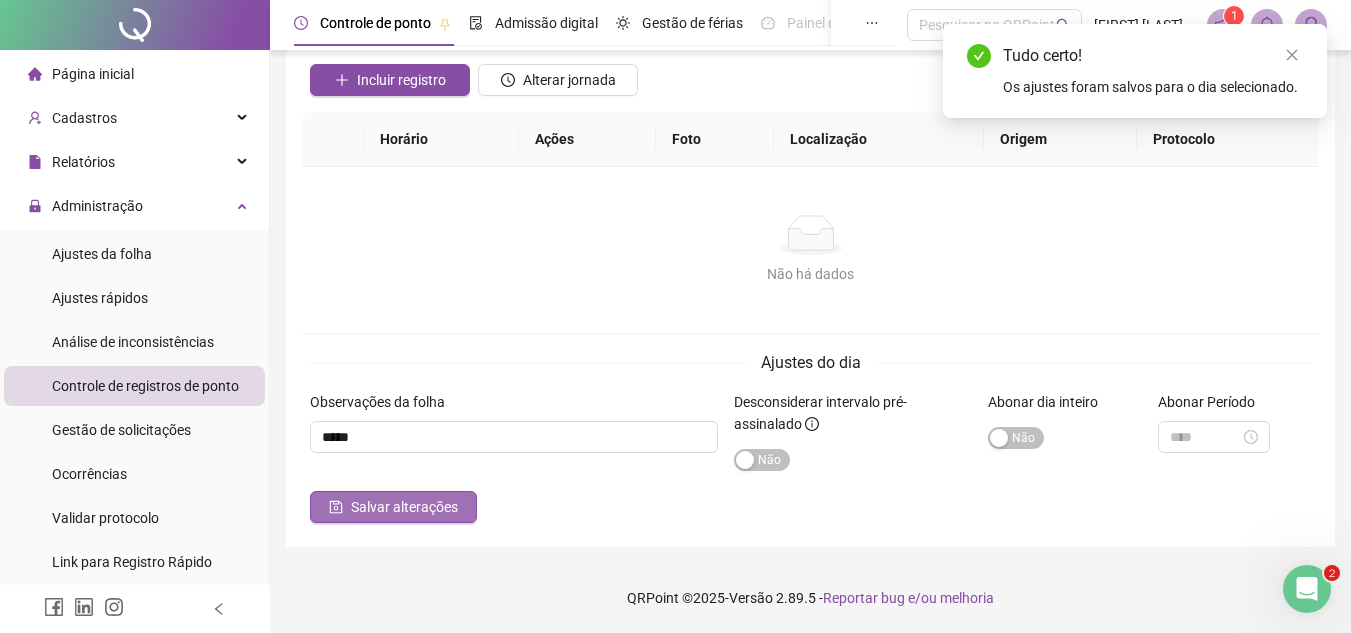 click on "Salvar alterações" at bounding box center (404, 507) 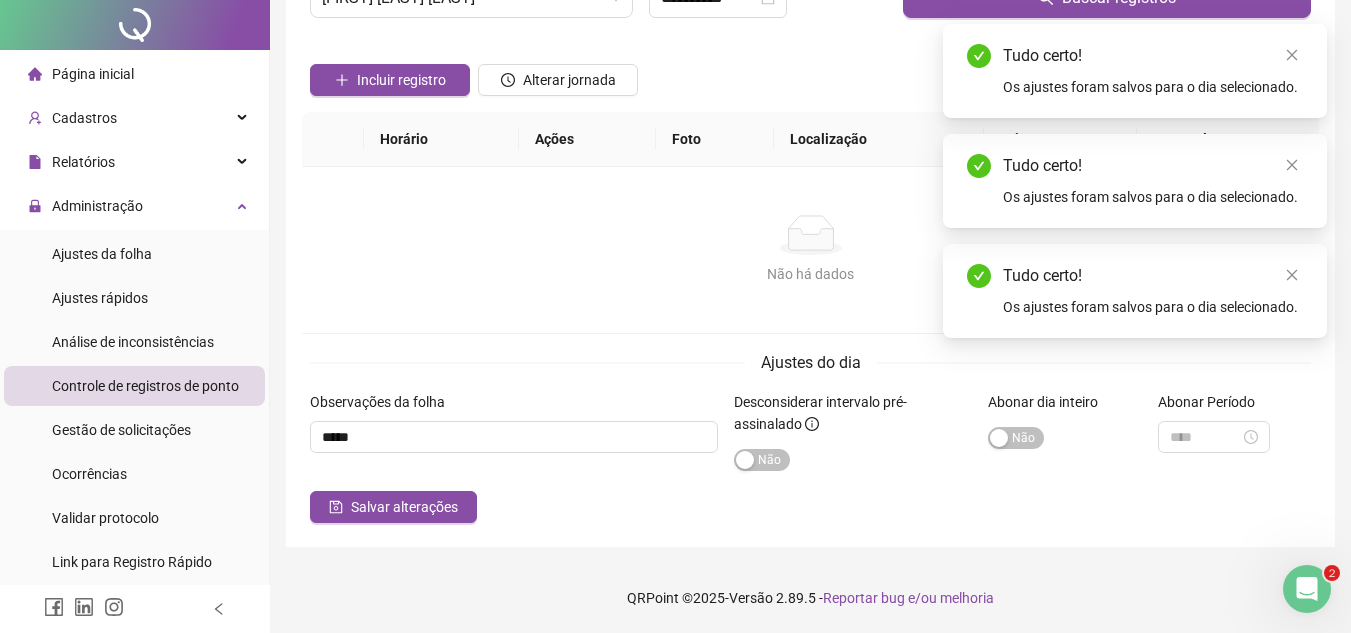 scroll, scrollTop: 0, scrollLeft: 0, axis: both 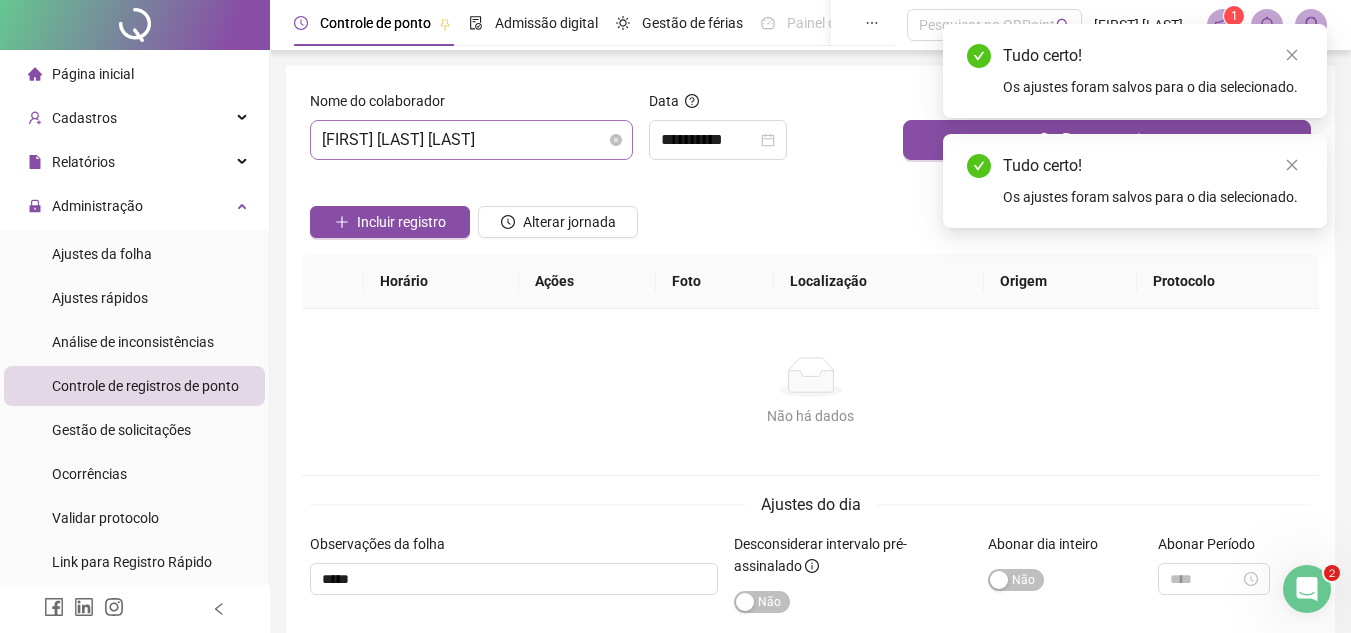 click on "[FIRST] [LAST] [LAST]" at bounding box center [471, 140] 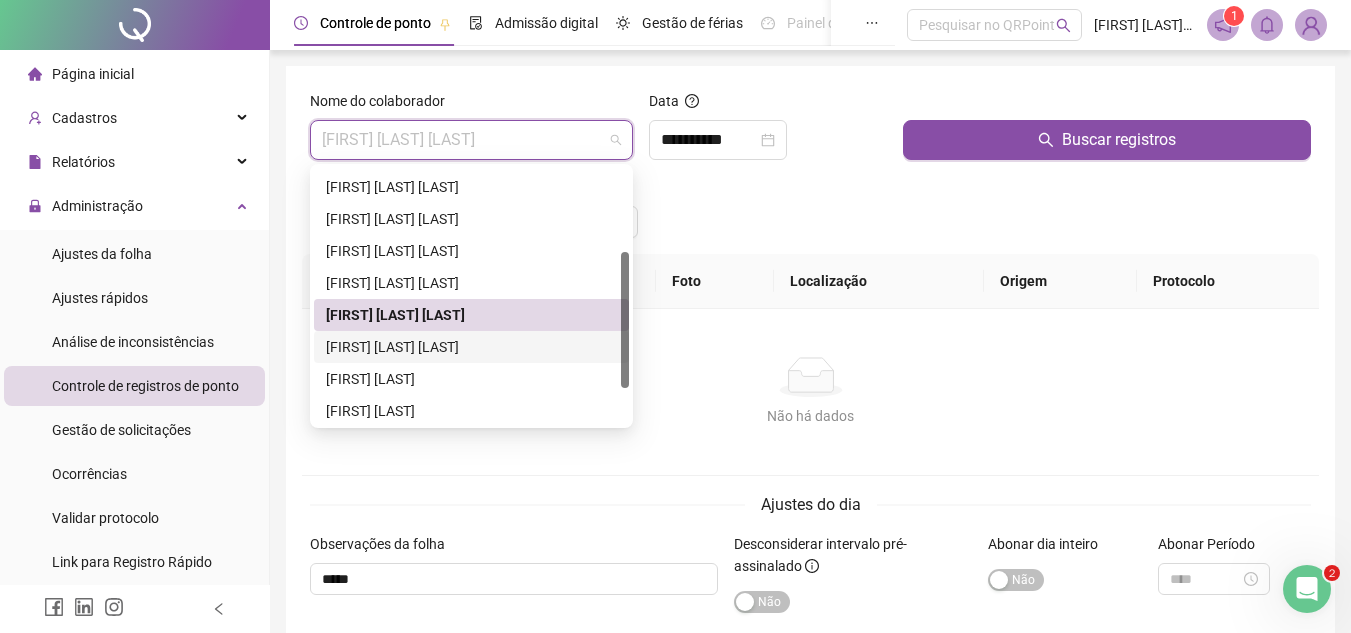 click on "[FIRST] [LAST] [LAST]" at bounding box center [471, 347] 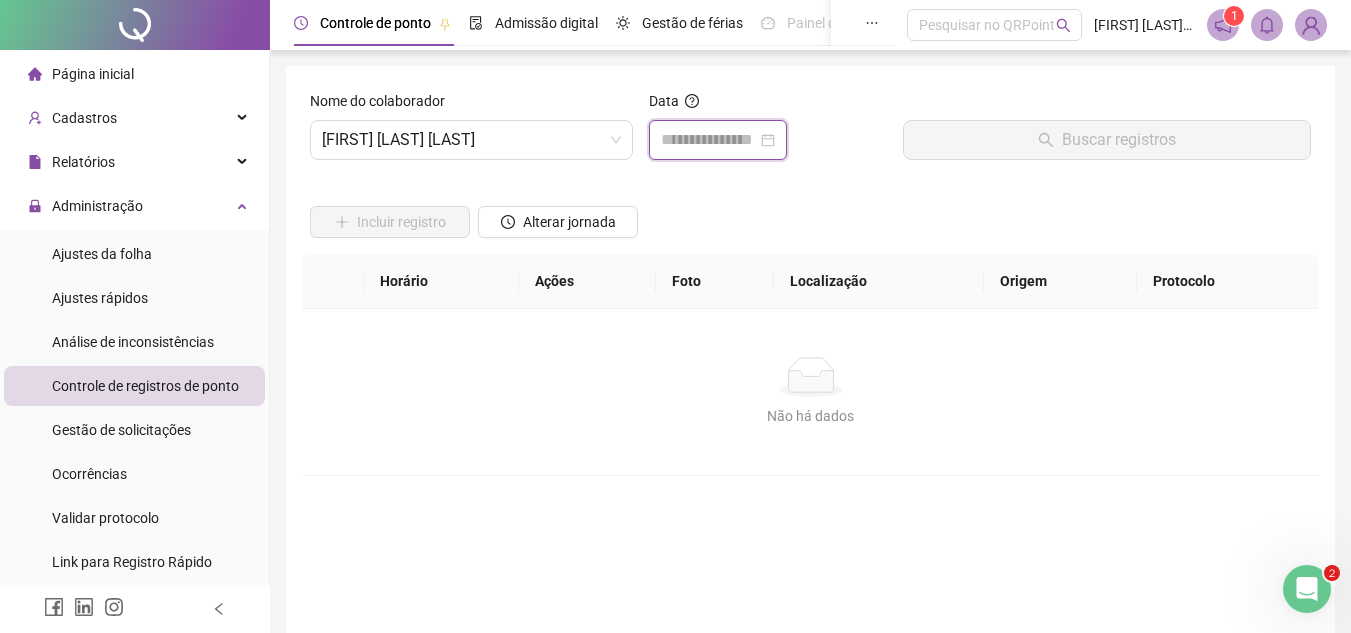 click at bounding box center (709, 140) 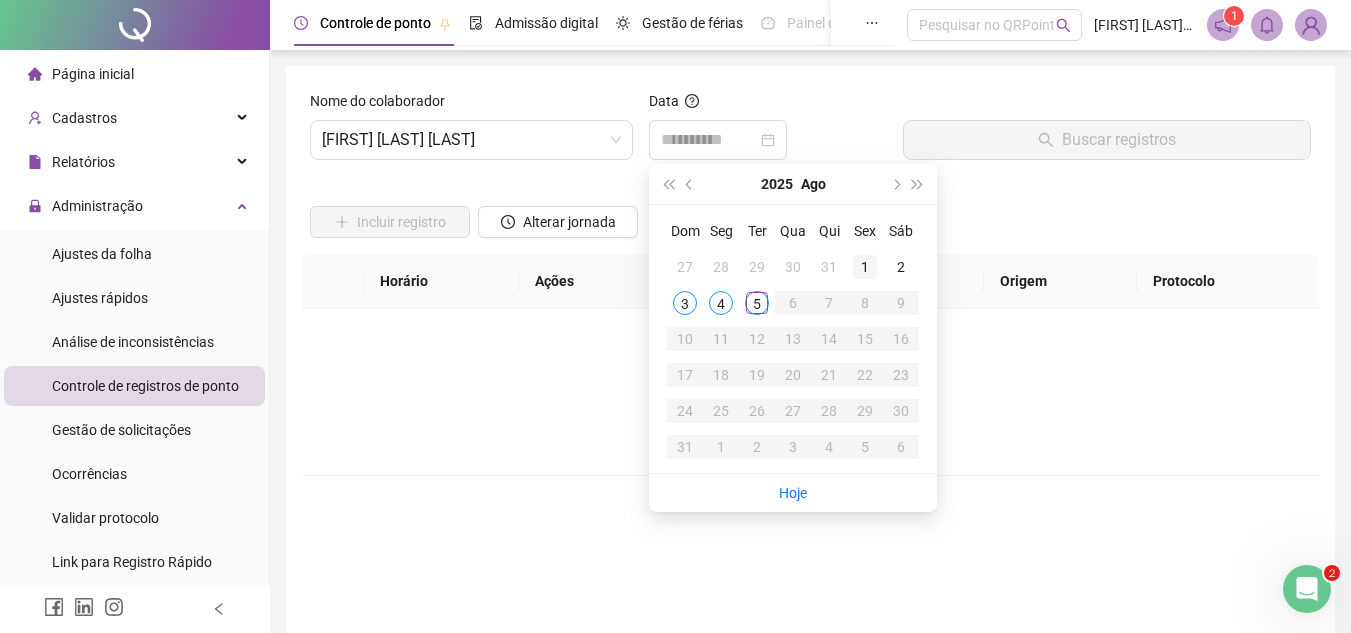 click on "1" at bounding box center [865, 267] 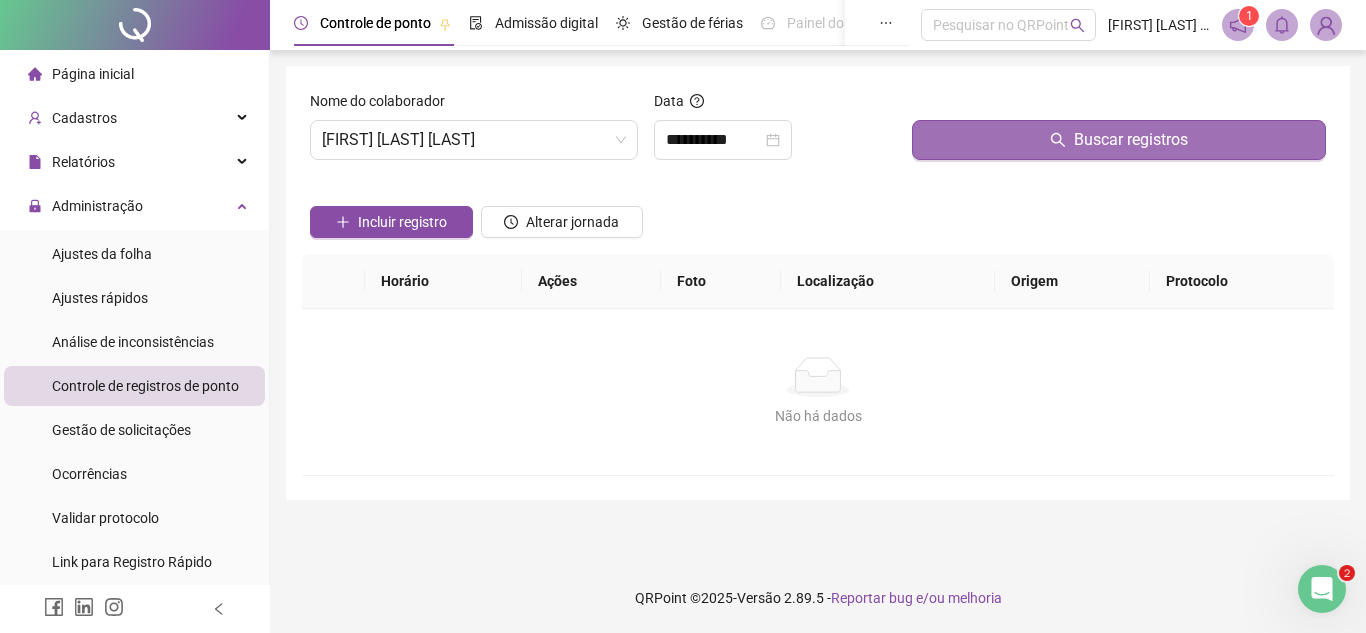 click on "Buscar registros" at bounding box center [1119, 140] 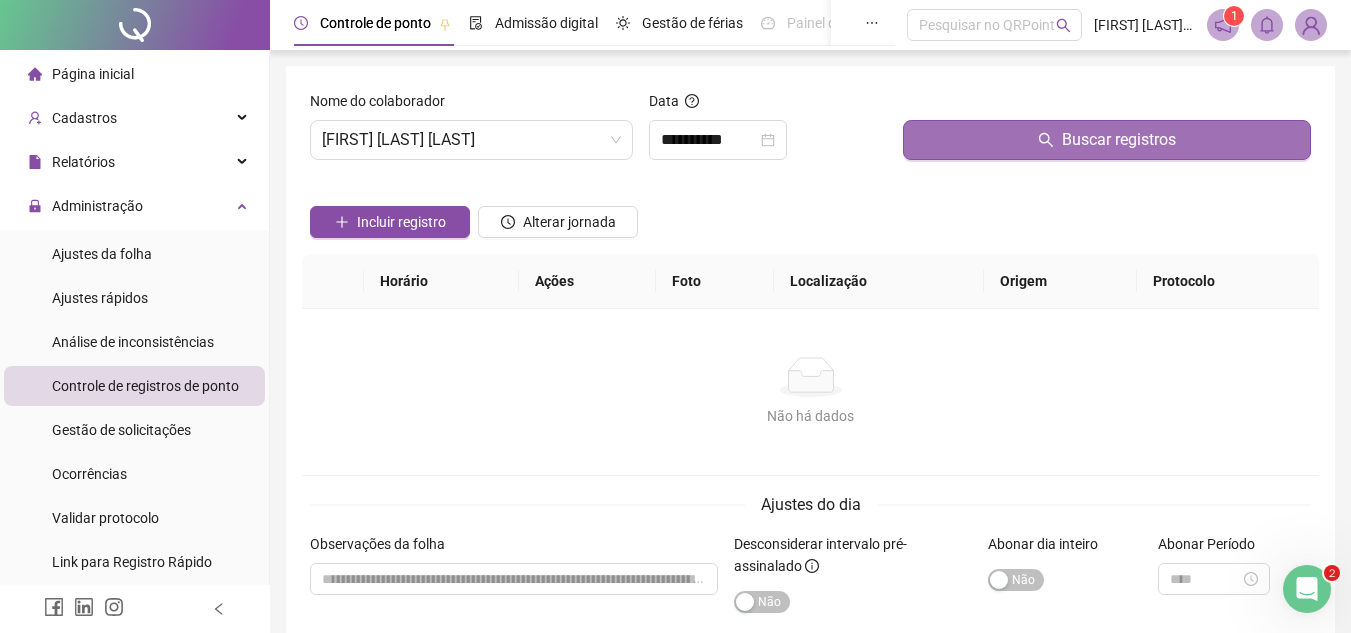 click on "Buscar registros" at bounding box center (1107, 140) 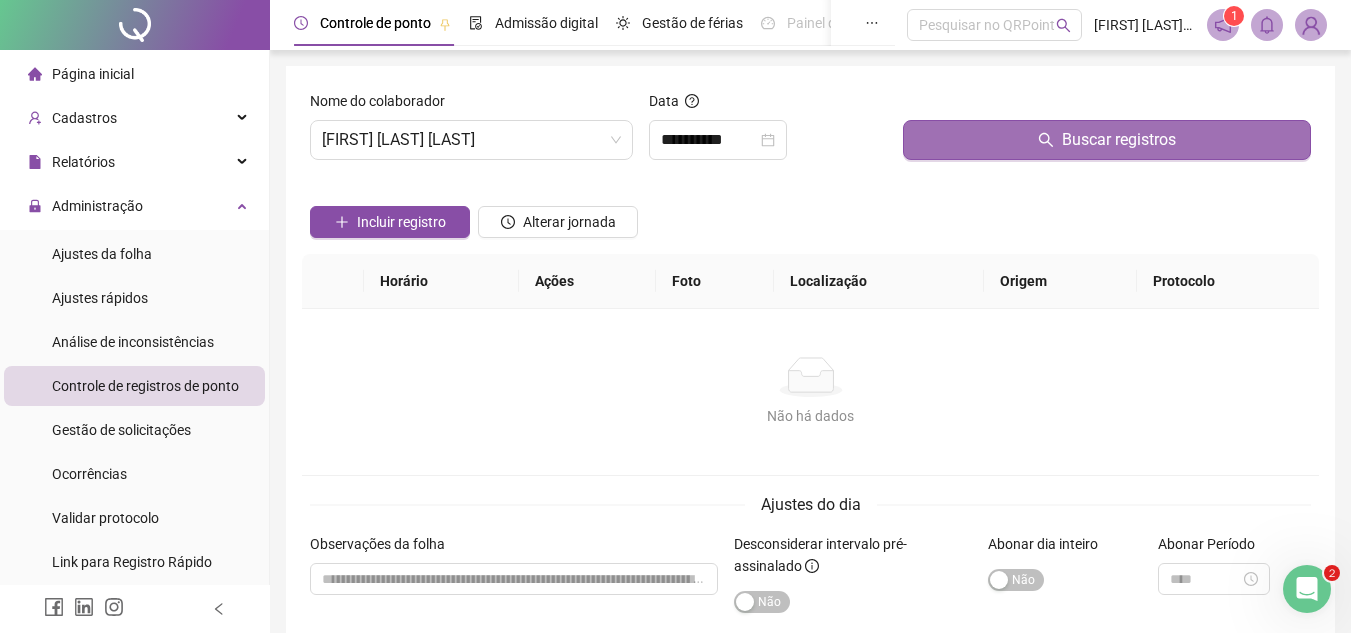 click on "Buscar registros" at bounding box center (1119, 140) 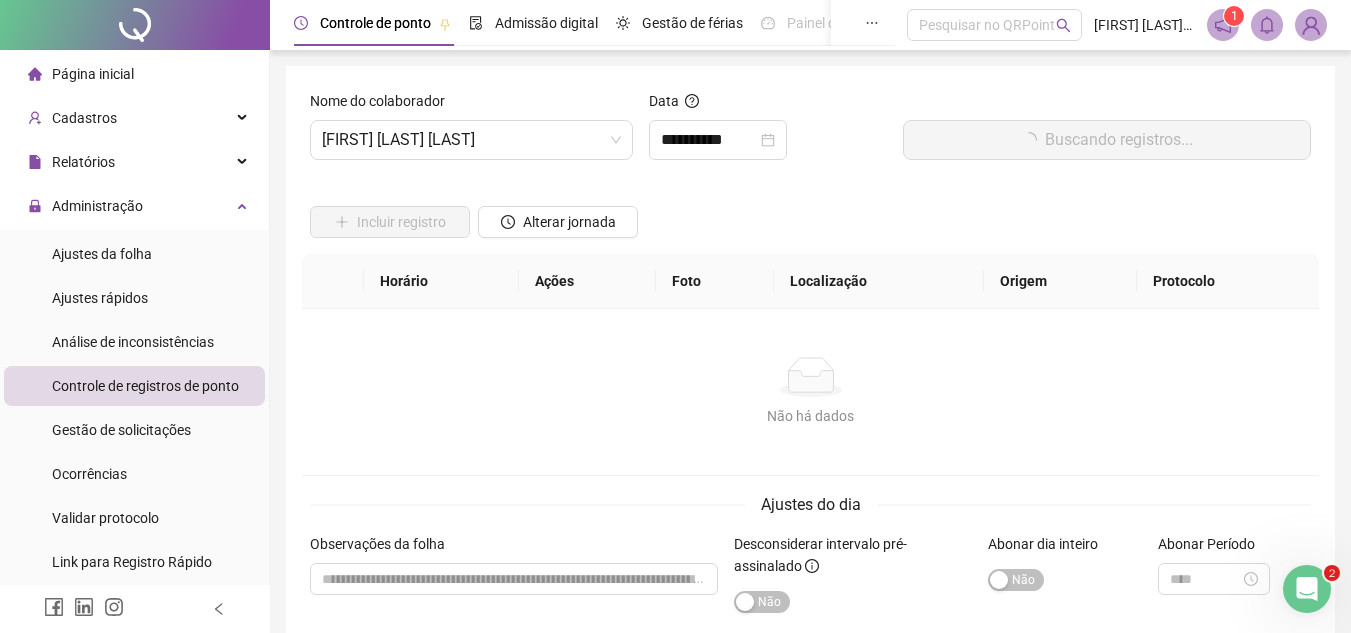 click on "Buscando registros..." at bounding box center (1107, 140) 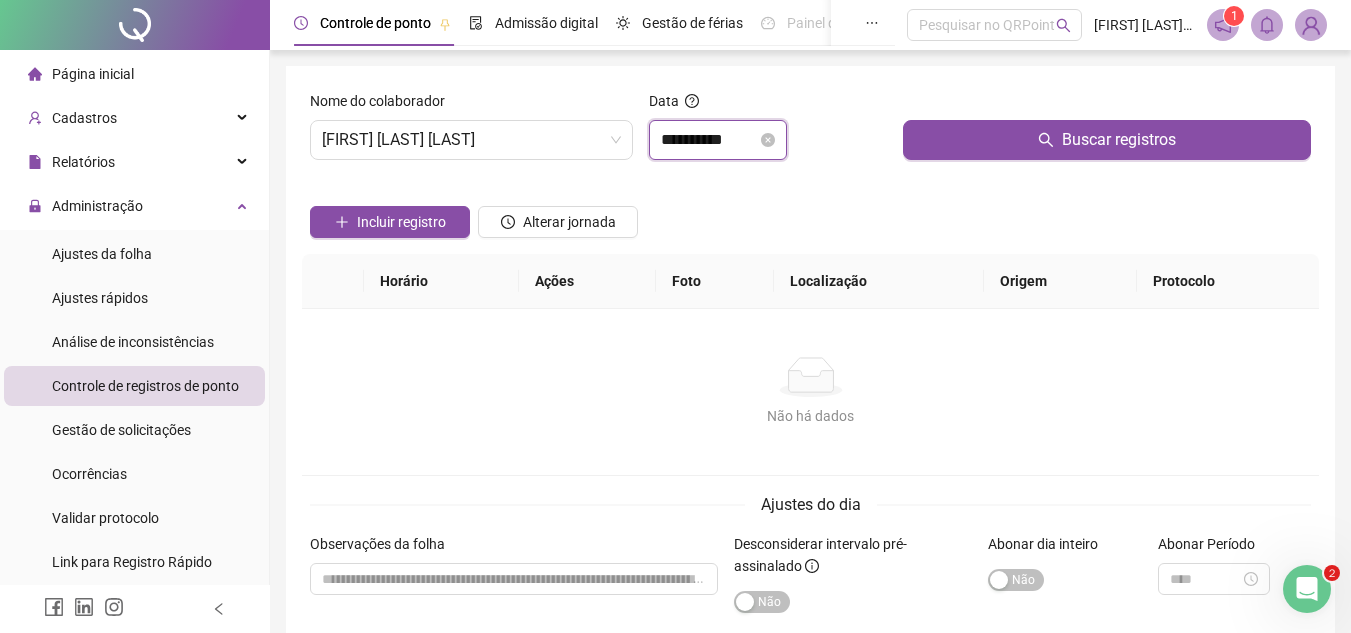 click on "**********" at bounding box center (709, 140) 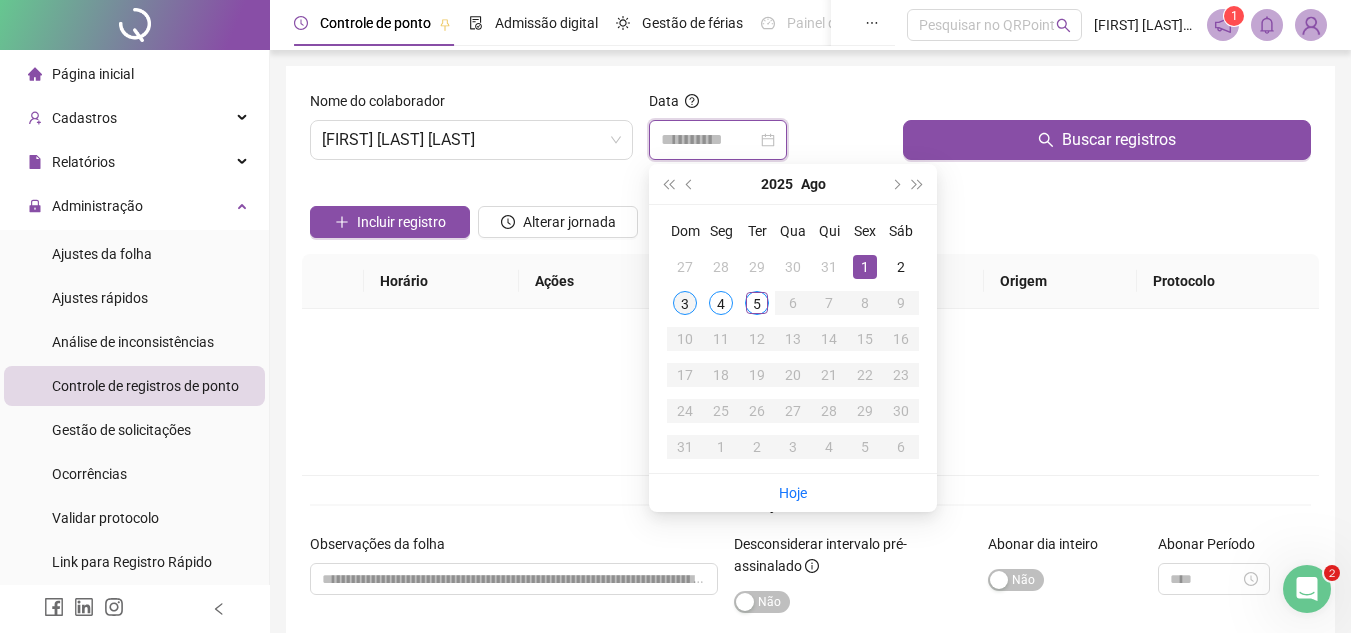 type on "**********" 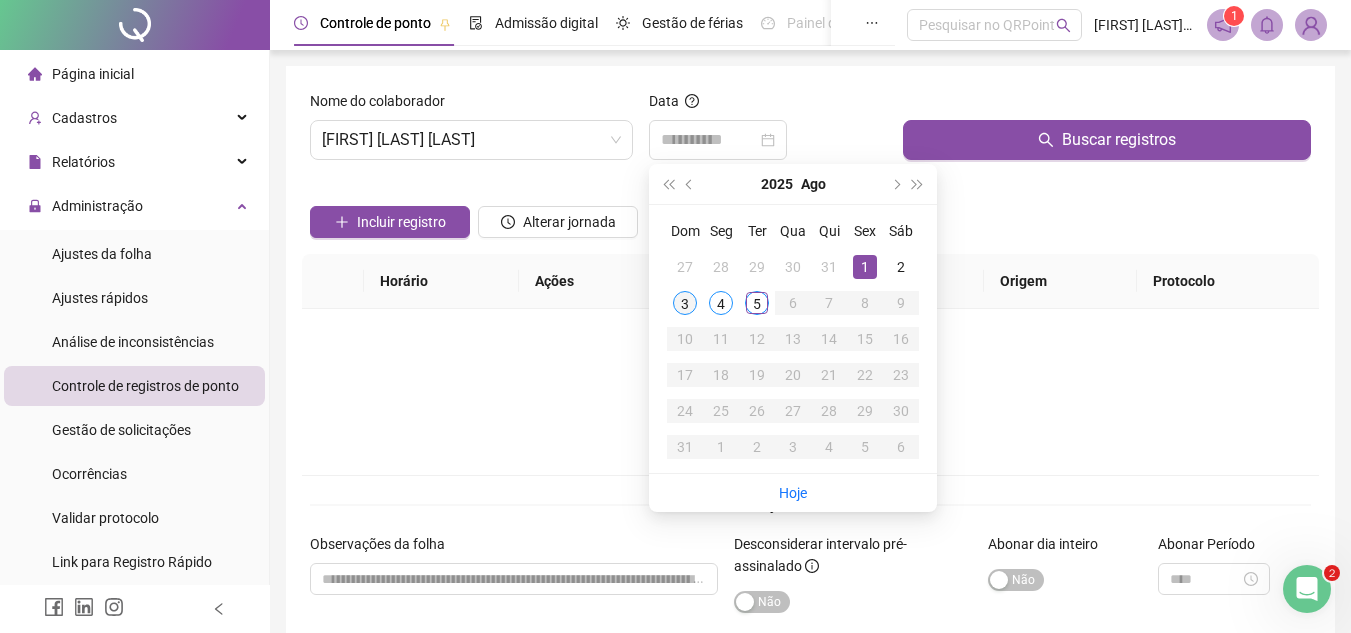 click on "3" at bounding box center (685, 303) 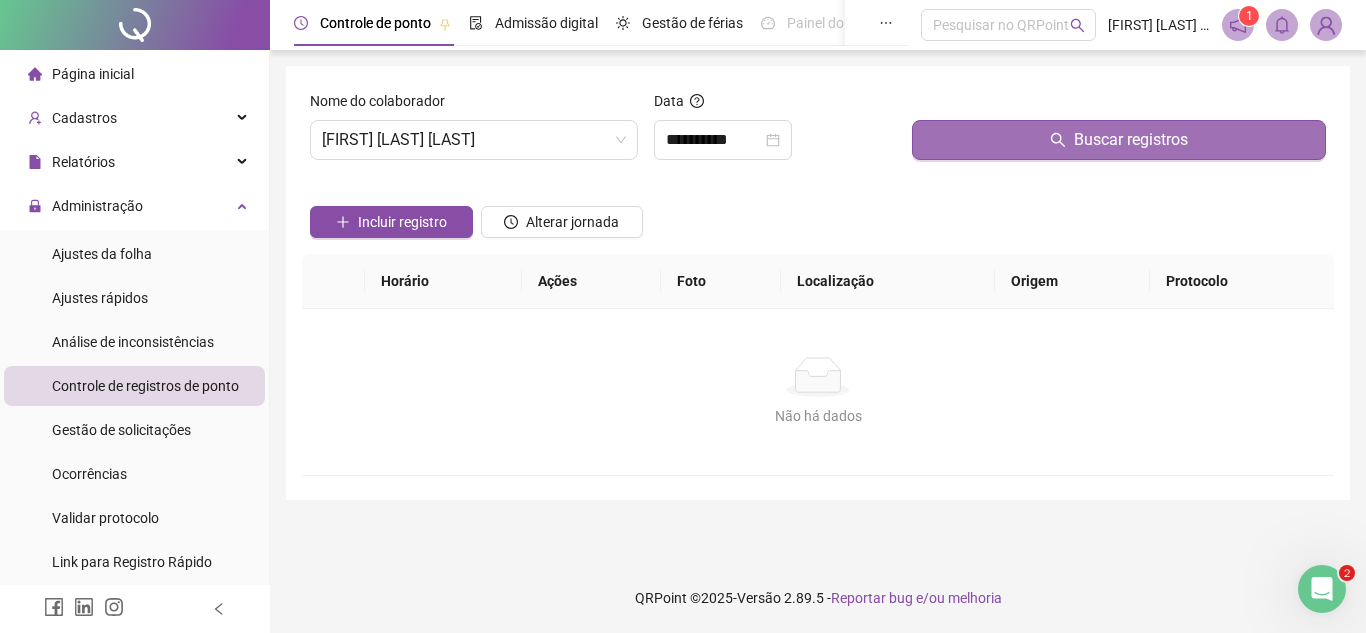 click on "Buscar registros" at bounding box center [1119, 140] 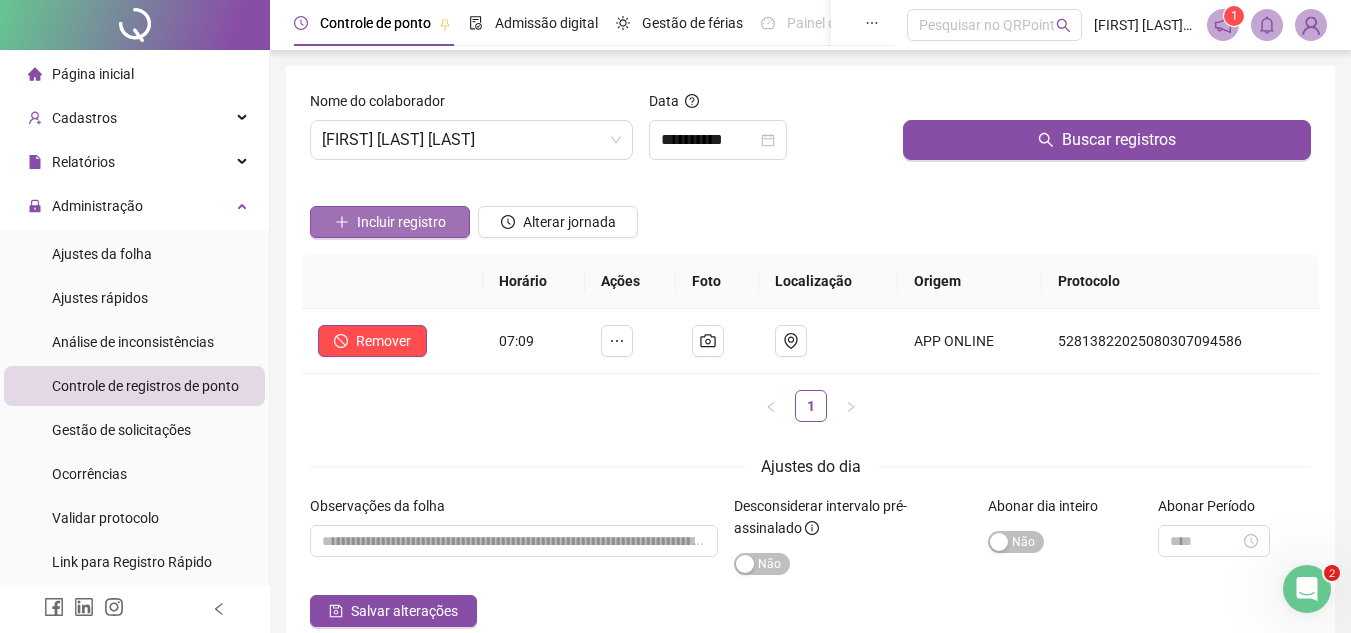 click on "Incluir registro" at bounding box center [401, 222] 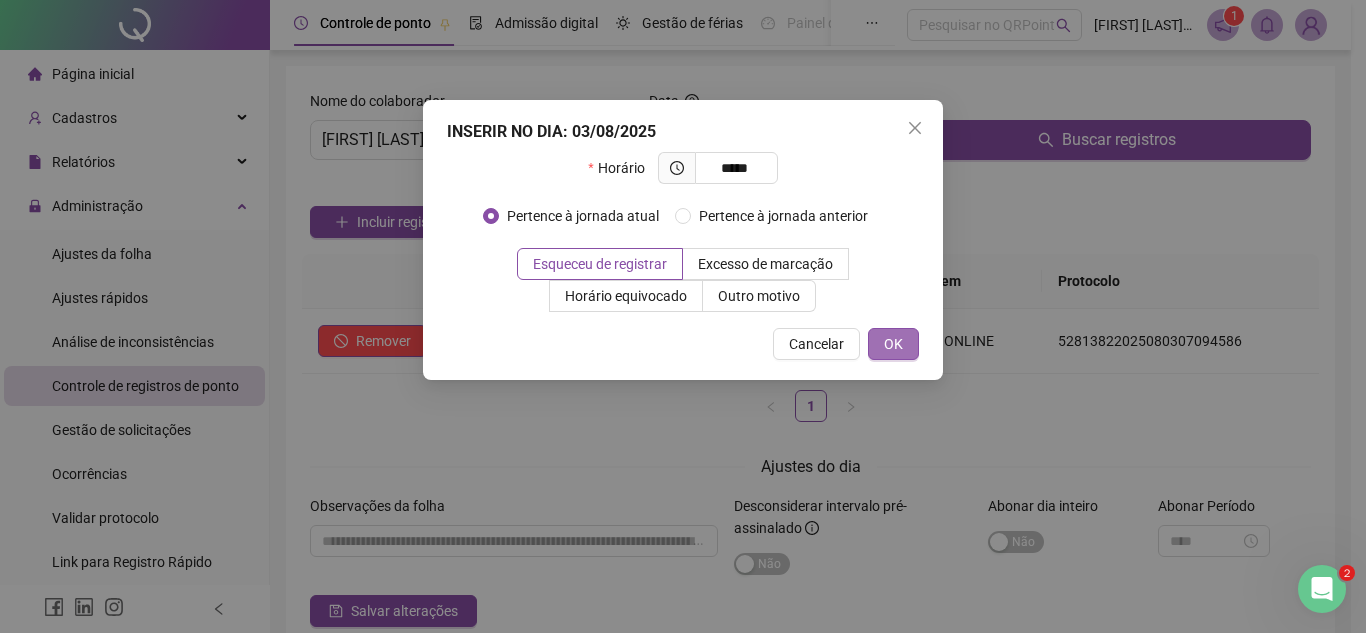 type on "*****" 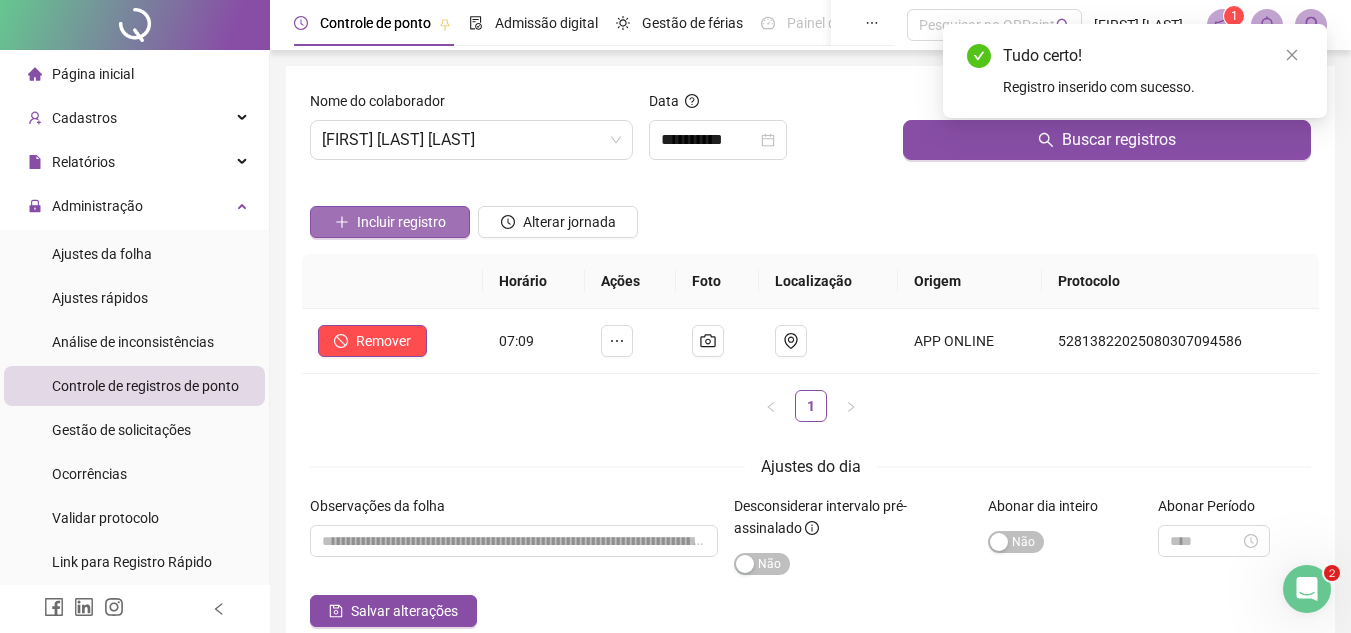 click on "Incluir registro" at bounding box center [401, 222] 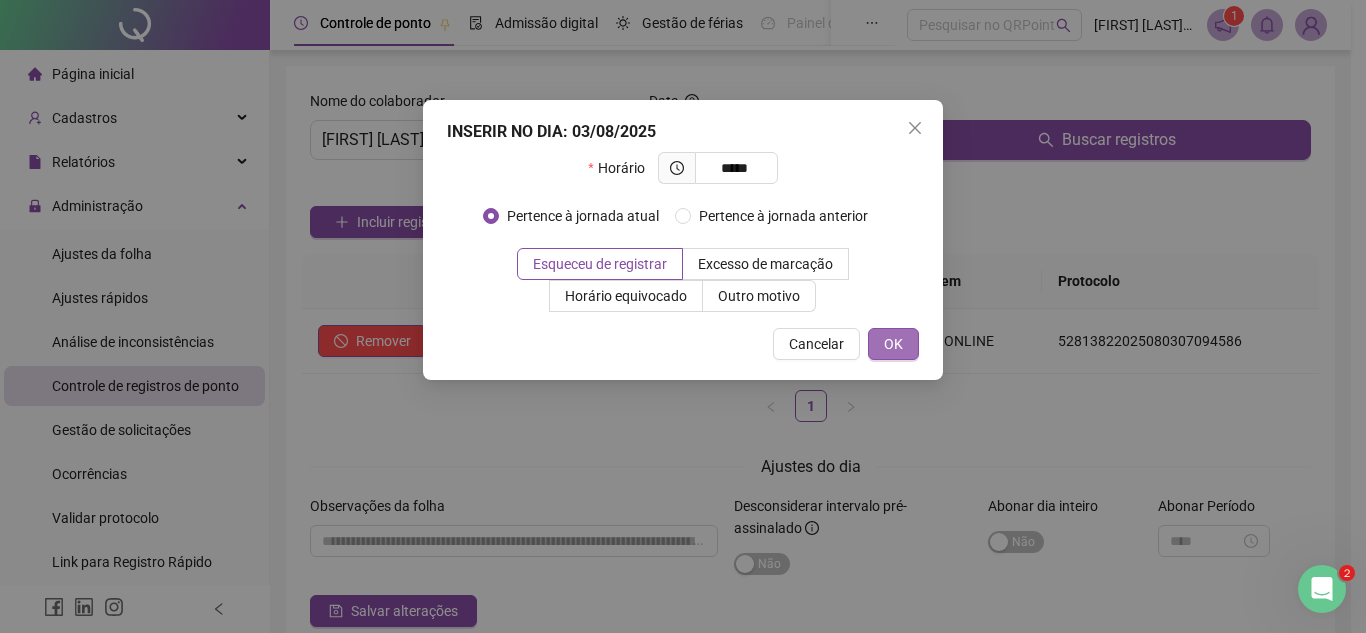 type on "*****" 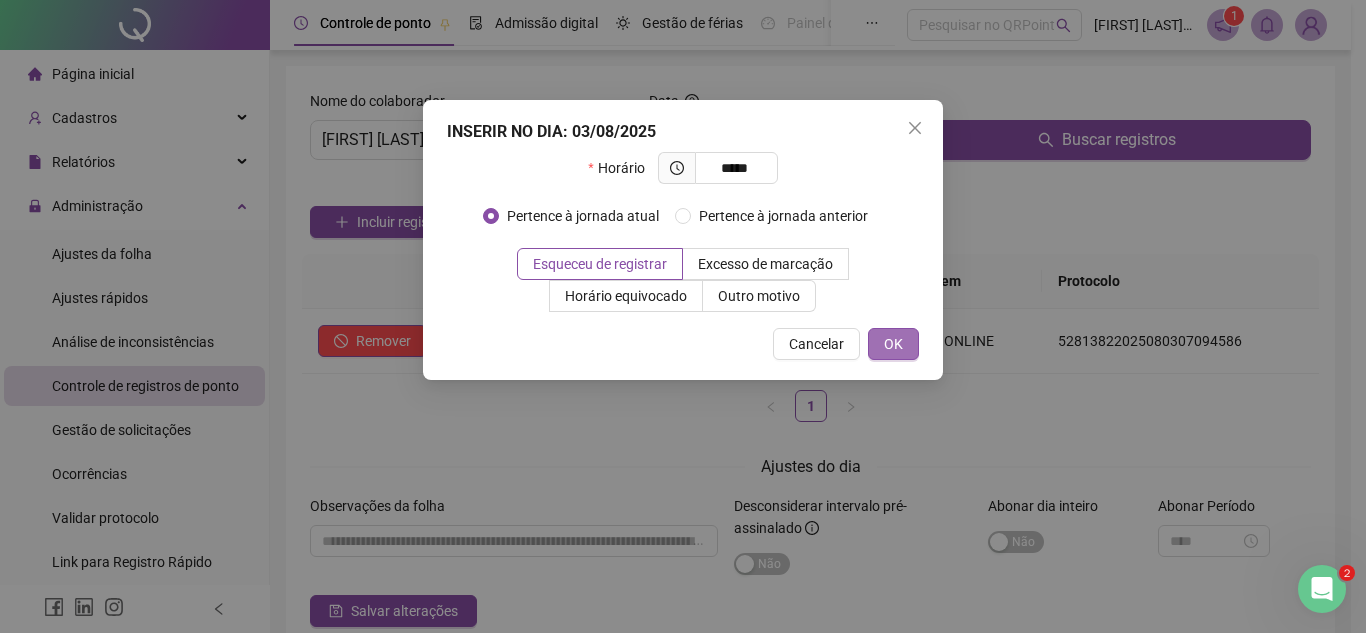 click on "OK" at bounding box center (893, 344) 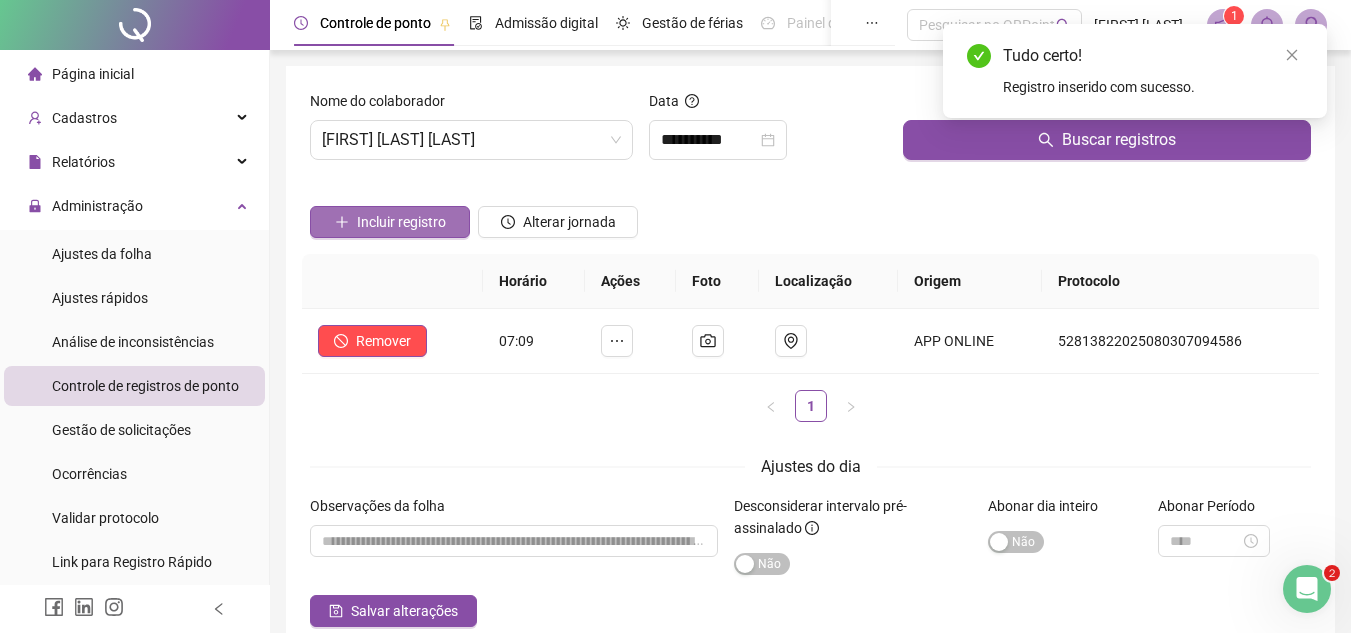 click on "Incluir registro" at bounding box center [401, 222] 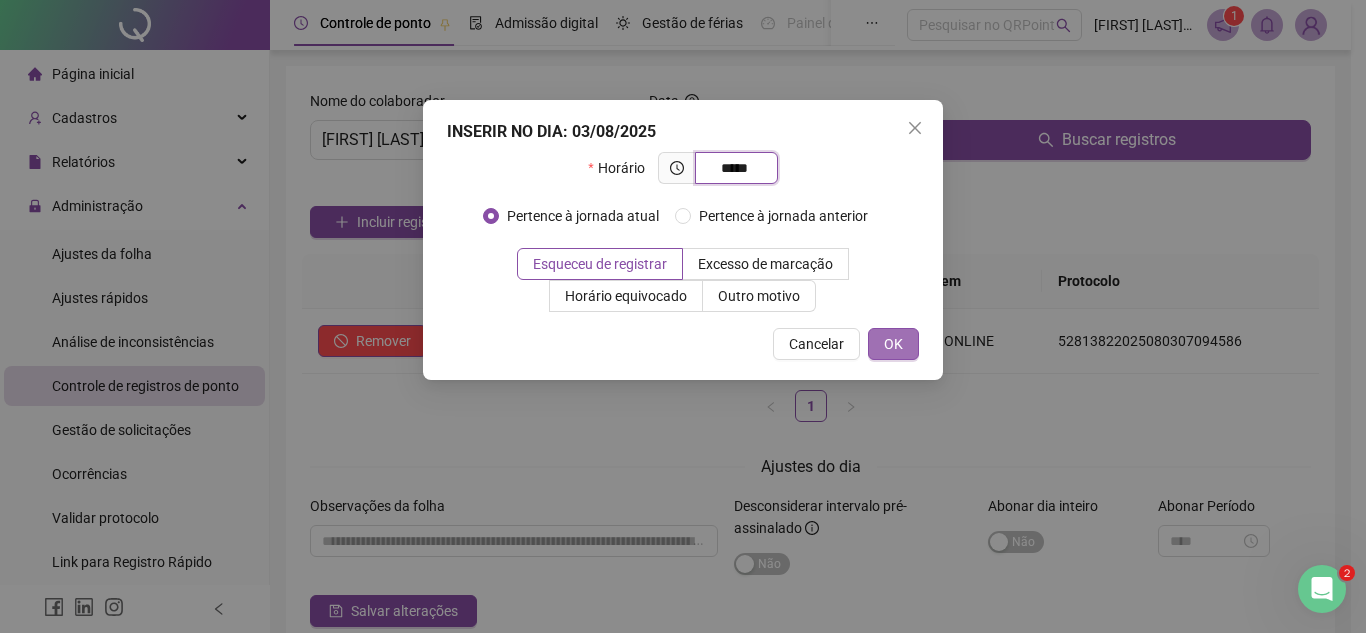 type on "*****" 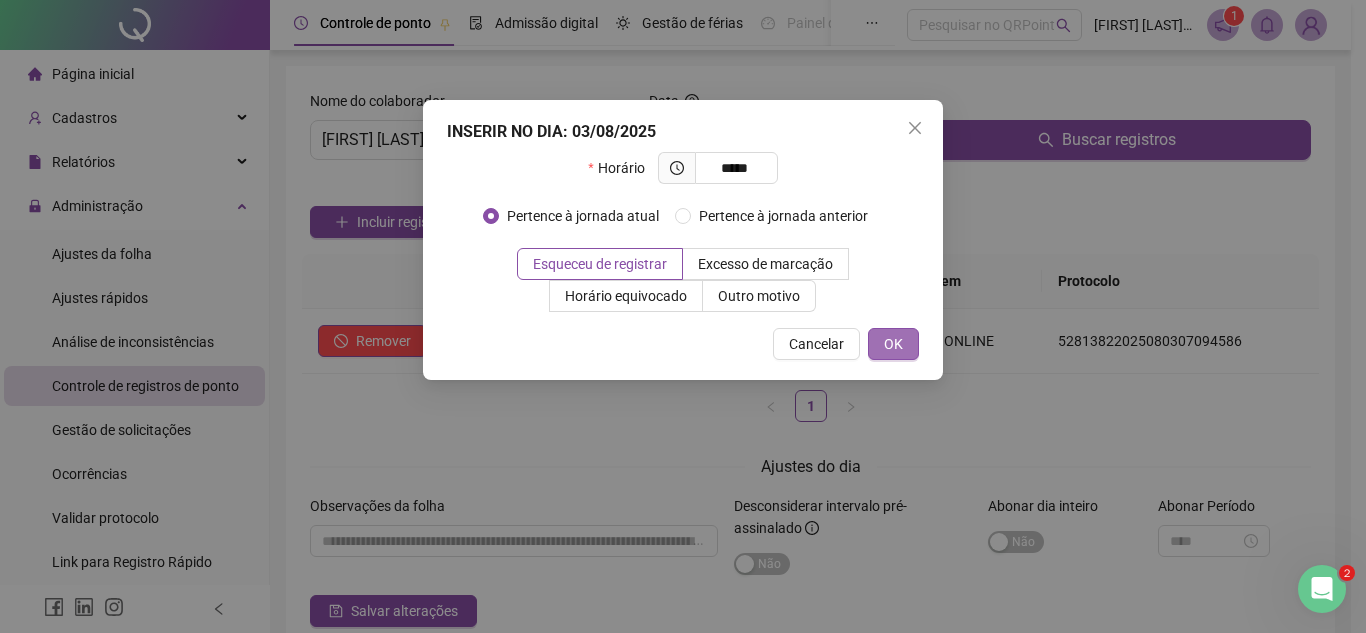 click on "OK" at bounding box center [893, 344] 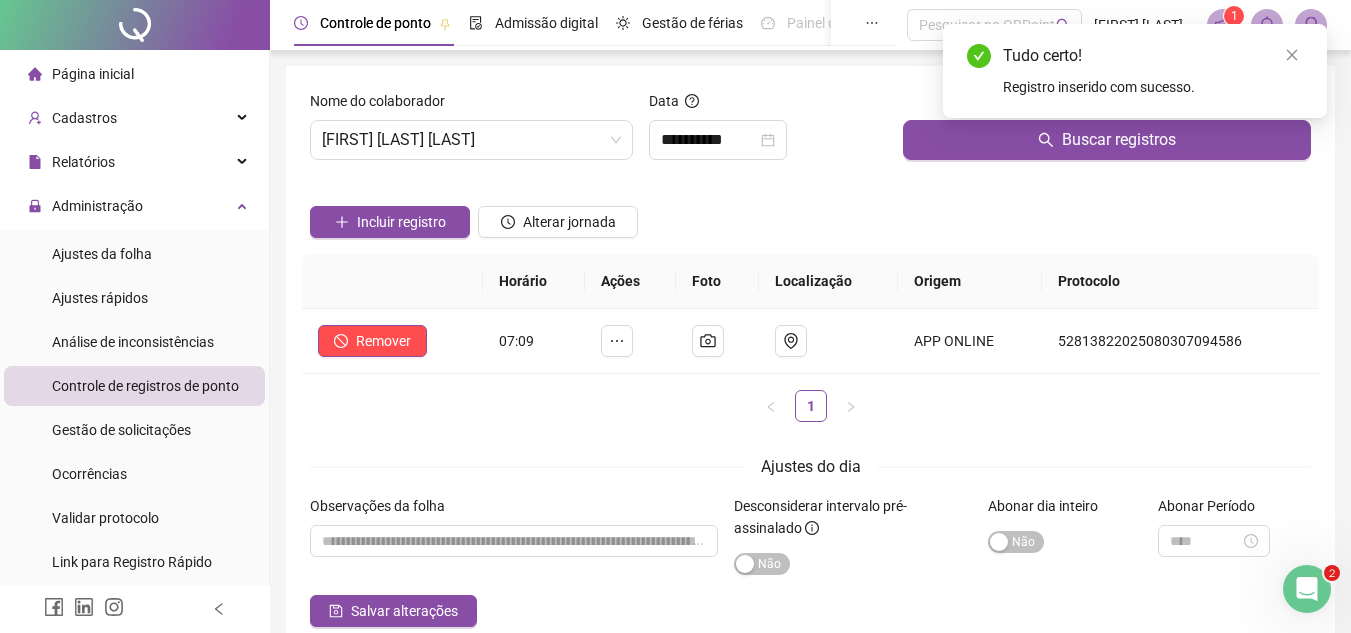 click on "Salvar alterações" at bounding box center (404, 611) 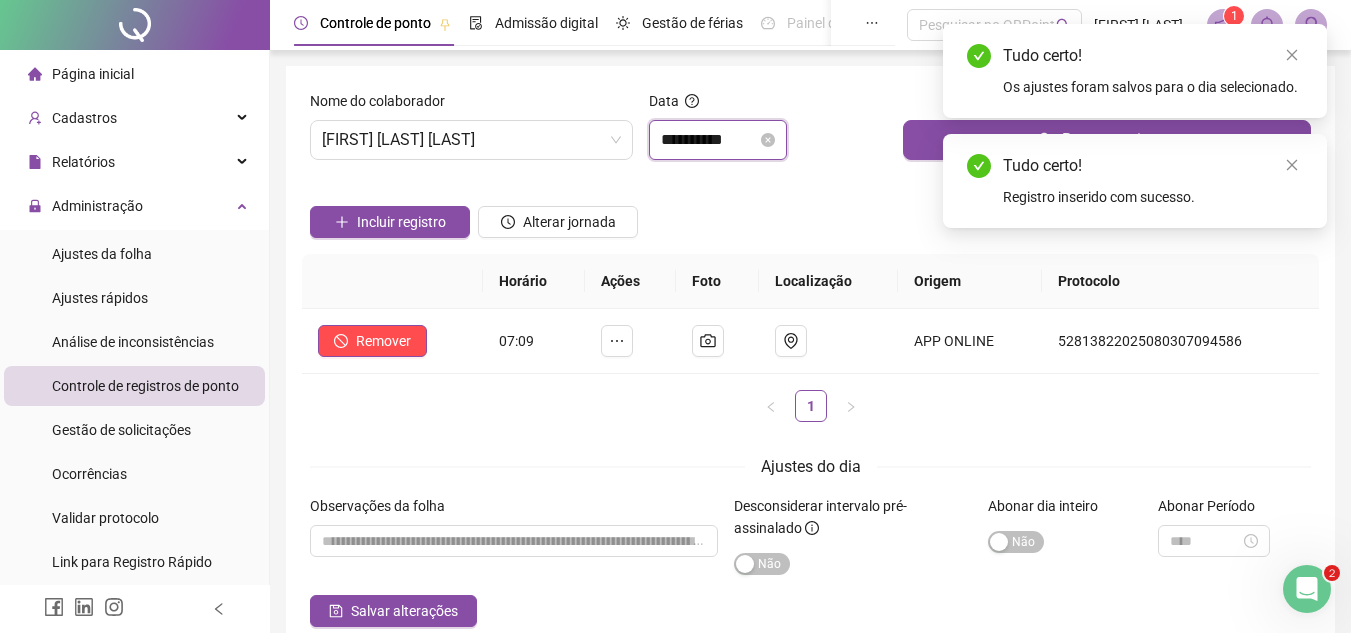 click on "**********" at bounding box center (709, 140) 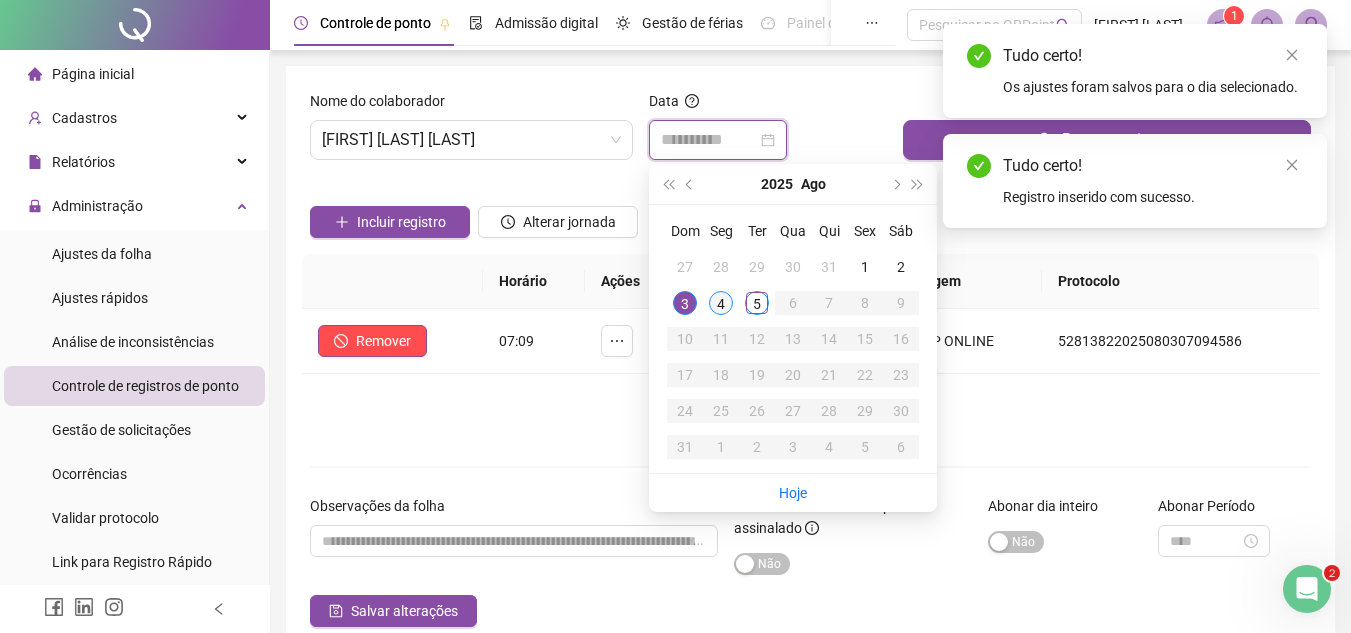 type on "**********" 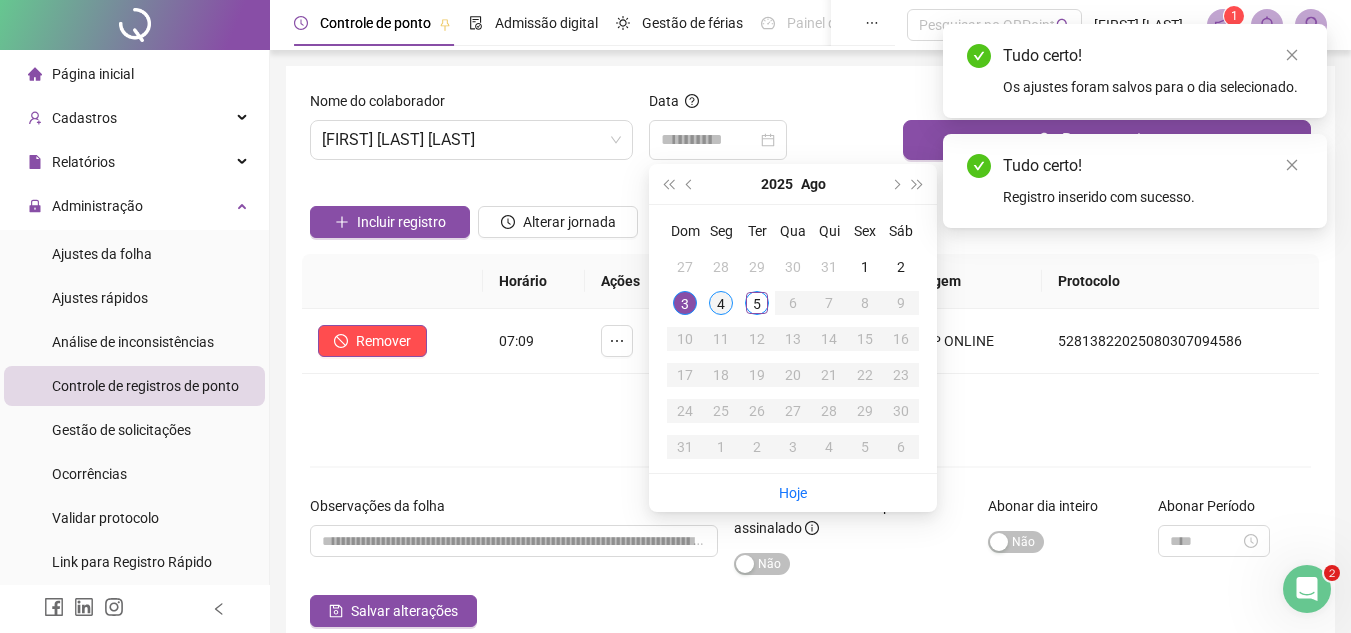 click on "4" at bounding box center (721, 303) 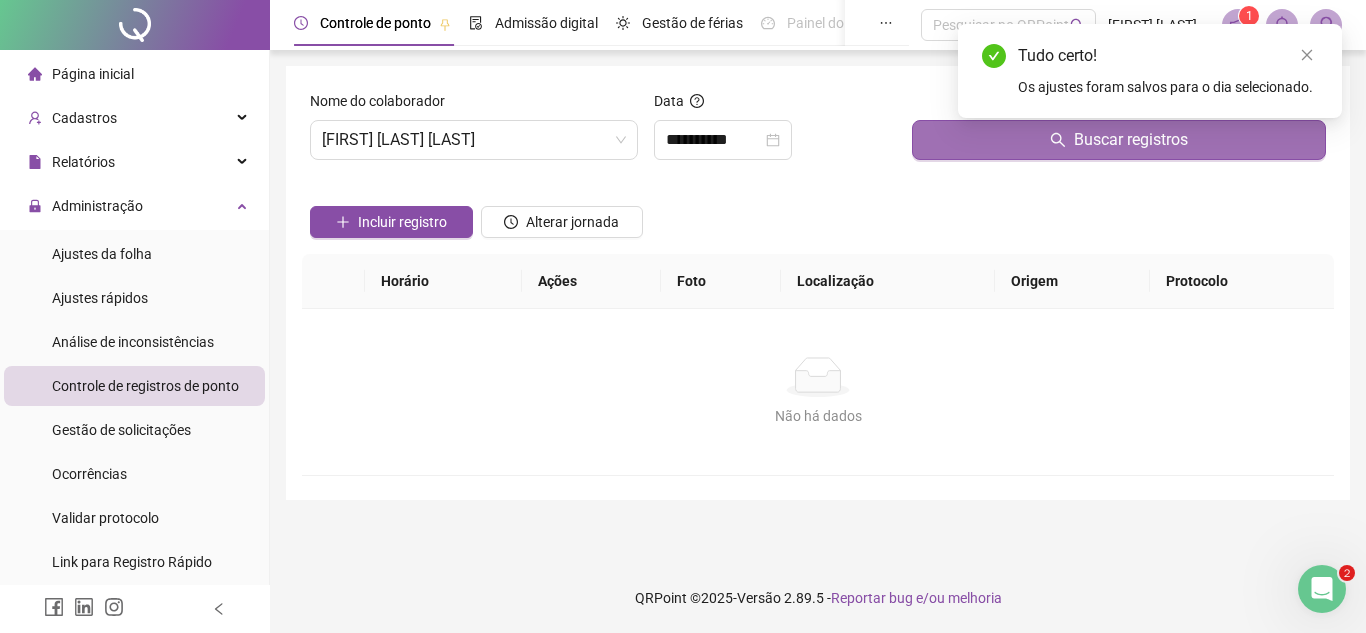 click on "Buscar registros" at bounding box center (1119, 140) 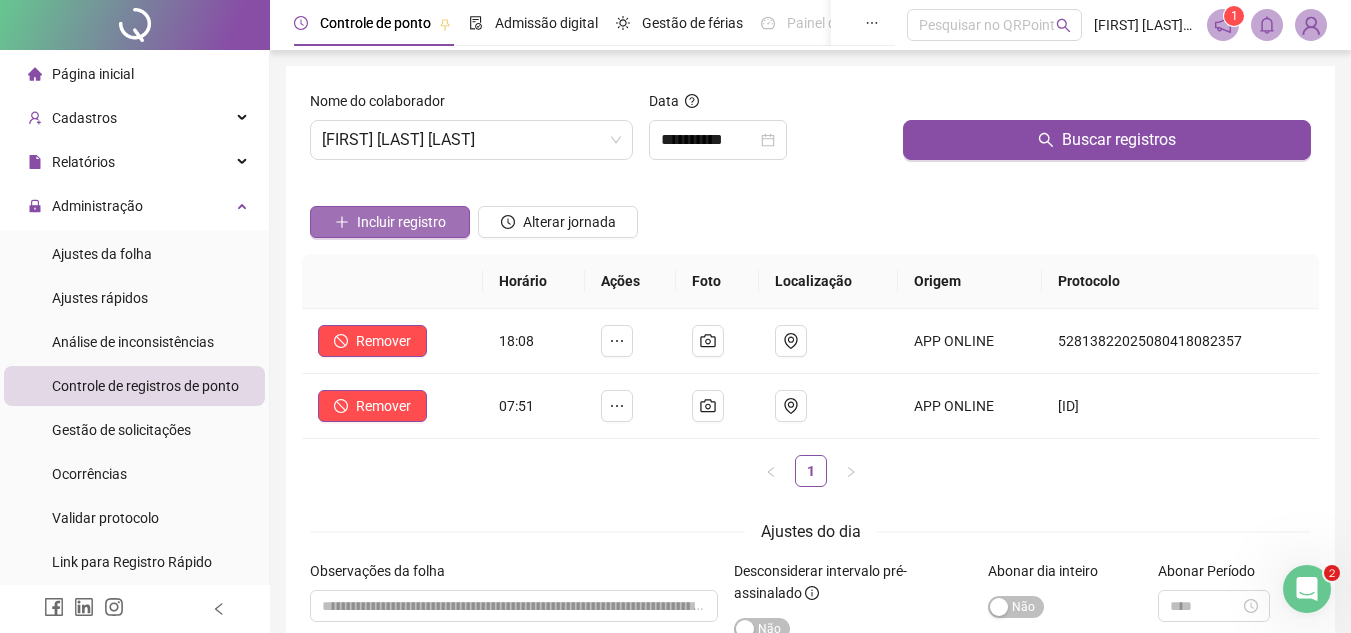 click on "Incluir registro" at bounding box center (401, 222) 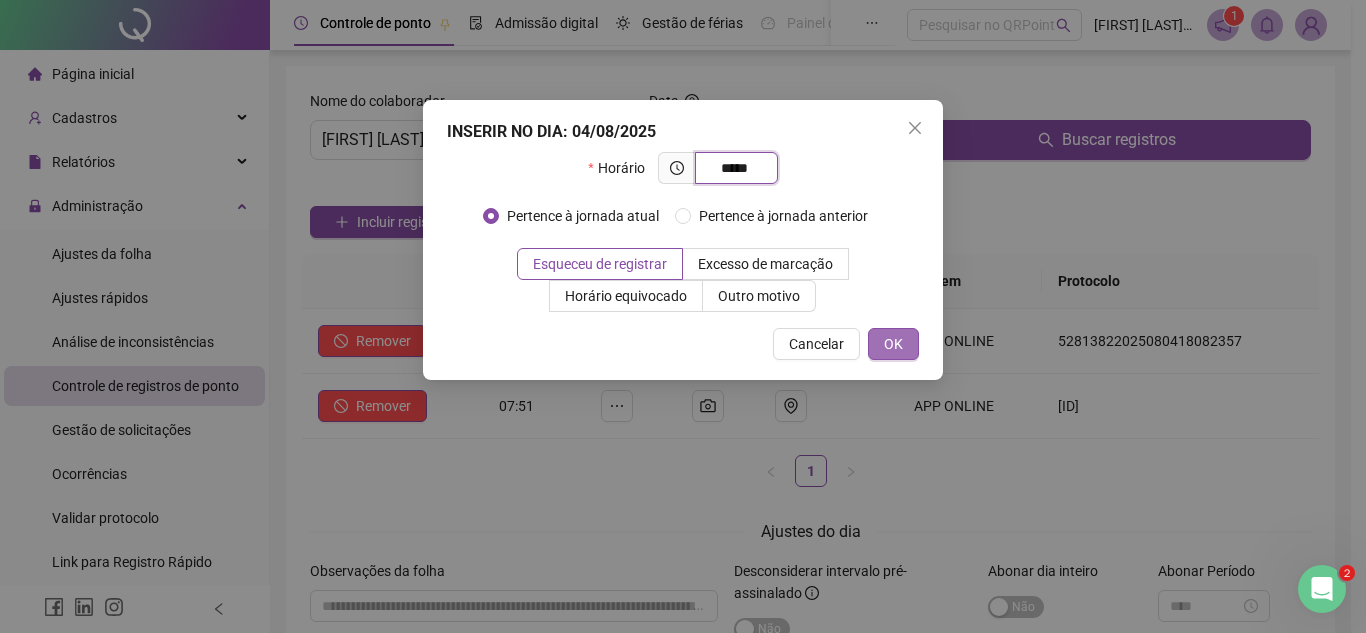 type on "*****" 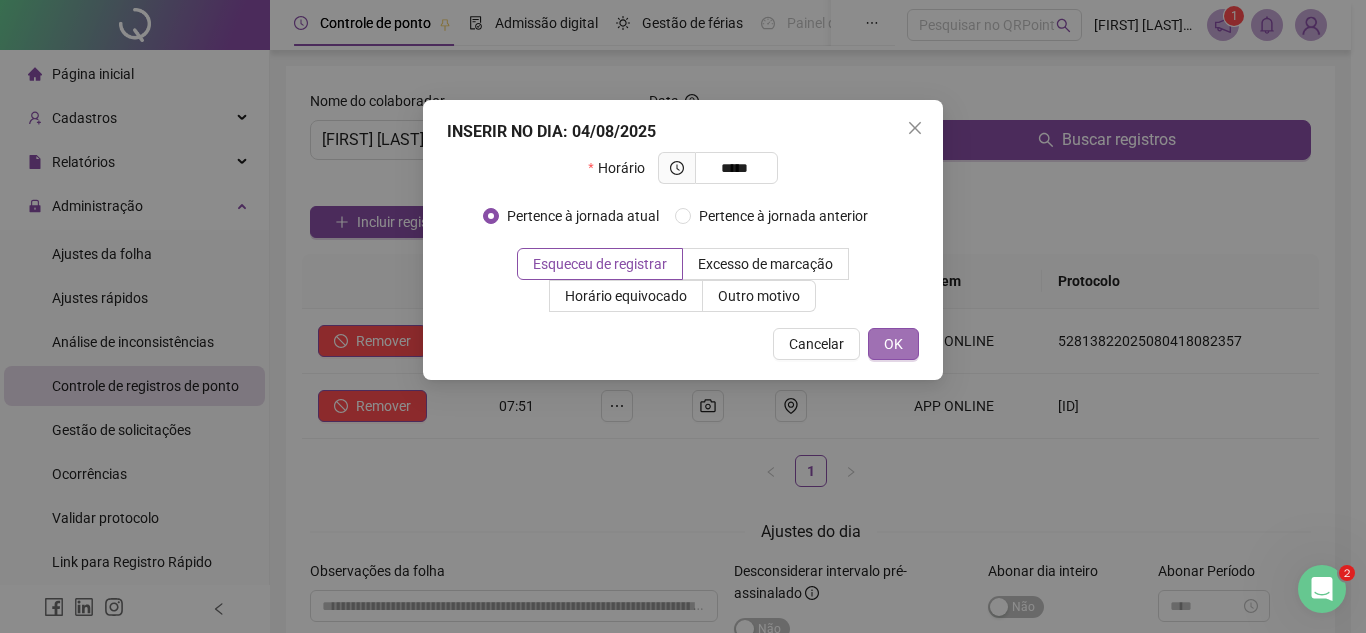 click on "OK" at bounding box center [893, 344] 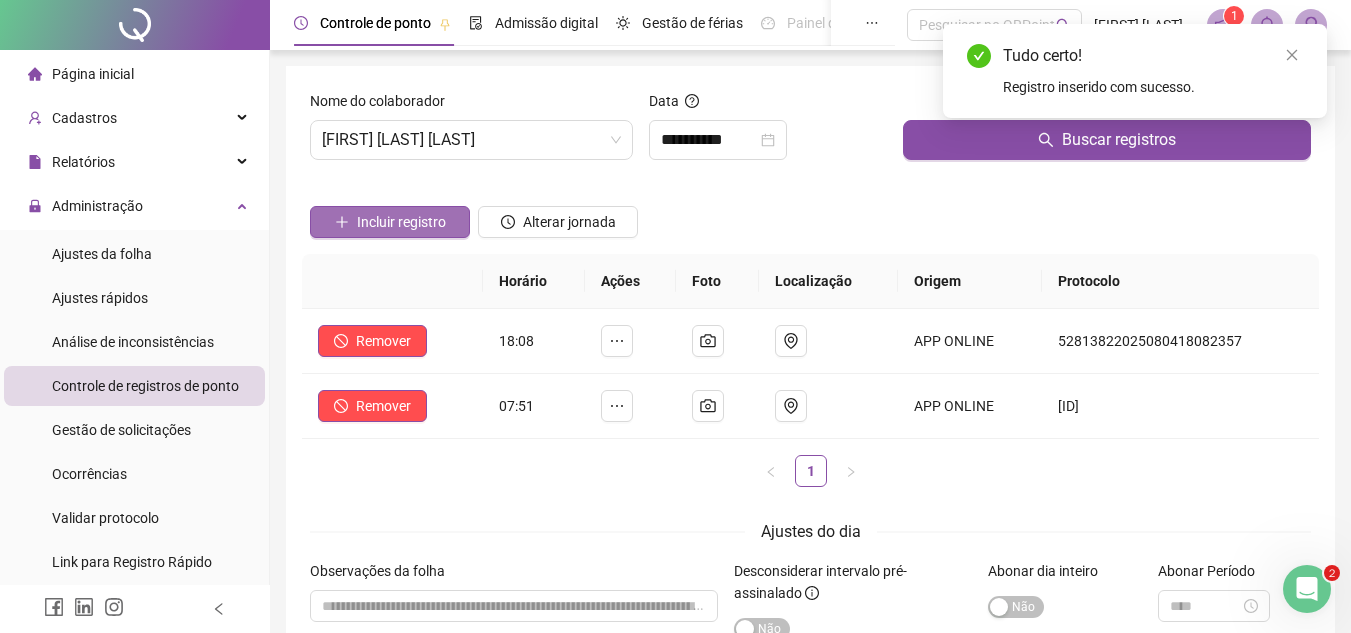 click on "Incluir registro" at bounding box center [401, 222] 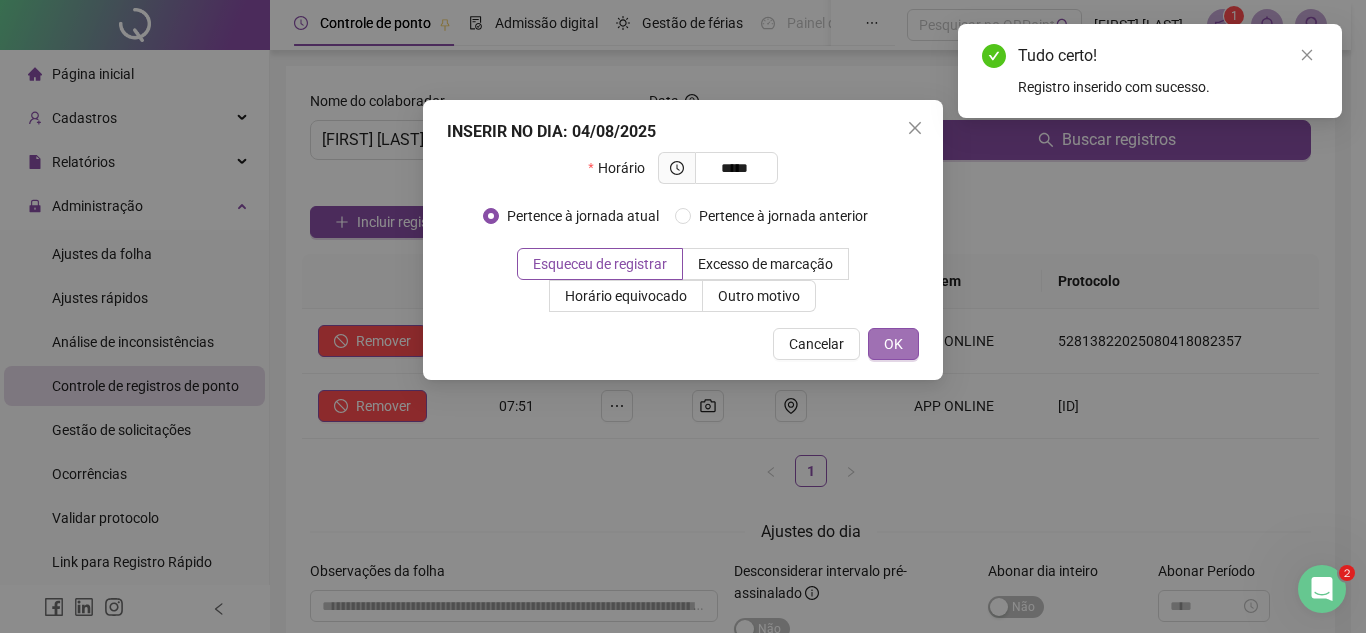 type on "*****" 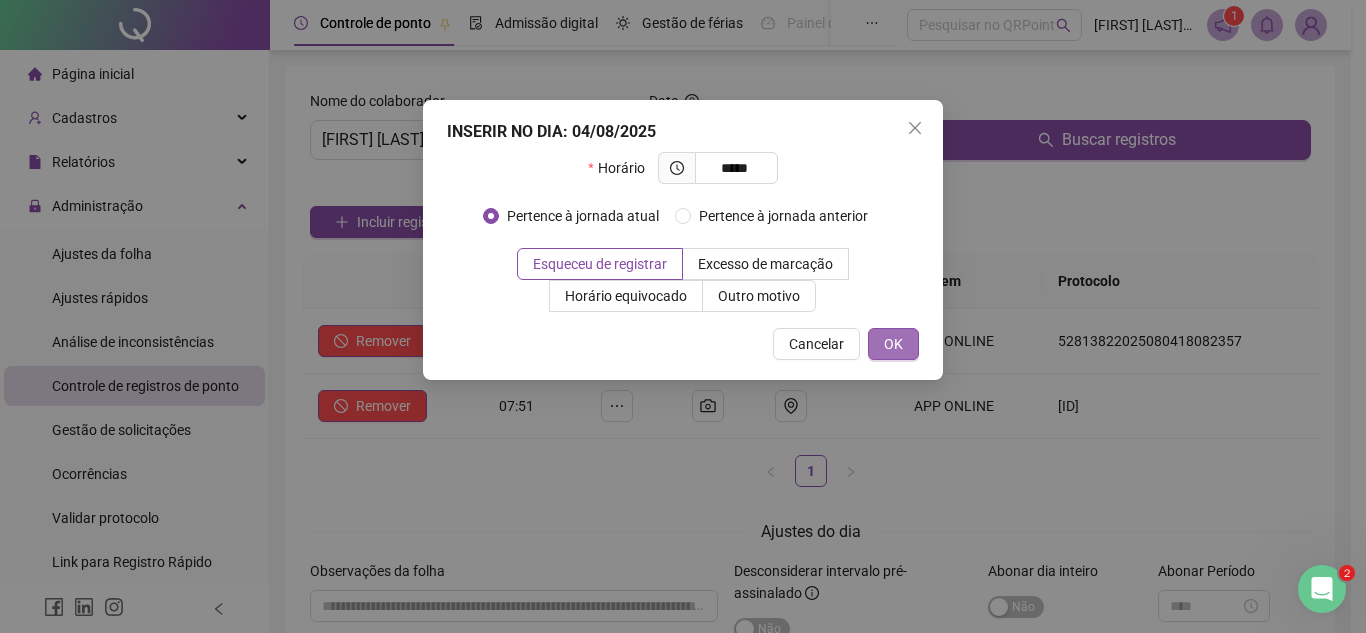 click on "OK" at bounding box center (893, 344) 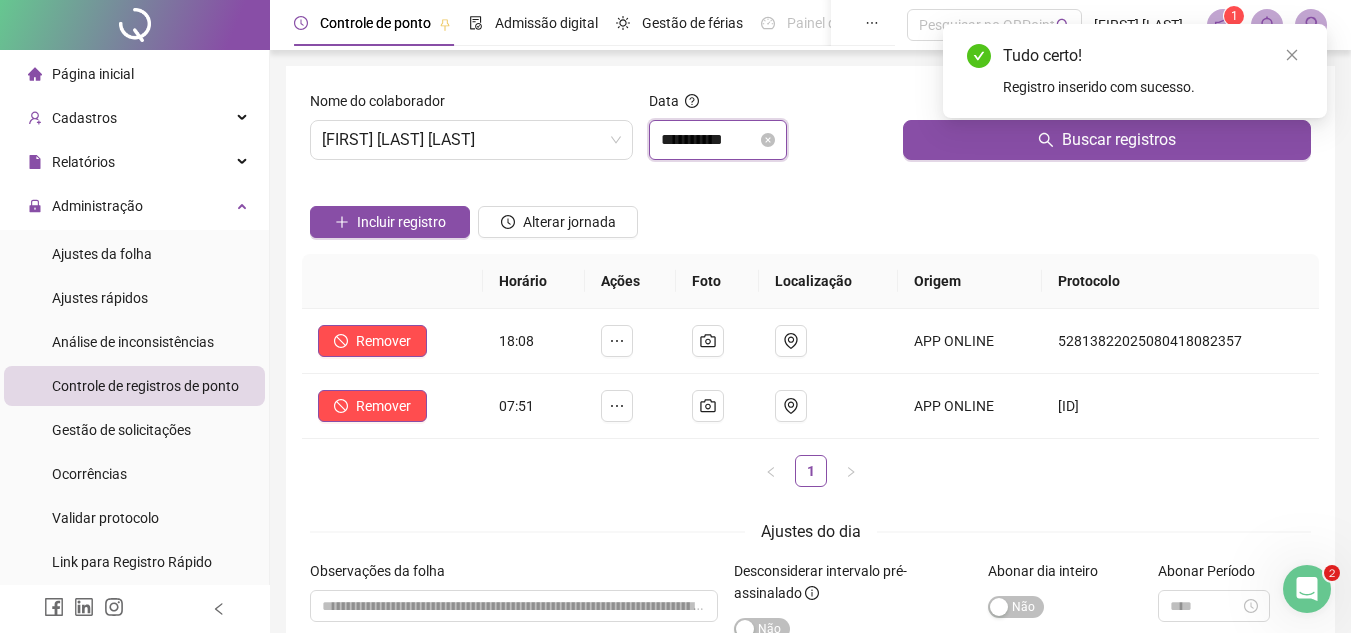 click on "**********" at bounding box center [709, 140] 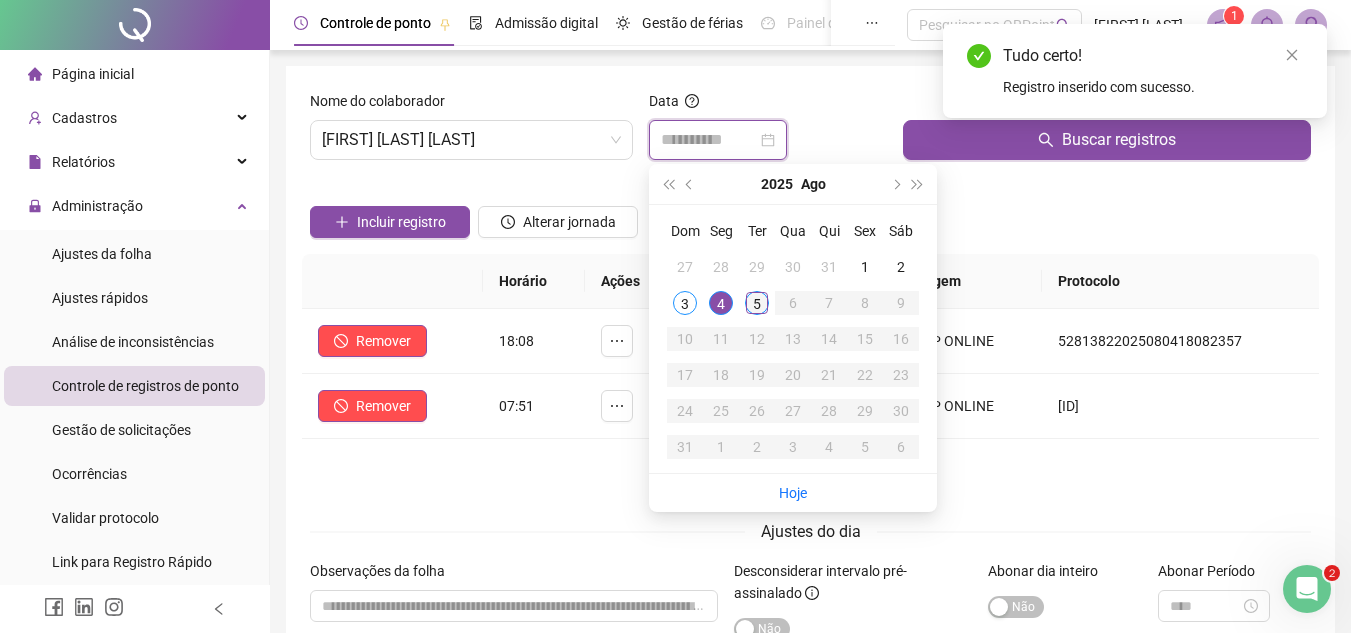 type on "**********" 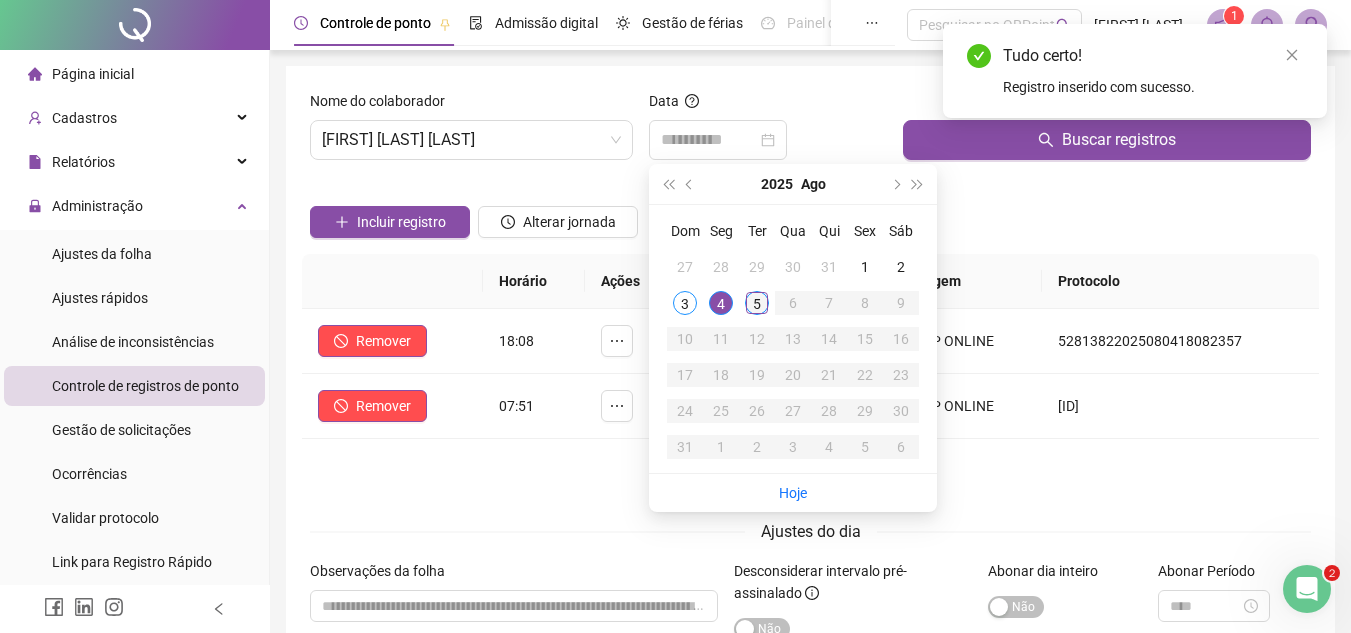 click on "5" at bounding box center [757, 303] 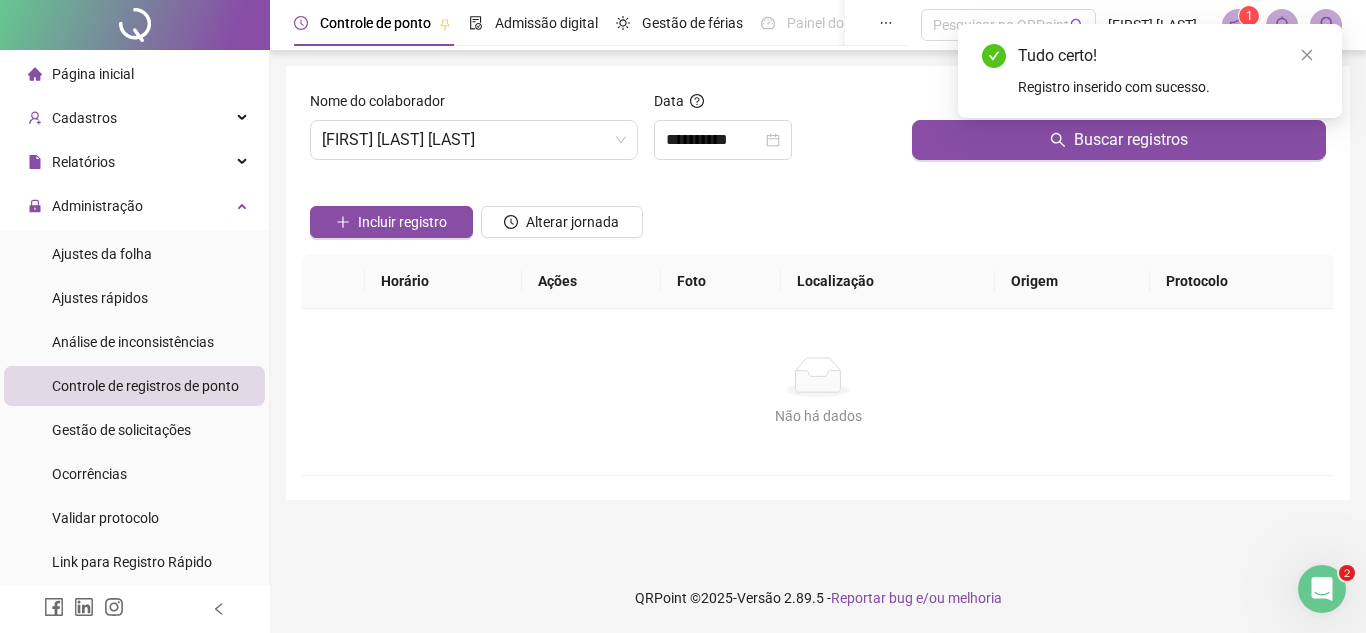 click on "Tudo certo! Registro inserido com sucesso." at bounding box center [1150, 71] 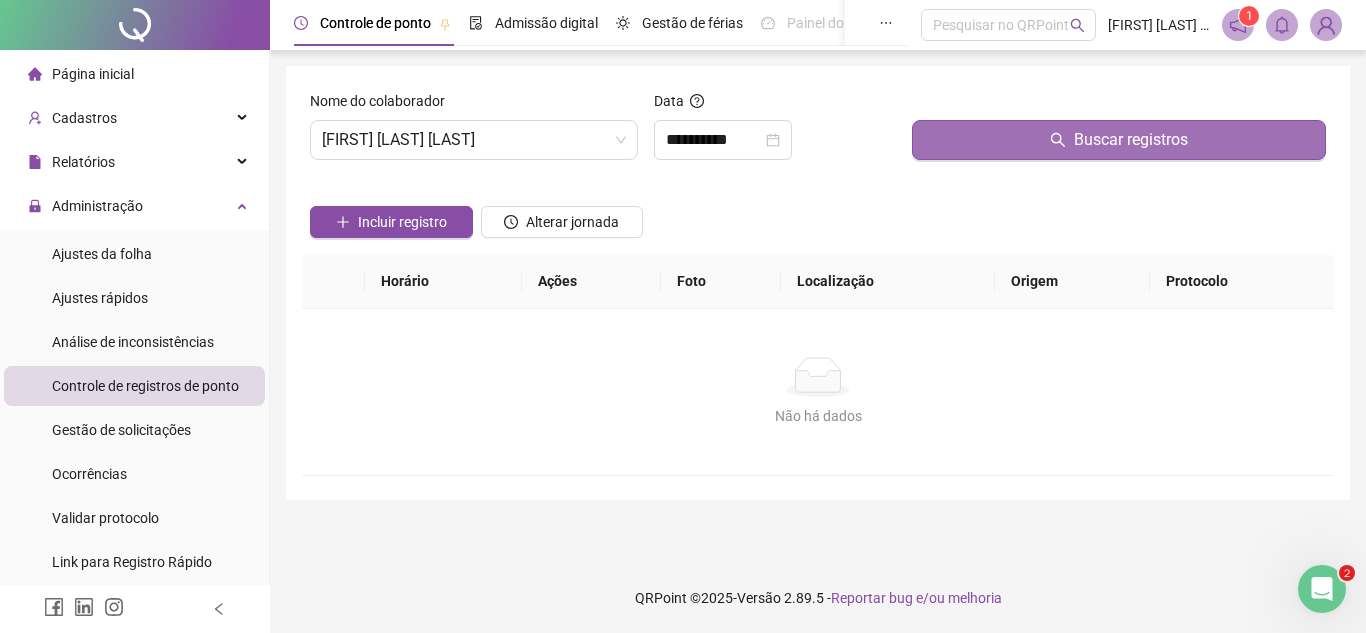 click on "Buscar registros" at bounding box center [1119, 140] 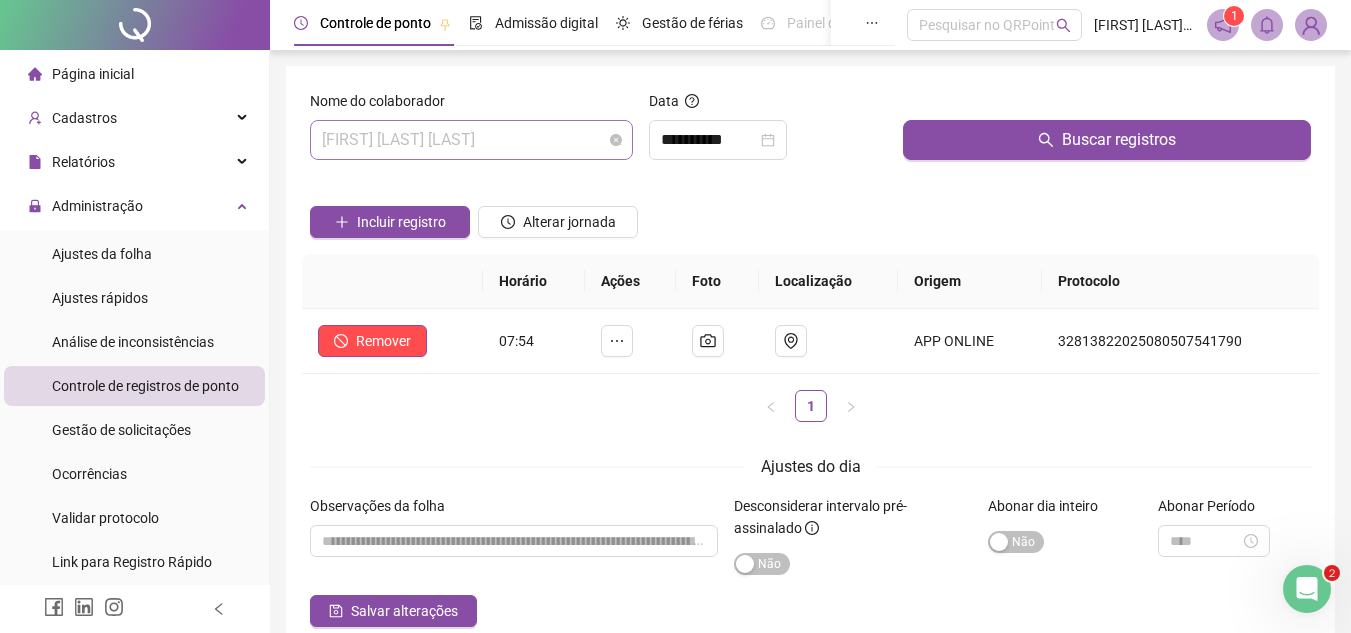 click on "[FIRST] [LAST] [LAST]" at bounding box center (471, 140) 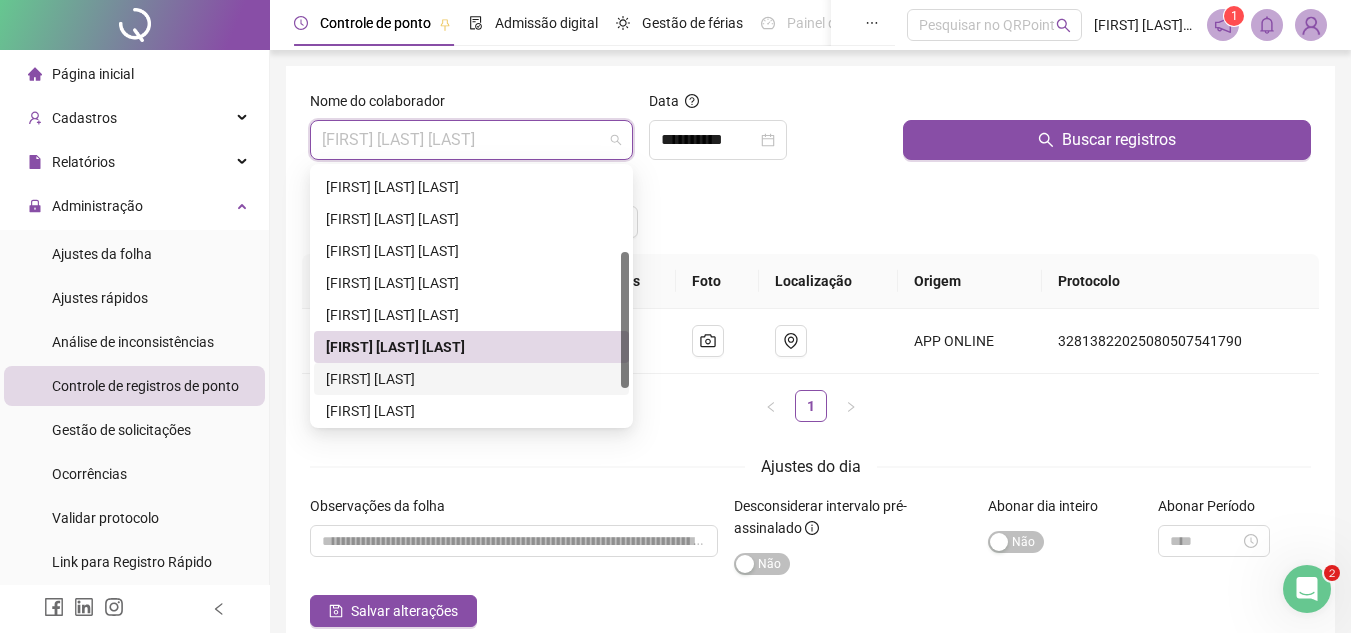 click on "[FIRST] [LAST]" at bounding box center [471, 379] 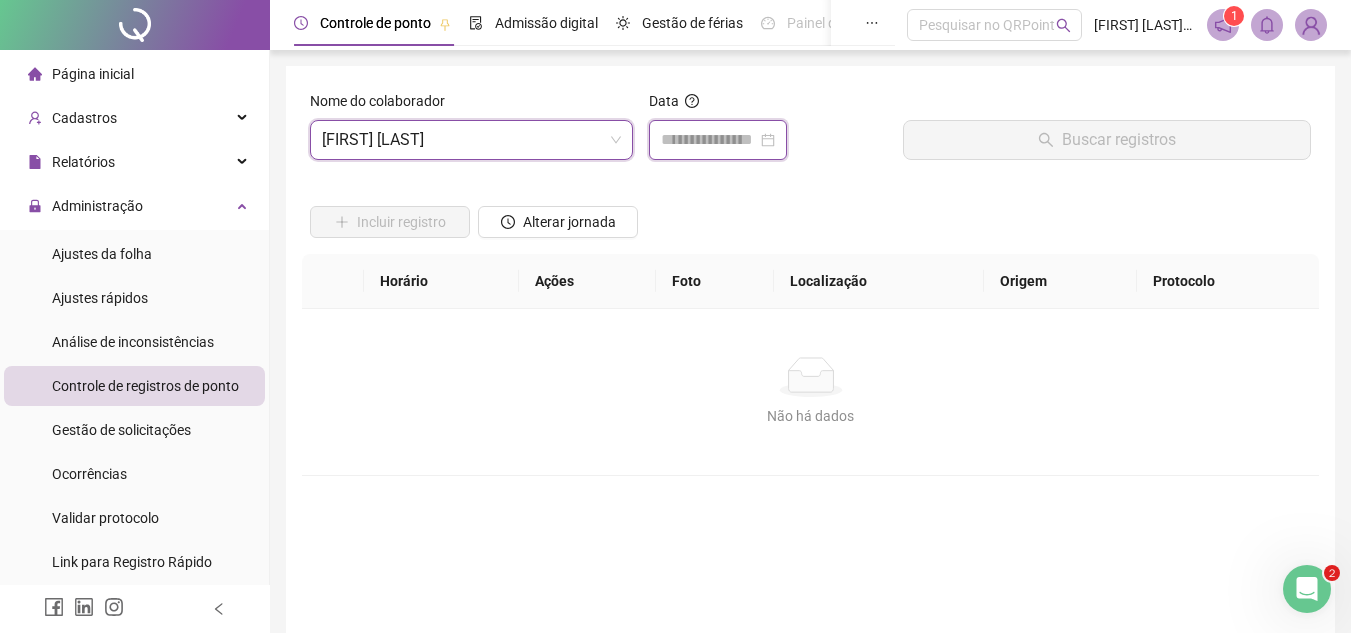 click at bounding box center (709, 140) 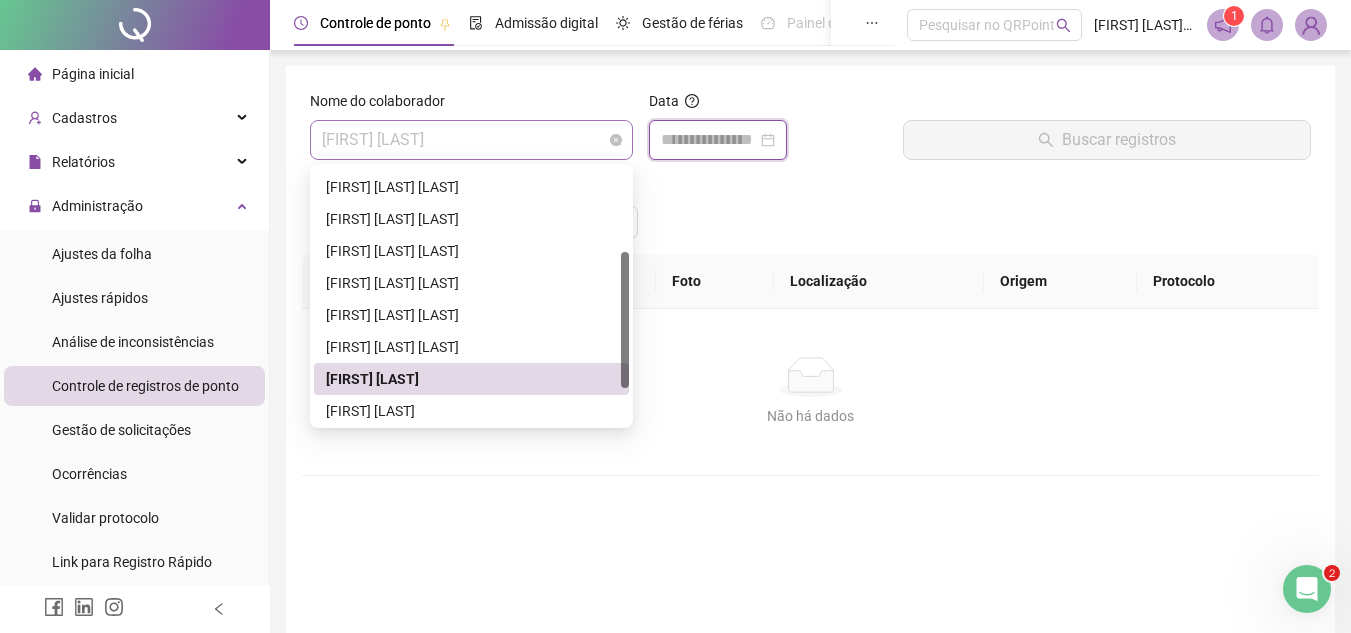 click on "[FIRST] [LAST]" at bounding box center (471, 140) 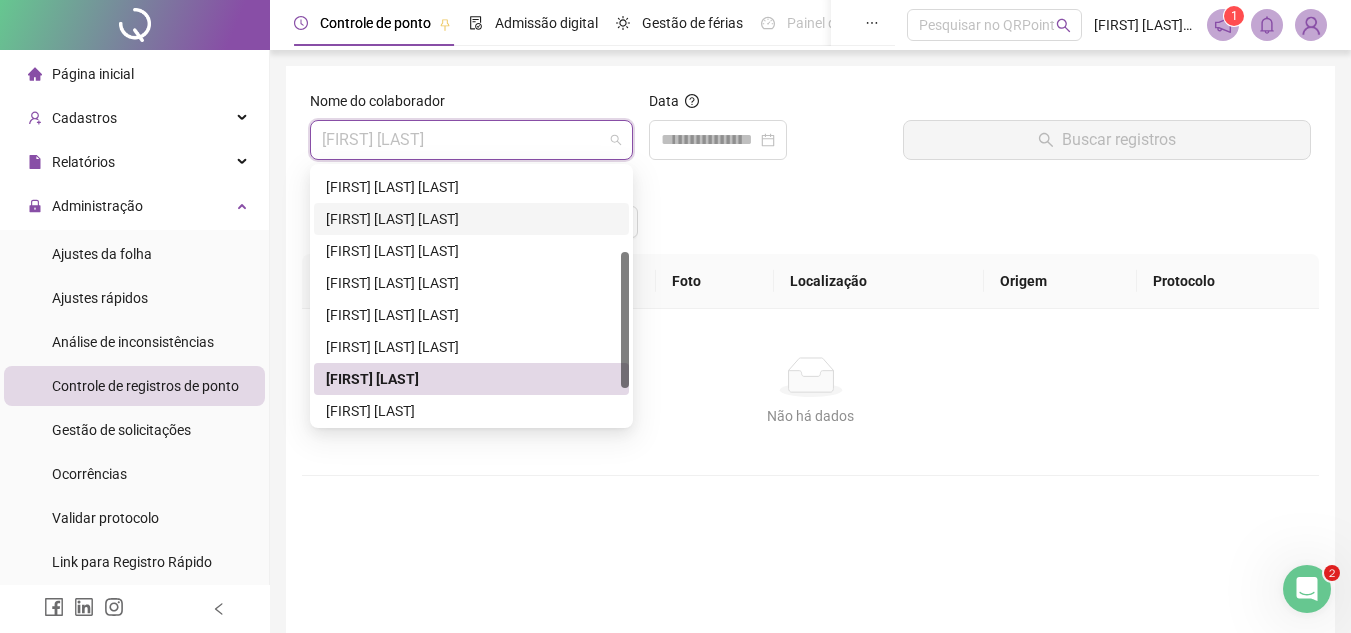 click on "[FIRST] [LAST] [LAST]" at bounding box center (471, 219) 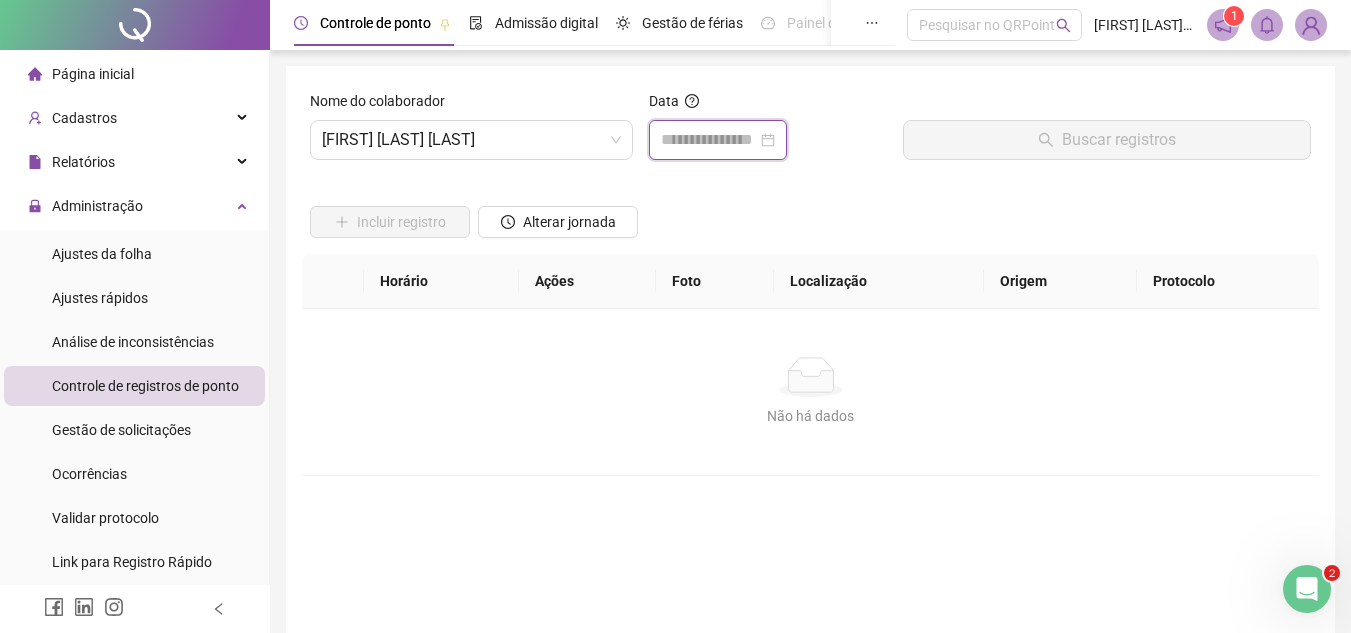 click at bounding box center [709, 140] 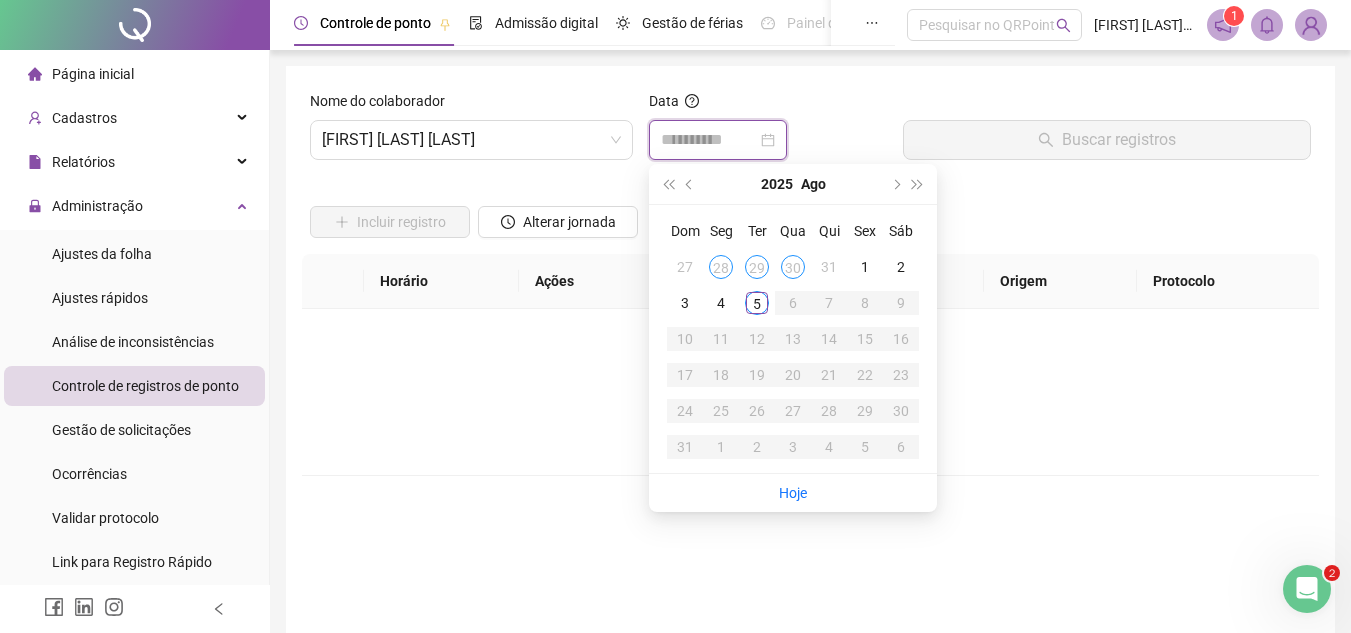 type on "**********" 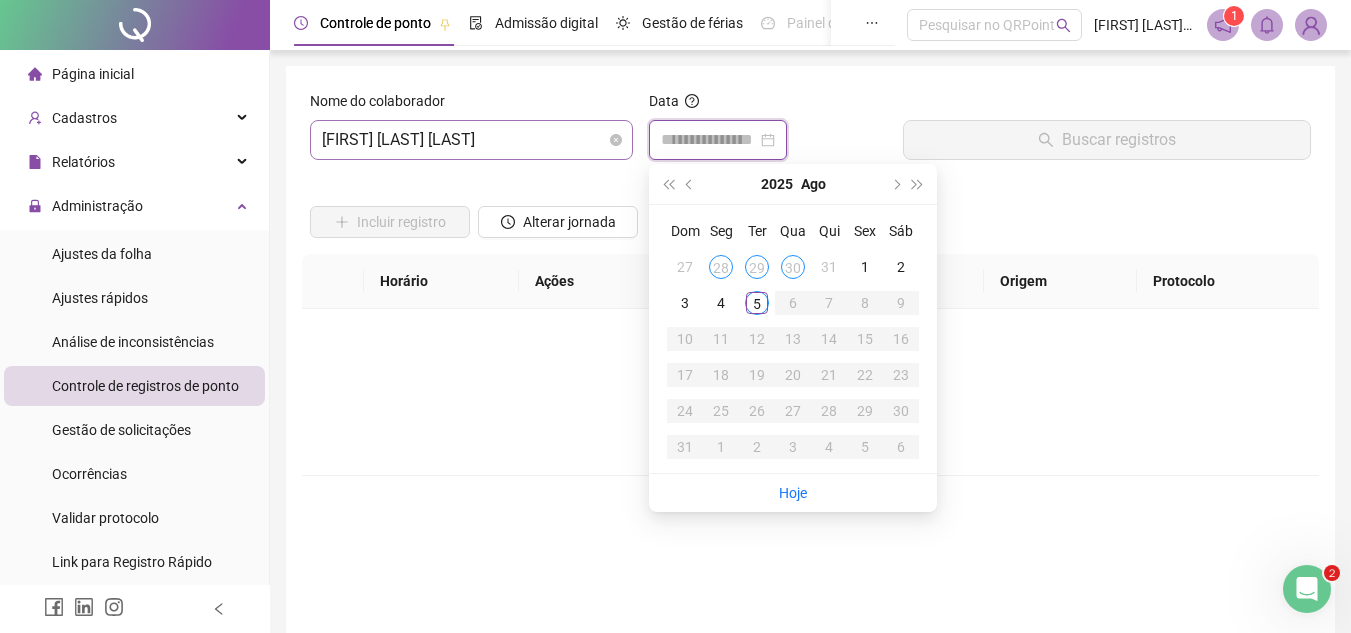 click on "[FIRST] [LAST] [LAST]" at bounding box center [471, 140] 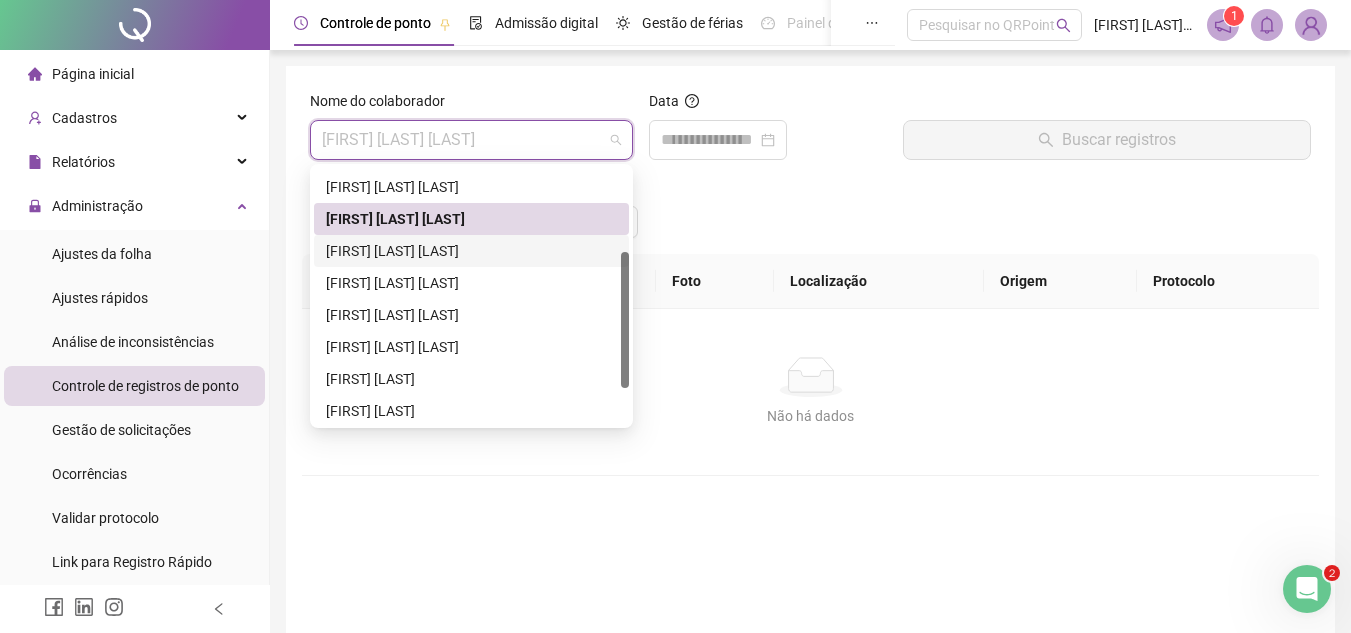 click on "[FIRST] [LAST] [LAST]" at bounding box center [471, 251] 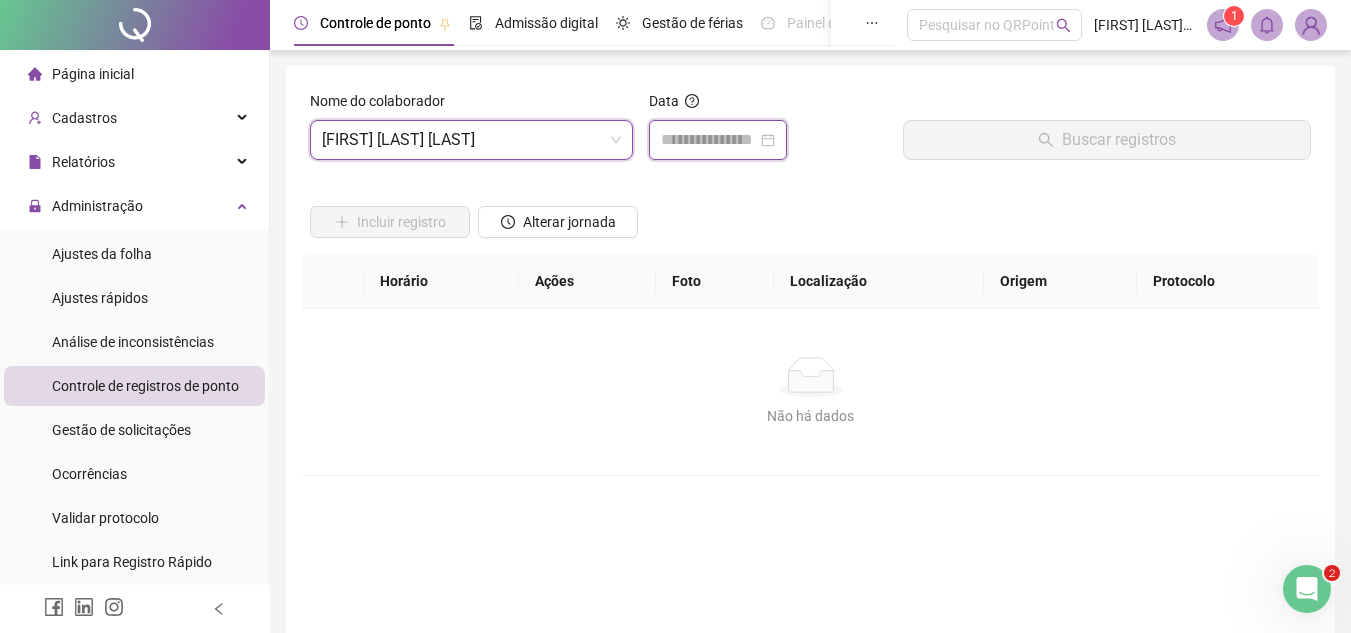 click at bounding box center (709, 140) 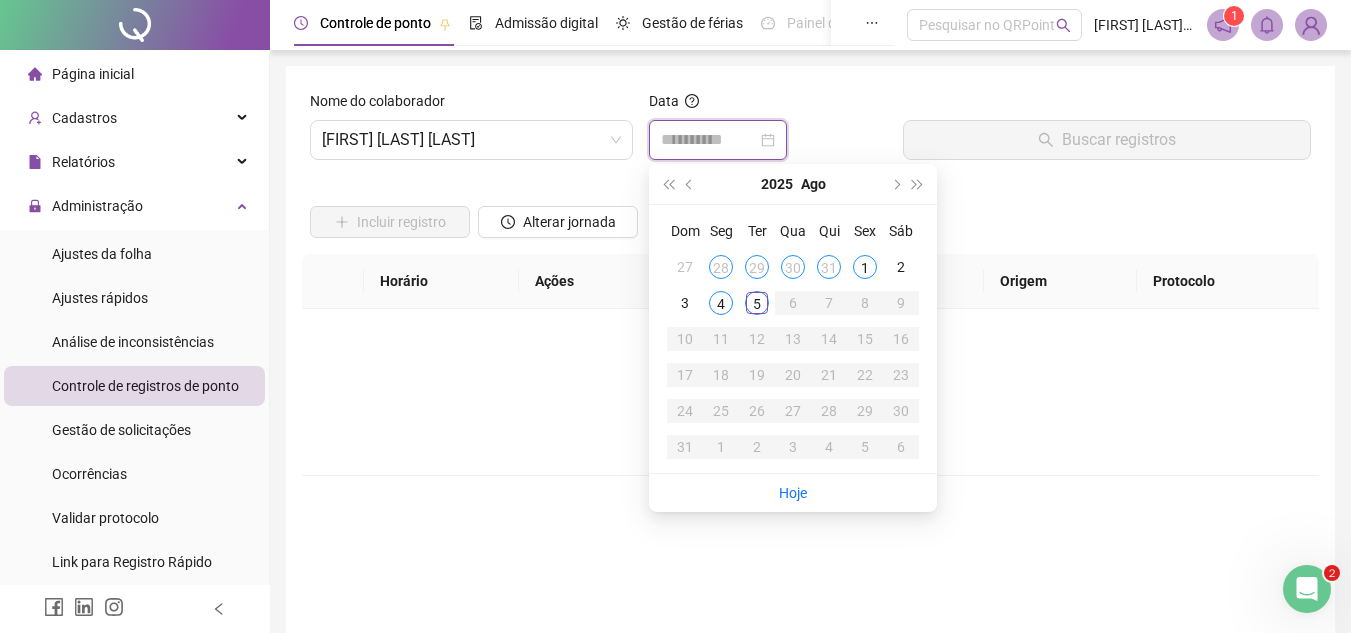 type on "**********" 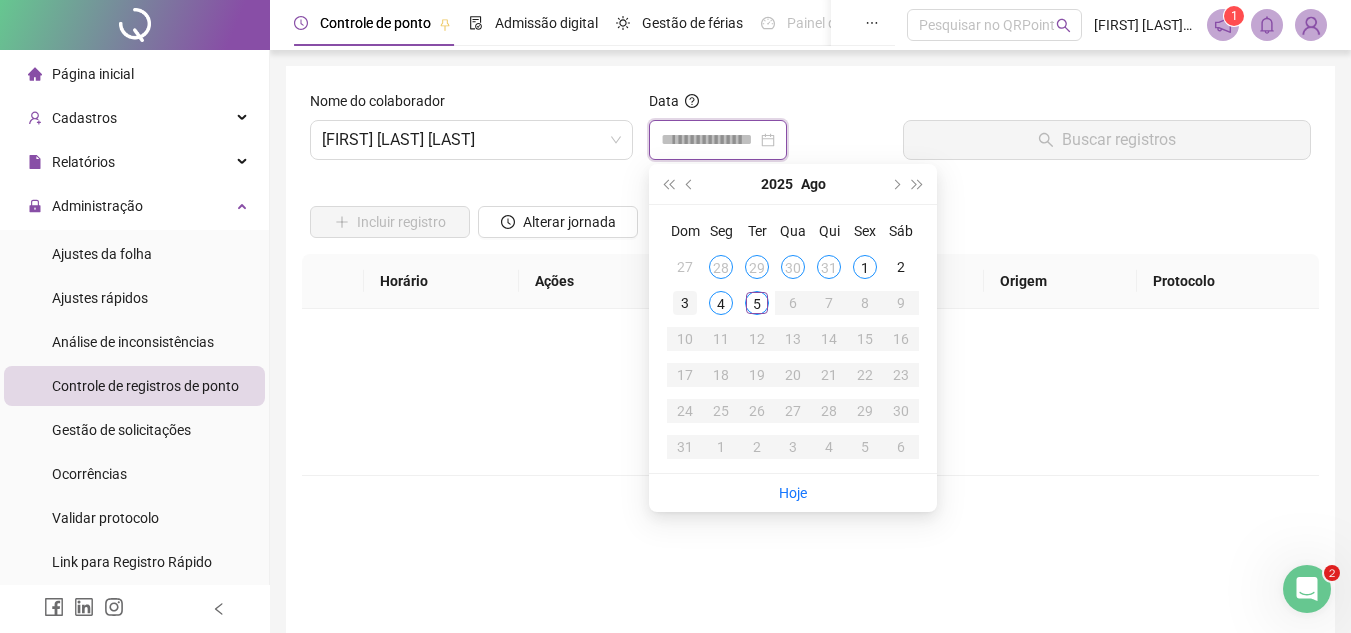type on "**********" 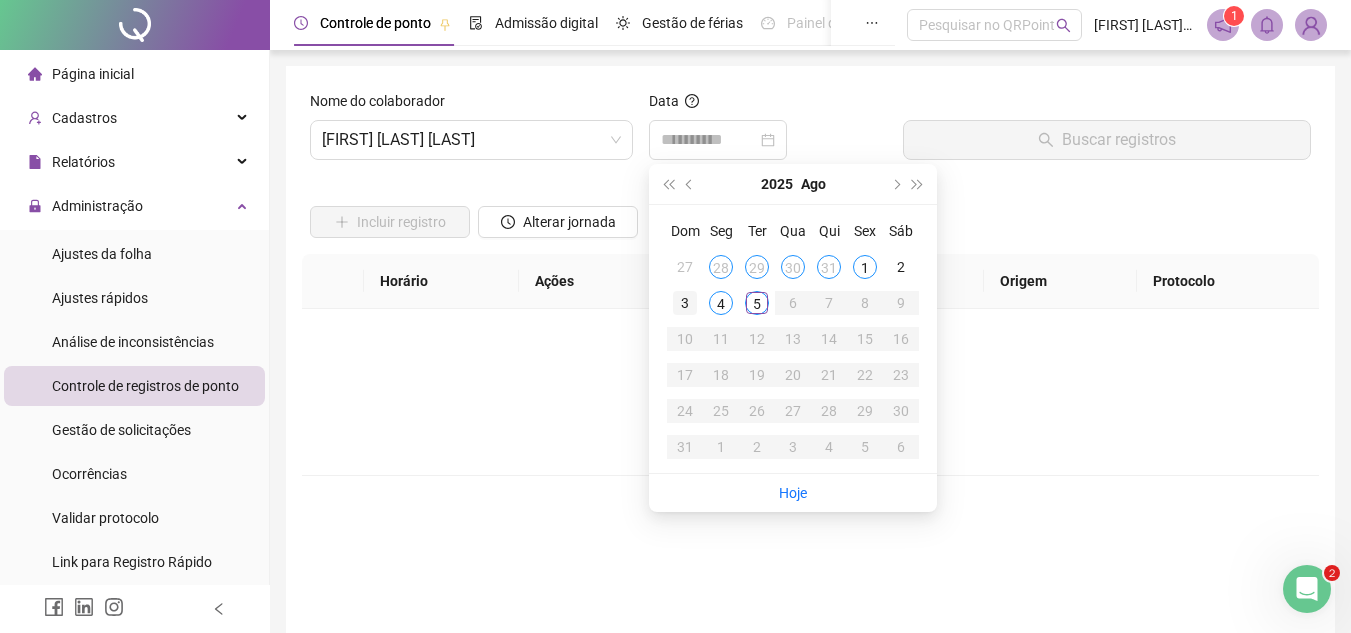 click on "3" at bounding box center [685, 303] 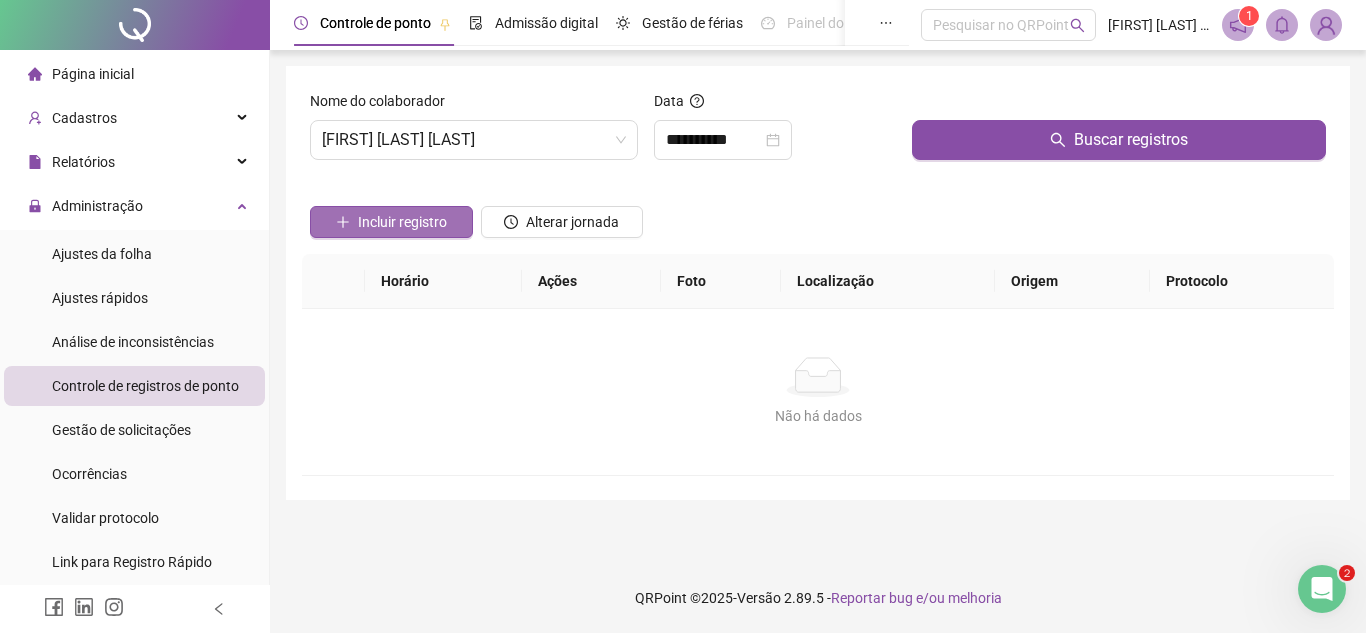 click on "Incluir registro" at bounding box center (402, 222) 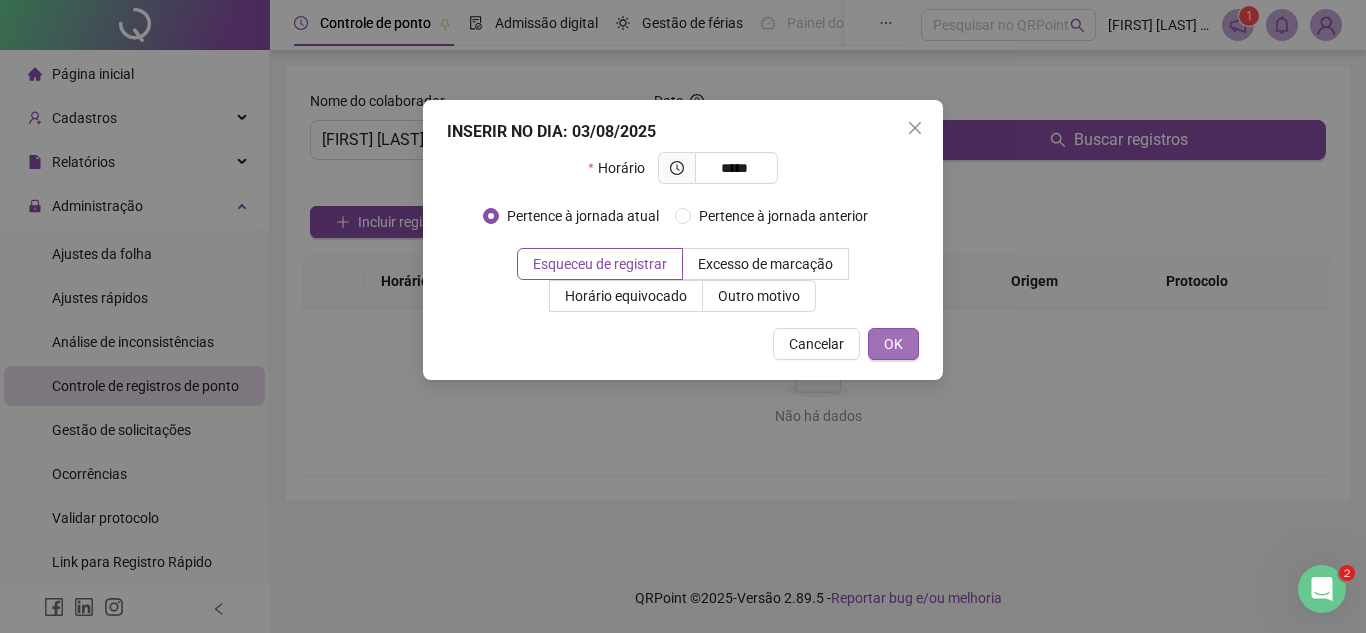 type on "*****" 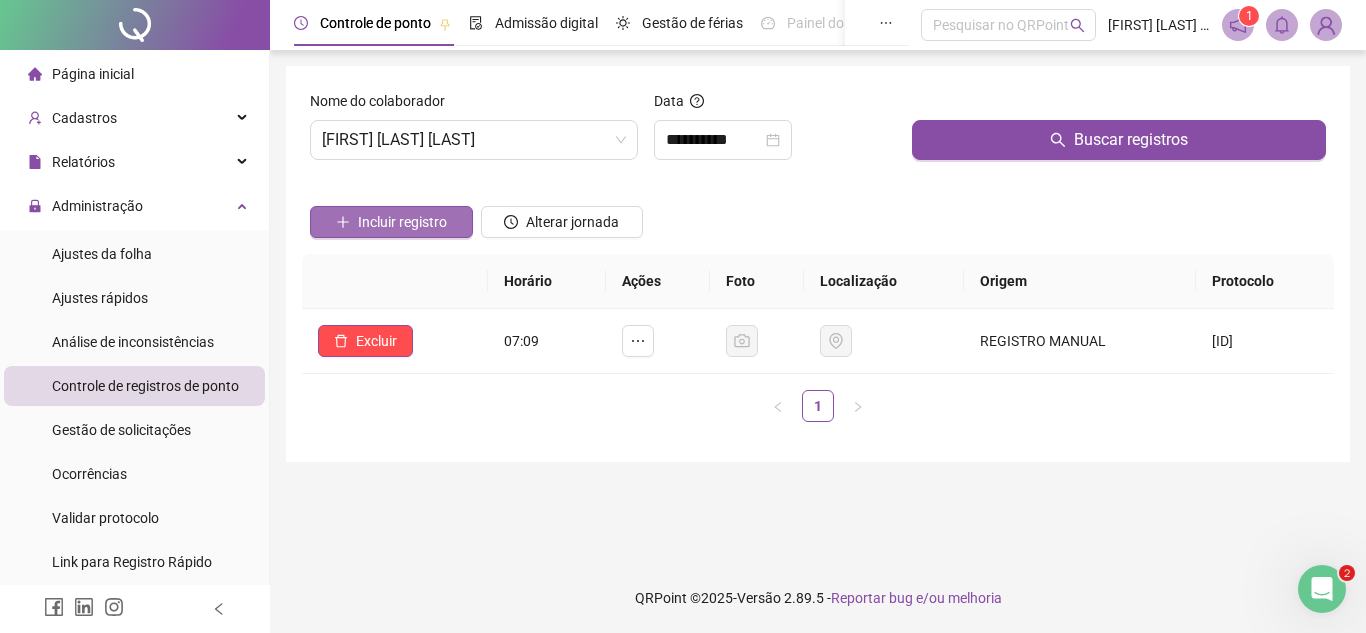 click on "Incluir registro" at bounding box center (402, 222) 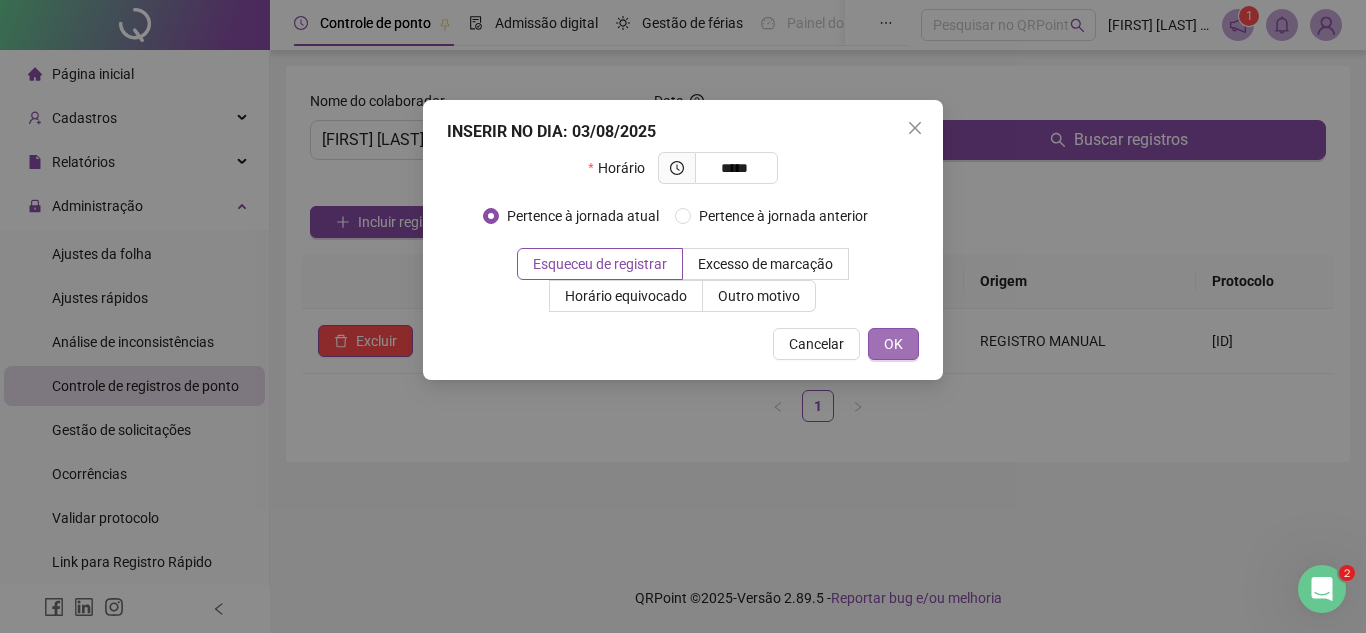 type on "*****" 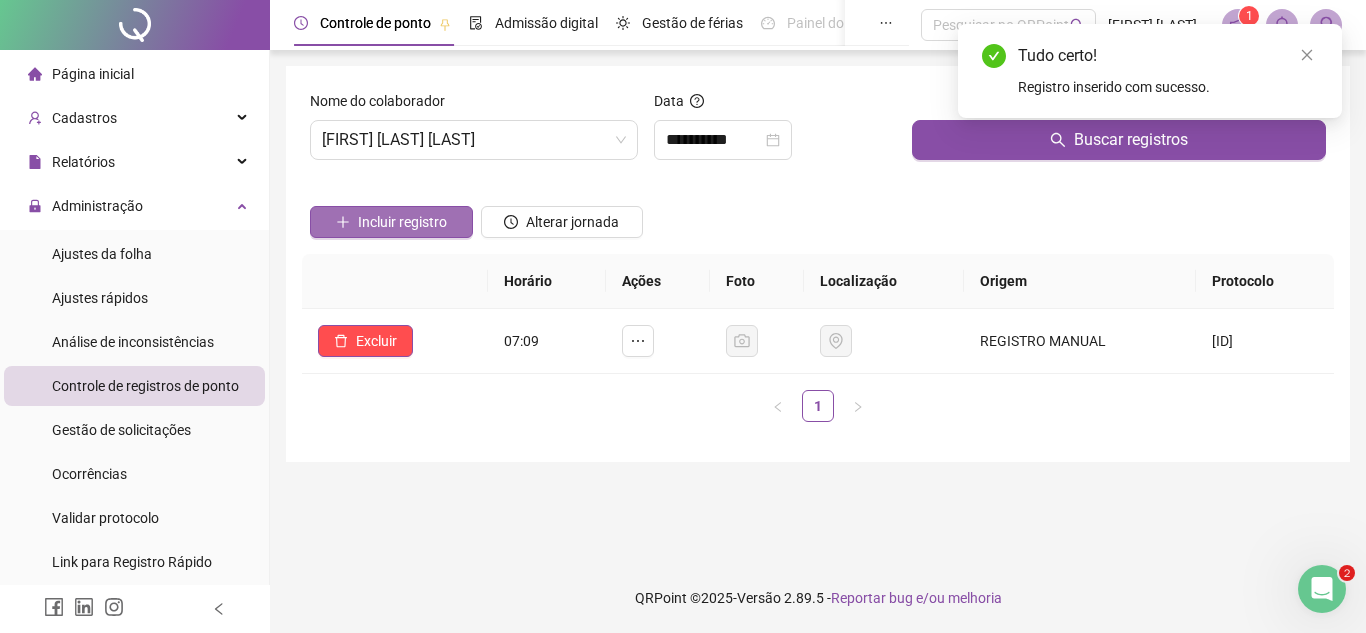 click on "Incluir registro" at bounding box center [402, 222] 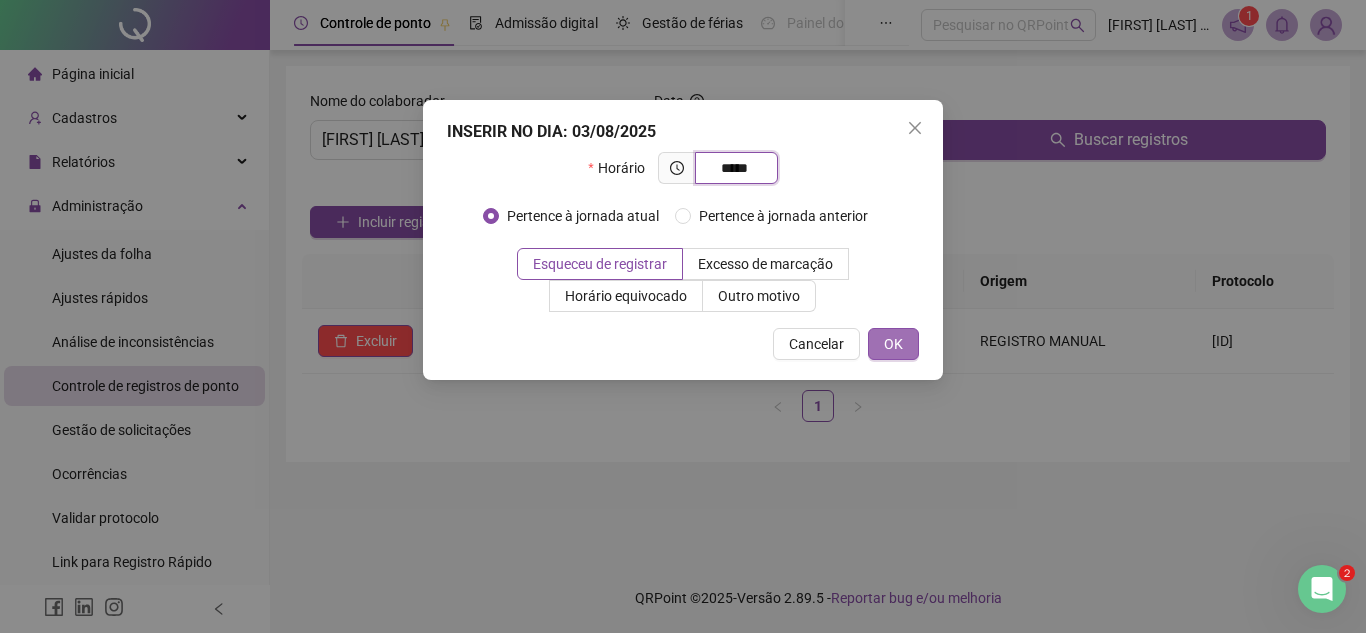 type on "*****" 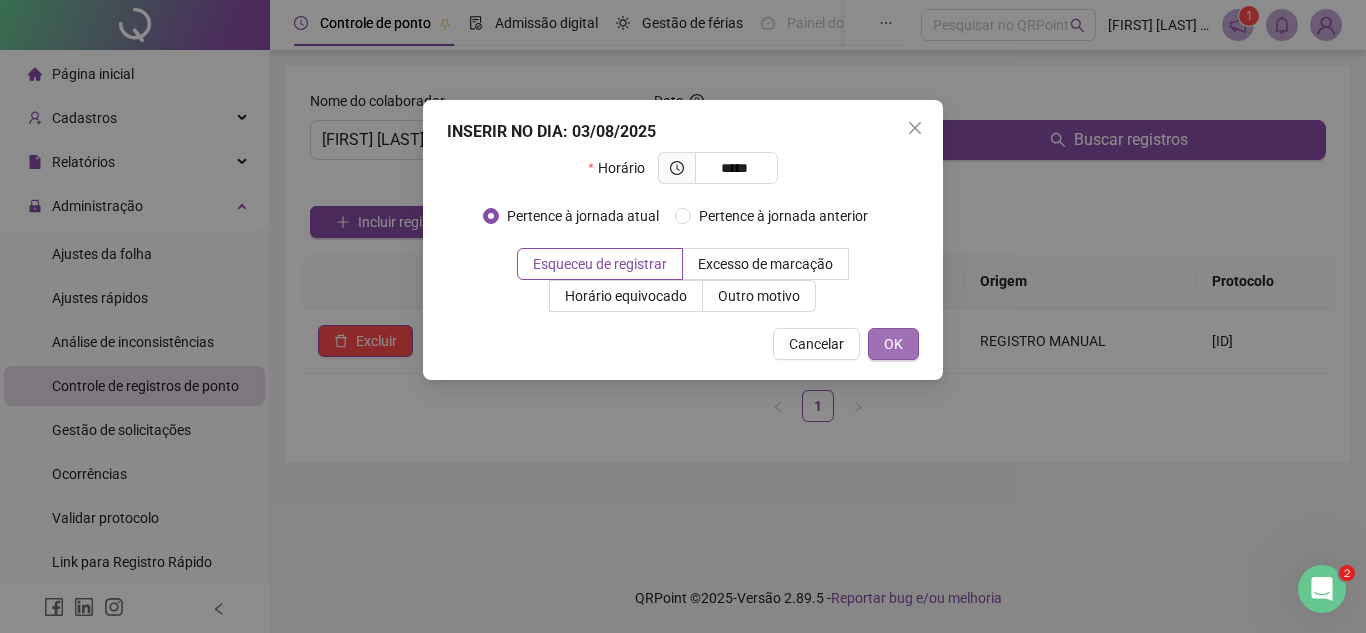 click on "OK" at bounding box center (893, 344) 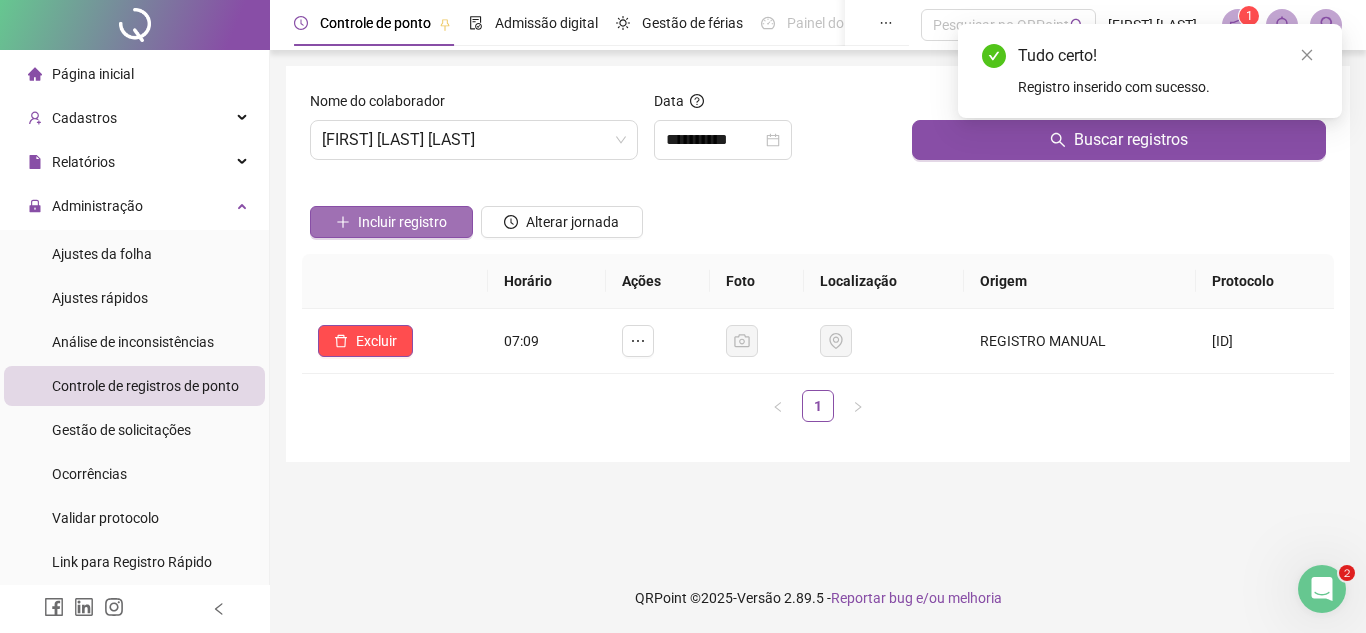 click on "Incluir registro" at bounding box center (402, 222) 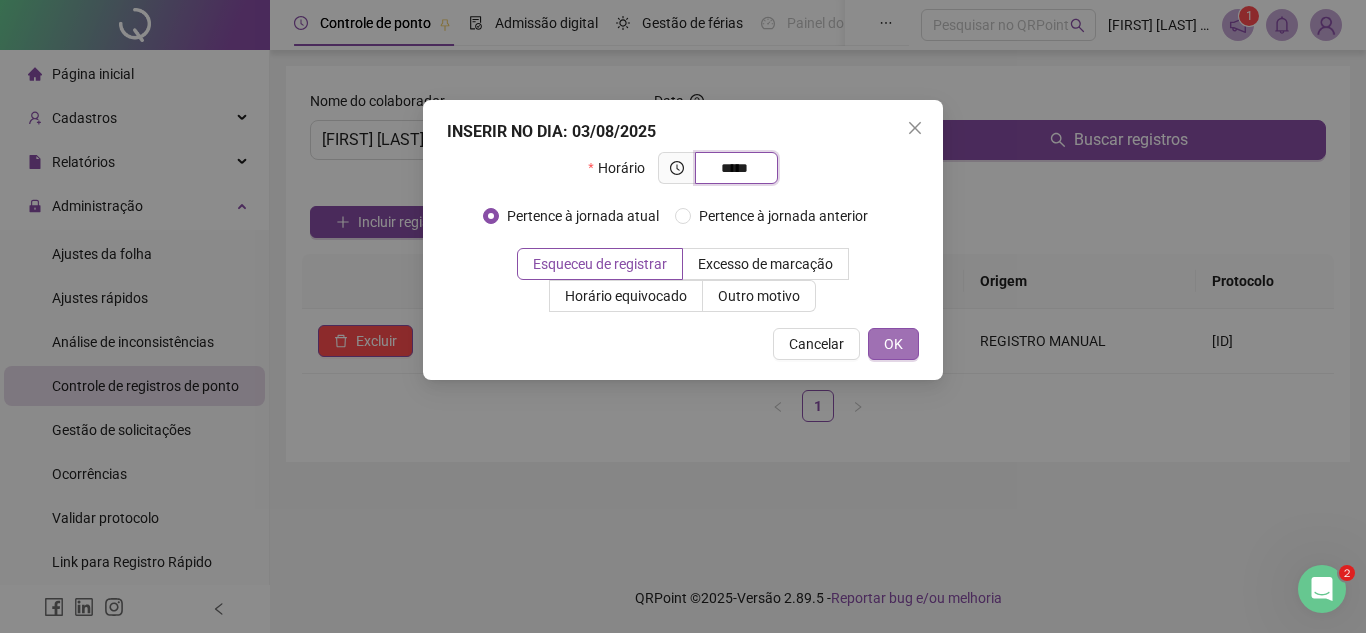 type on "*****" 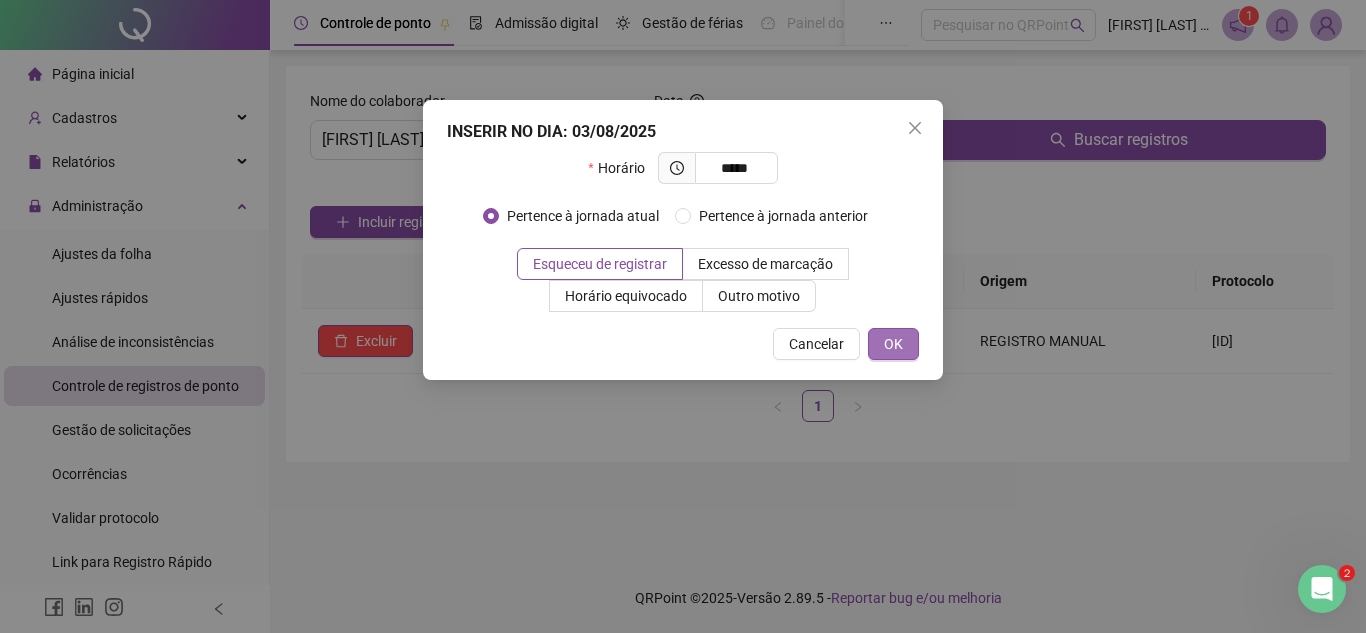 click on "OK" at bounding box center (893, 344) 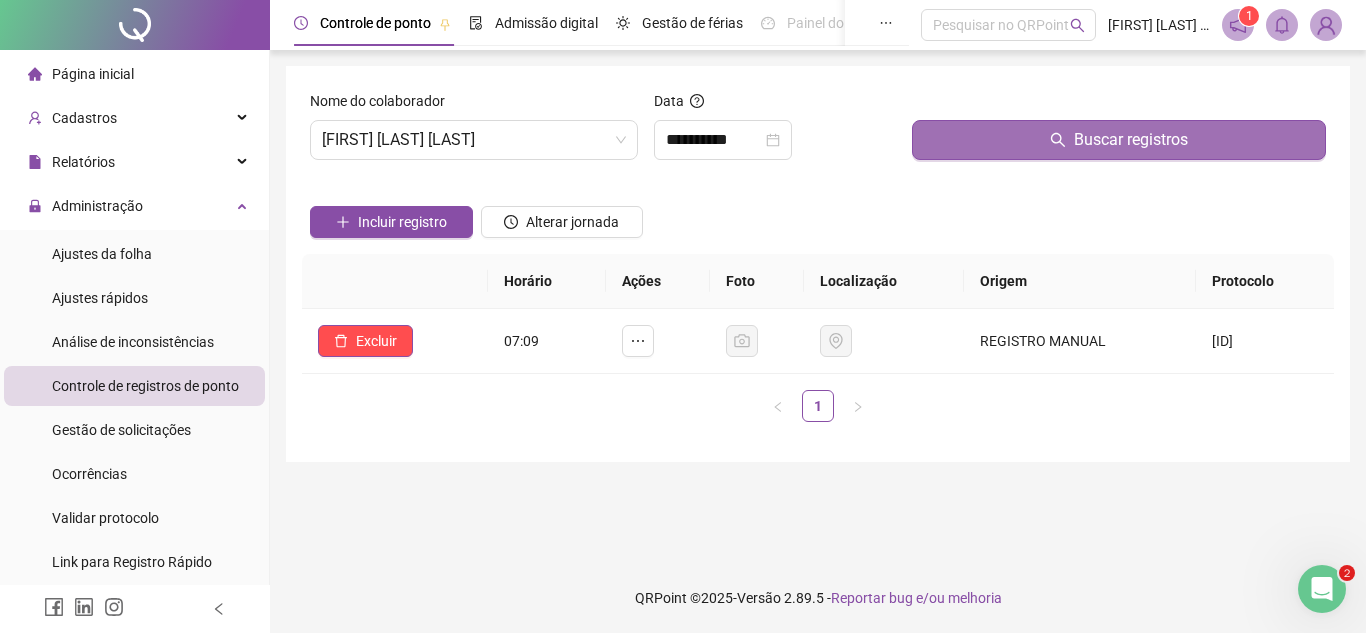 click on "Buscar registros" at bounding box center [1119, 140] 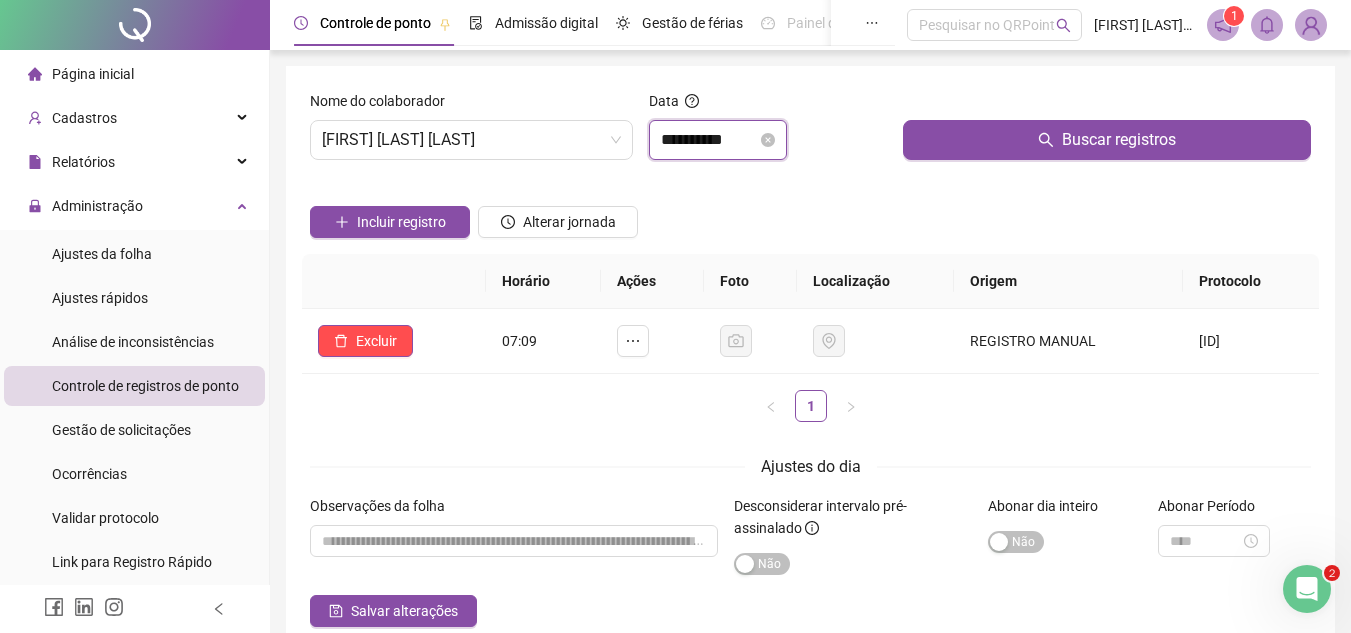 click on "**********" at bounding box center [709, 140] 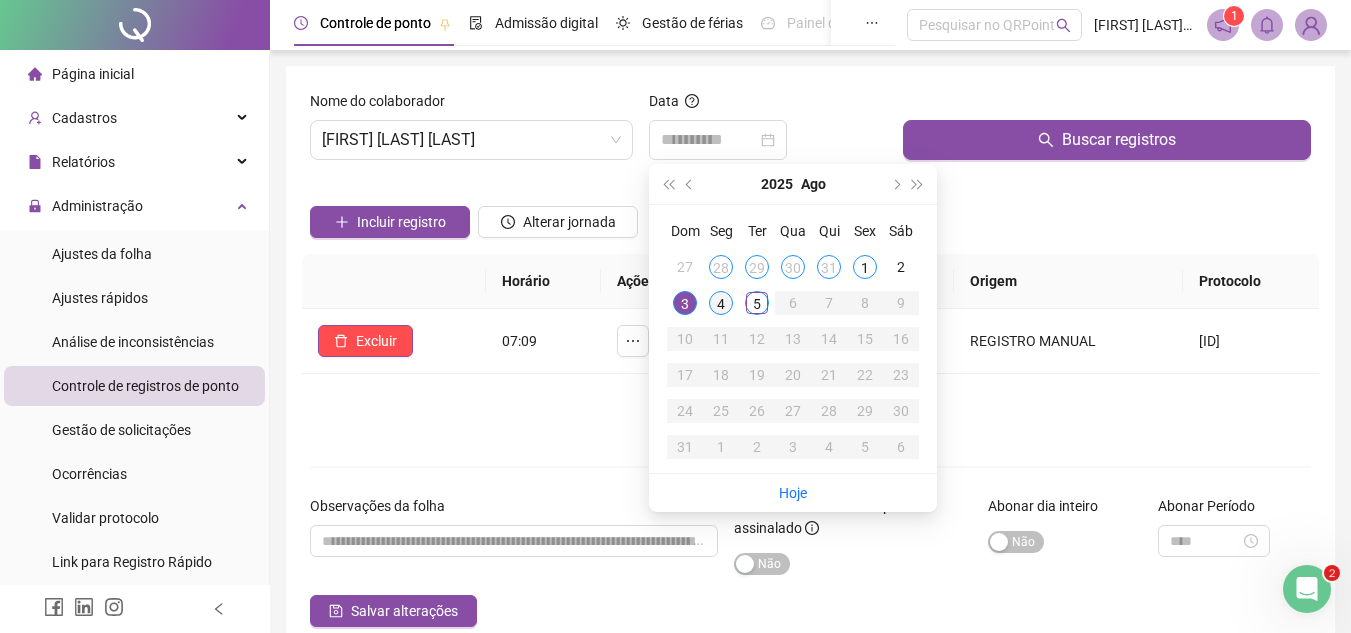 click on "4" at bounding box center (721, 303) 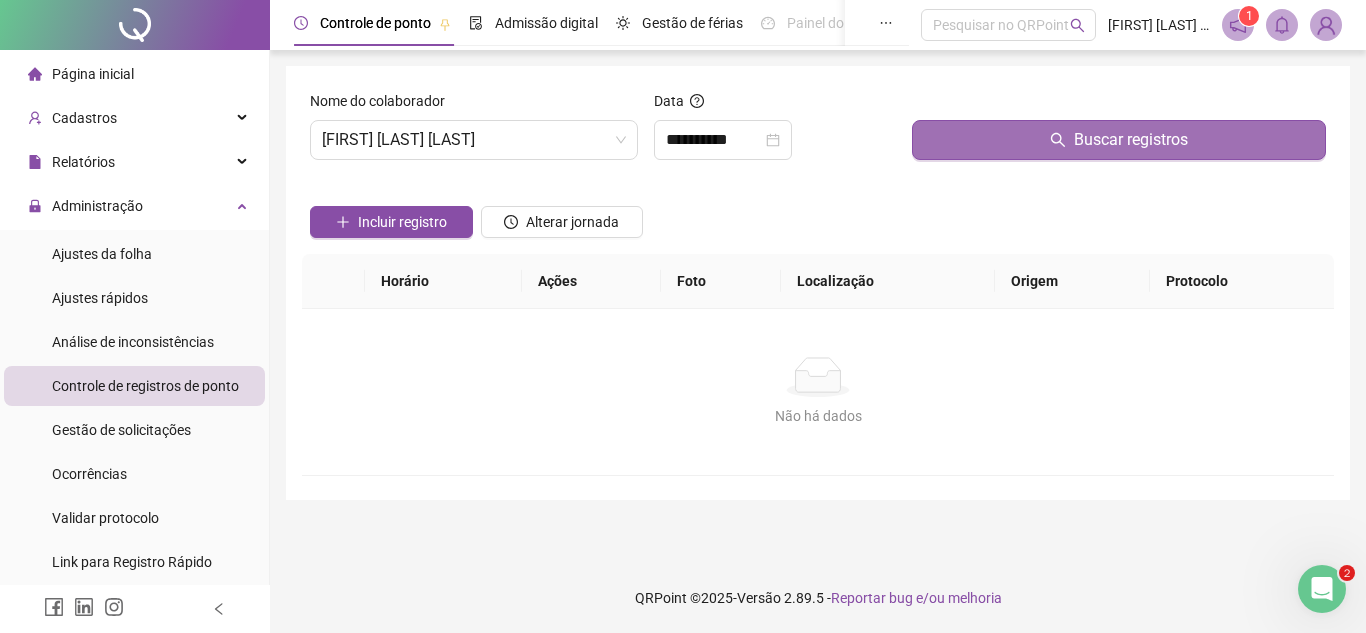 click on "Buscar registros" at bounding box center [1119, 140] 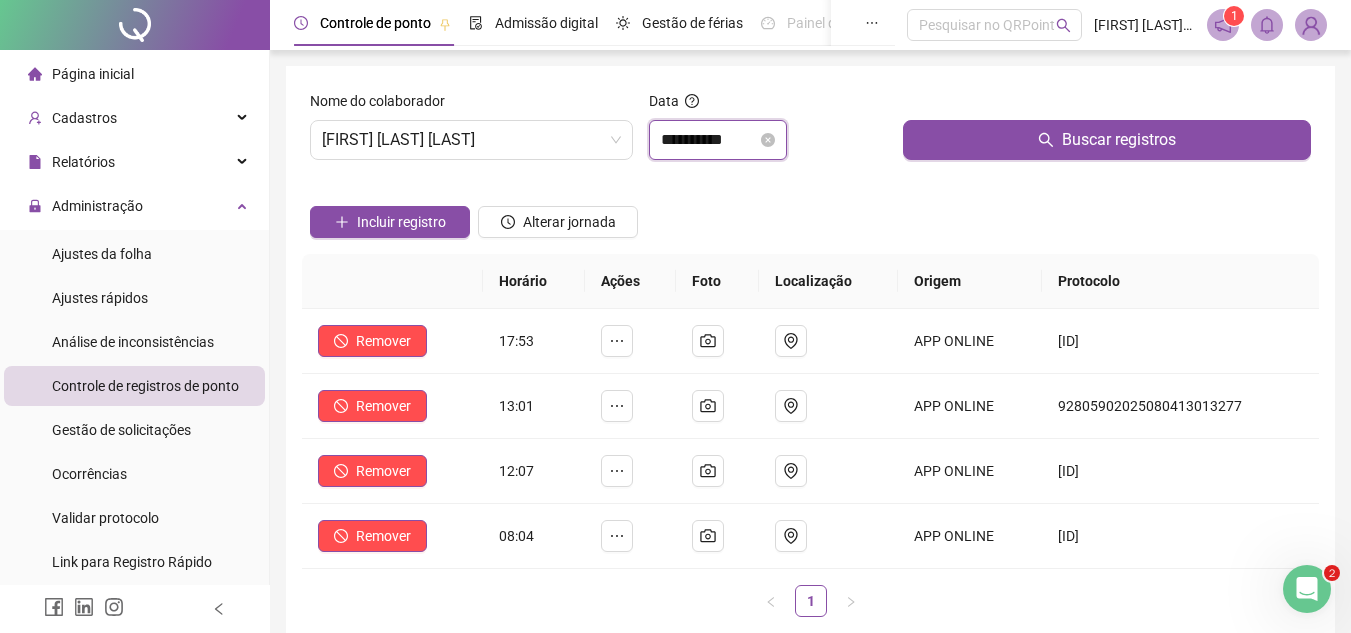 click on "**********" at bounding box center [709, 140] 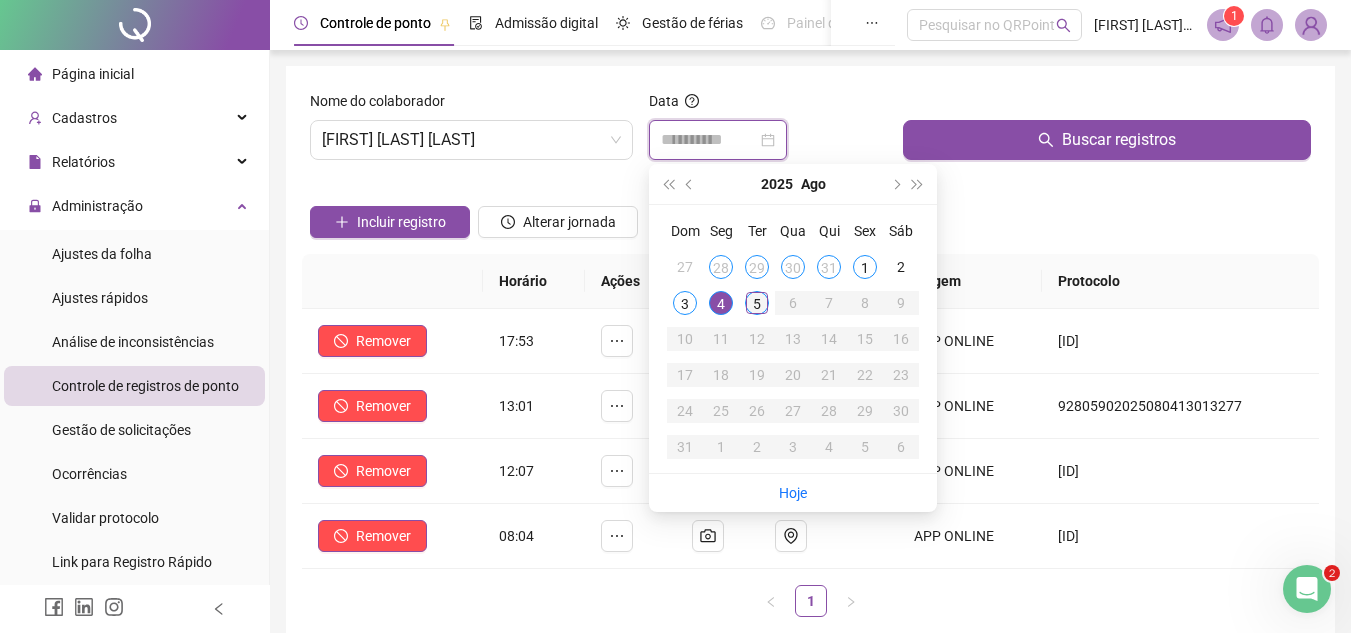 type on "**********" 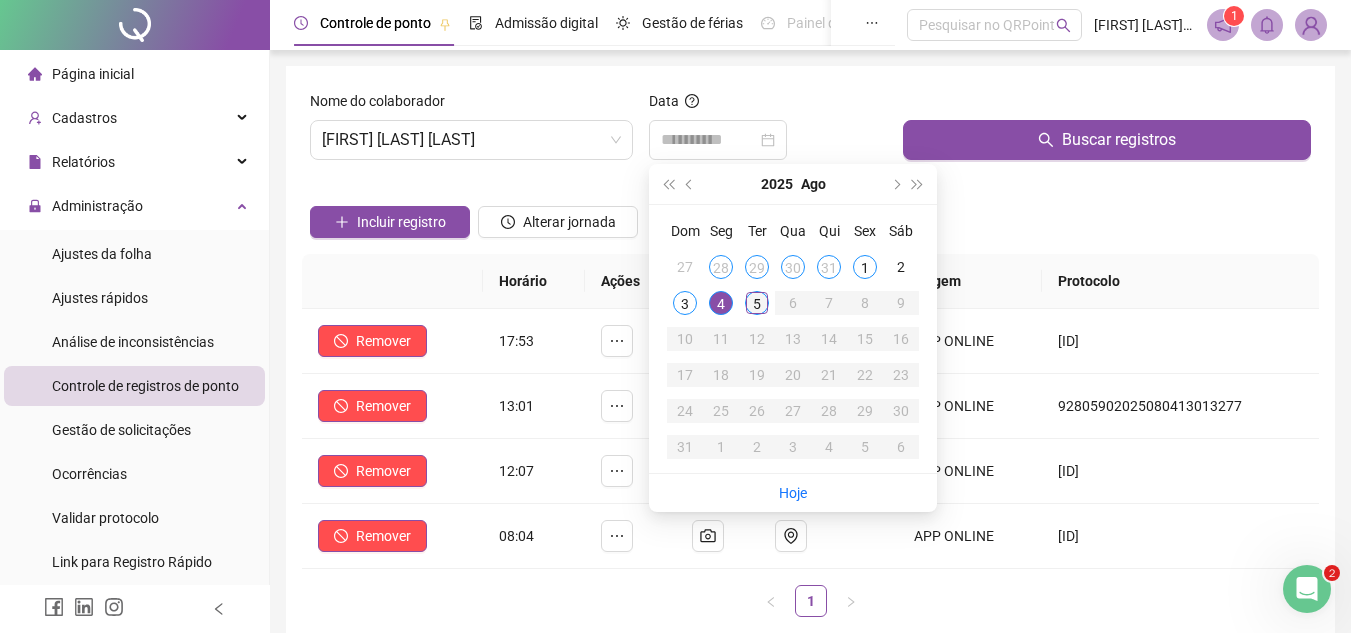 click on "5" at bounding box center (757, 303) 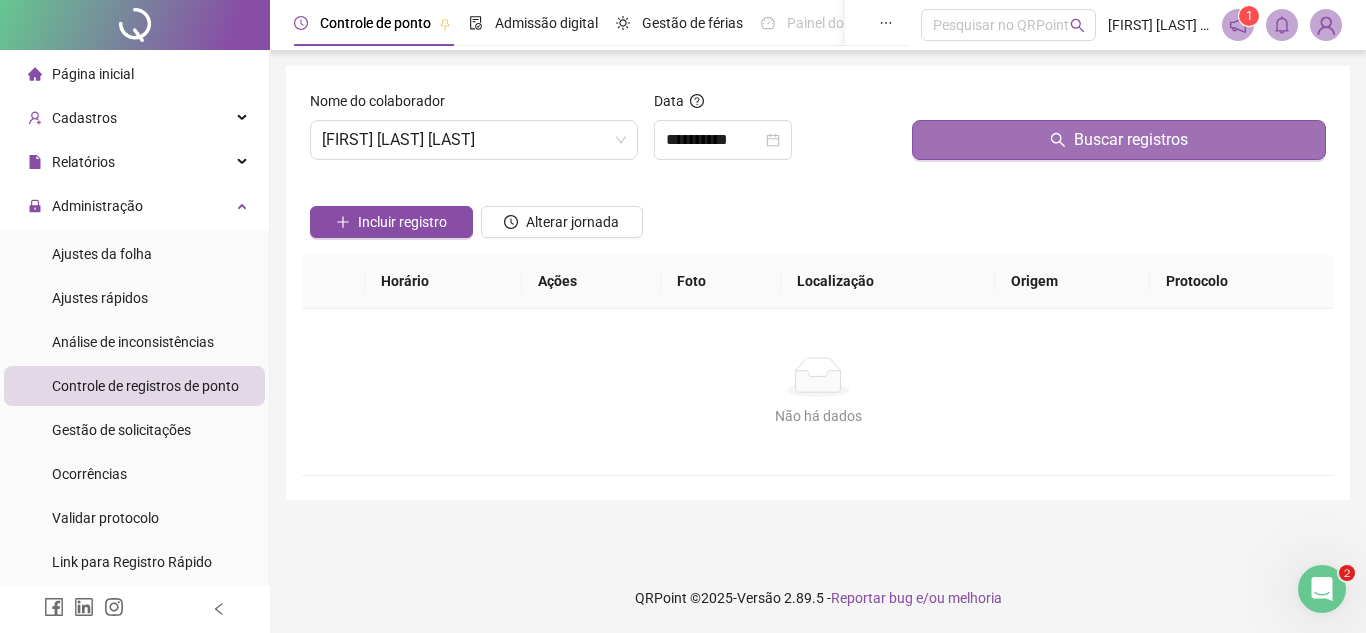 click on "Buscar registros" at bounding box center (1119, 140) 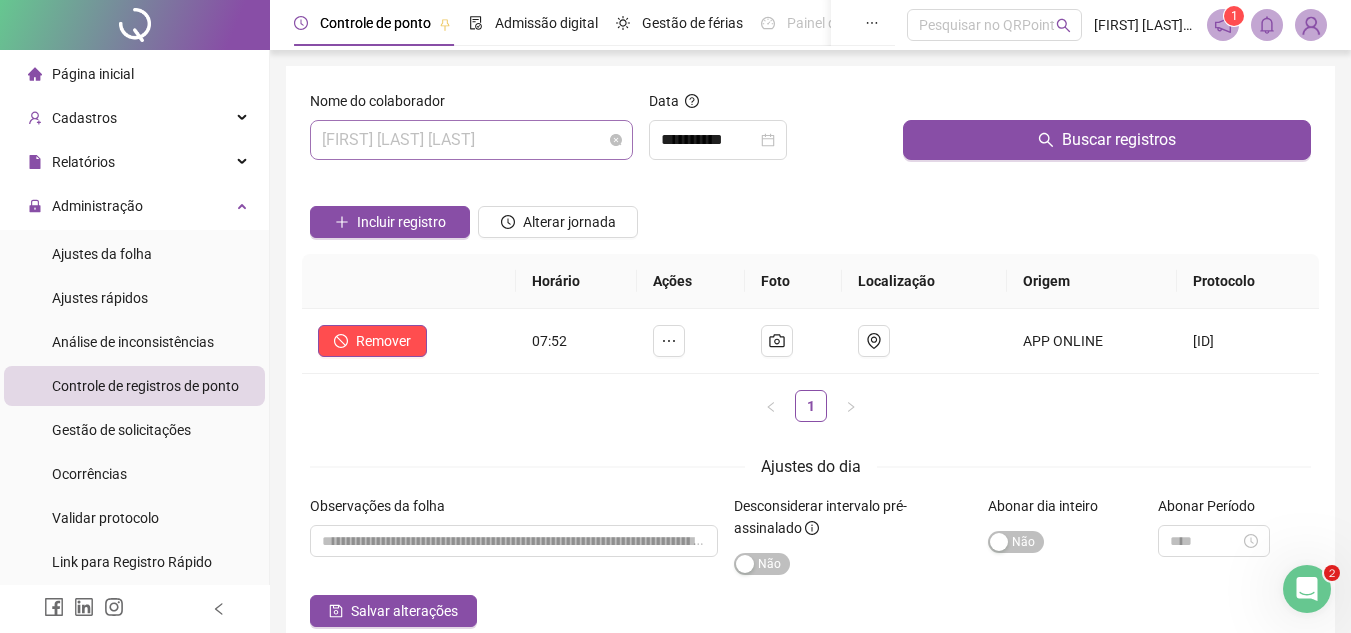 click on "[FIRST] [LAST] [LAST]" at bounding box center [471, 140] 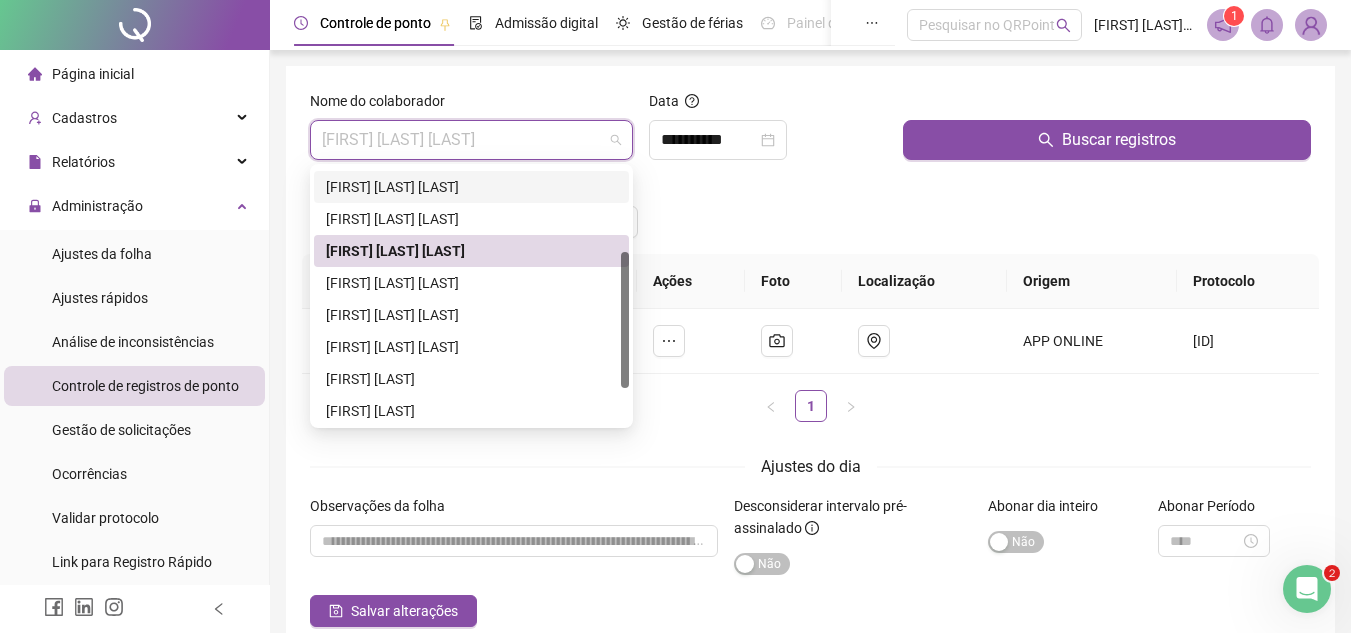 click at bounding box center [625, 296] 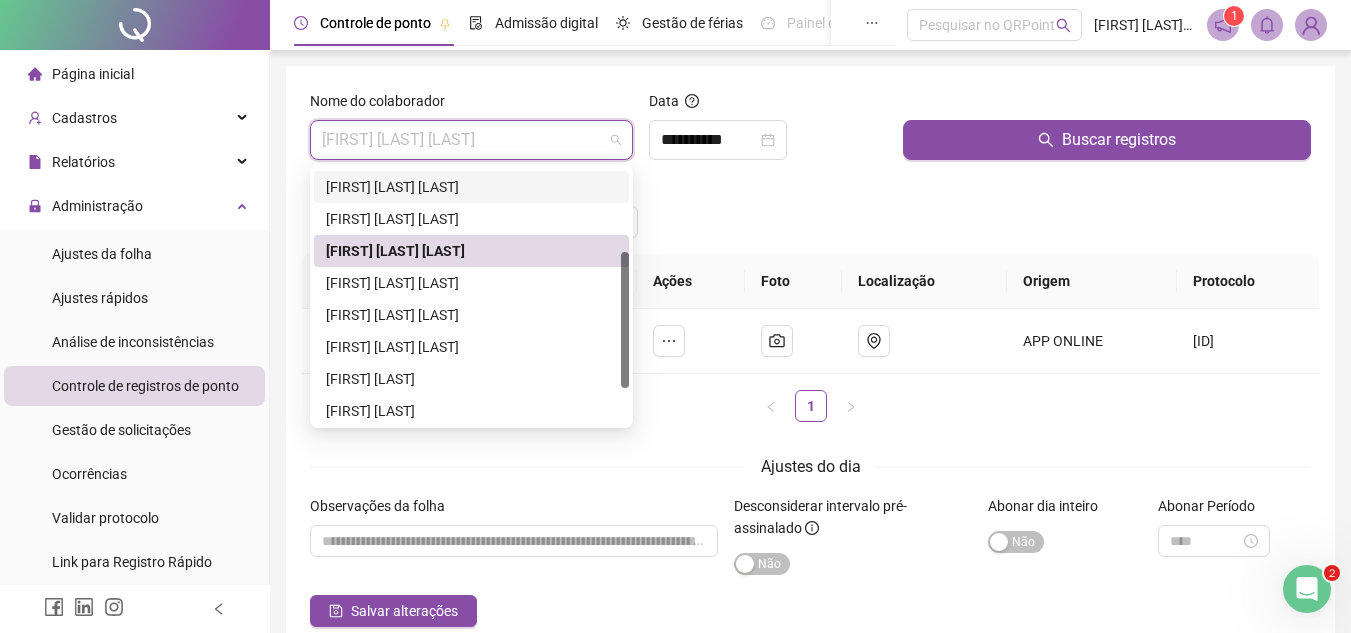click at bounding box center (625, 296) 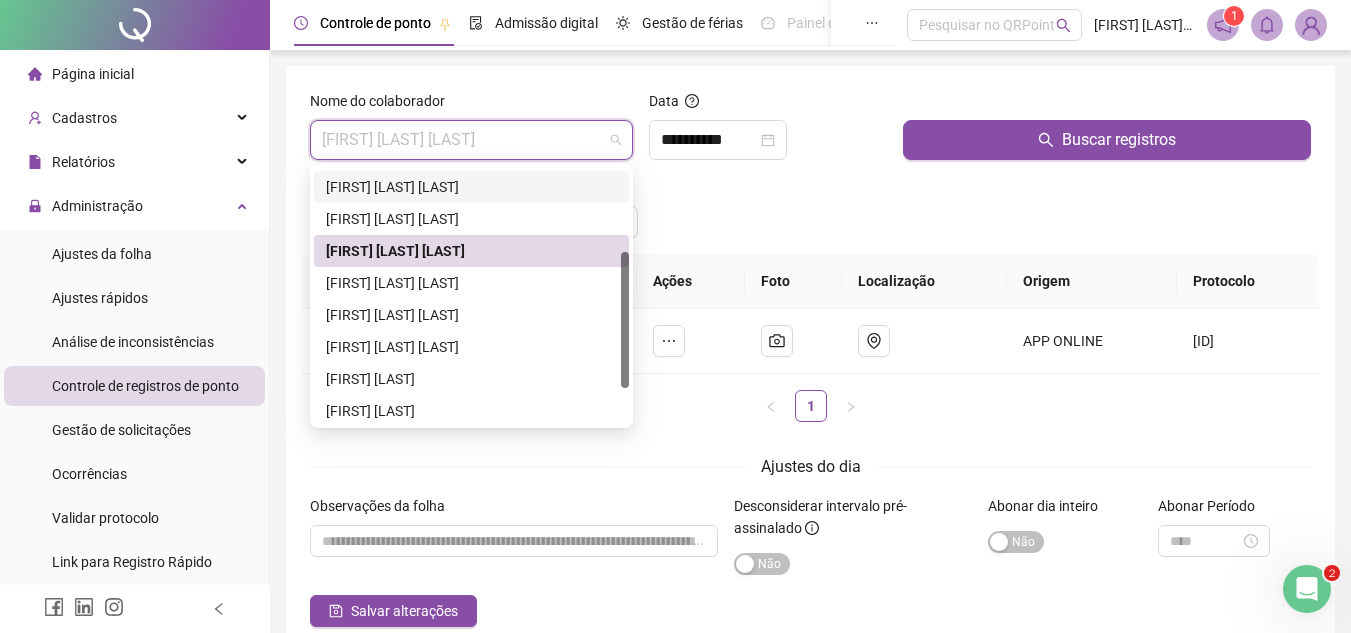 click at bounding box center (625, 296) 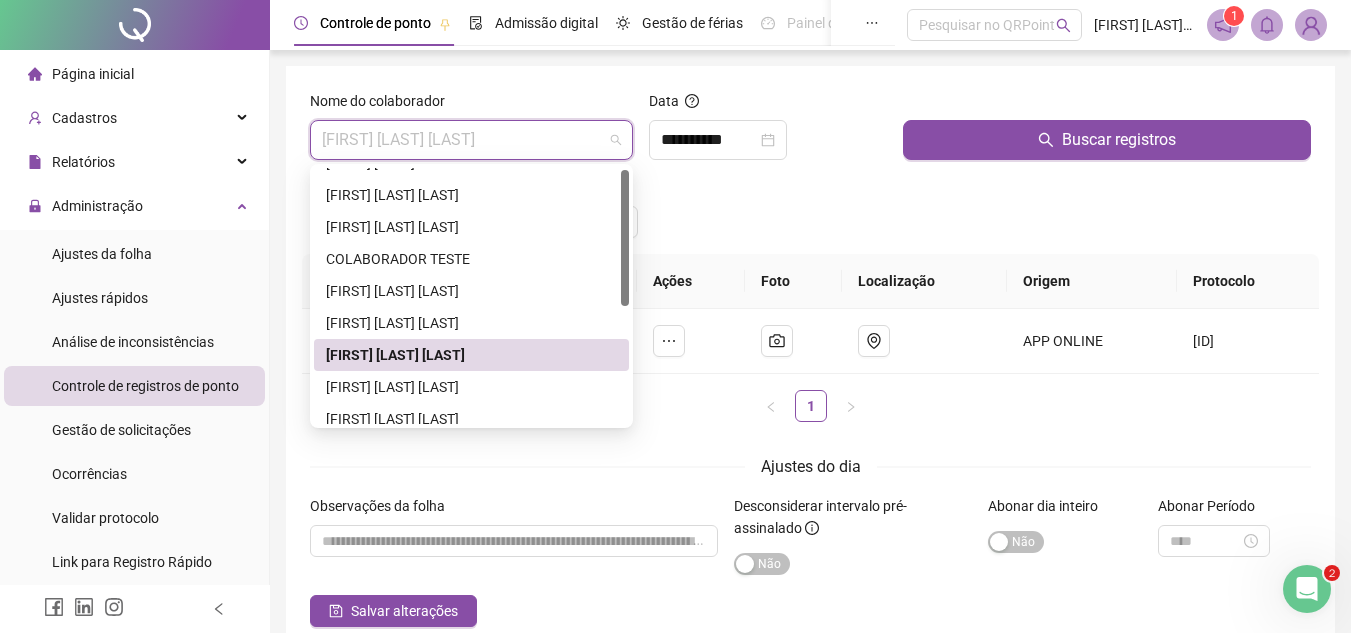 scroll, scrollTop: 0, scrollLeft: 0, axis: both 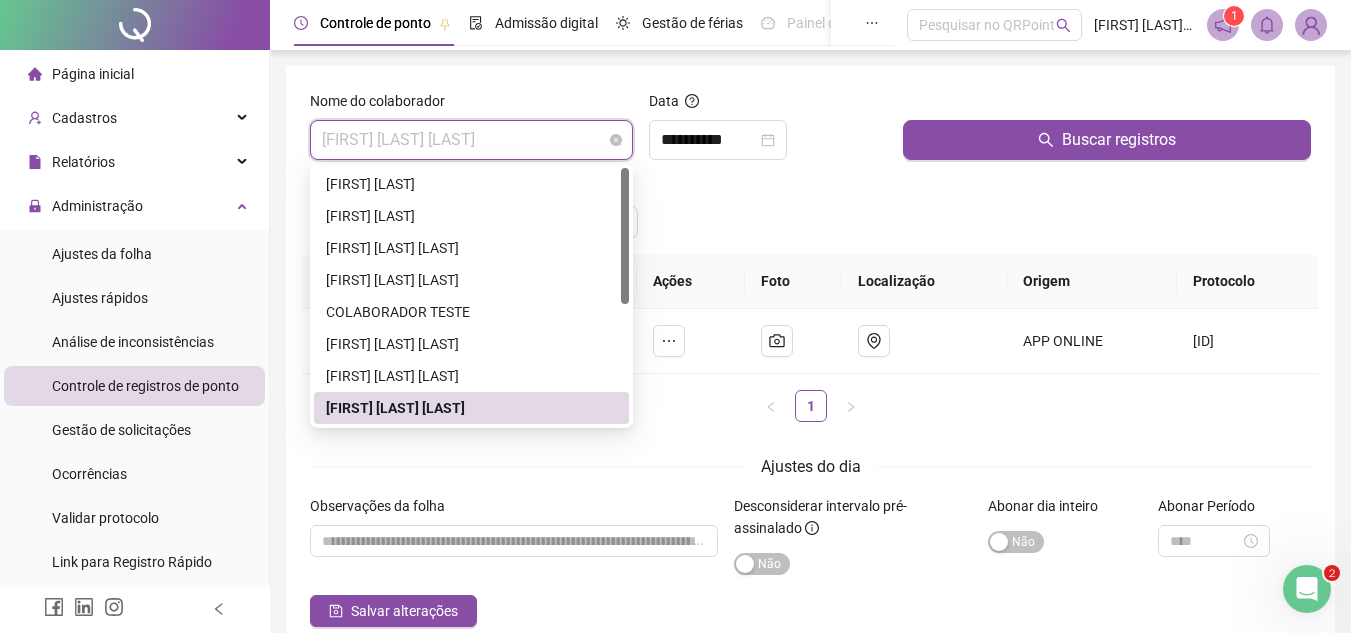 drag, startPoint x: 624, startPoint y: 275, endPoint x: 616, endPoint y: 128, distance: 147.21753 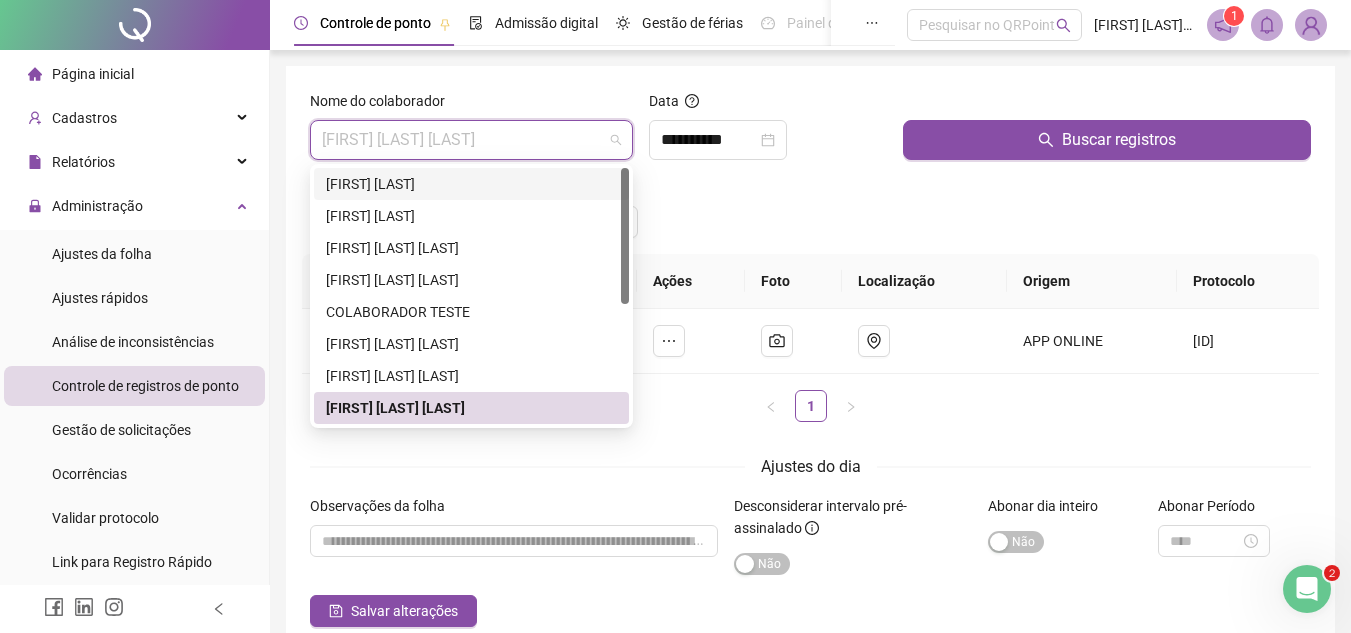 click on "[FIRST] [LAST]" at bounding box center [471, 184] 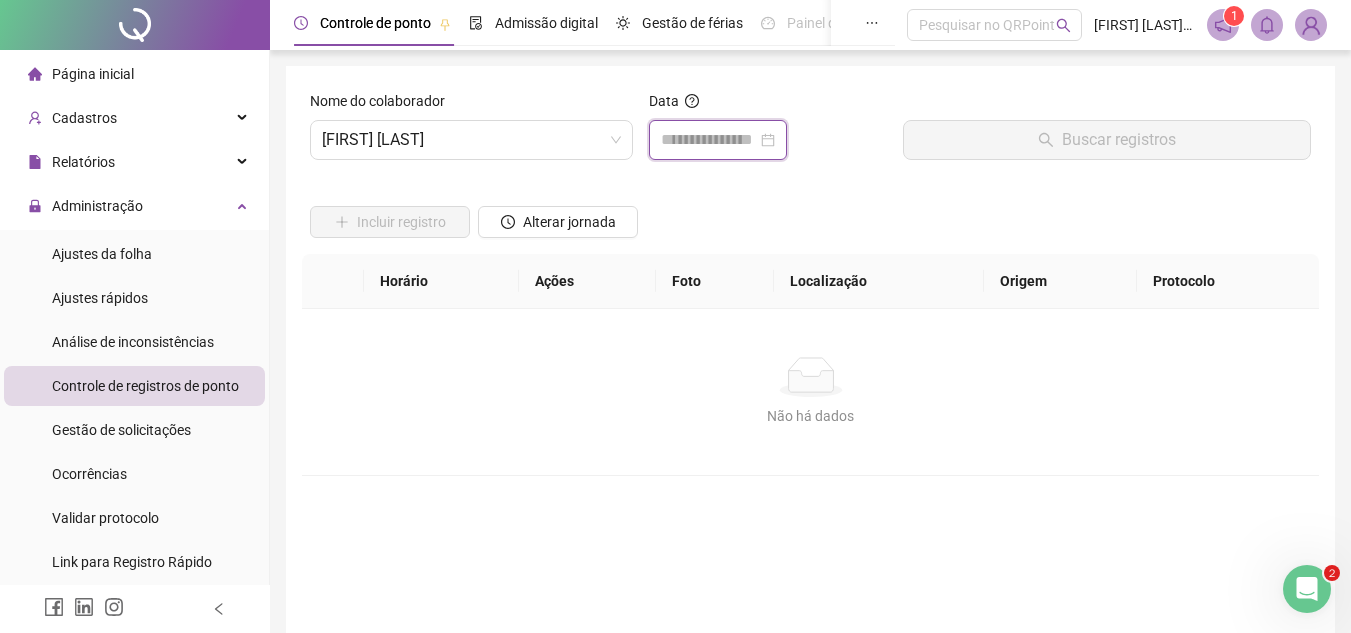 click at bounding box center (709, 140) 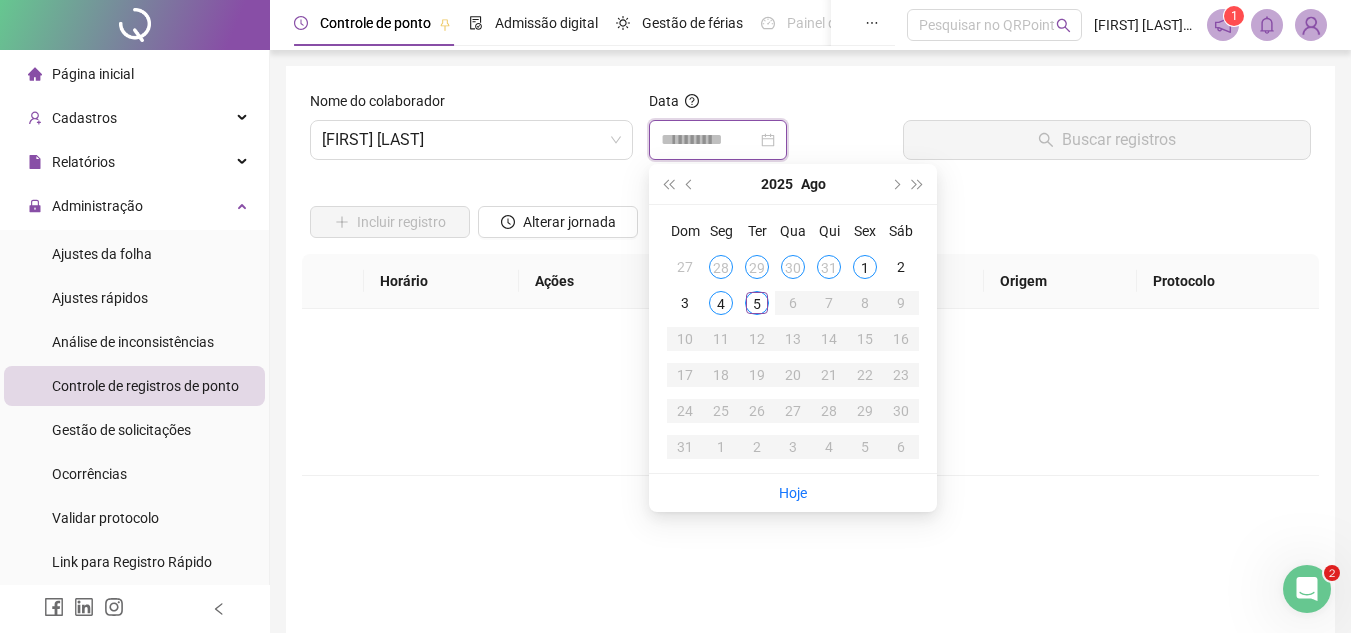 type on "**********" 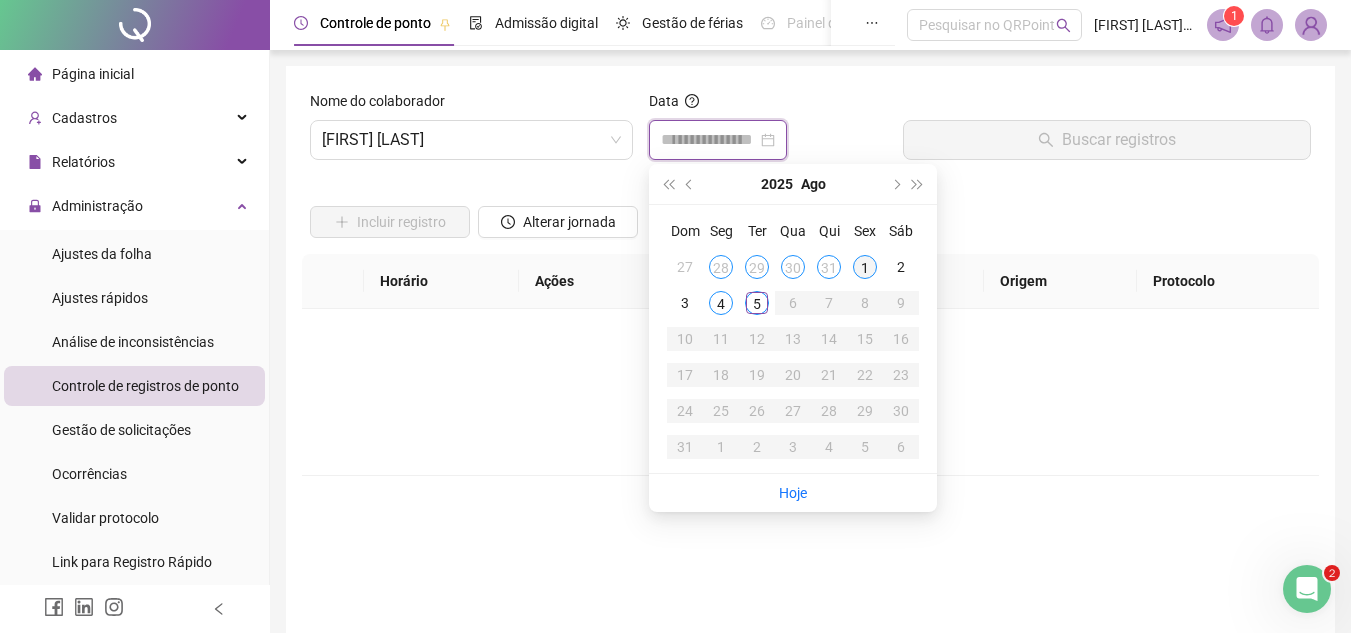 type on "**********" 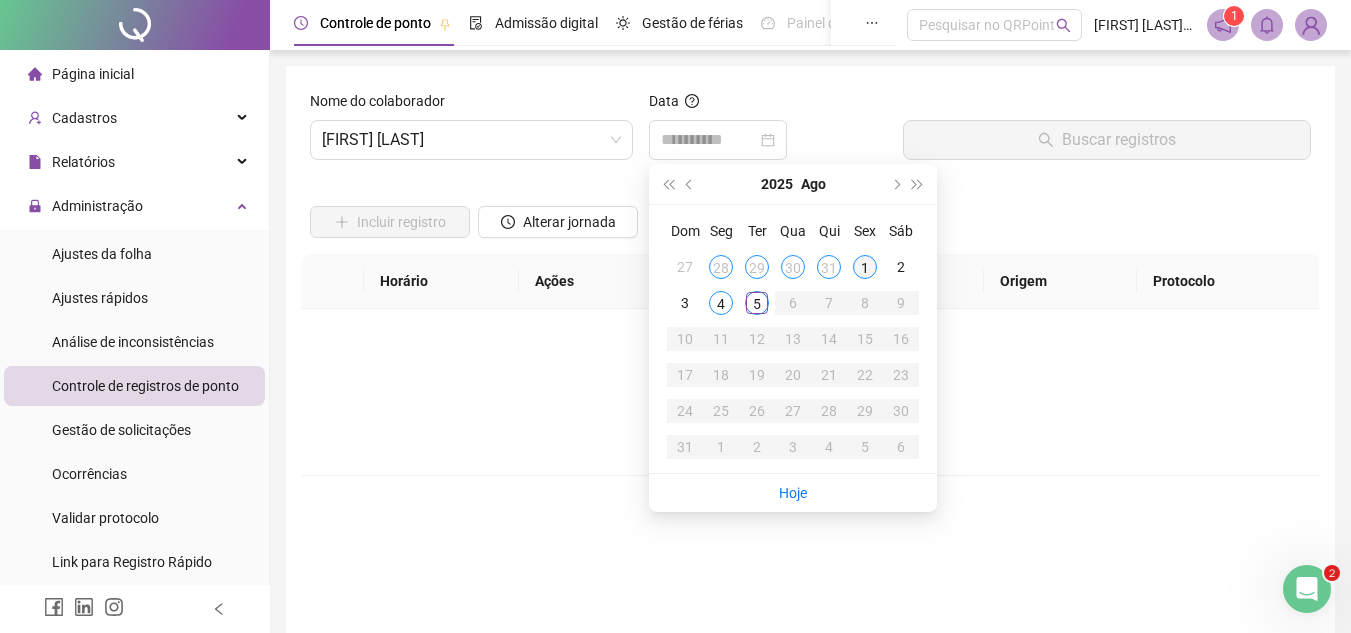 click on "1" at bounding box center [865, 267] 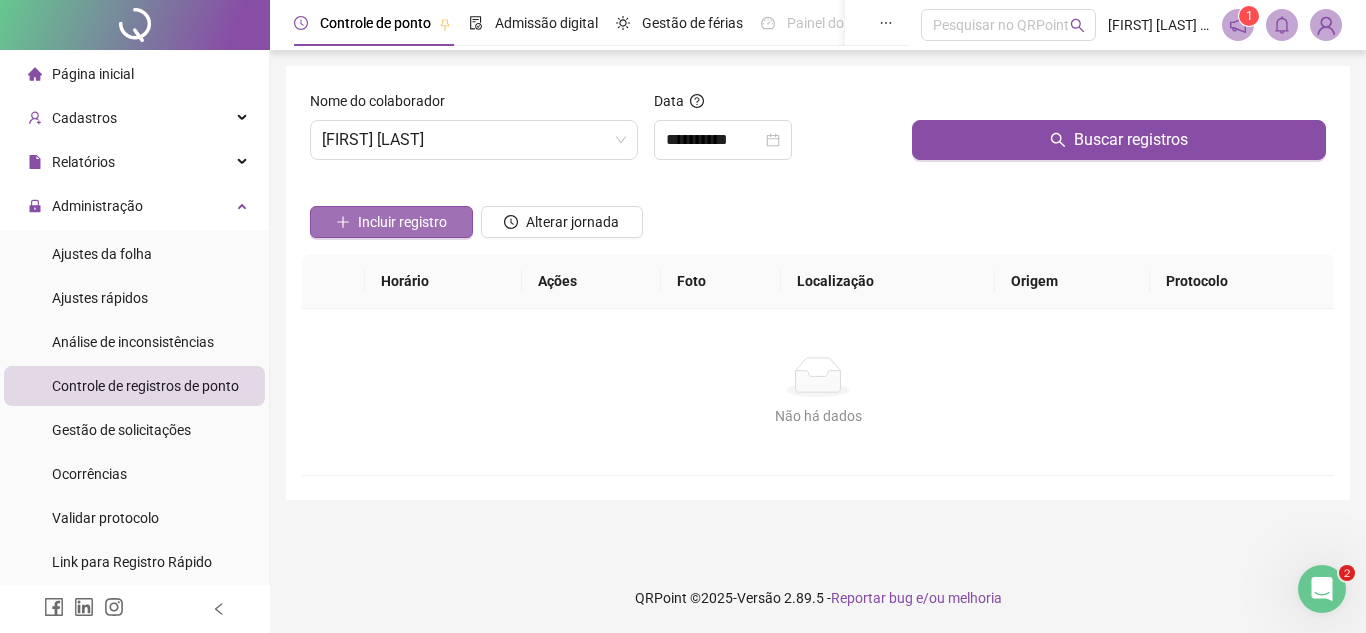 click on "Incluir registro" at bounding box center [402, 222] 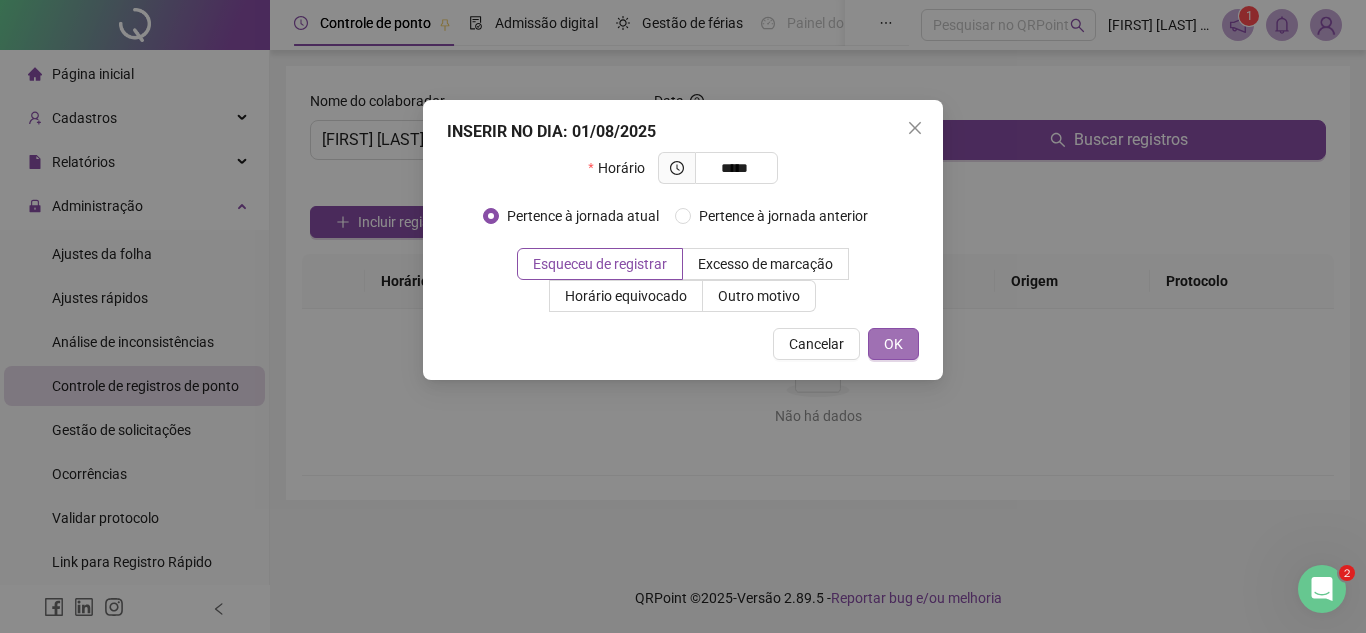 type on "*****" 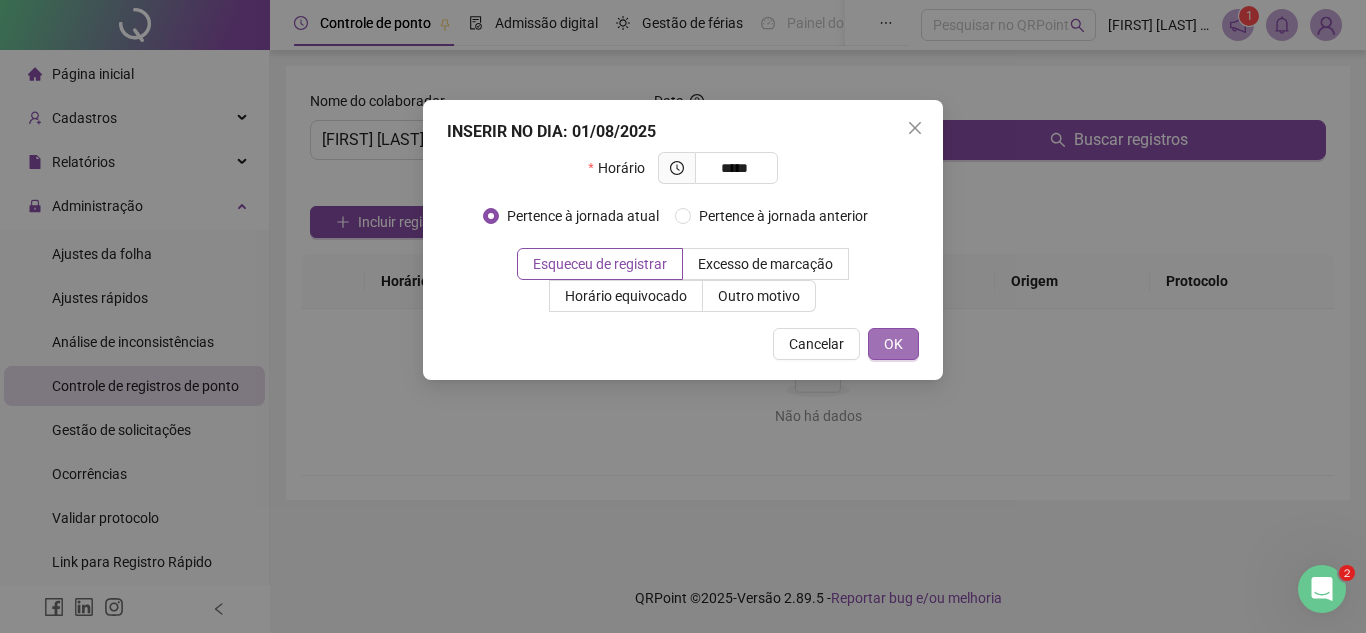 click on "OK" at bounding box center (893, 344) 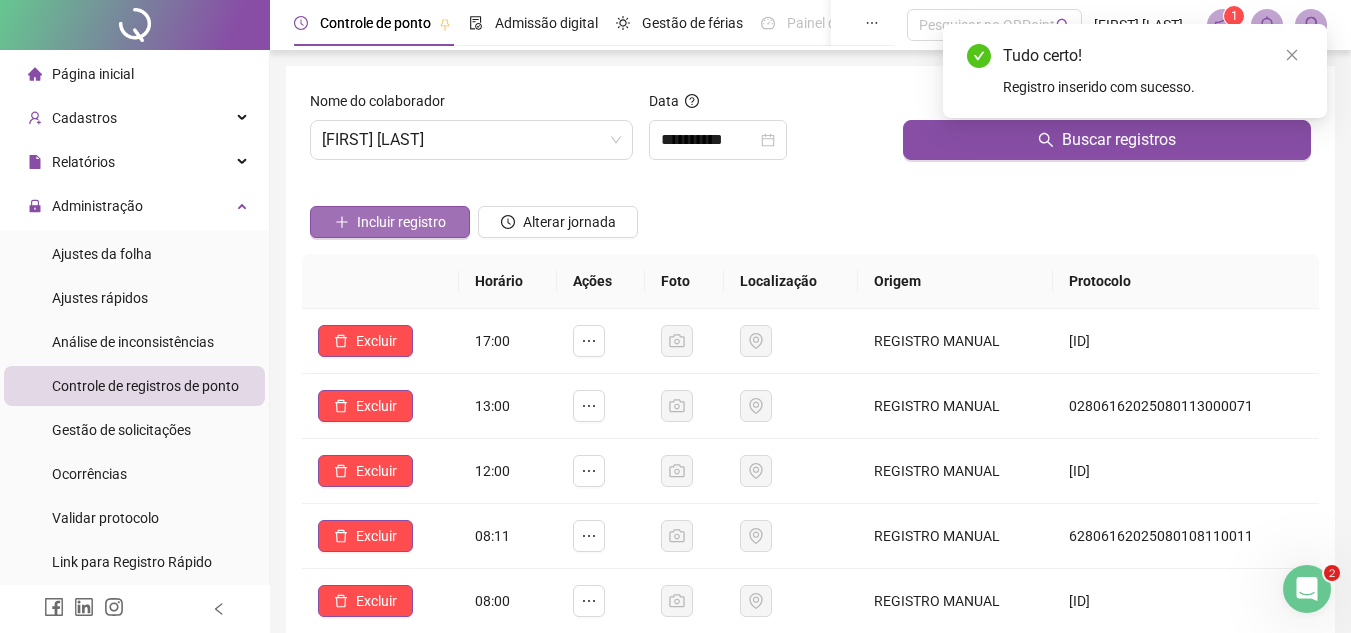 click on "Incluir registro" at bounding box center [401, 222] 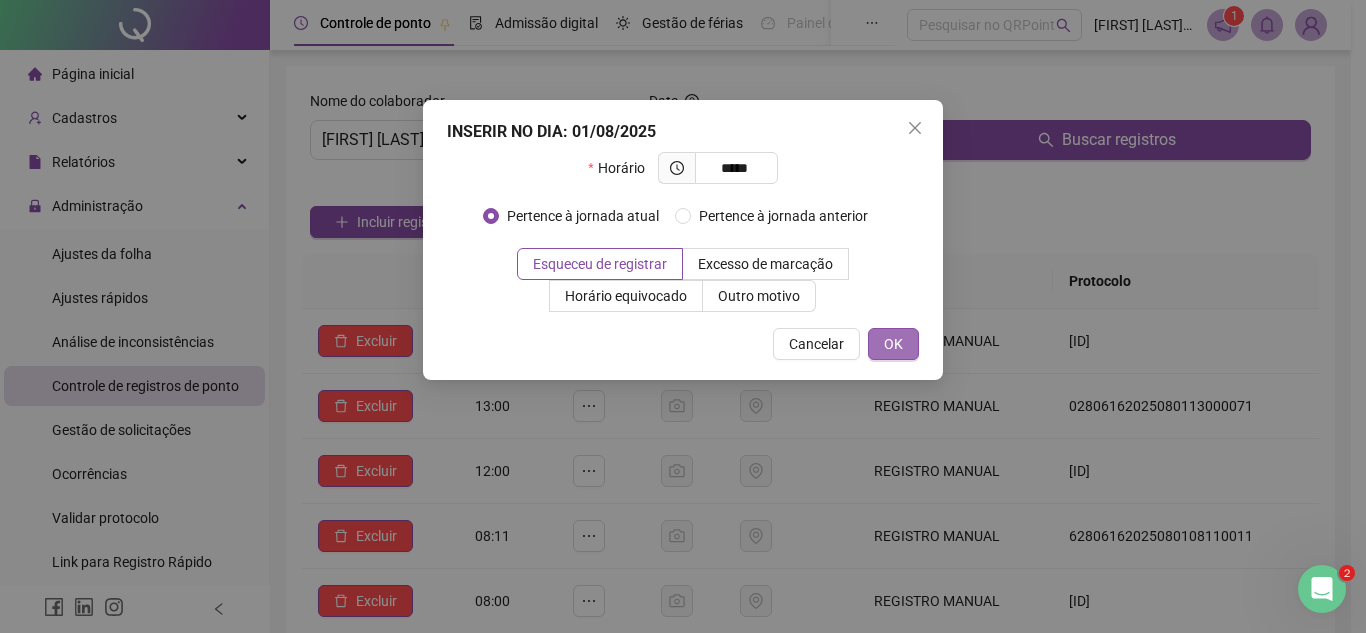 type on "*****" 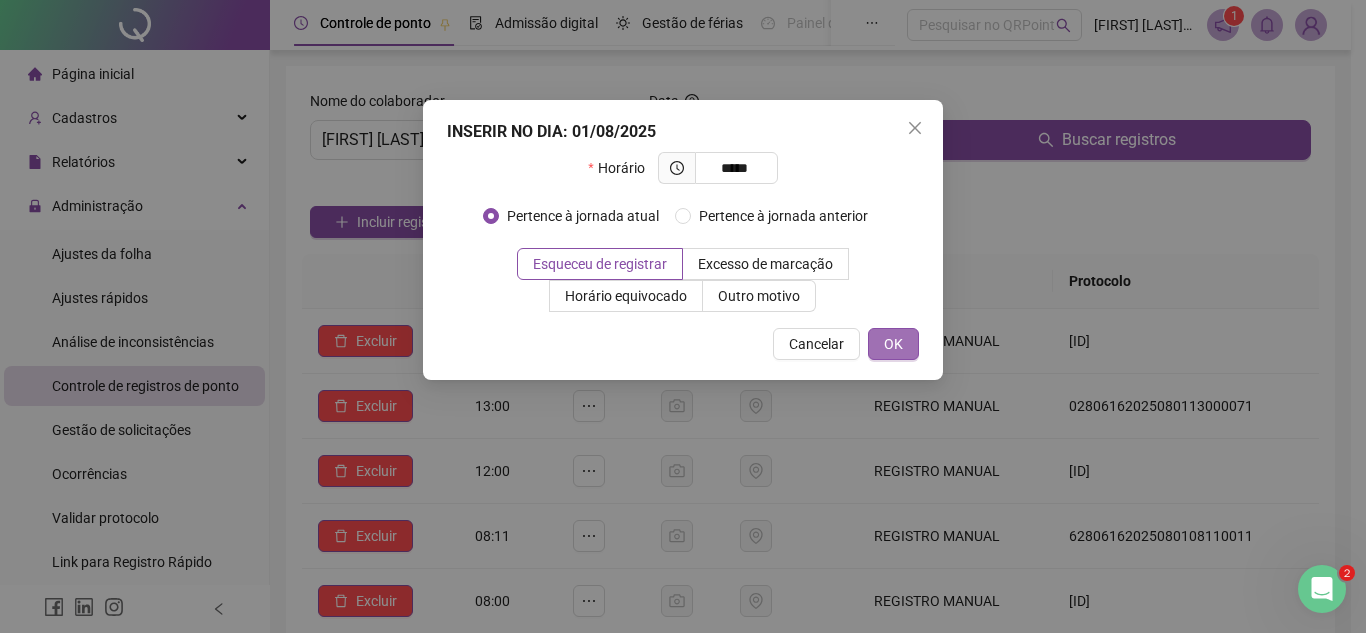 click on "OK" at bounding box center (893, 344) 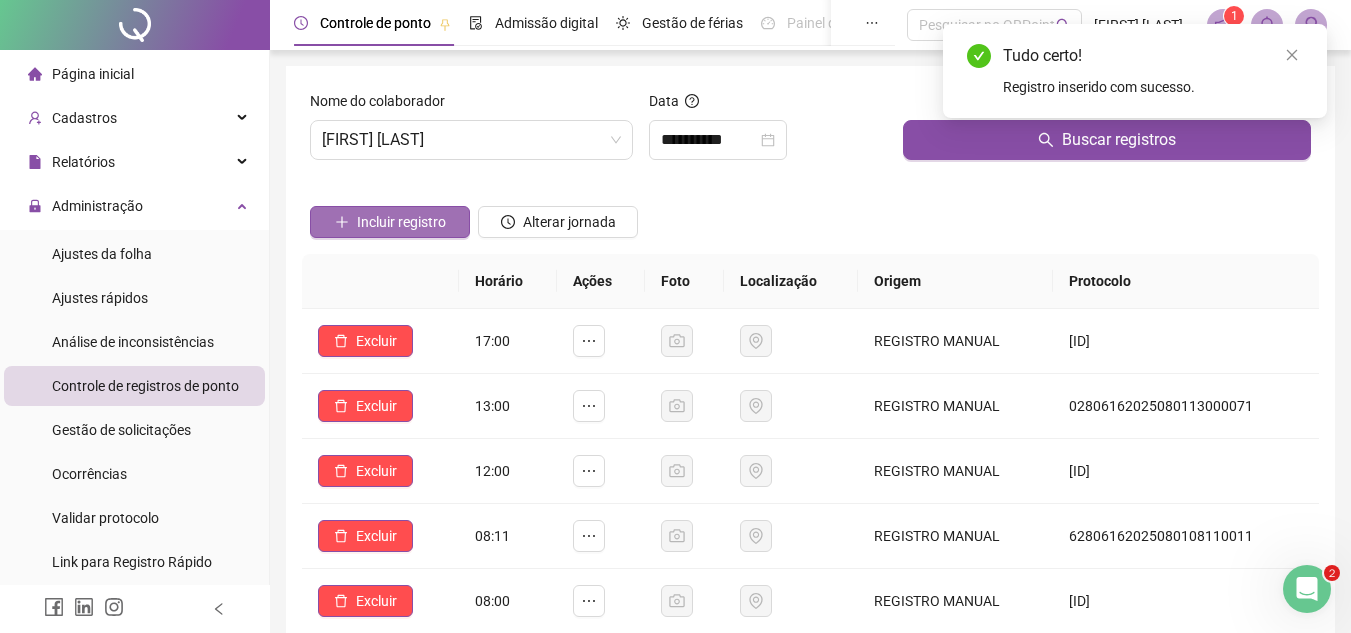 click on "Incluir registro" at bounding box center [401, 222] 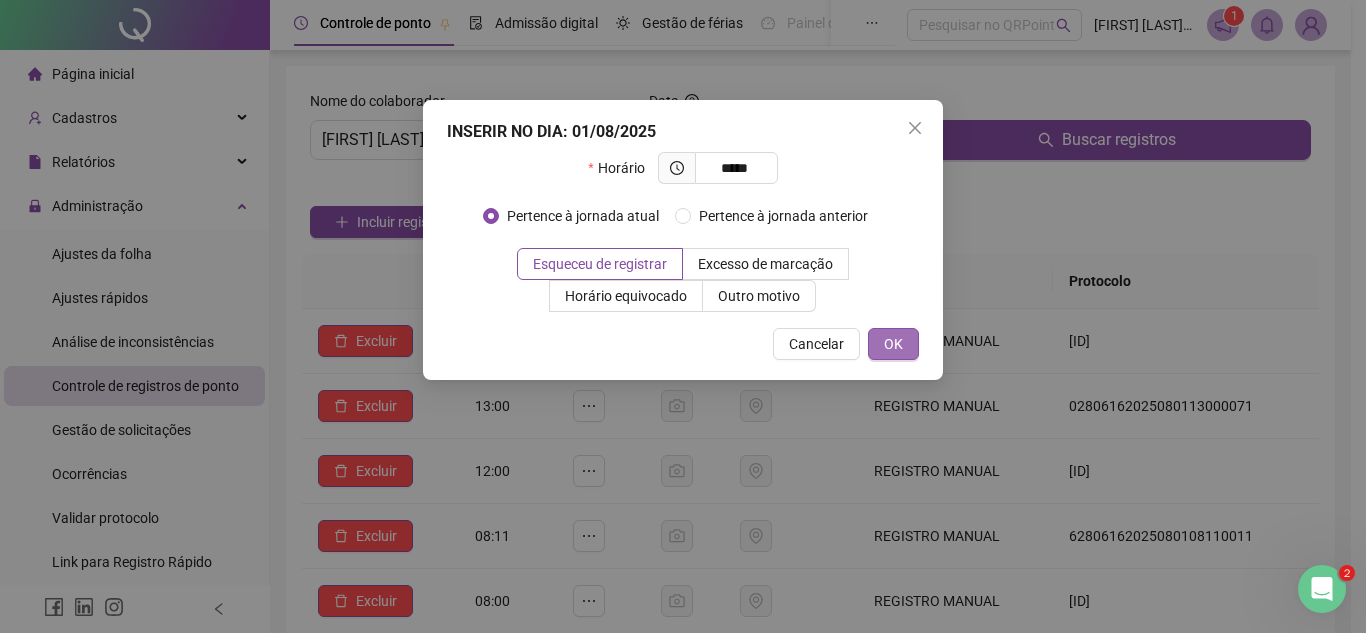 type on "*****" 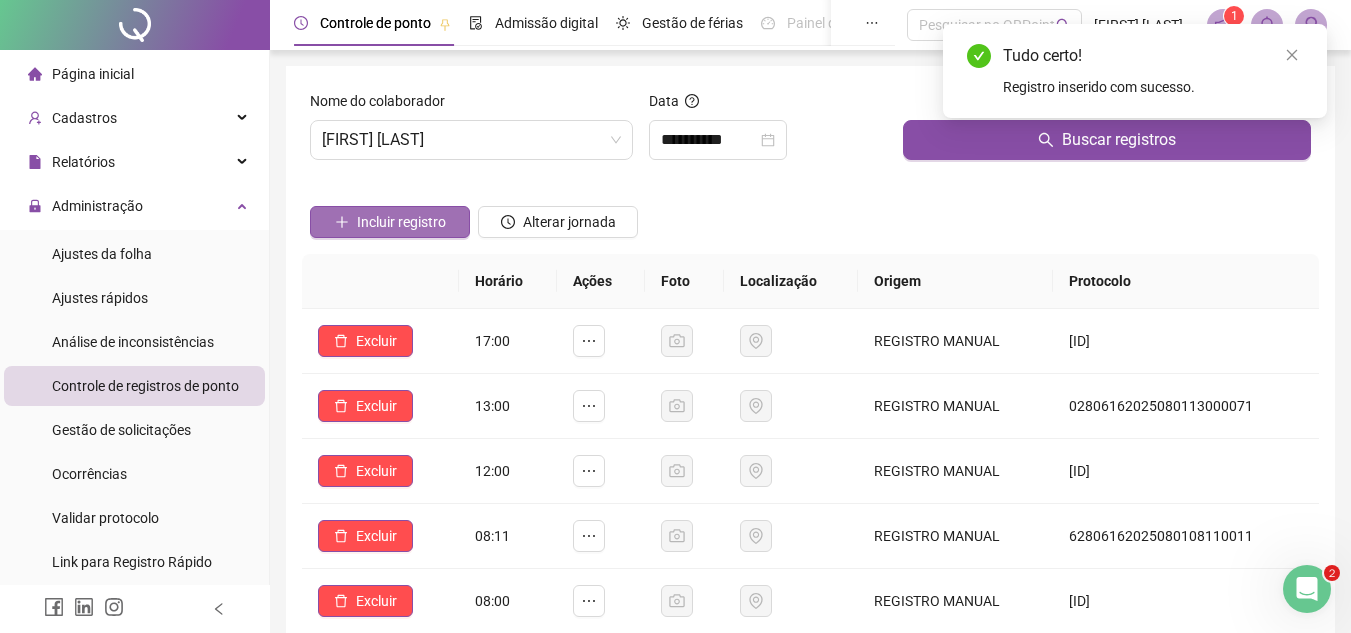 click on "Incluir registro" at bounding box center (401, 222) 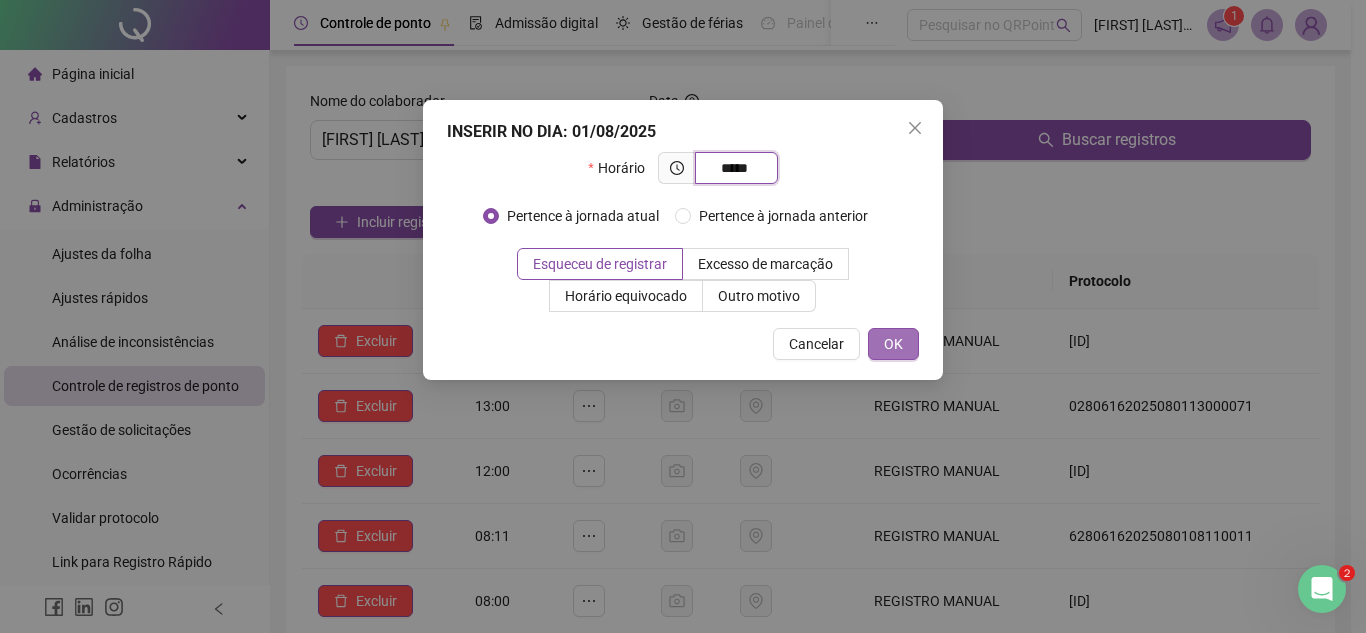 type on "*****" 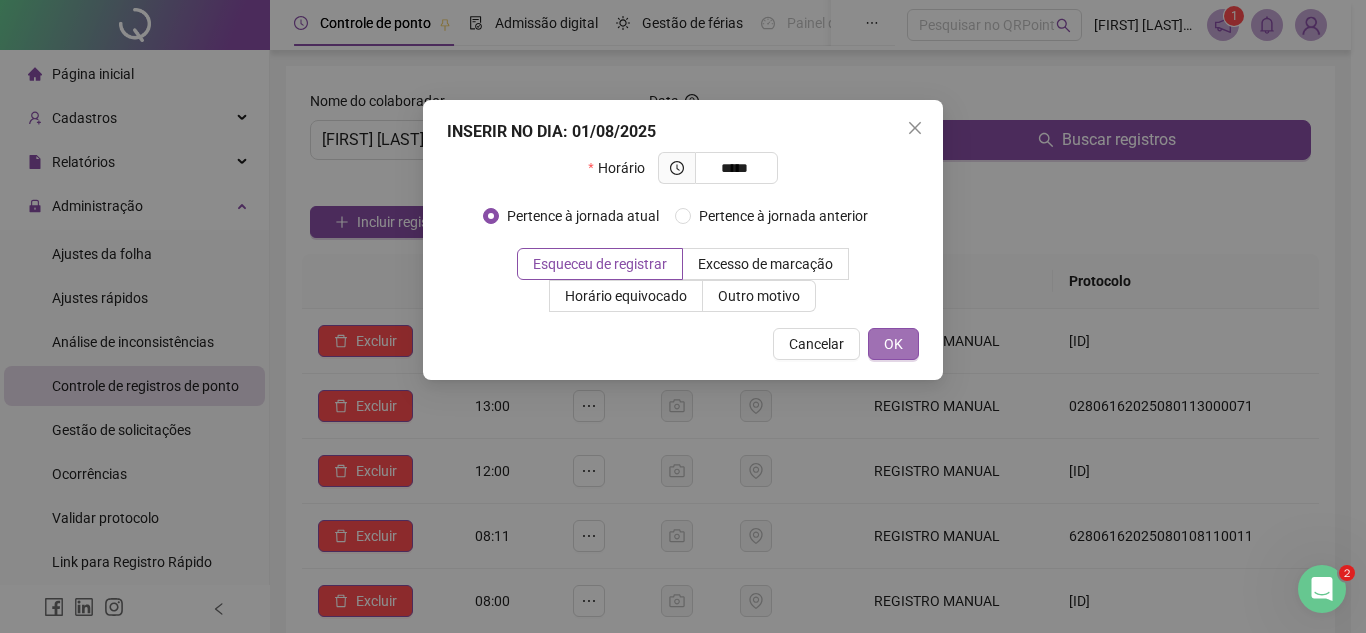 click on "OK" at bounding box center (893, 344) 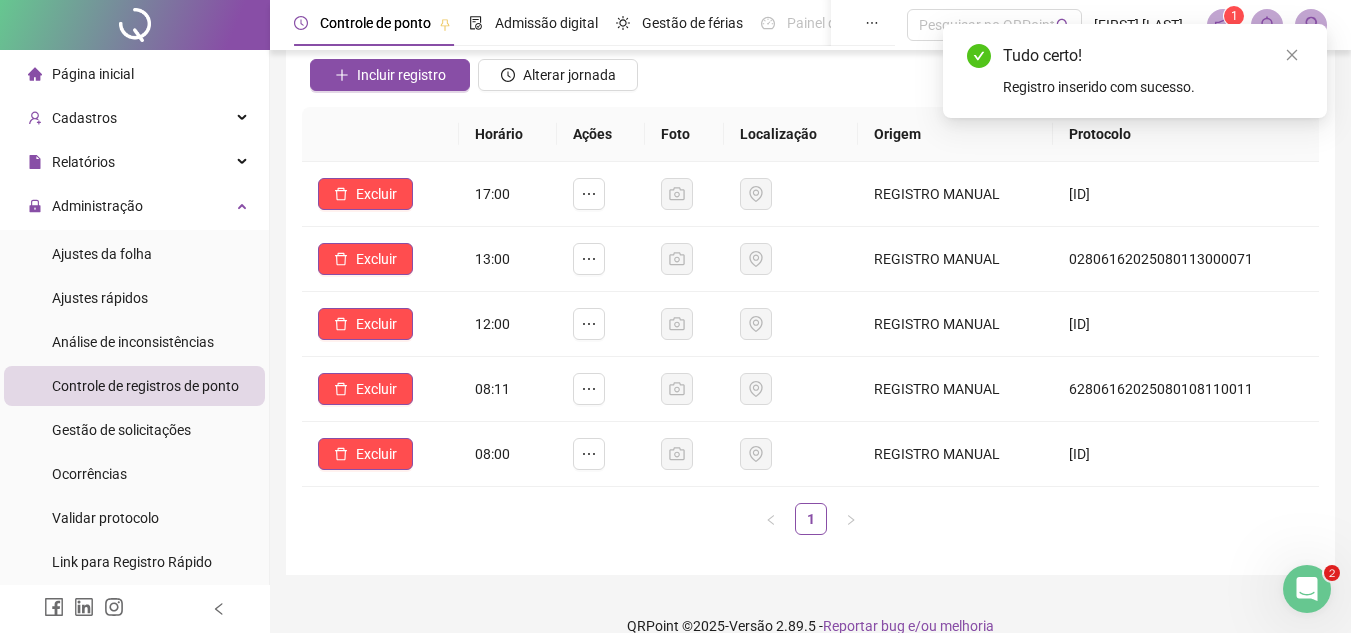 scroll, scrollTop: 175, scrollLeft: 0, axis: vertical 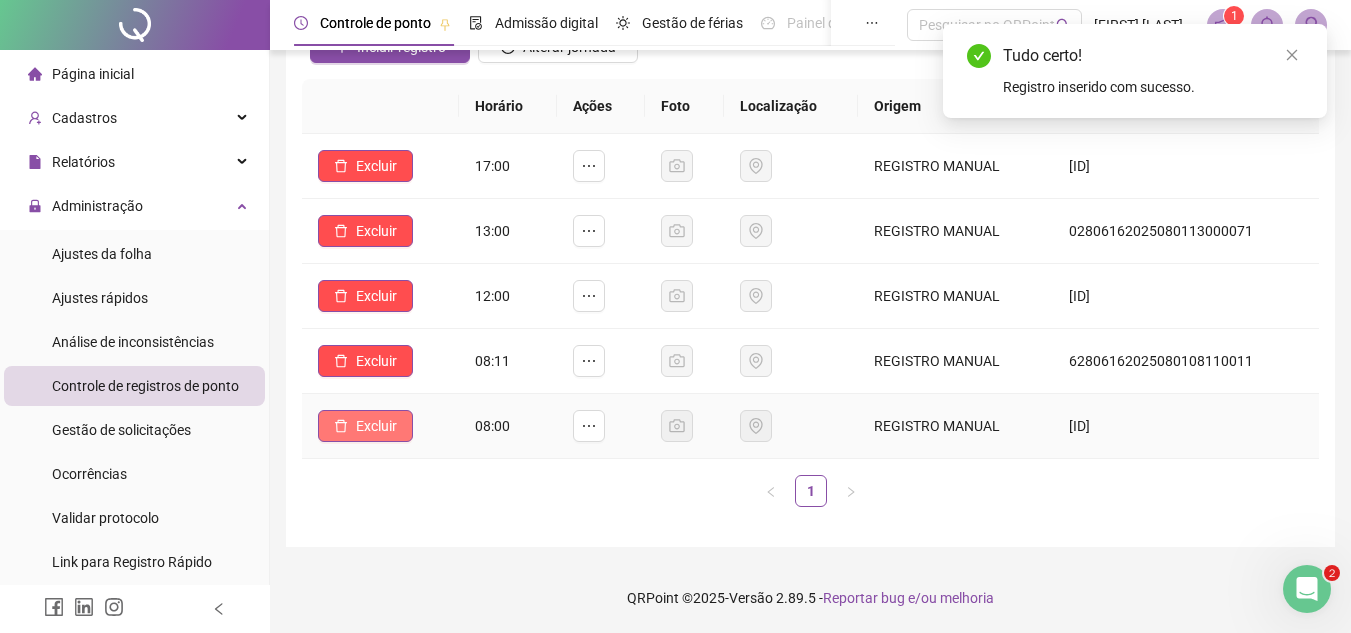 click on "Excluir" at bounding box center (376, 426) 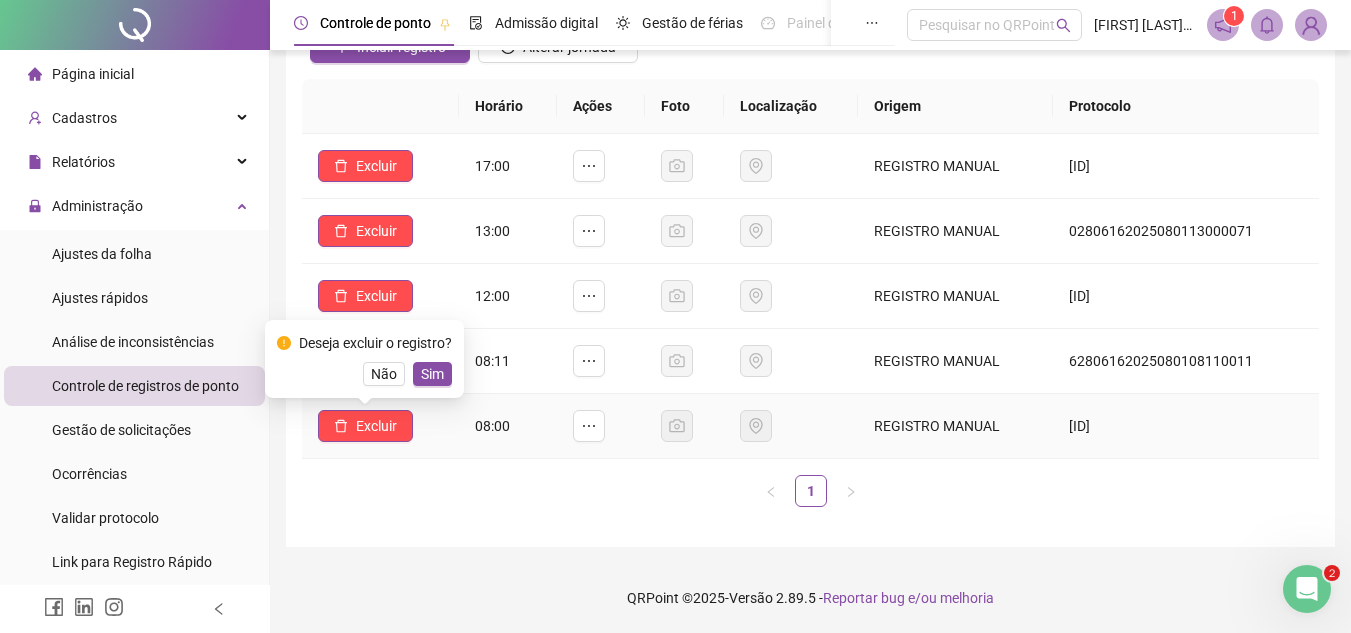 click on "Deseja excluir o registro? Não Sim" at bounding box center [364, 359] 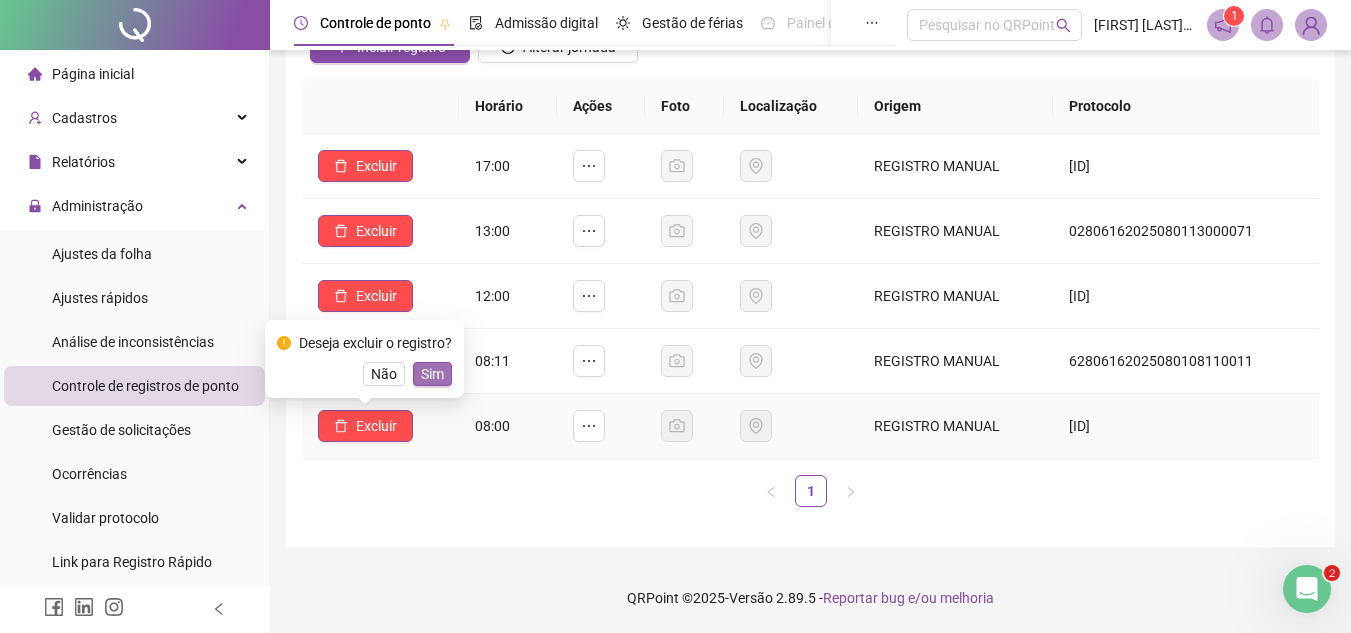 click on "Sim" at bounding box center [432, 374] 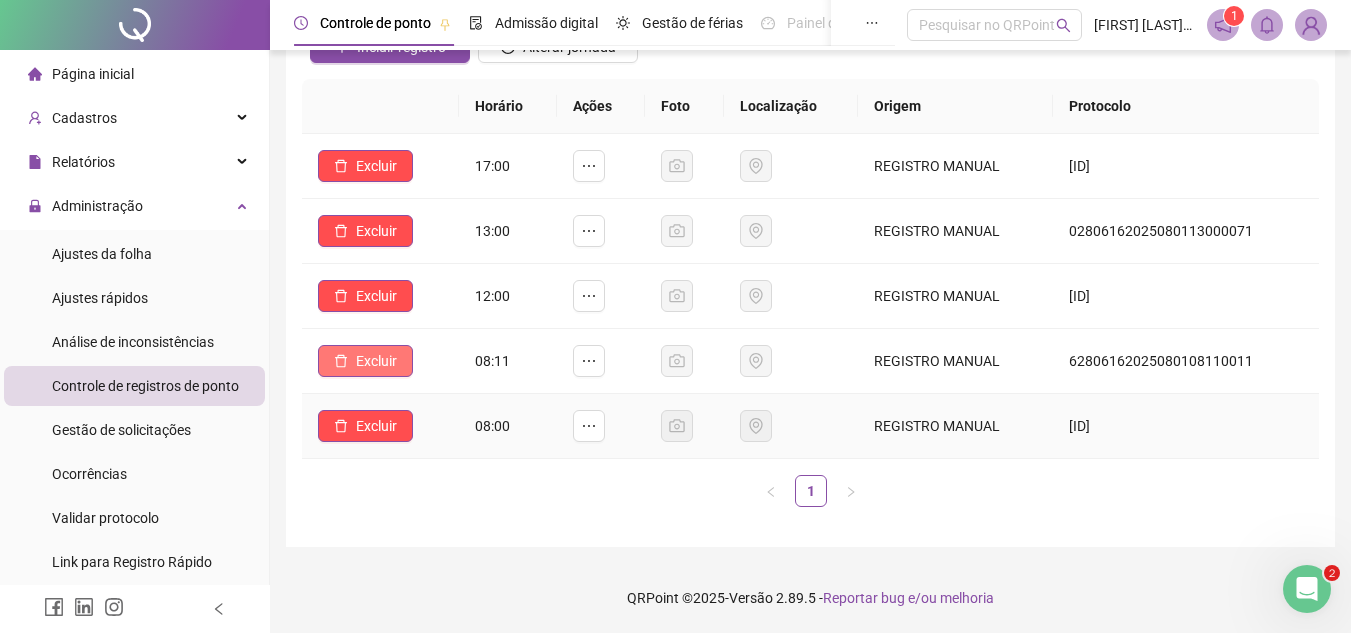 scroll, scrollTop: 110, scrollLeft: 0, axis: vertical 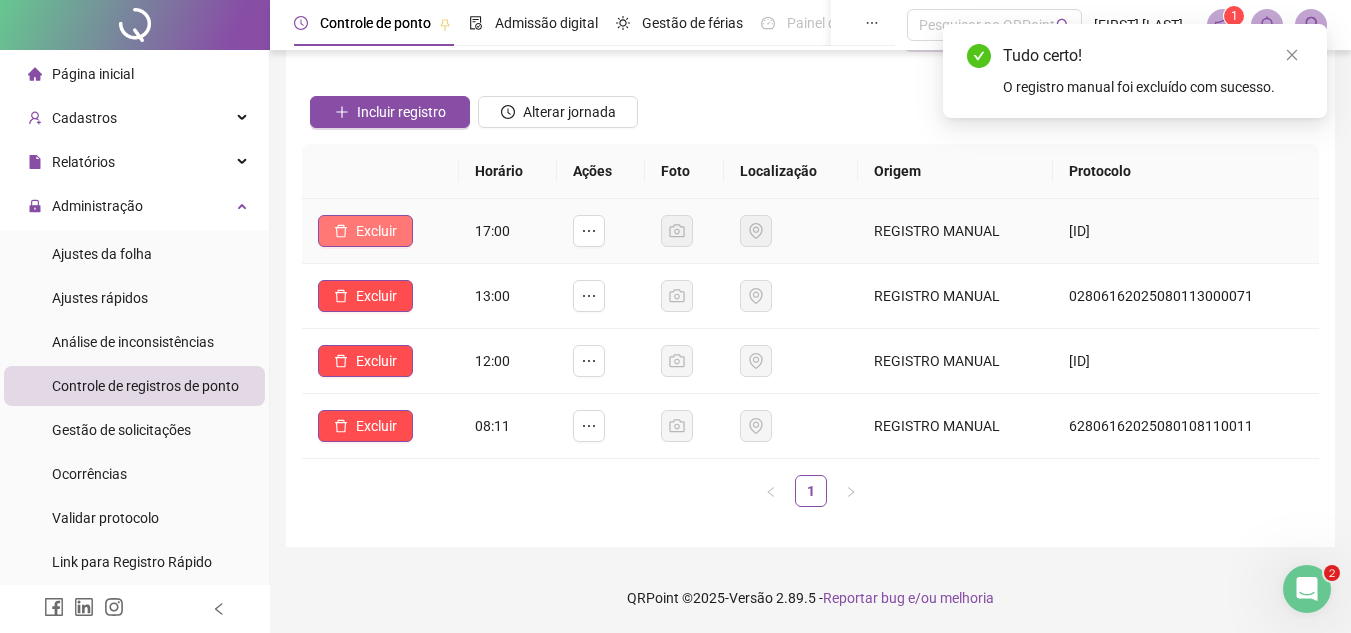 click on "Excluir" at bounding box center [376, 231] 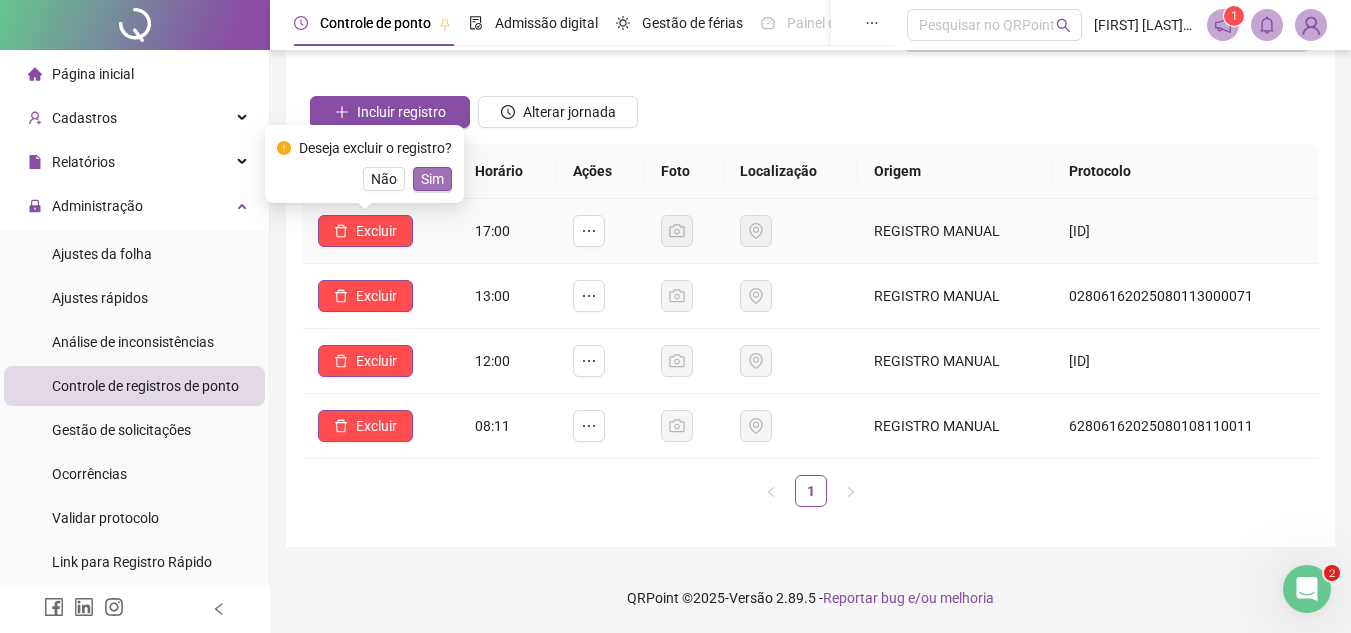 click on "Sim" at bounding box center [432, 179] 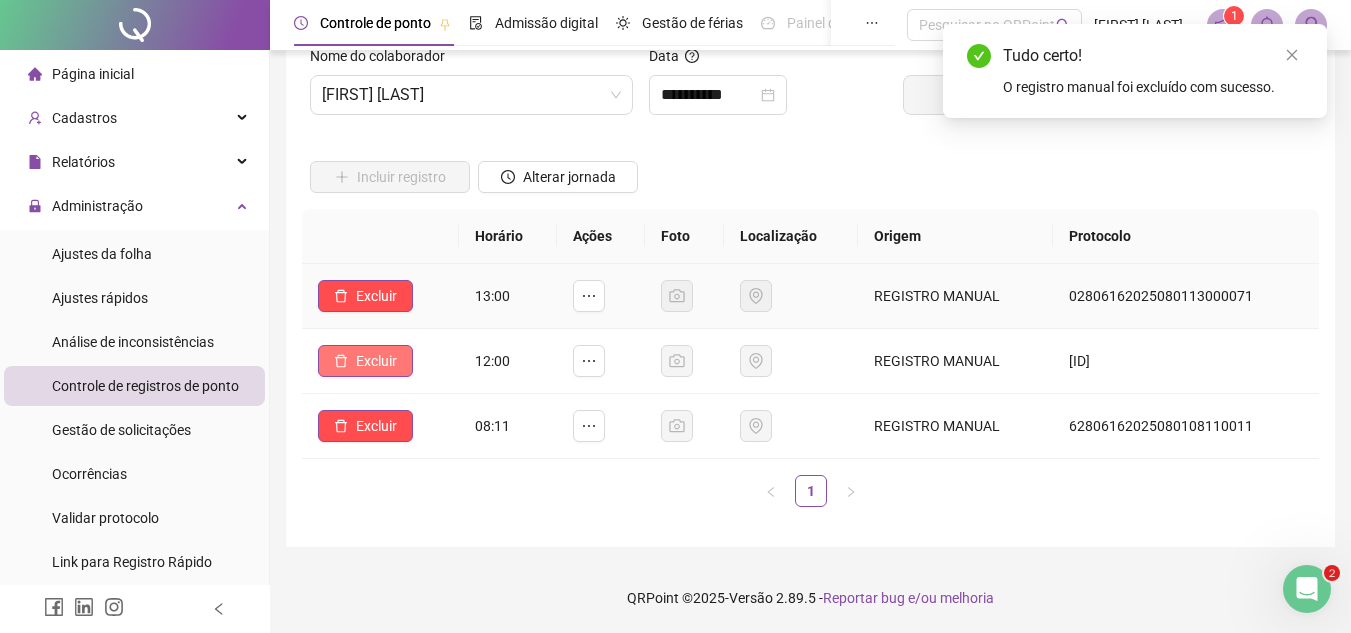 scroll, scrollTop: 45, scrollLeft: 0, axis: vertical 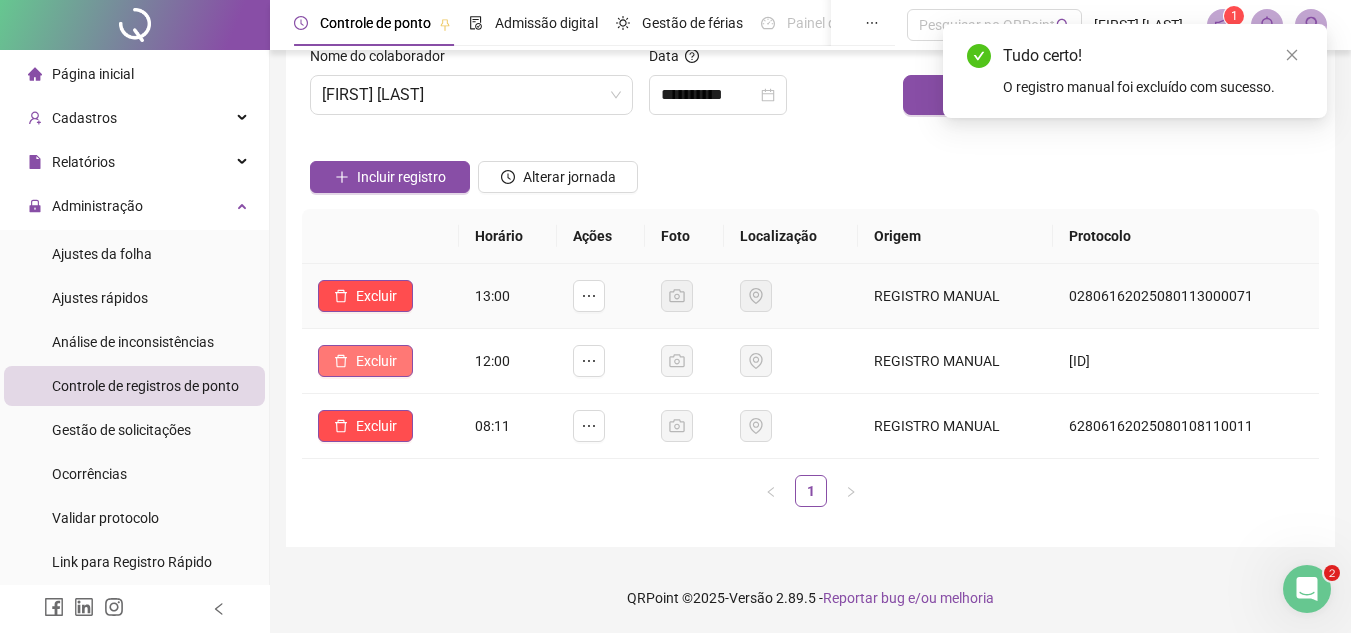 click on "Excluir" at bounding box center [376, 296] 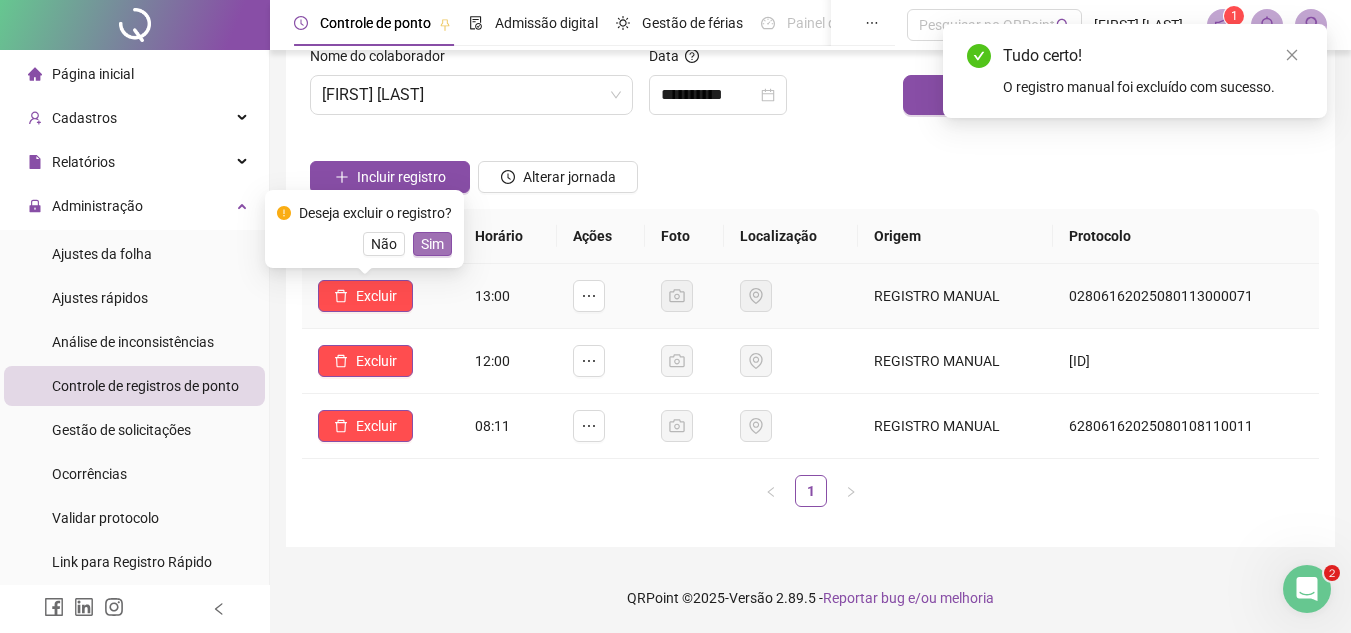 click on "Sim" at bounding box center (432, 244) 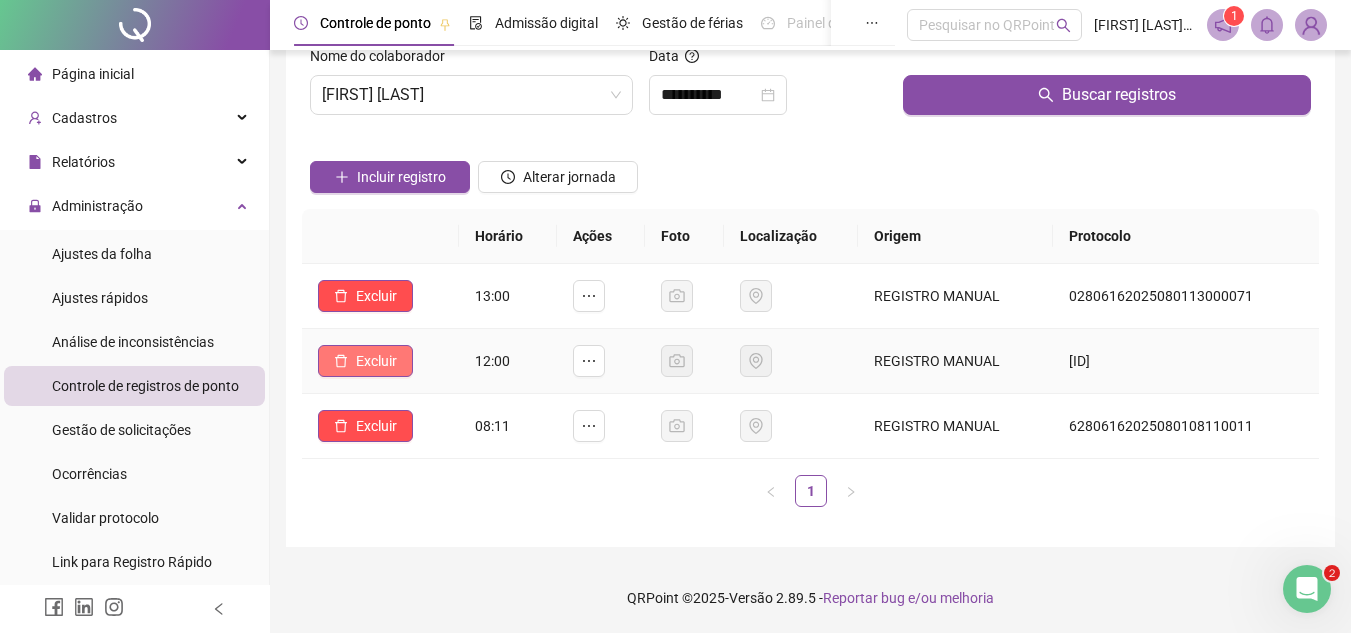 scroll, scrollTop: 0, scrollLeft: 0, axis: both 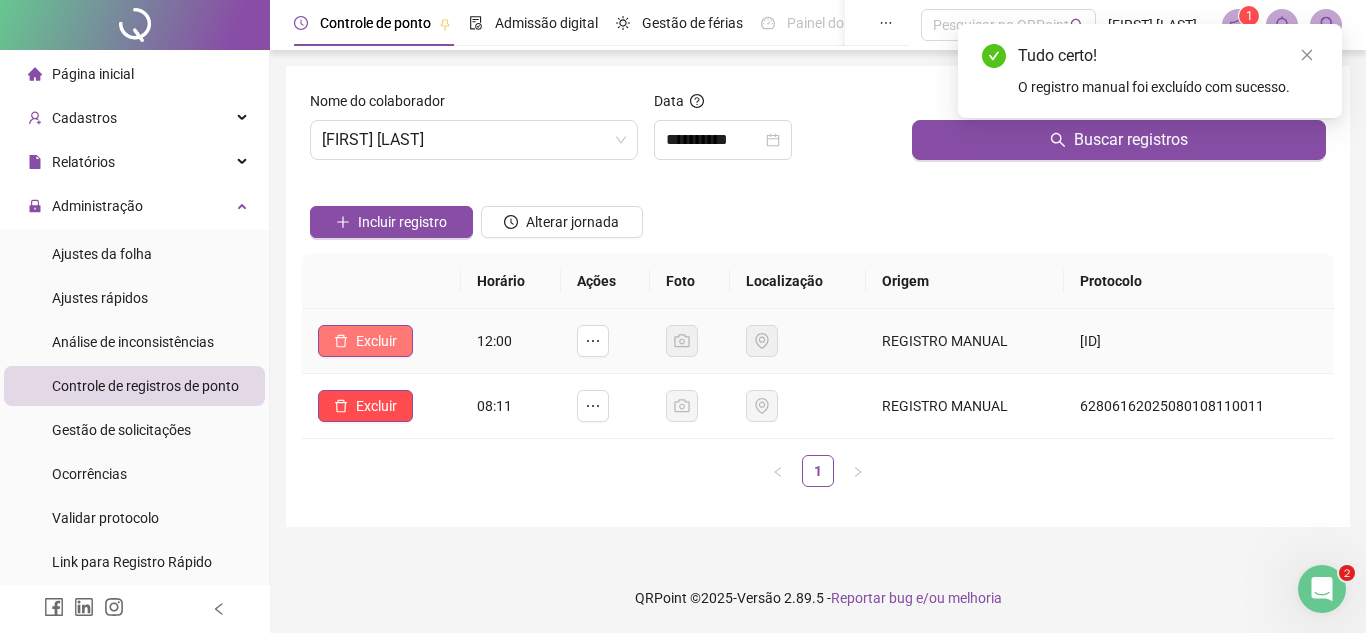 click on "Excluir" at bounding box center (376, 341) 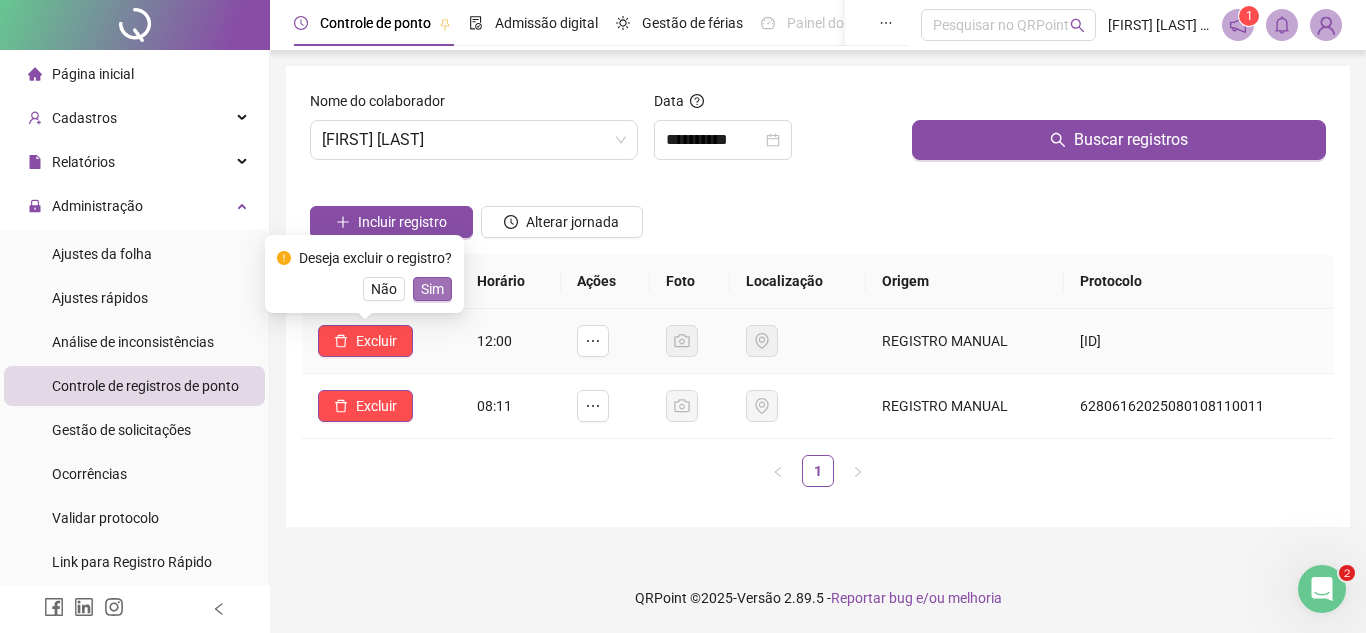 click on "Sim" at bounding box center (432, 289) 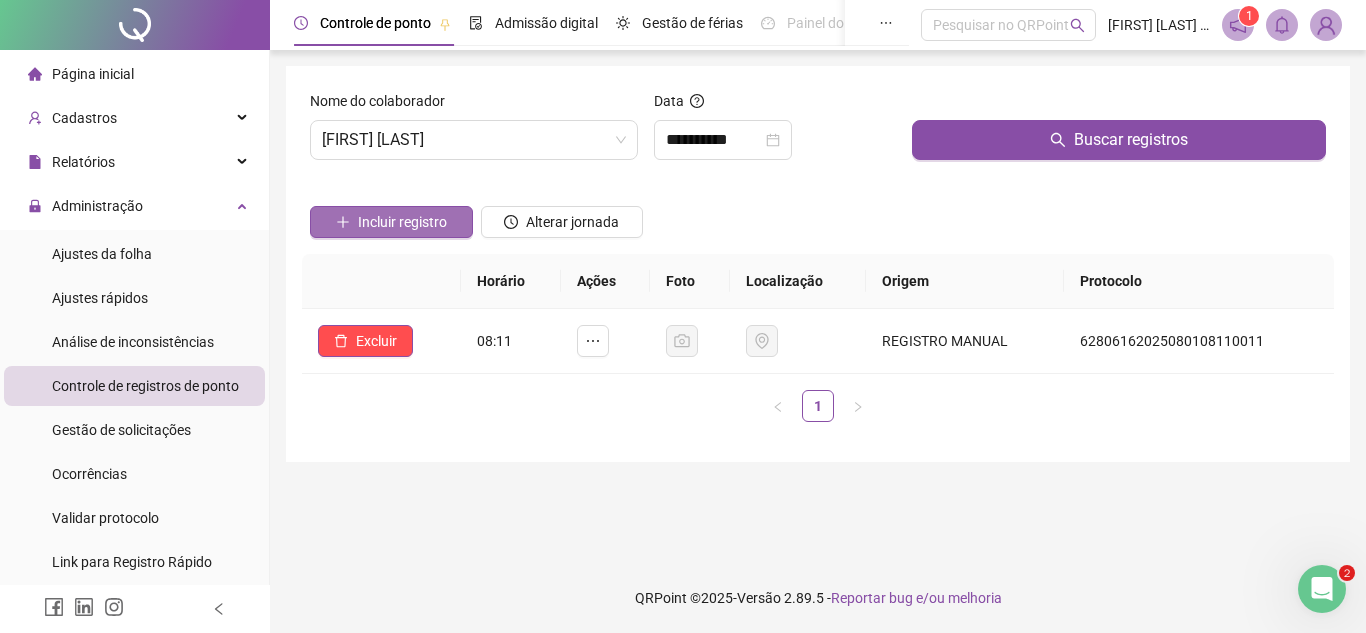 click on "Incluir registro" at bounding box center (402, 222) 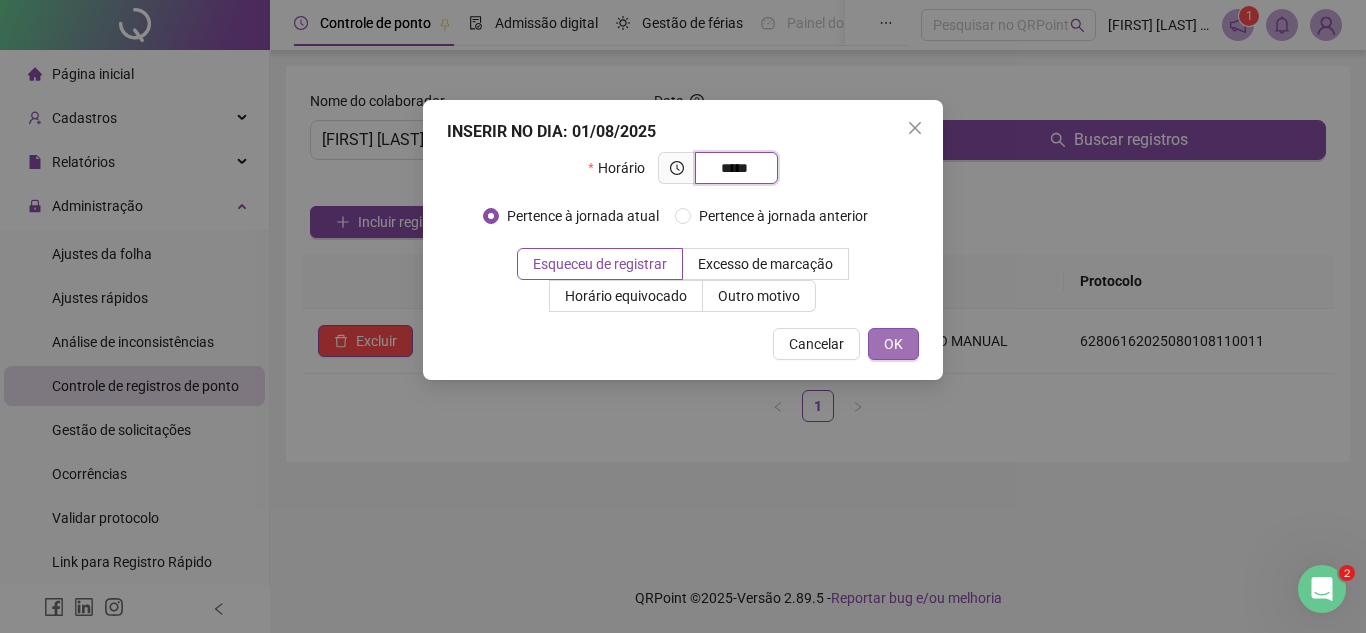 type on "*****" 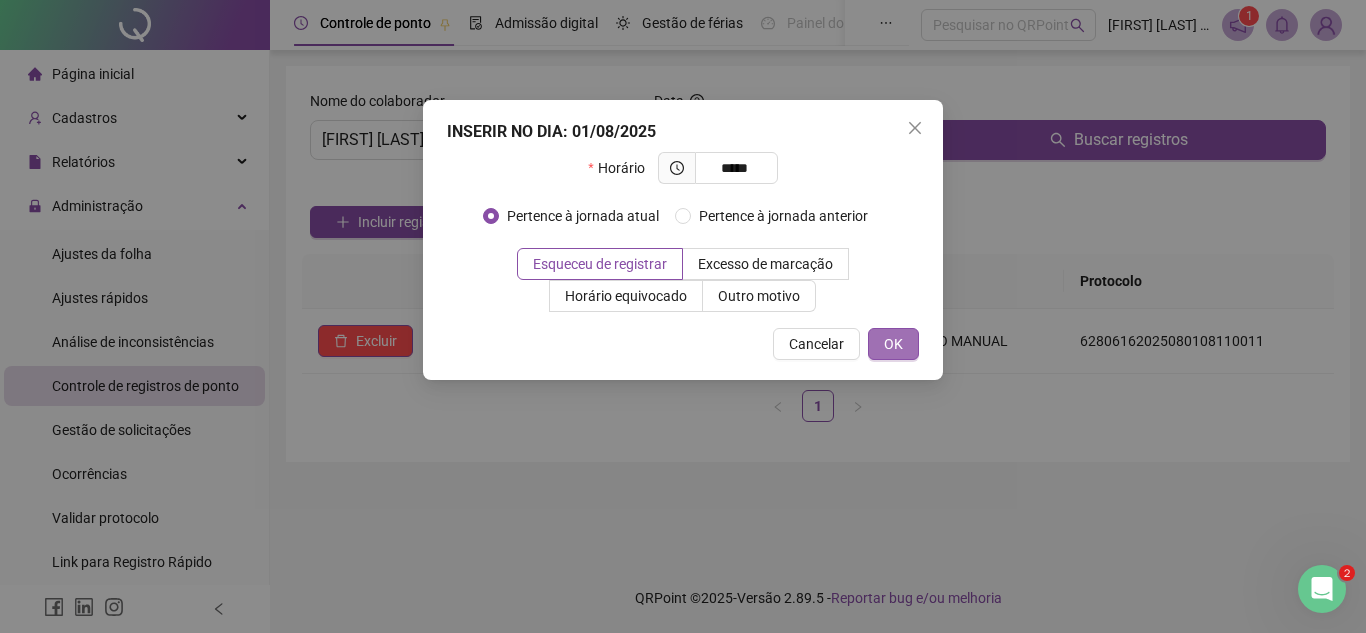 click on "OK" at bounding box center (893, 344) 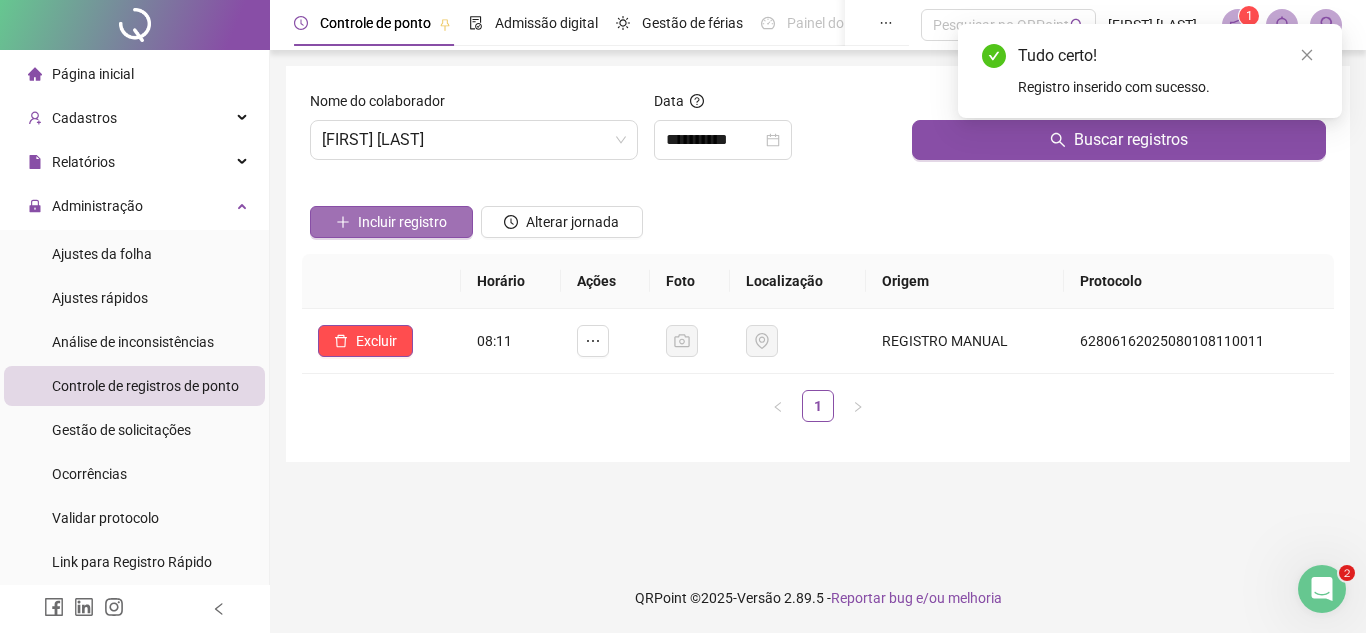 click on "Incluir registro" at bounding box center (402, 222) 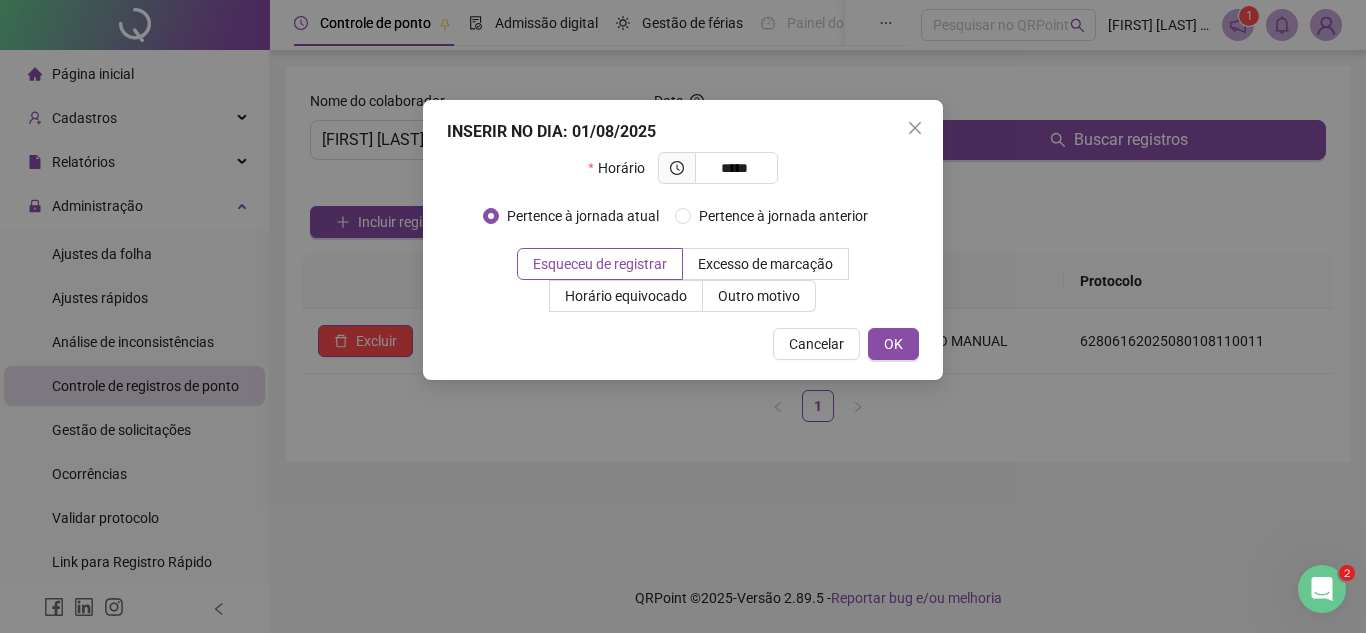 type on "*****" 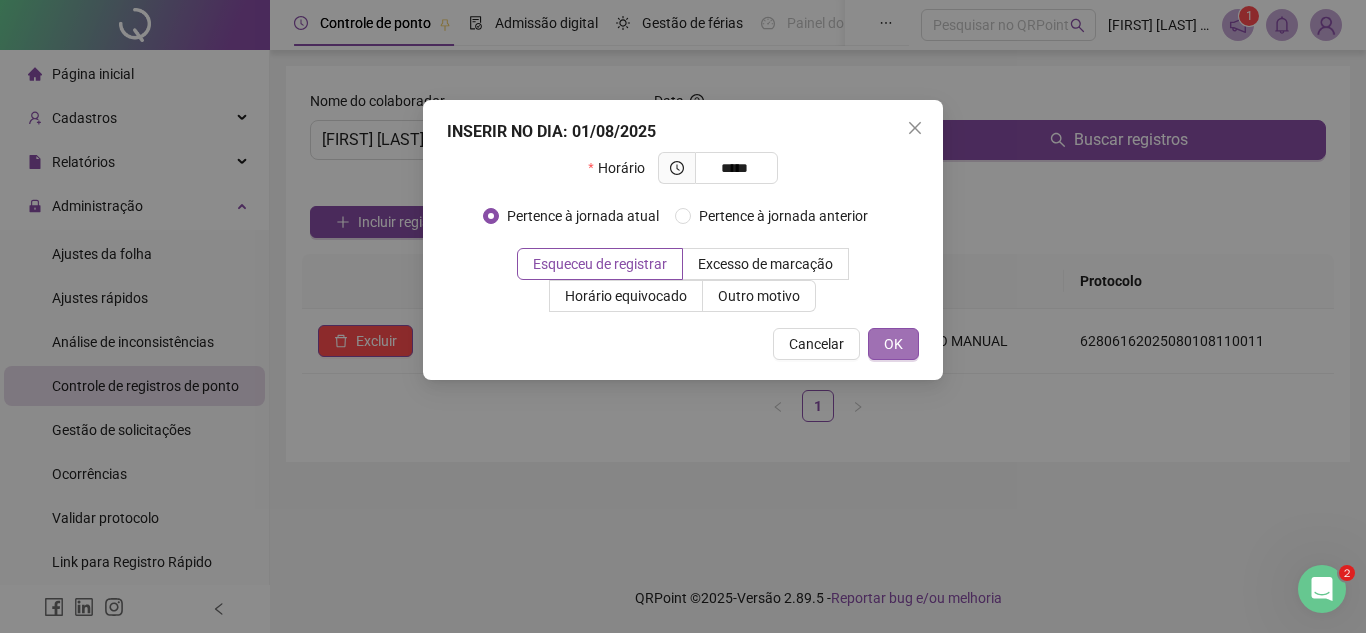 click on "OK" at bounding box center [893, 344] 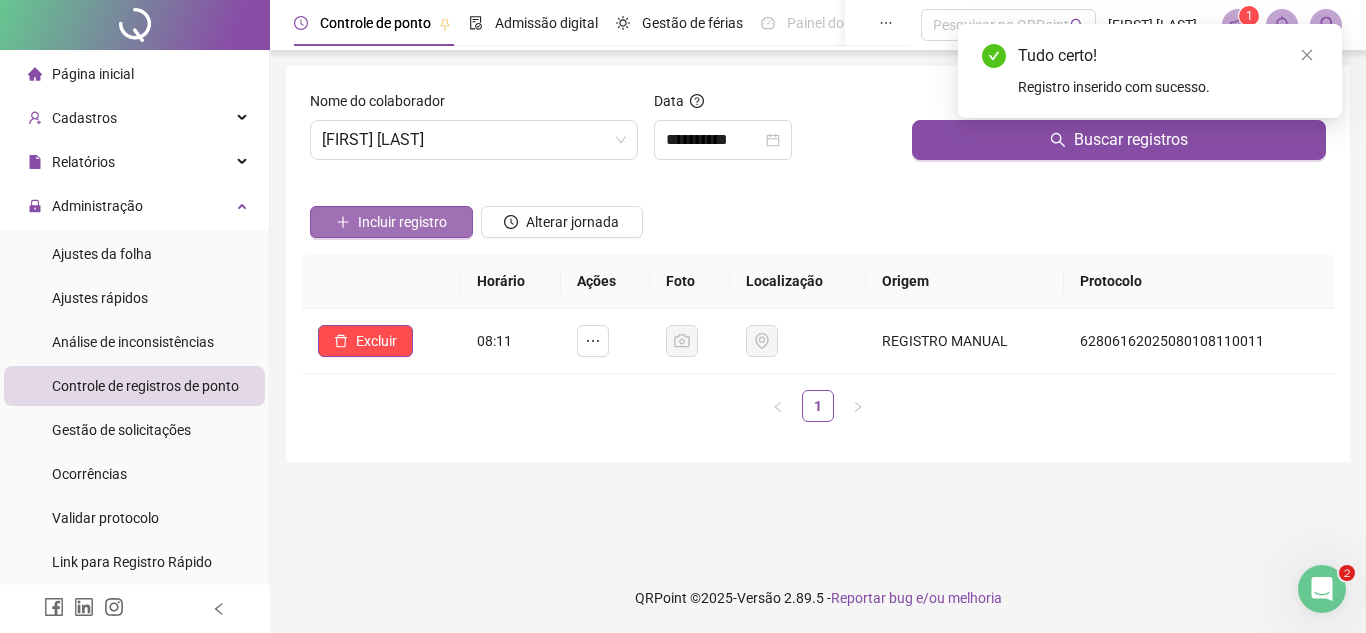 click on "Incluir registro" at bounding box center [402, 222] 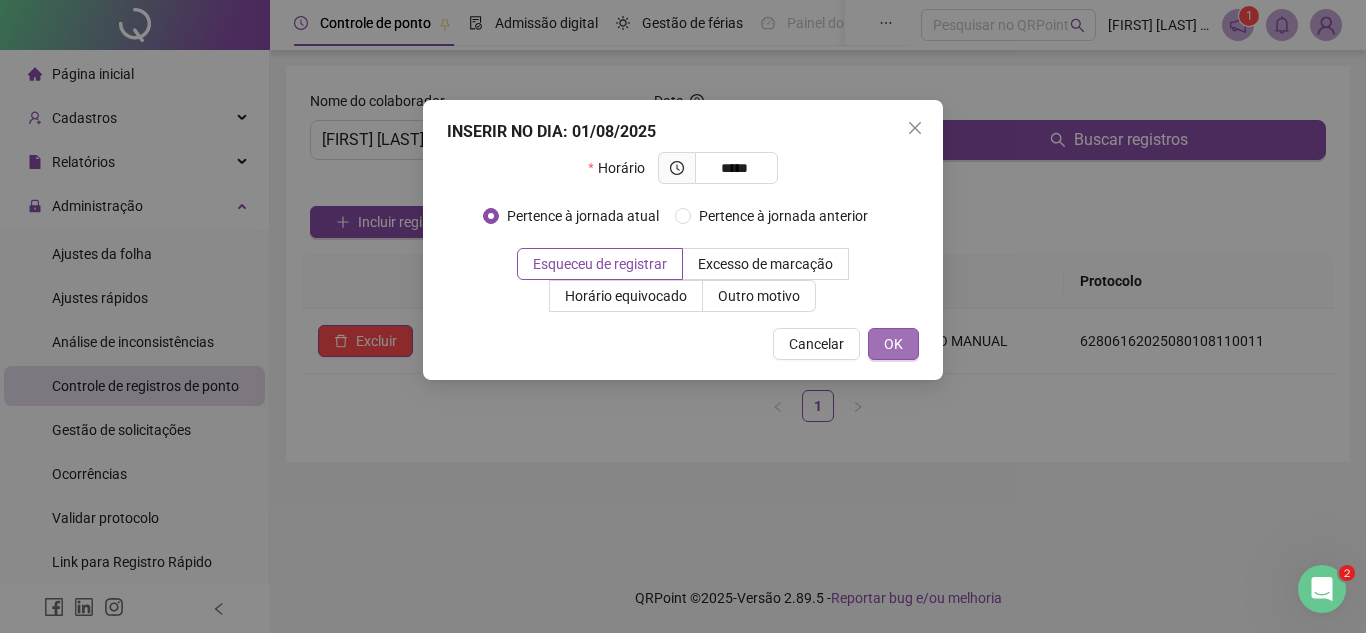 type on "*****" 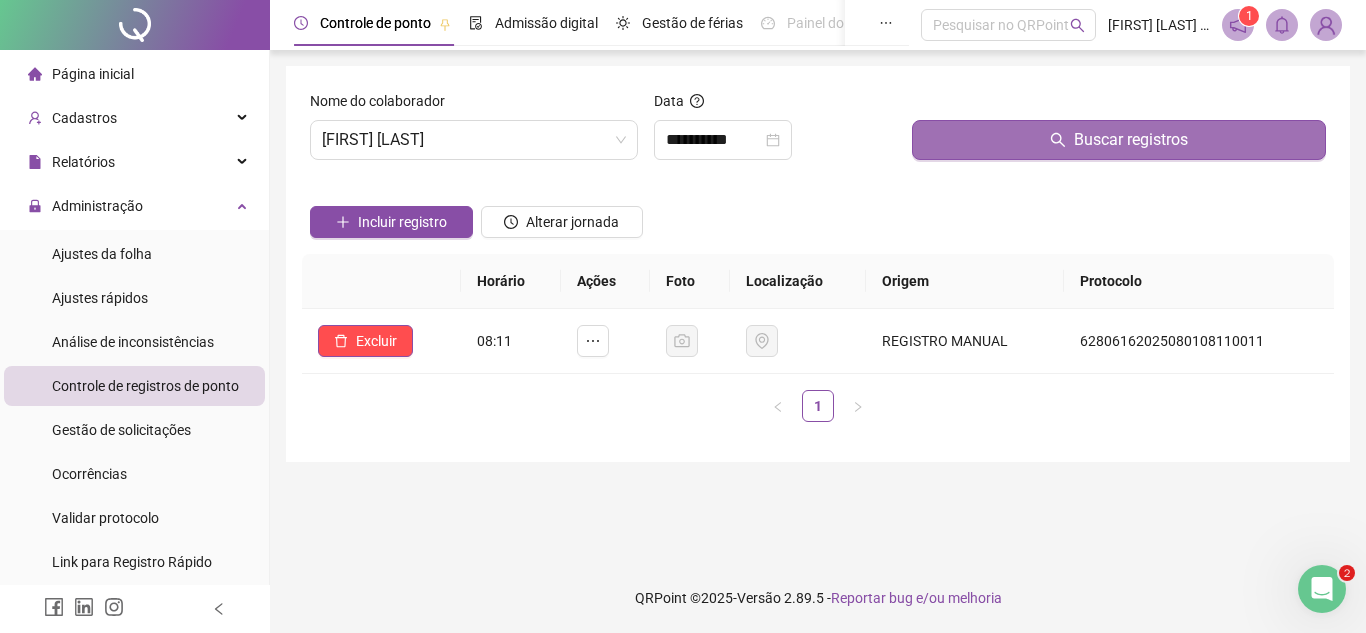 click on "Buscar registros" at bounding box center (1119, 140) 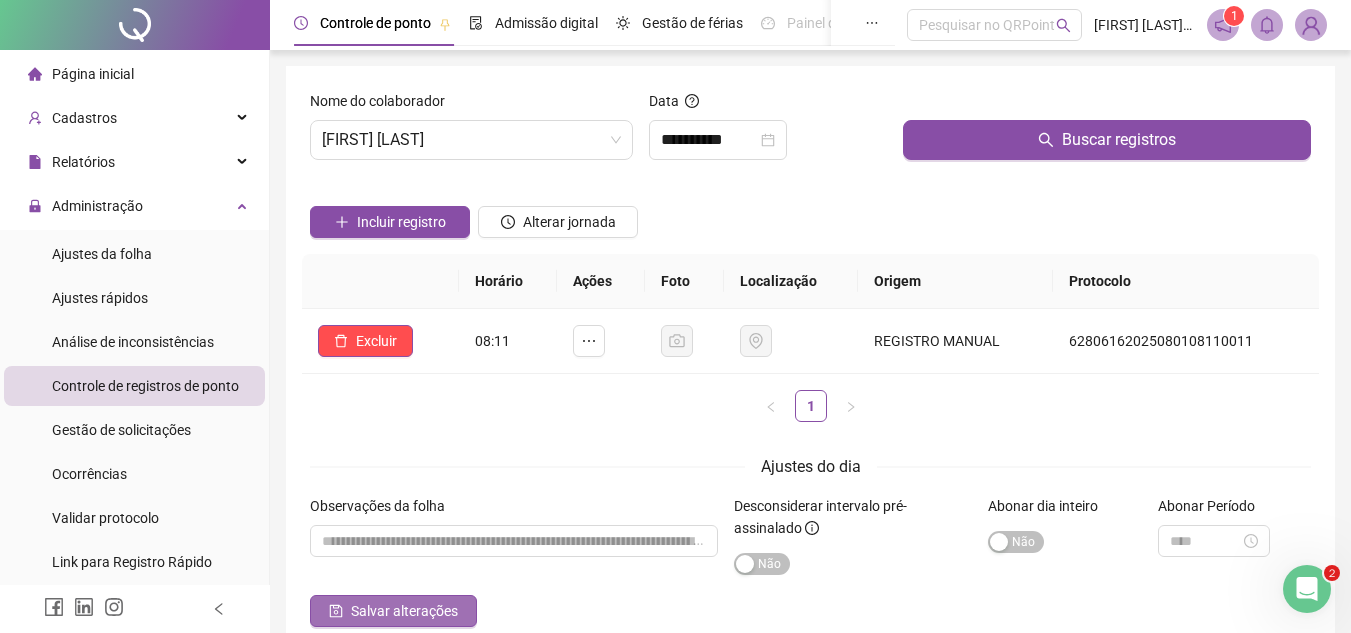 click on "Salvar alterações" at bounding box center [404, 611] 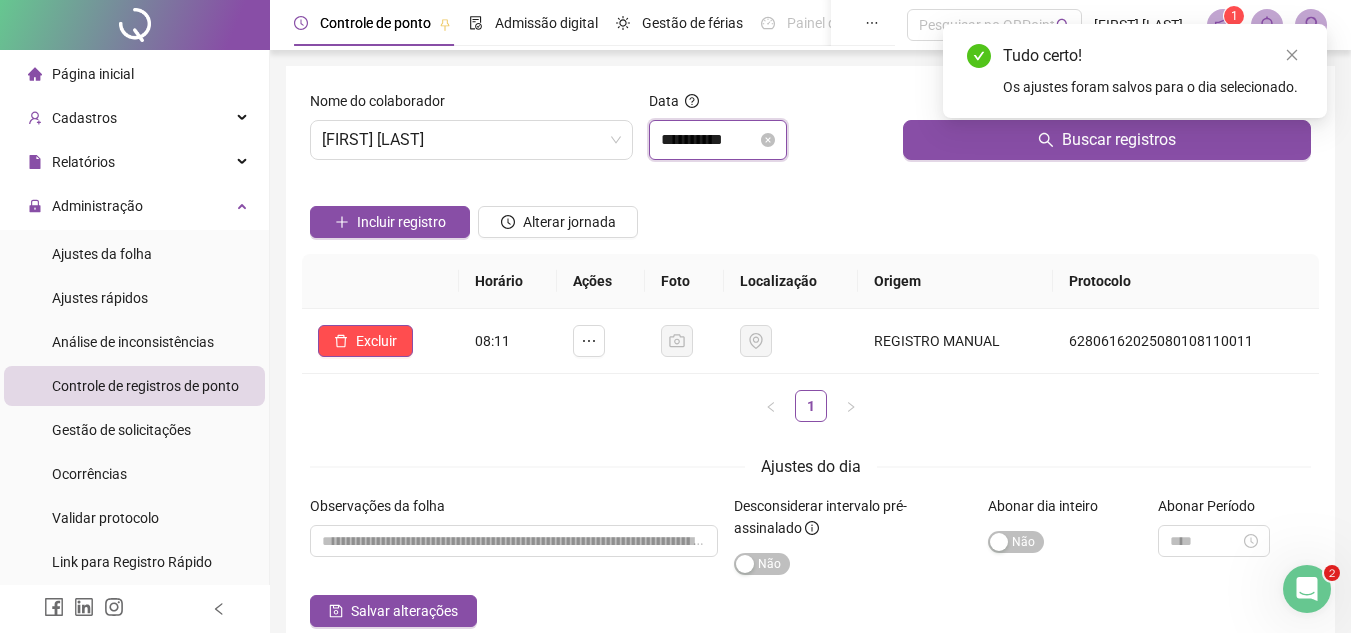 click on "**********" at bounding box center [709, 140] 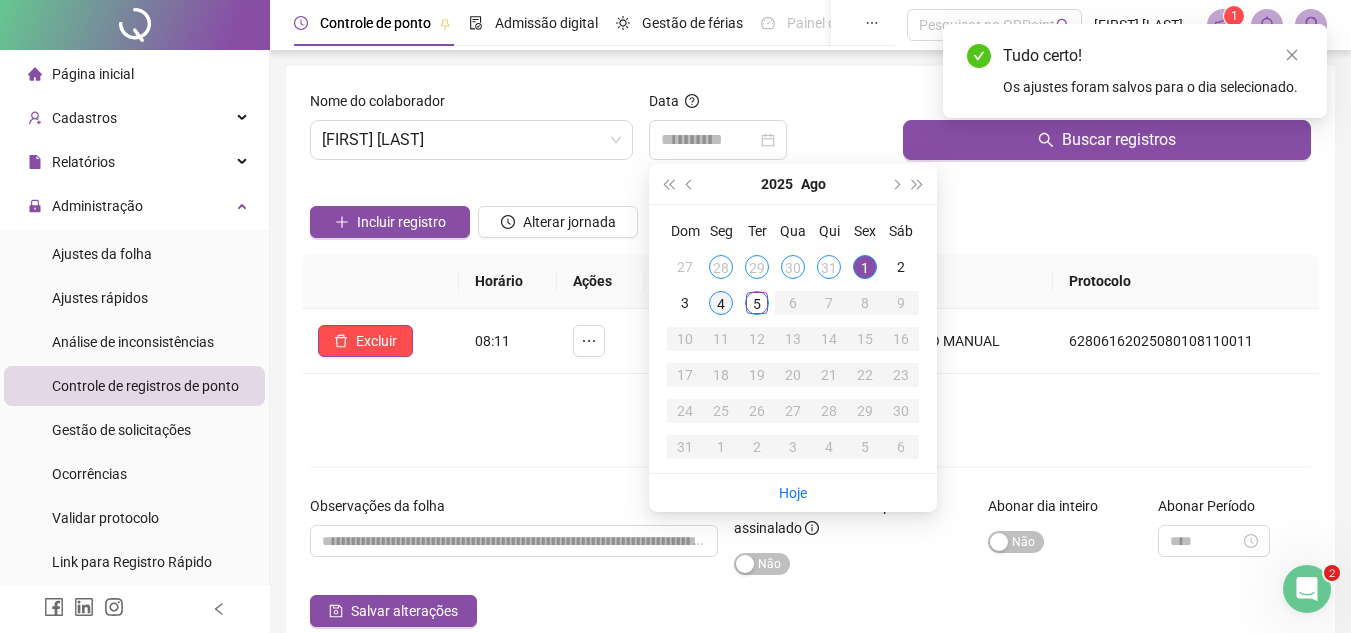 click on "4" at bounding box center [721, 303] 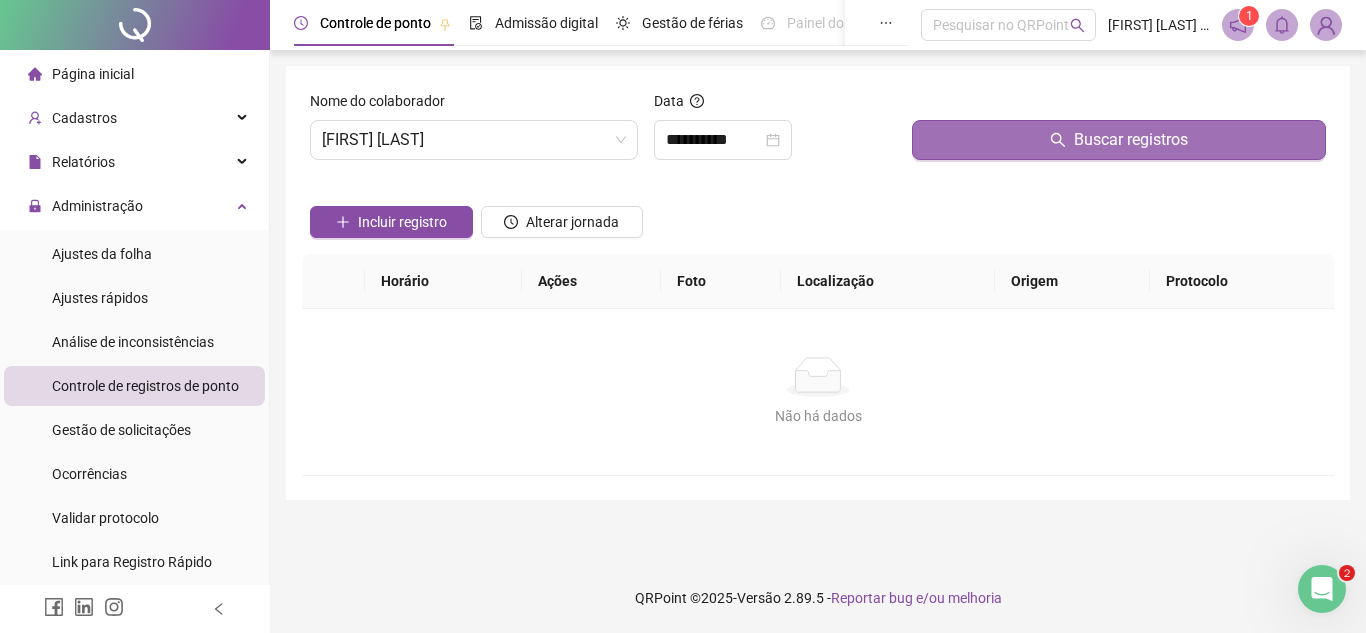 click on "Buscar registros" at bounding box center (1119, 140) 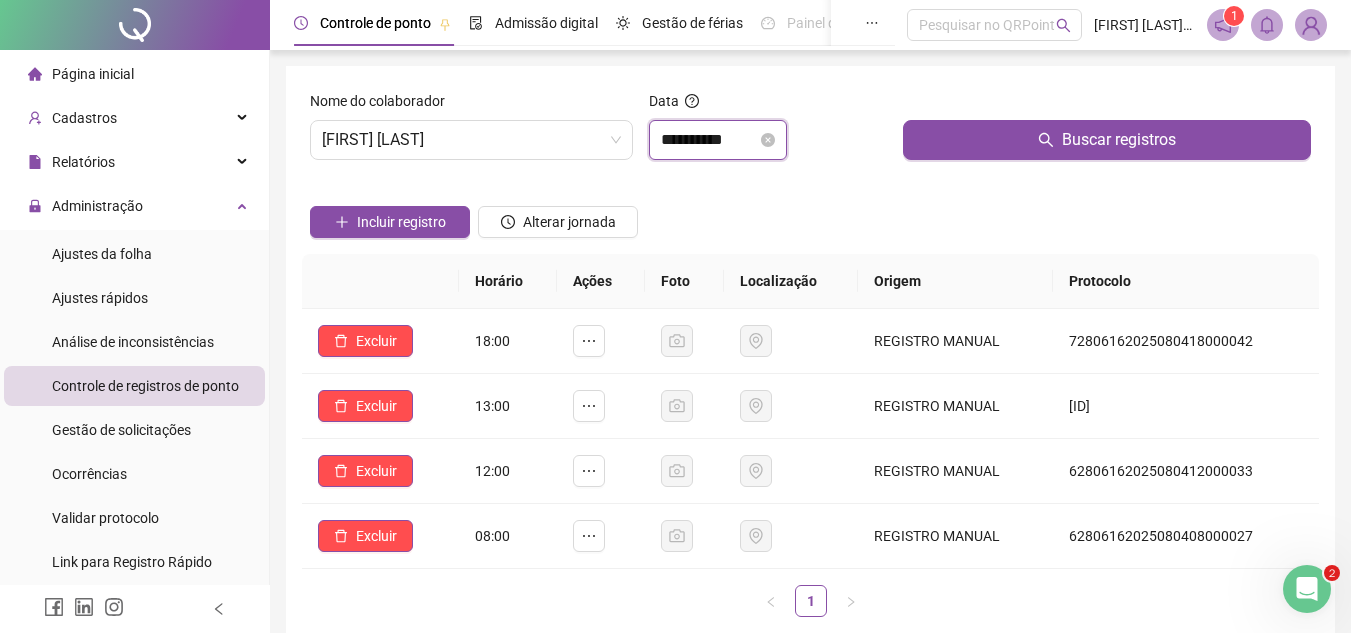 click on "**********" at bounding box center (709, 140) 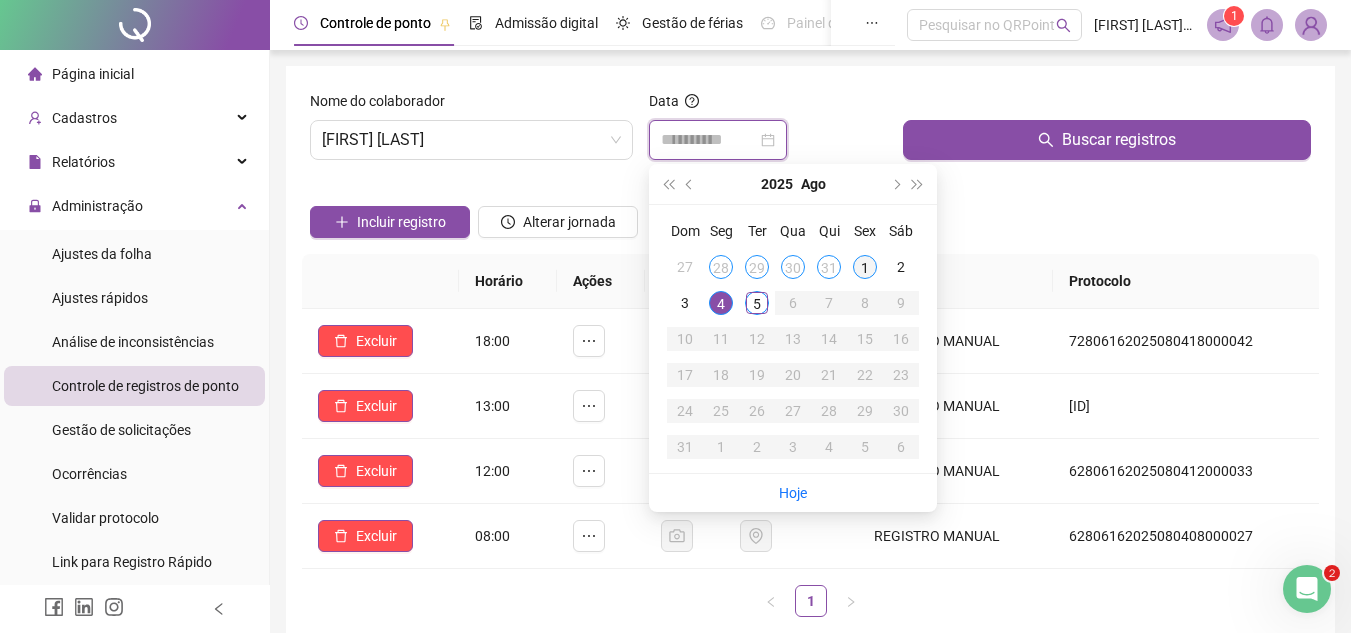 type on "**********" 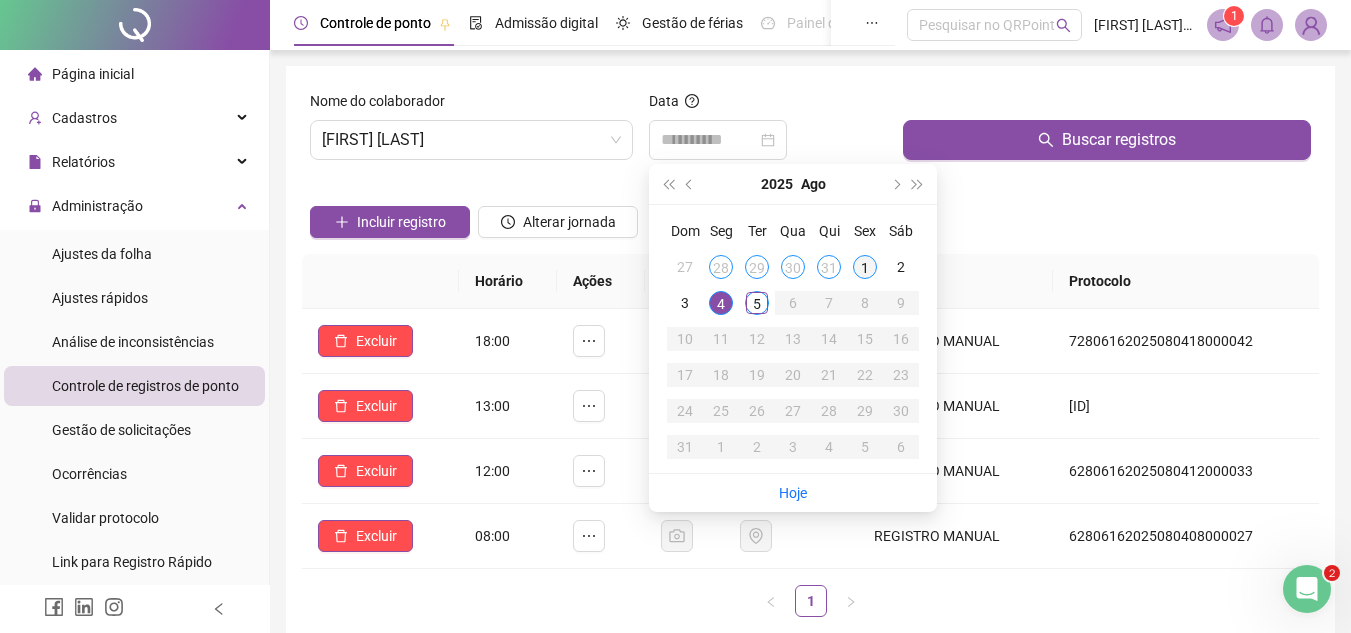 click on "1" at bounding box center (865, 267) 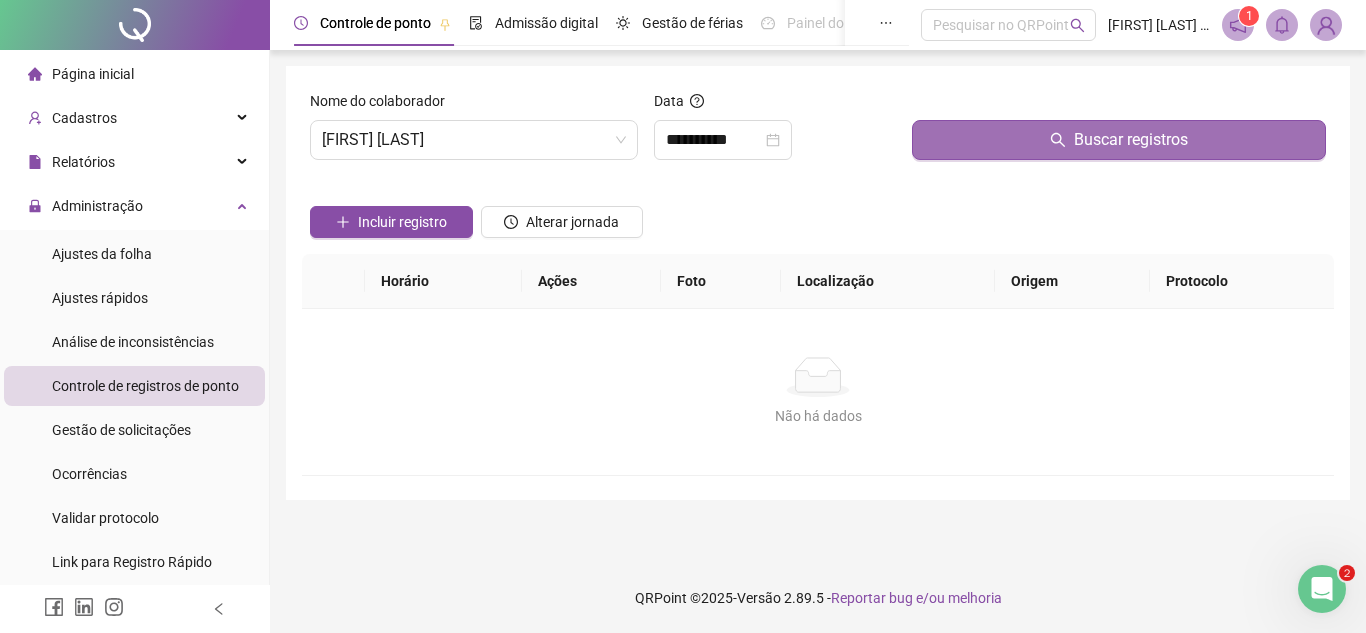 click on "Buscar registros" at bounding box center (1119, 140) 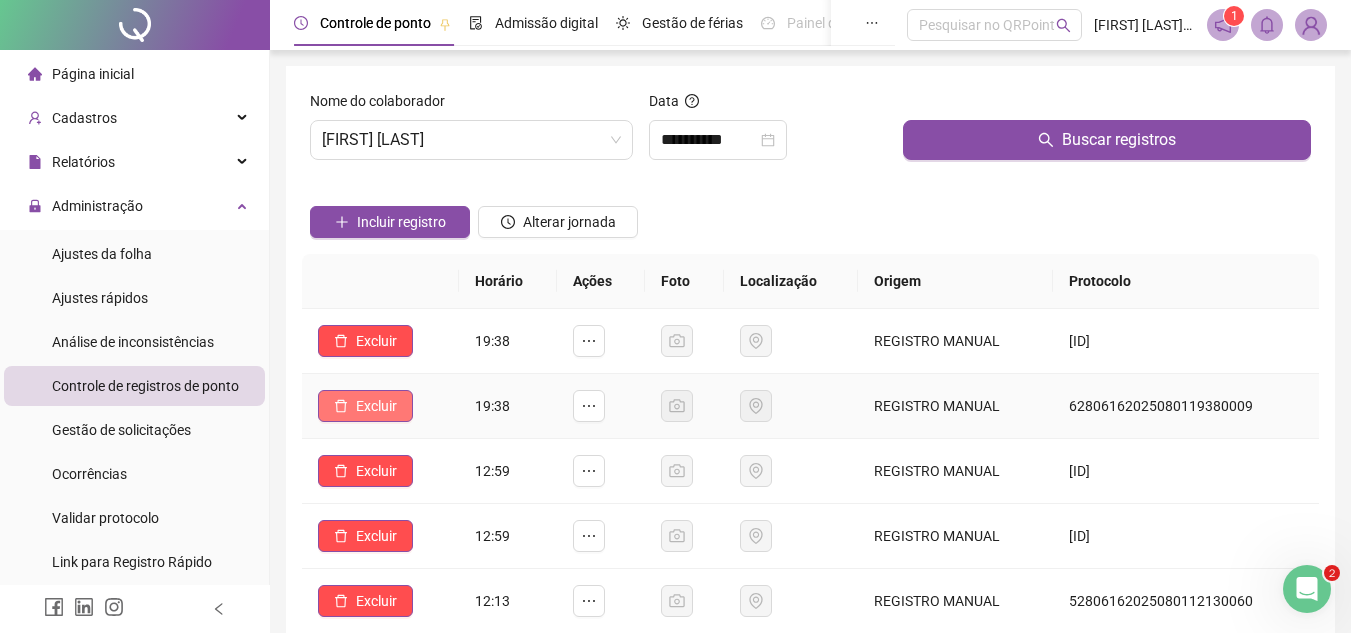 click 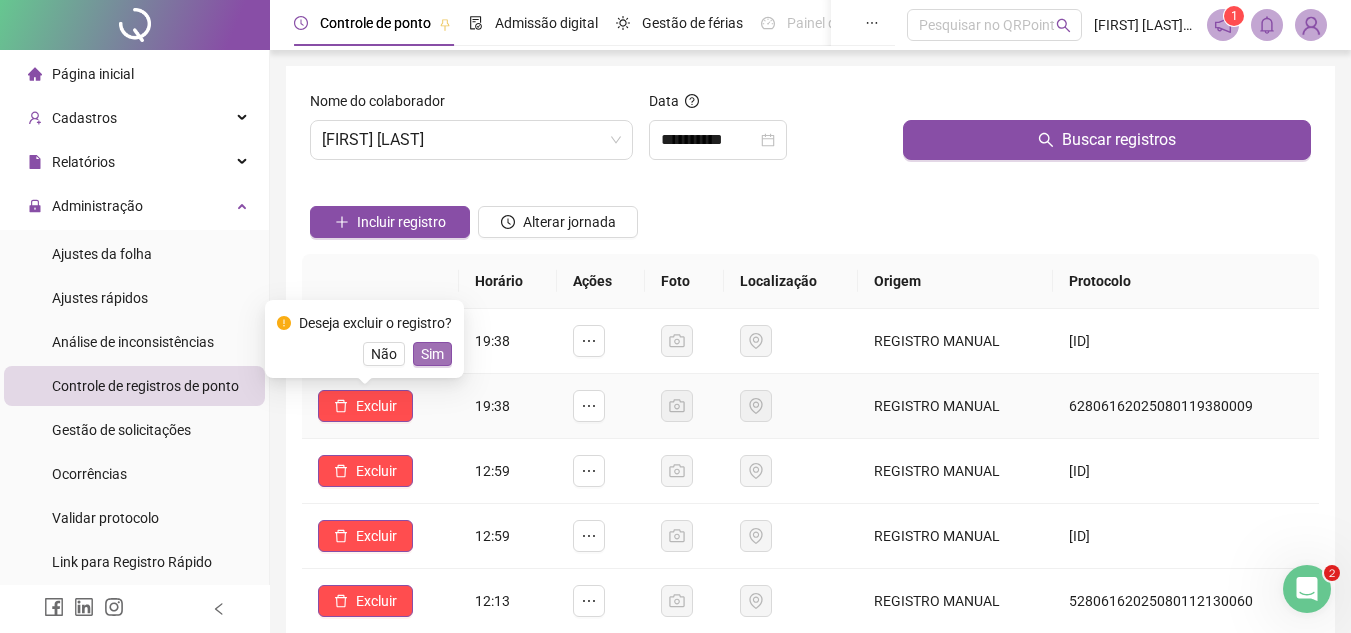 click on "Sim" at bounding box center [432, 354] 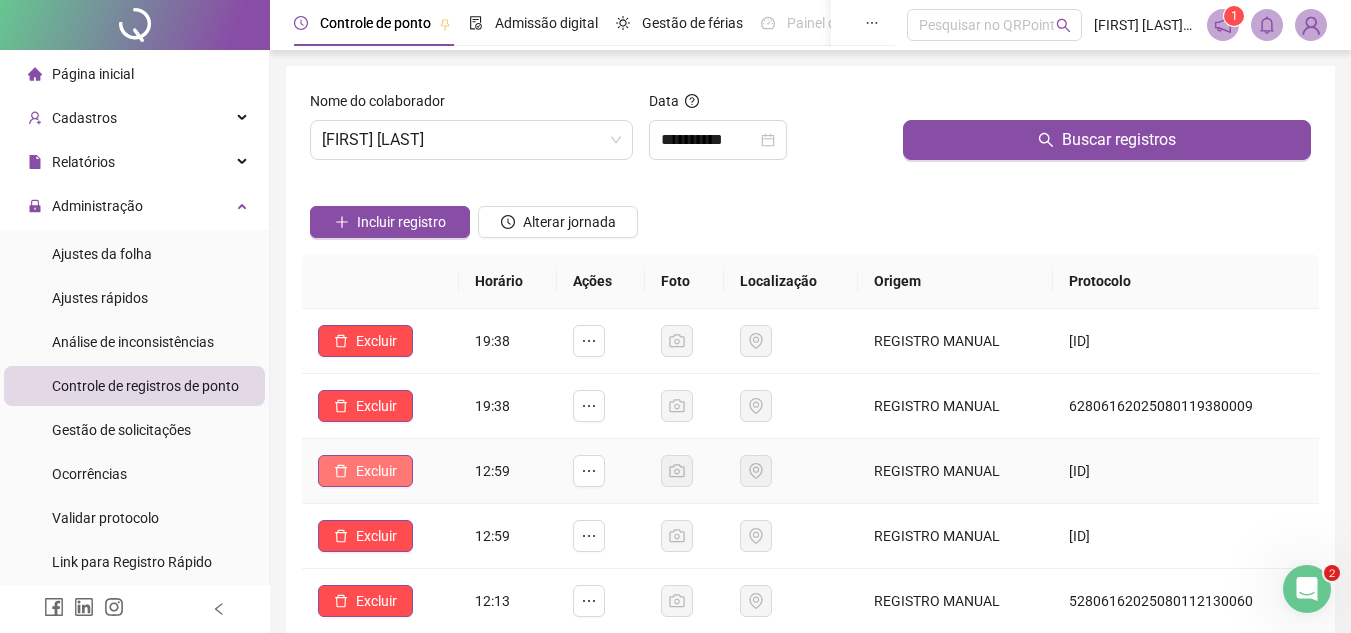 click on "Excluir" at bounding box center [376, 471] 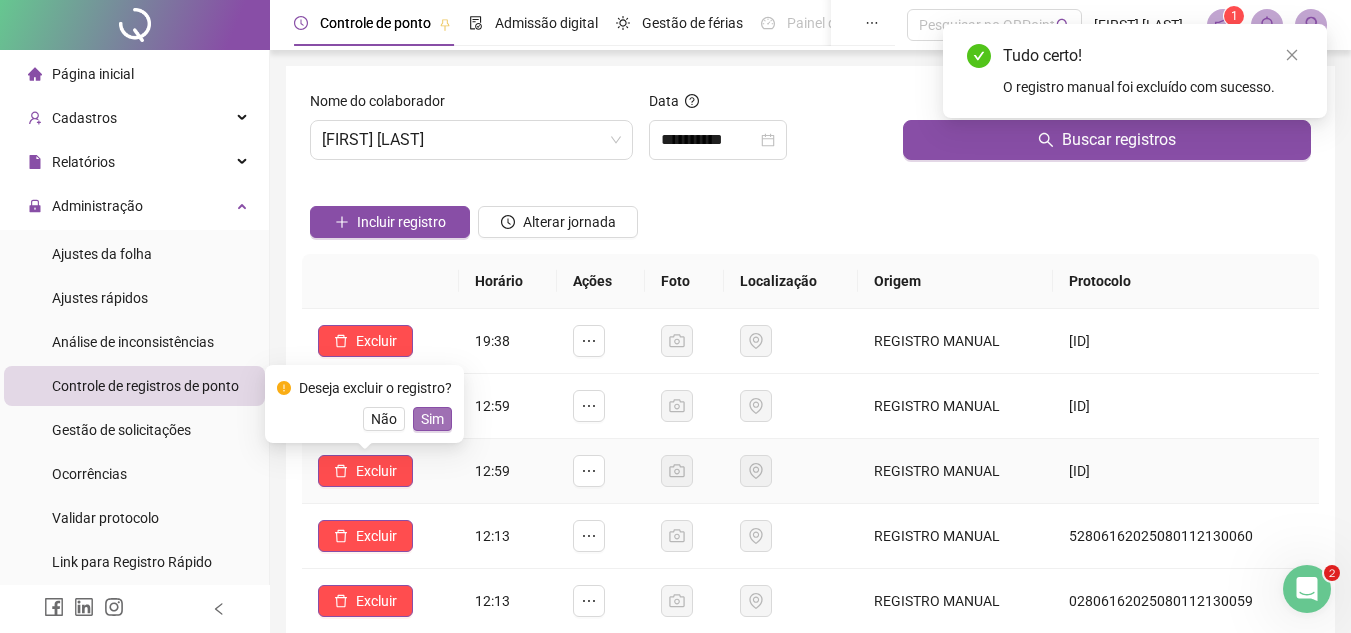 click on "Sim" at bounding box center [432, 419] 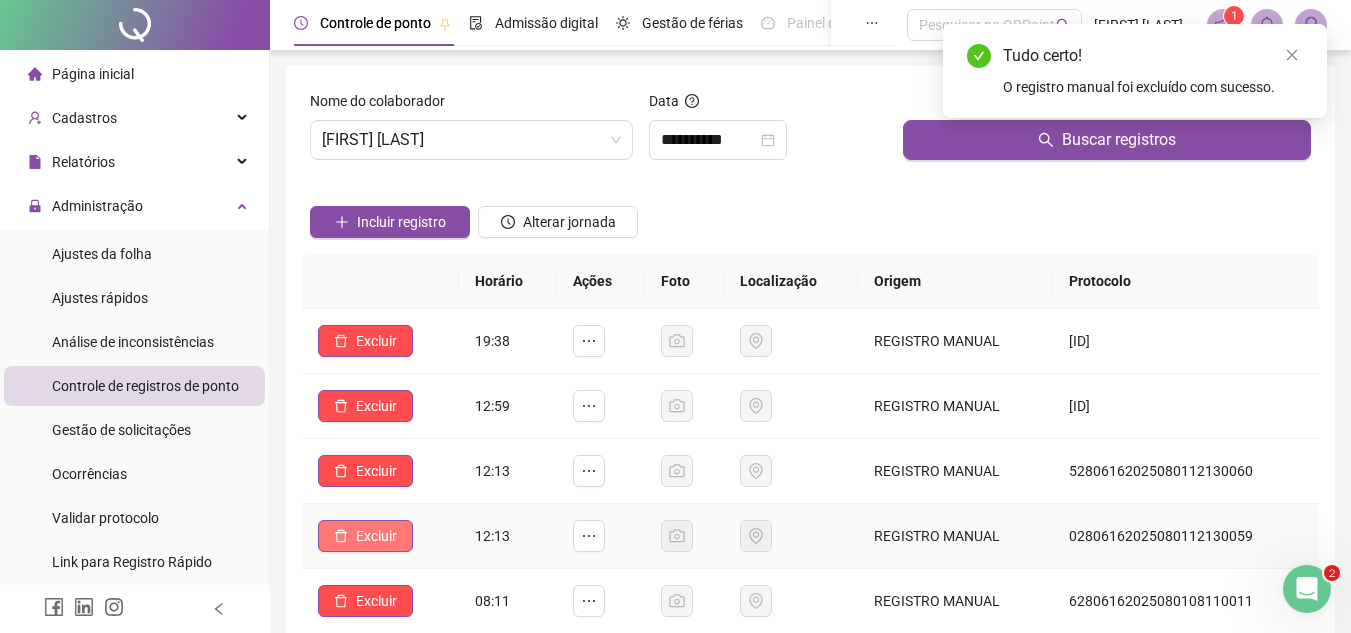 click on "Excluir" at bounding box center [376, 536] 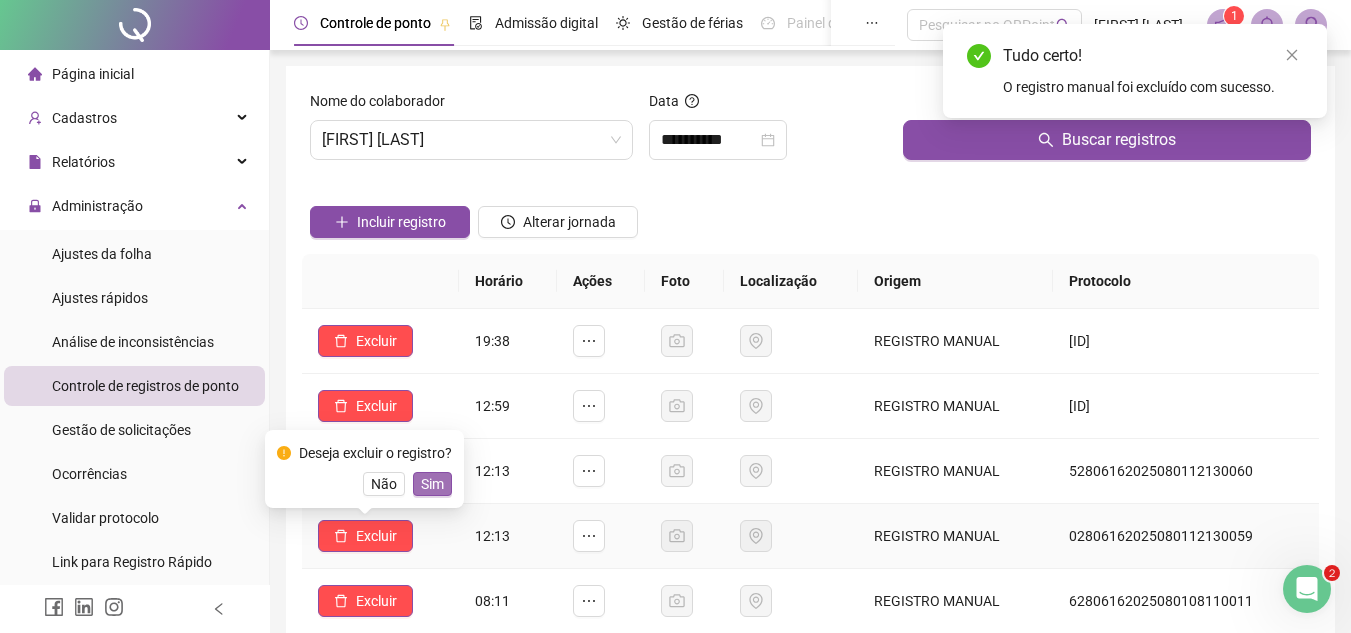 click on "Sim" at bounding box center (432, 484) 